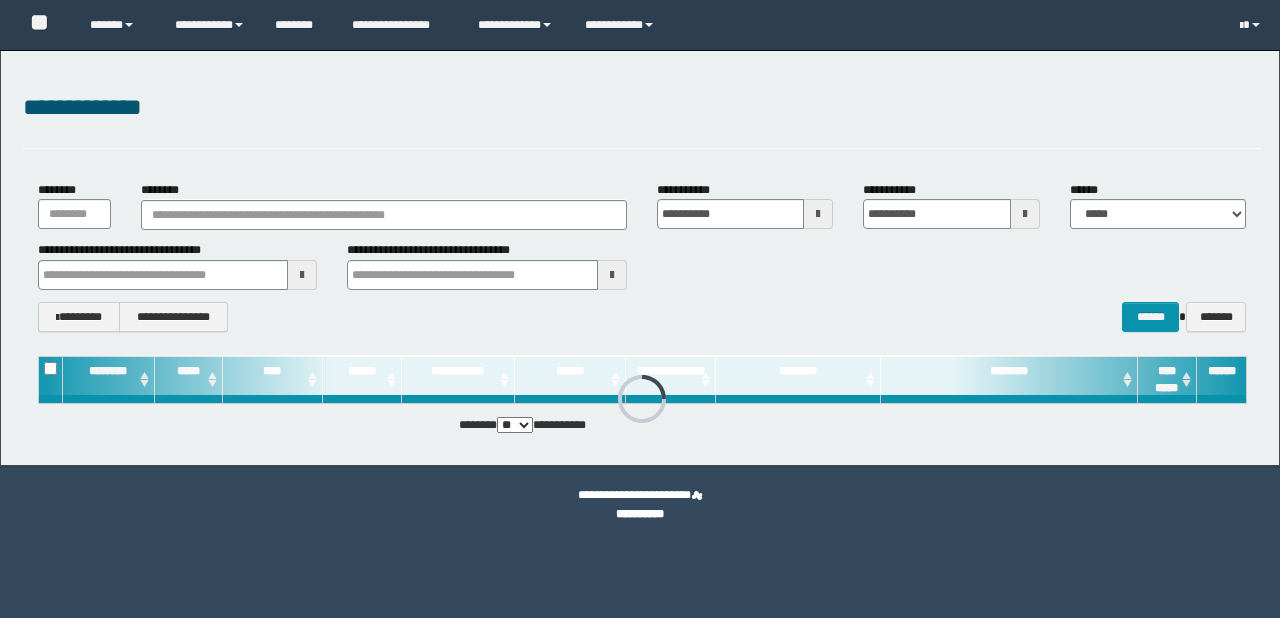 scroll, scrollTop: 0, scrollLeft: 0, axis: both 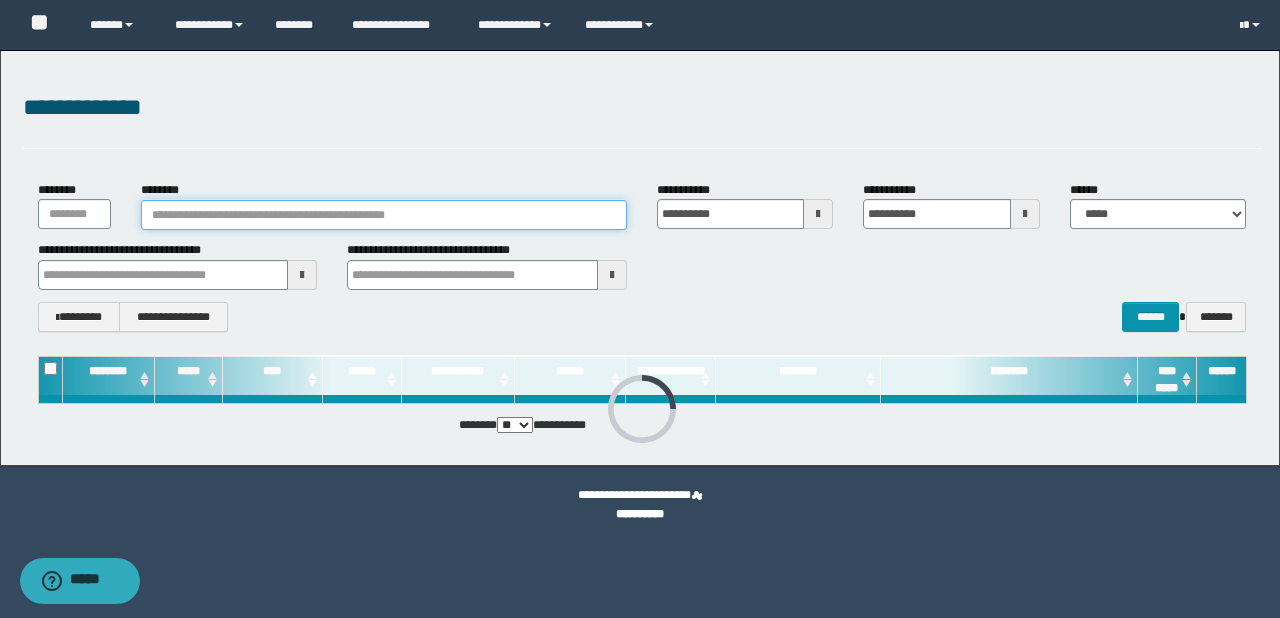 click on "********" at bounding box center (384, 215) 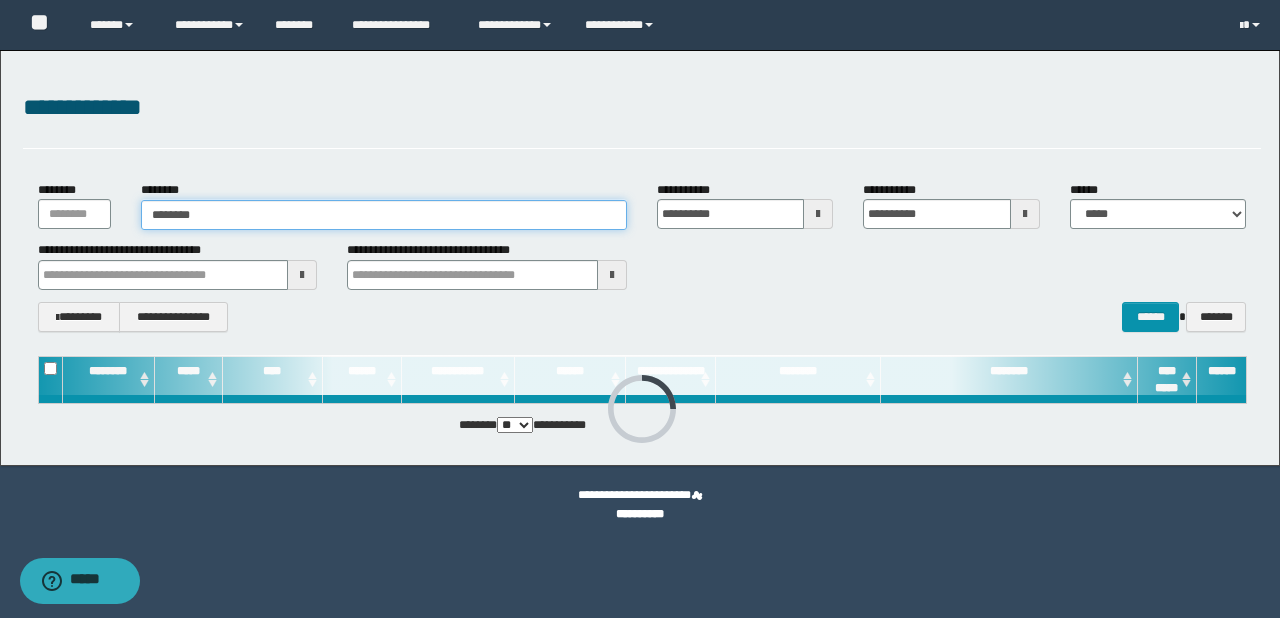 type on "********" 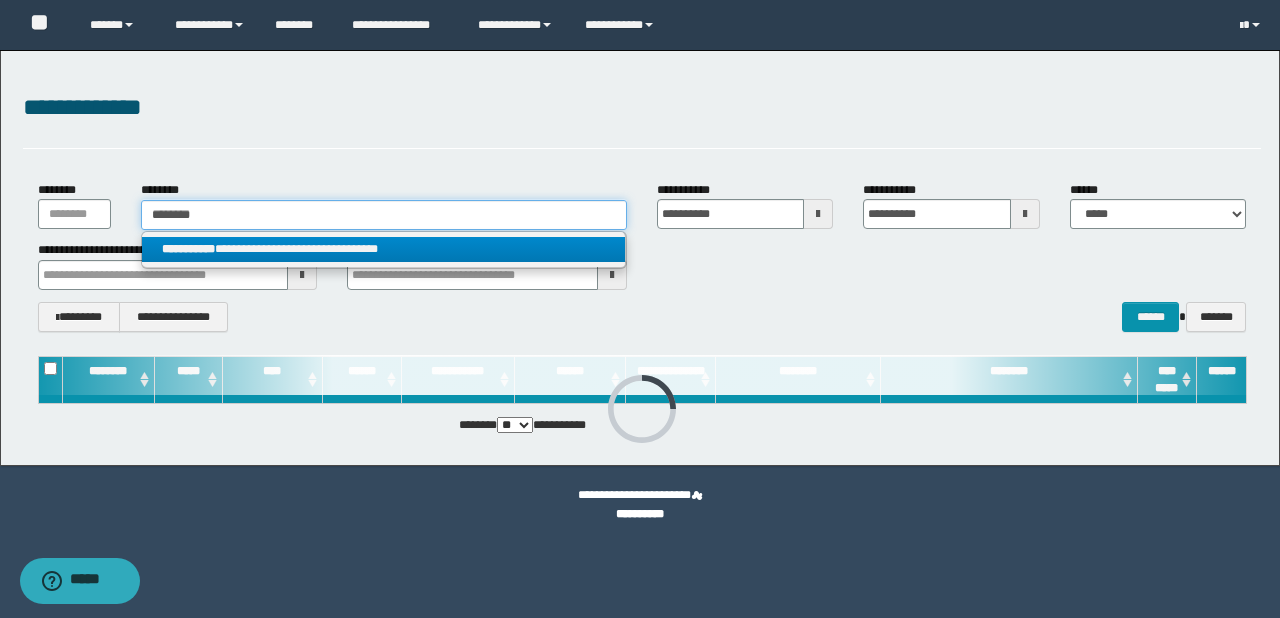 type on "********" 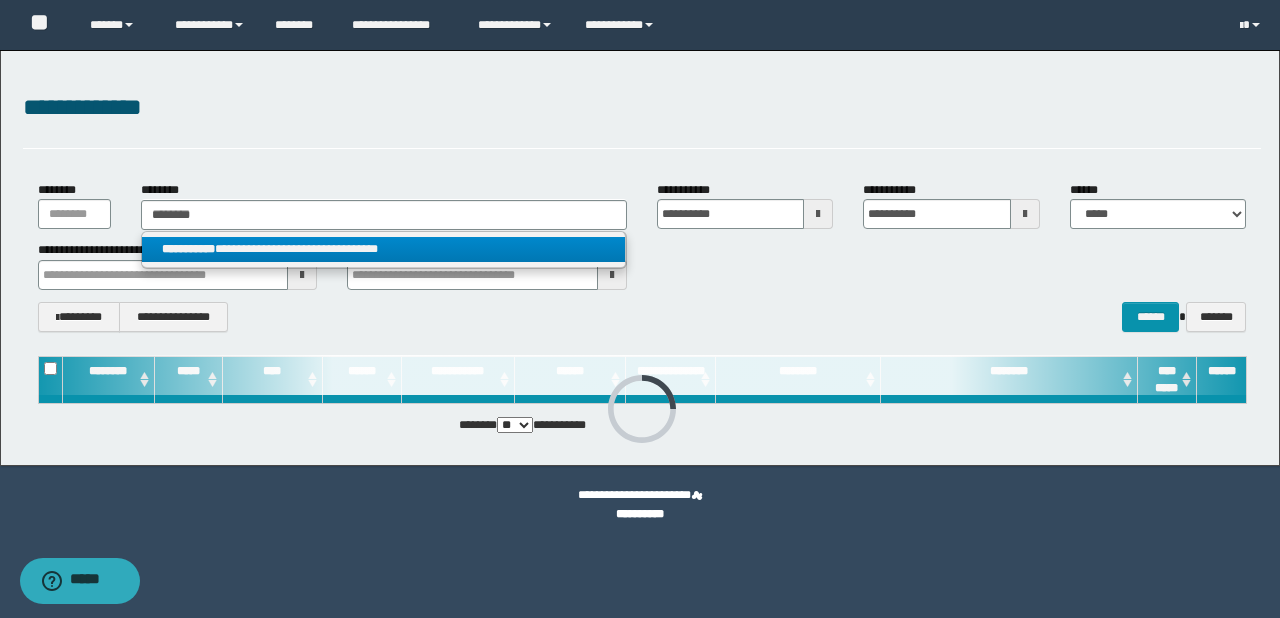 click on "**********" at bounding box center (384, 249) 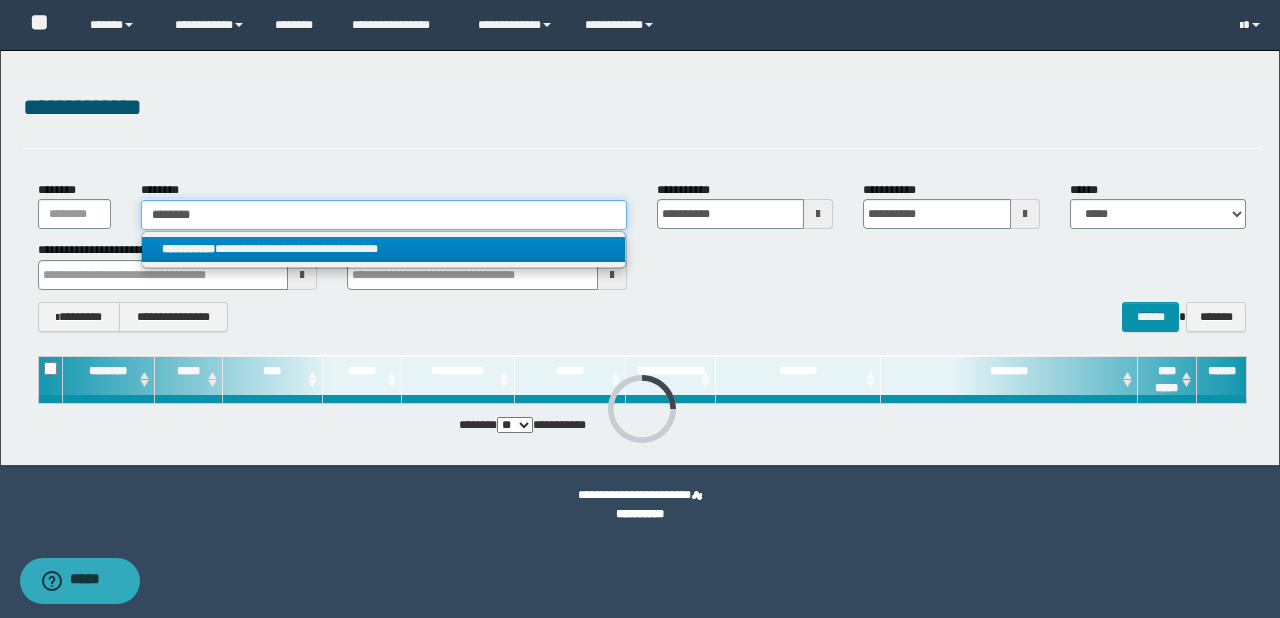 type 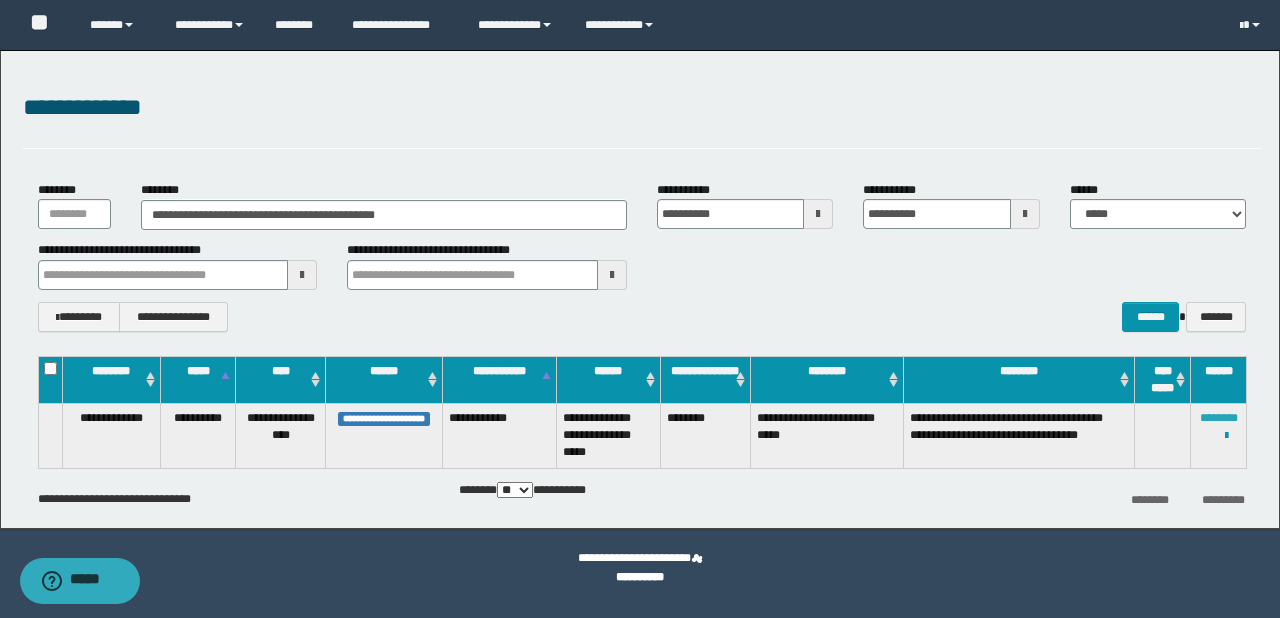 click on "********" at bounding box center [1219, 418] 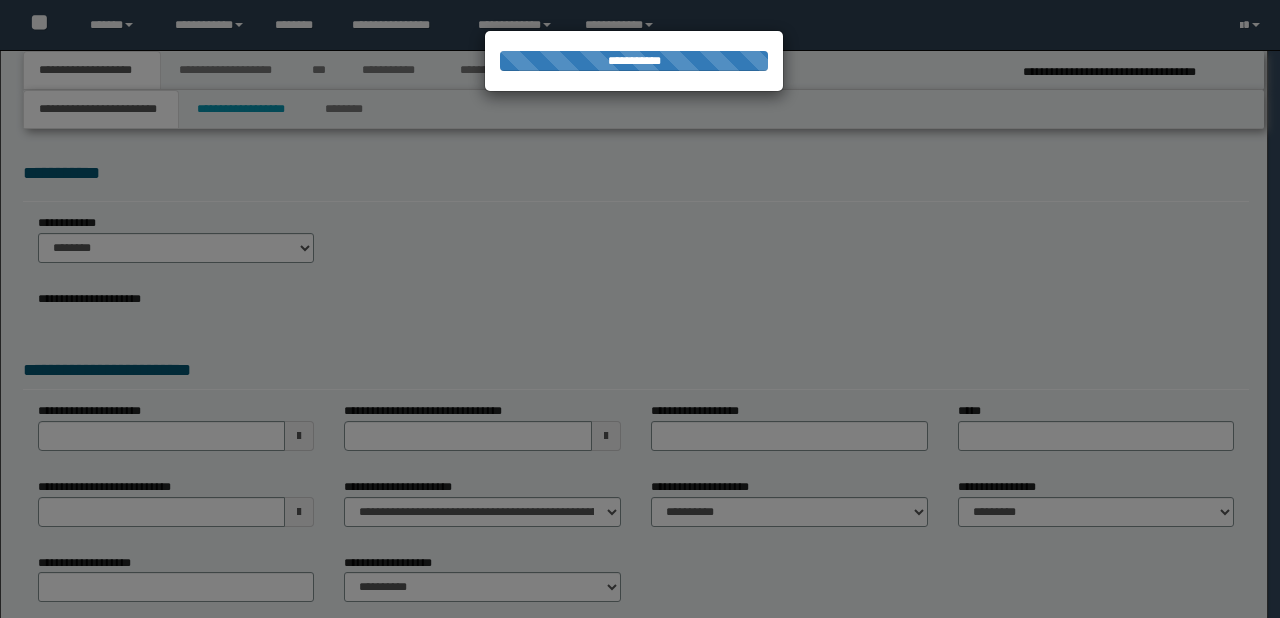 scroll, scrollTop: 0, scrollLeft: 0, axis: both 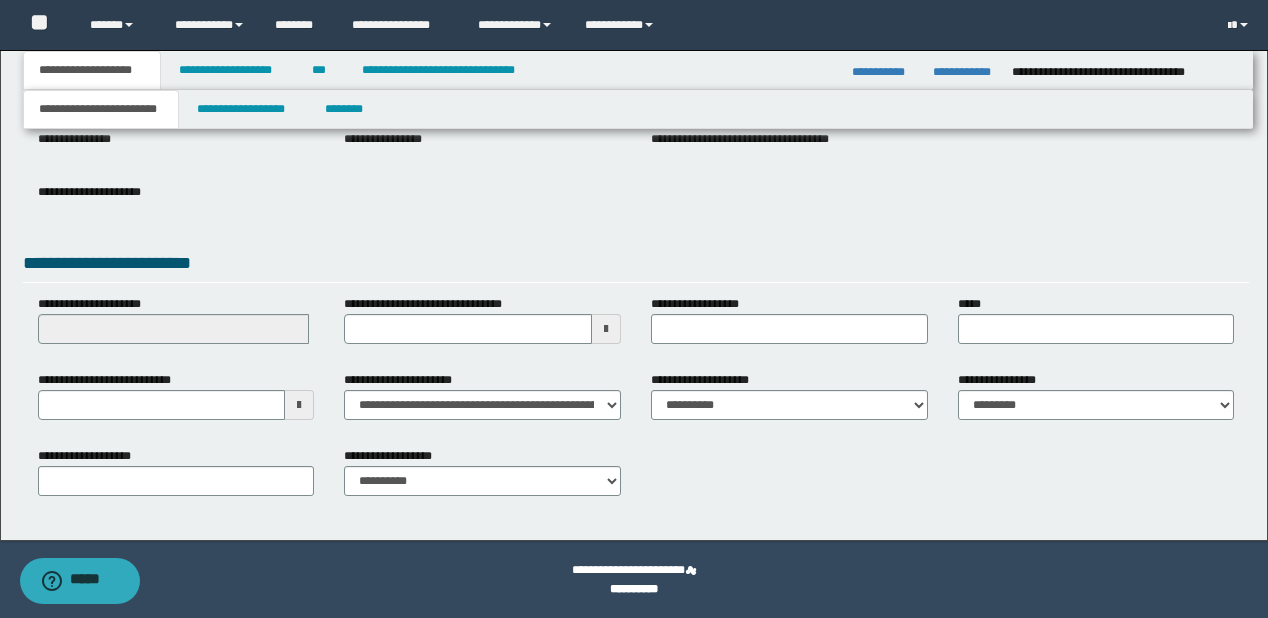 click on "**********" at bounding box center [176, 403] 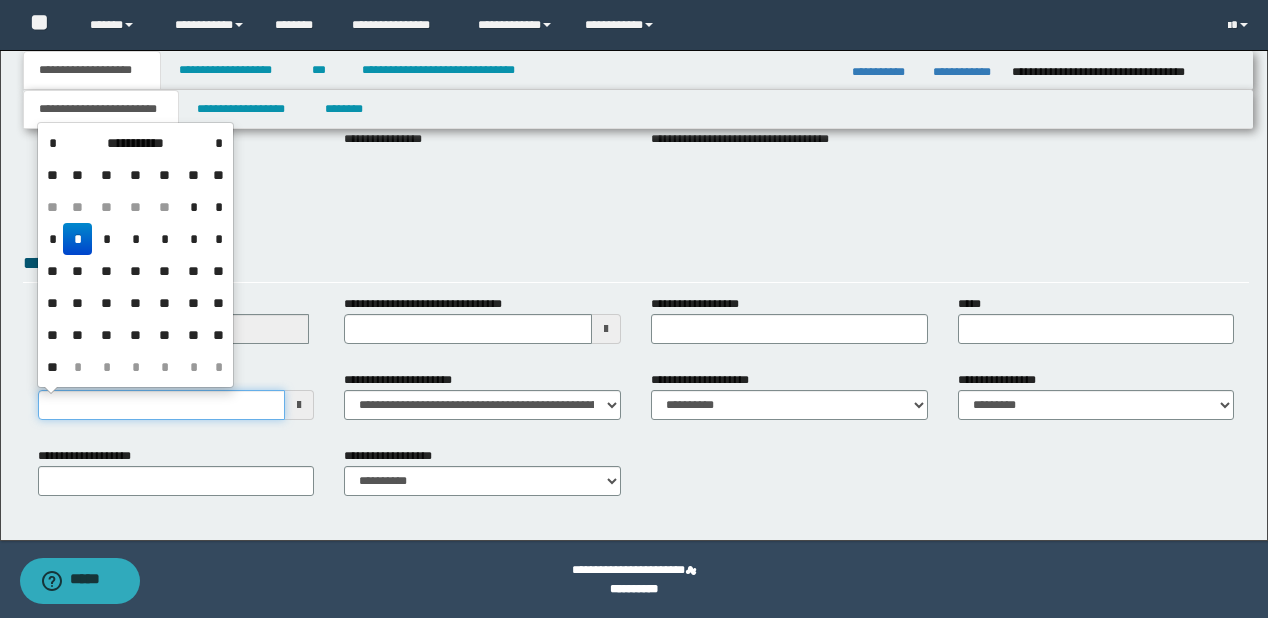 click on "**********" at bounding box center (162, 405) 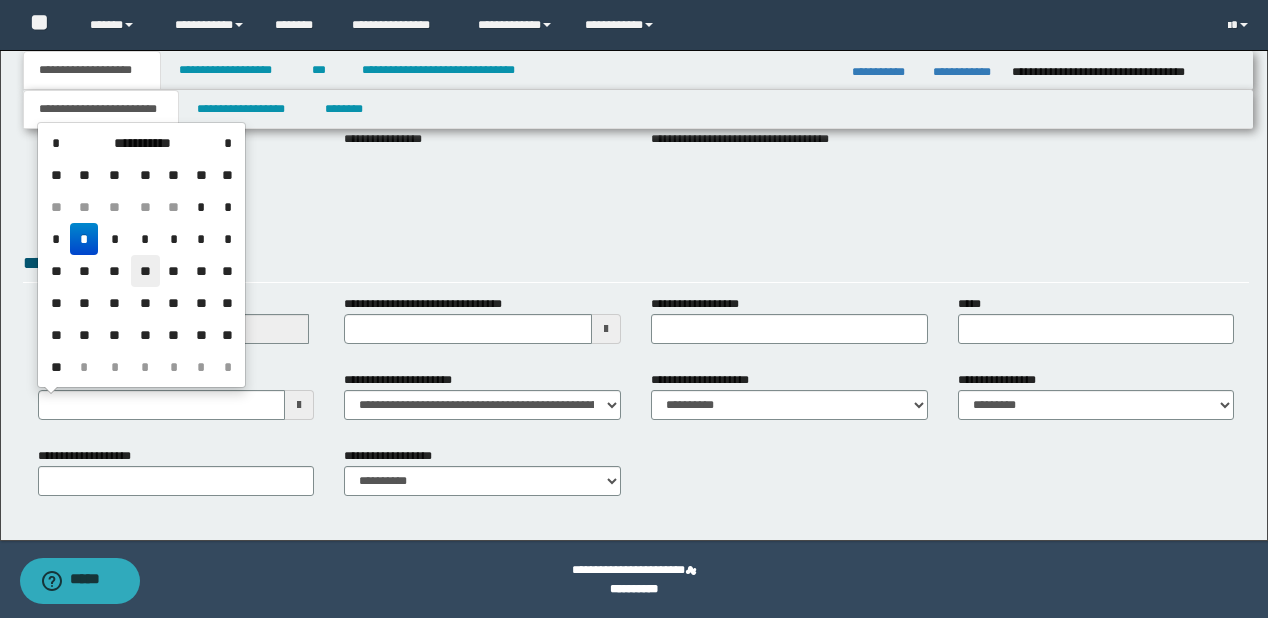 click on "**" at bounding box center (145, 271) 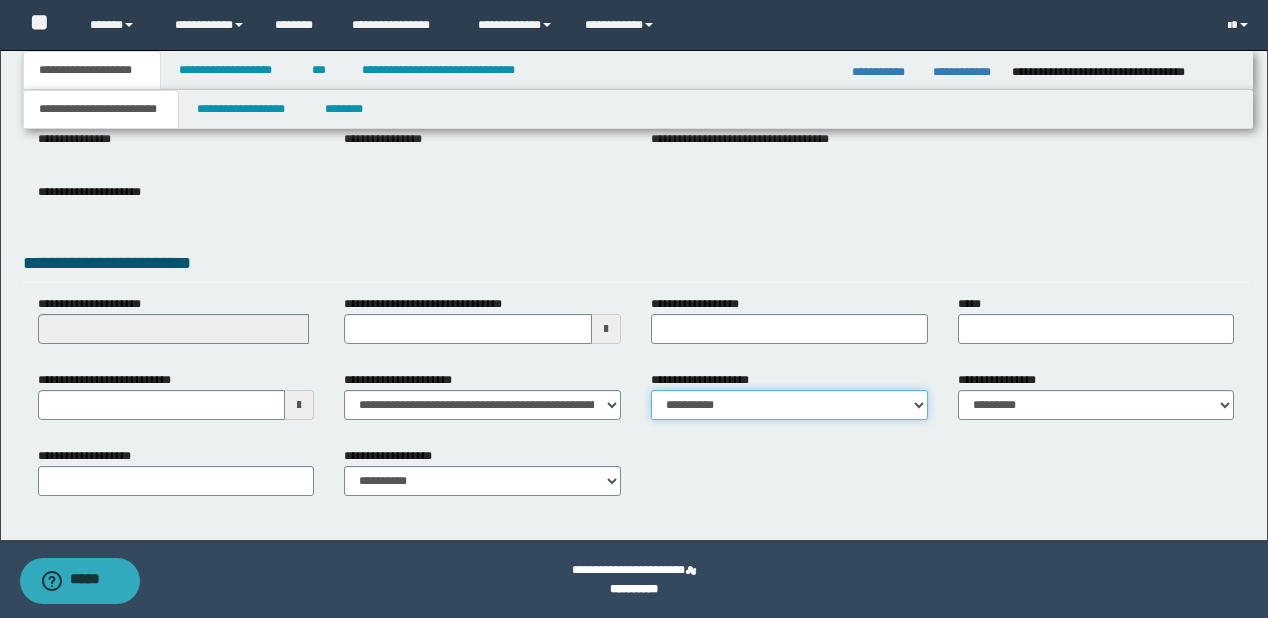 click on "**********" at bounding box center (789, 405) 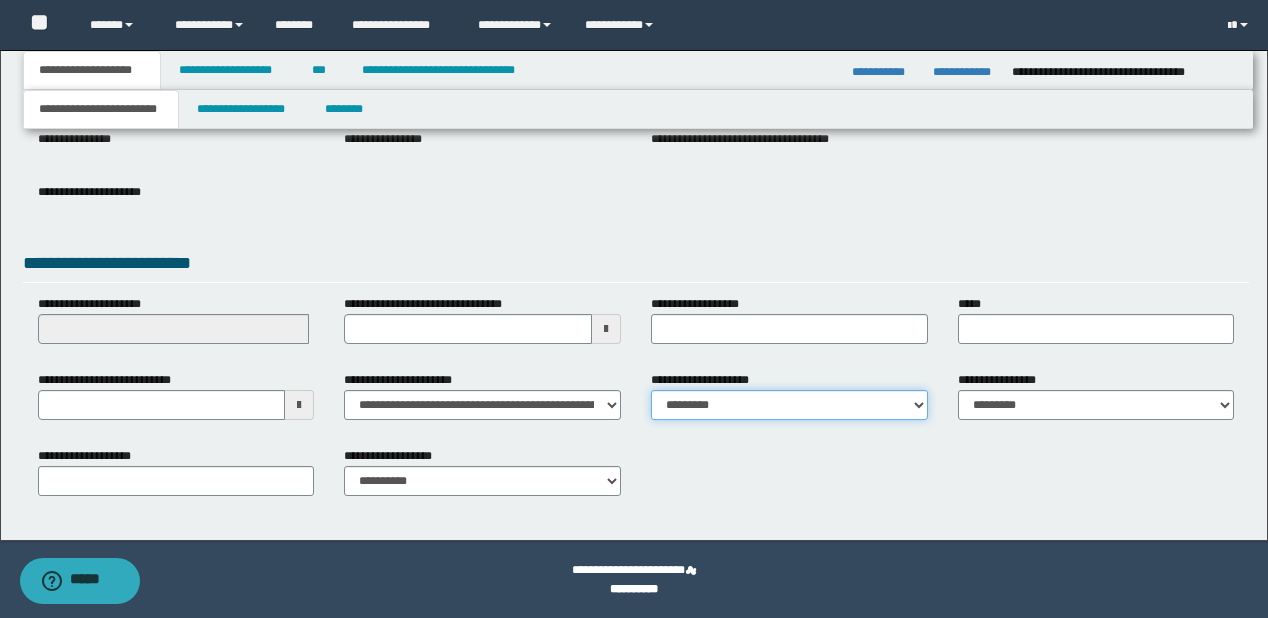 click on "**********" at bounding box center [789, 405] 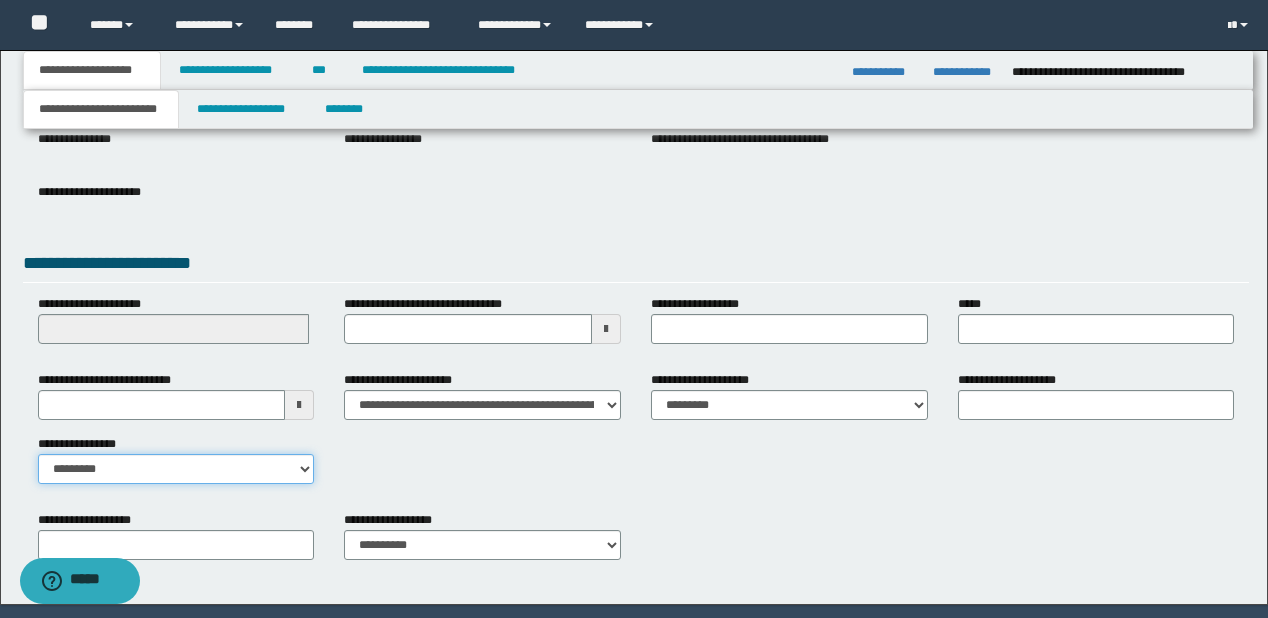 click on "**********" at bounding box center [176, 469] 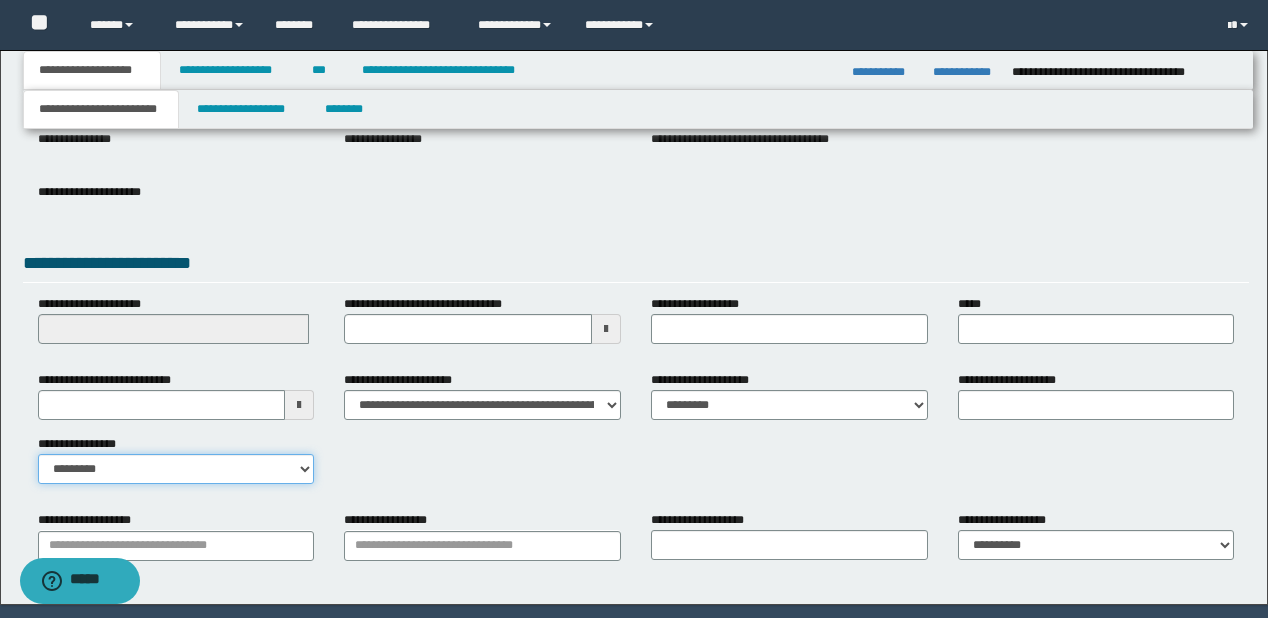 scroll, scrollTop: 328, scrollLeft: 0, axis: vertical 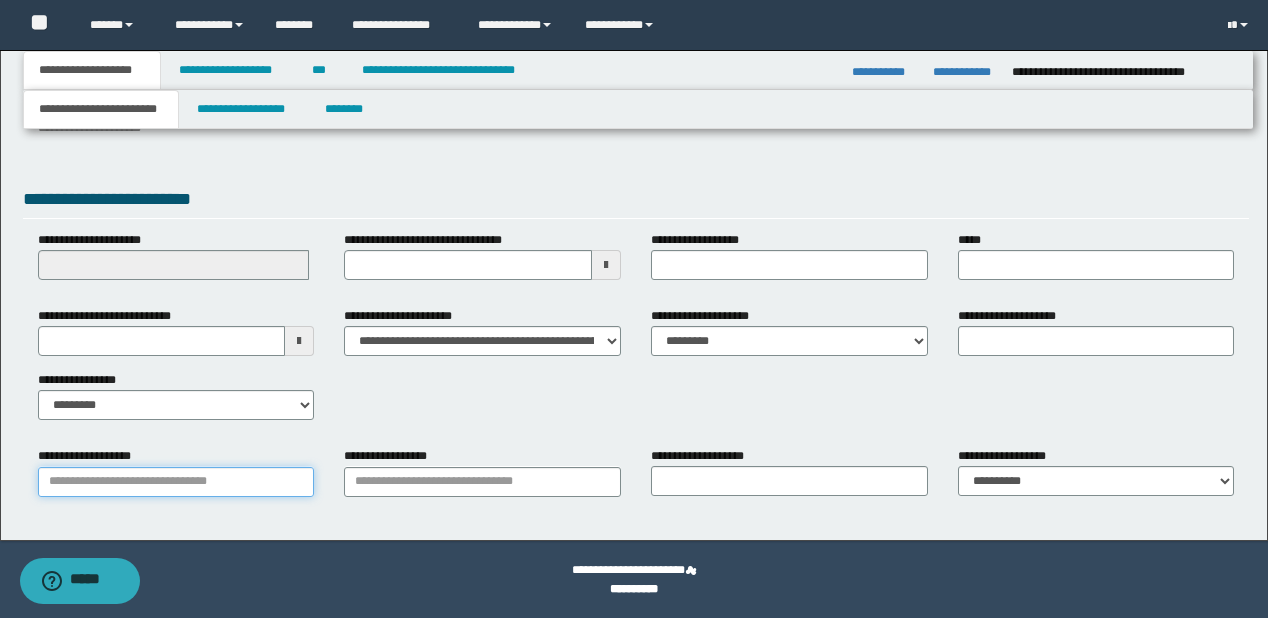 click on "**********" at bounding box center (176, 482) 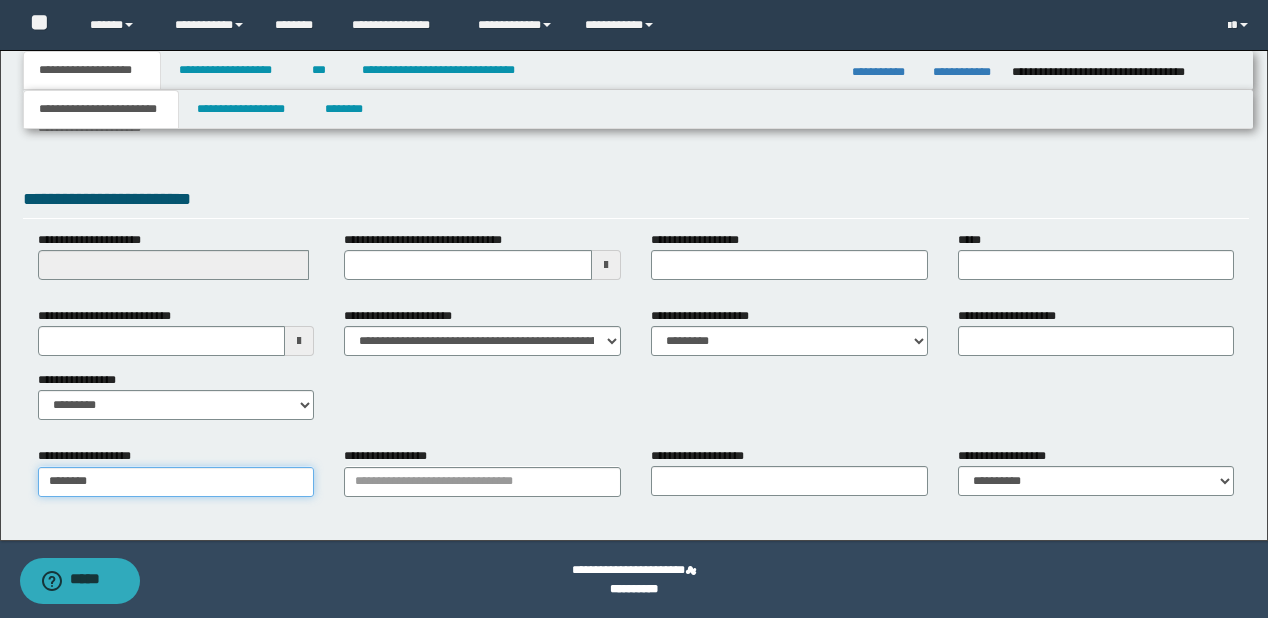 type on "*********" 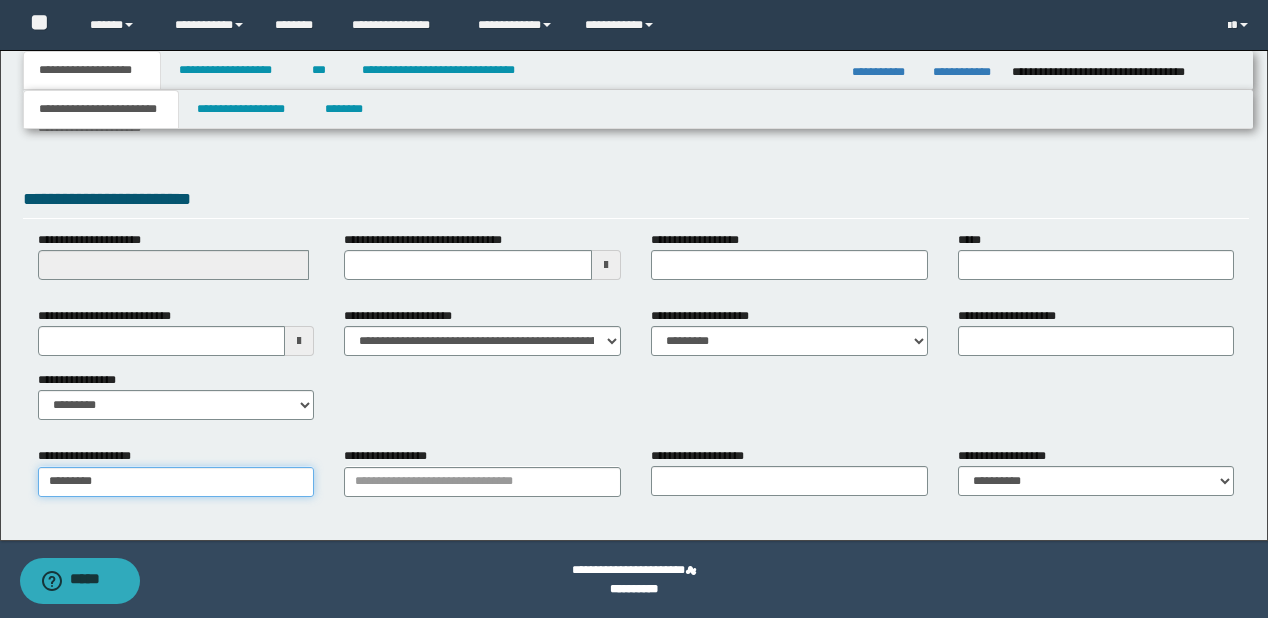 type on "*********" 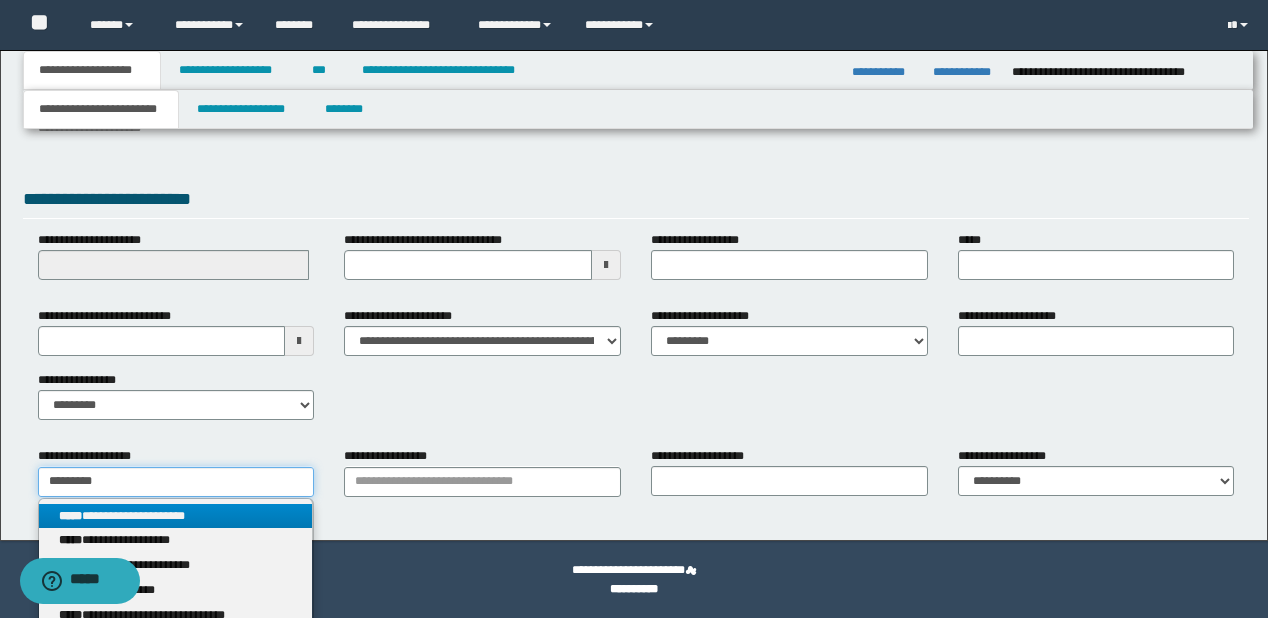 type on "*********" 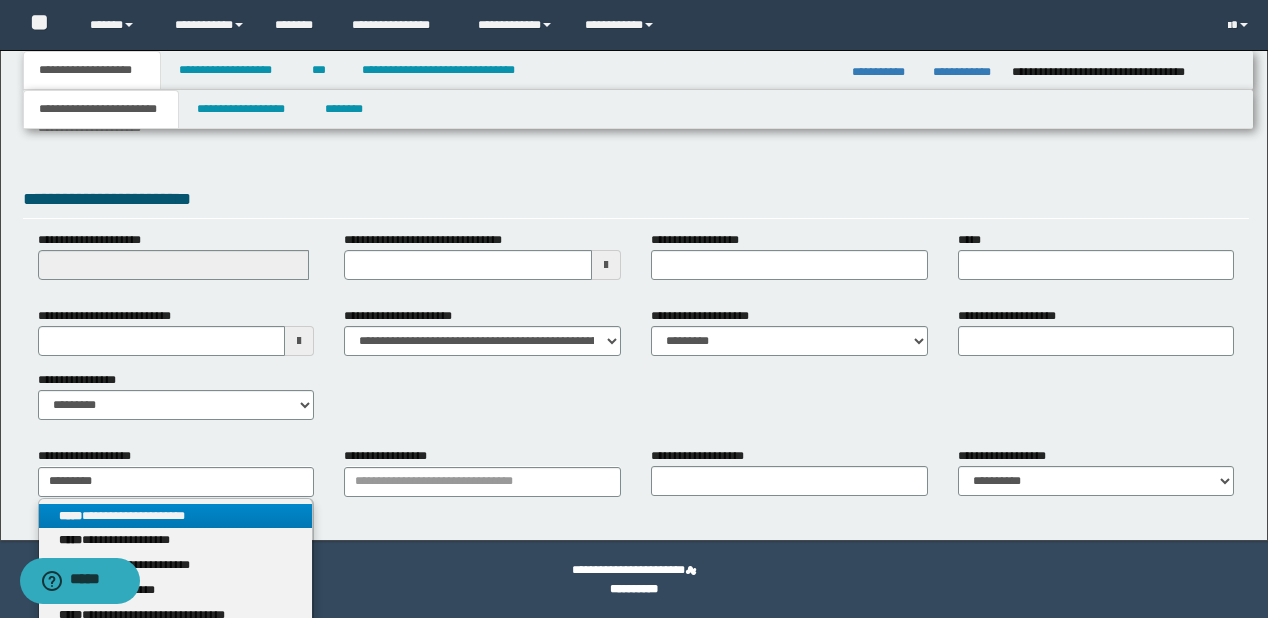 click on "**********" at bounding box center (176, 516) 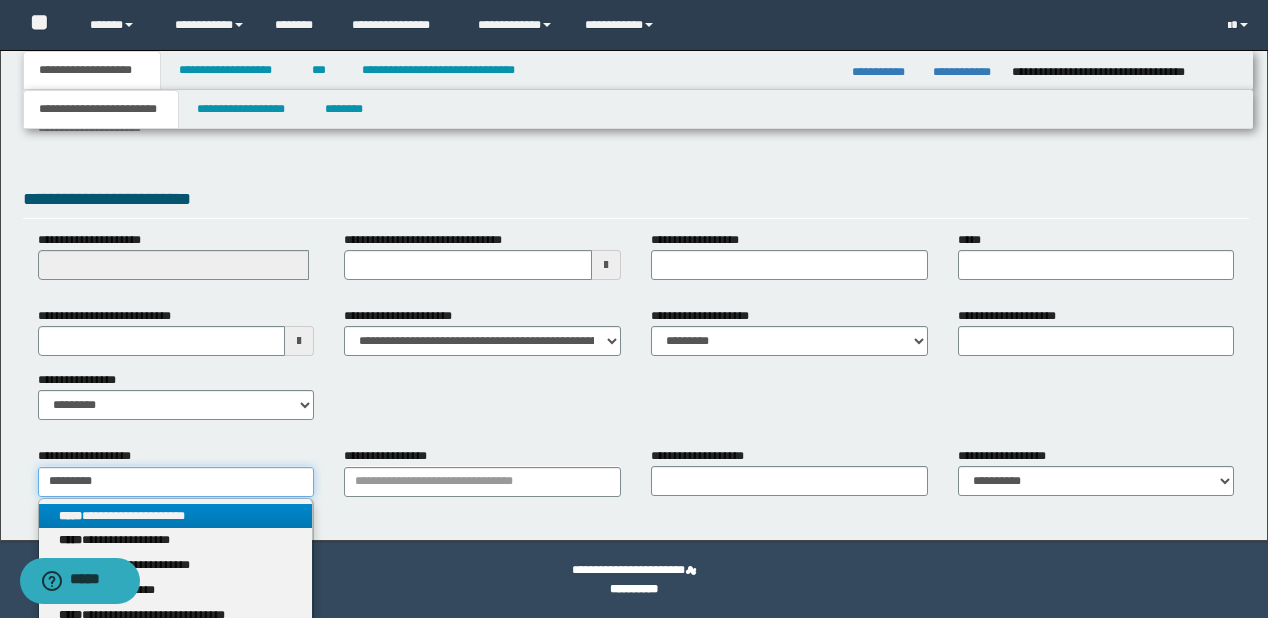 type 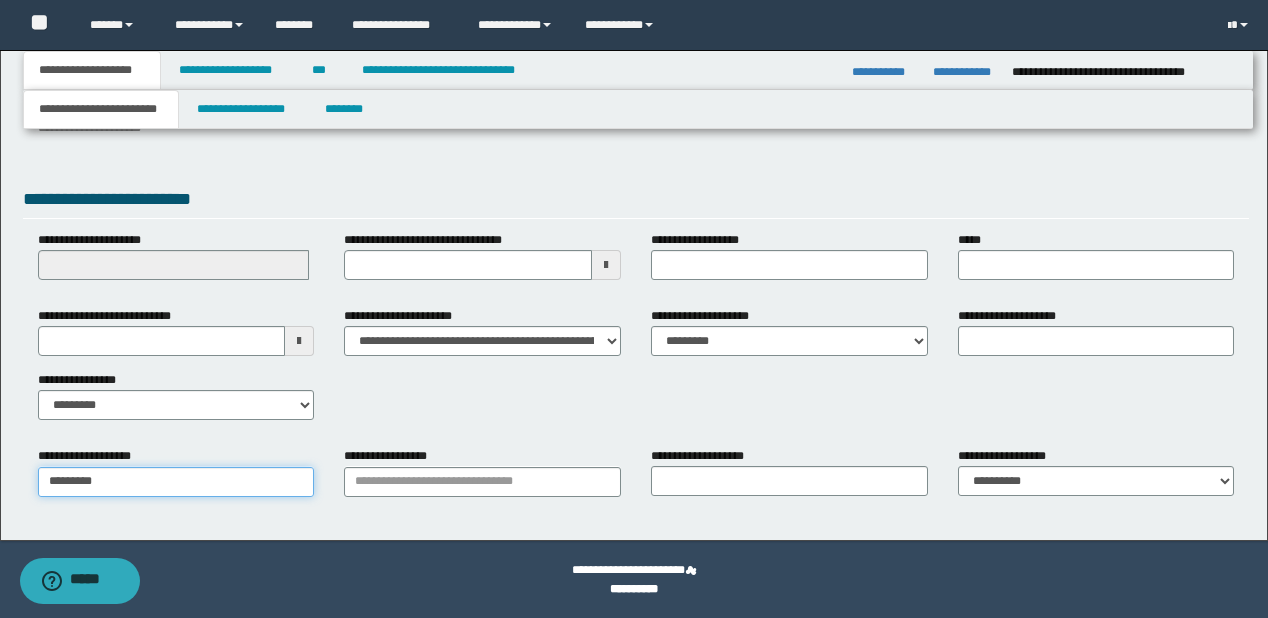 type on "*********" 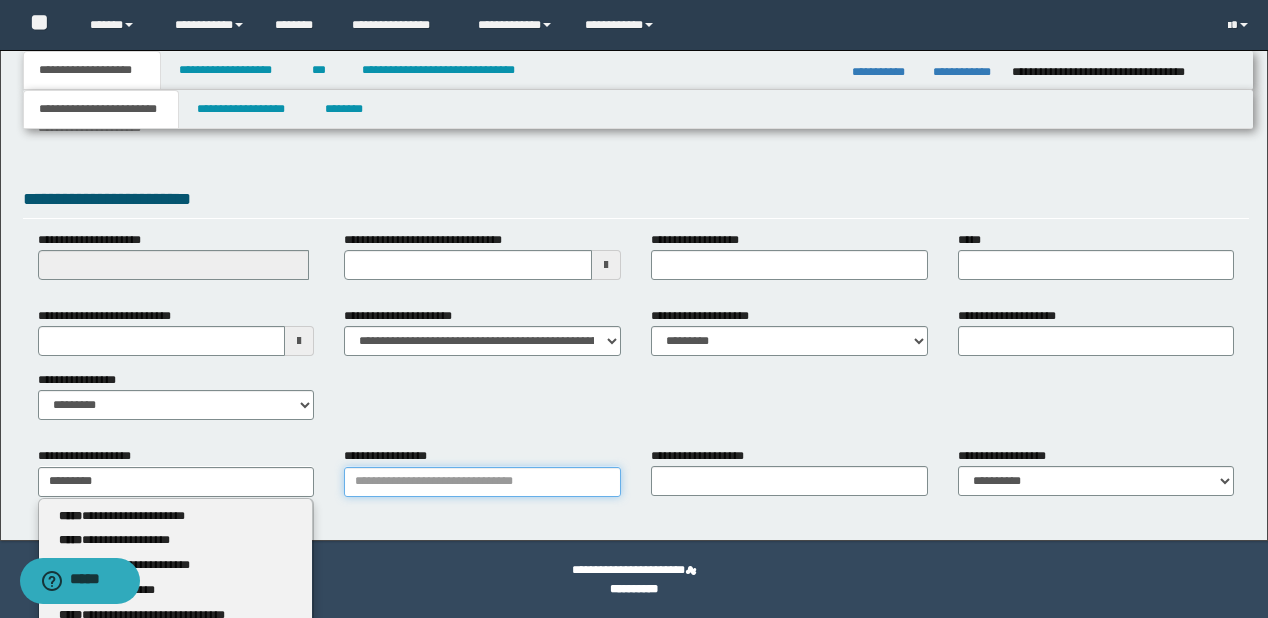 type 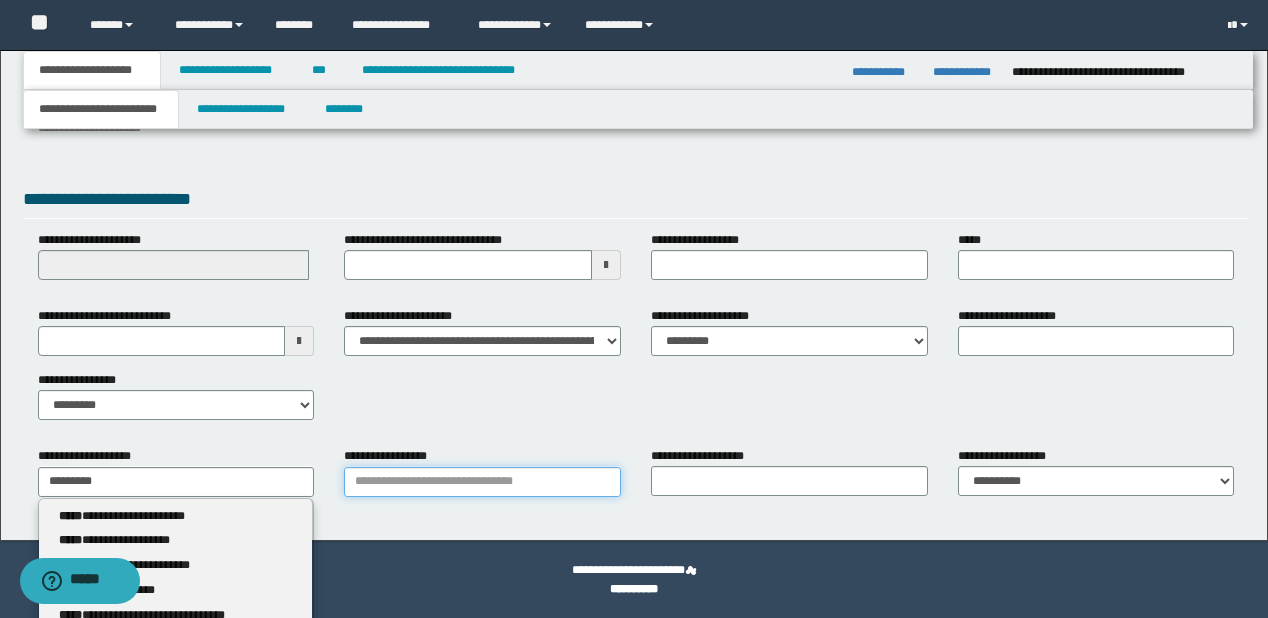 click on "**********" at bounding box center [482, 482] 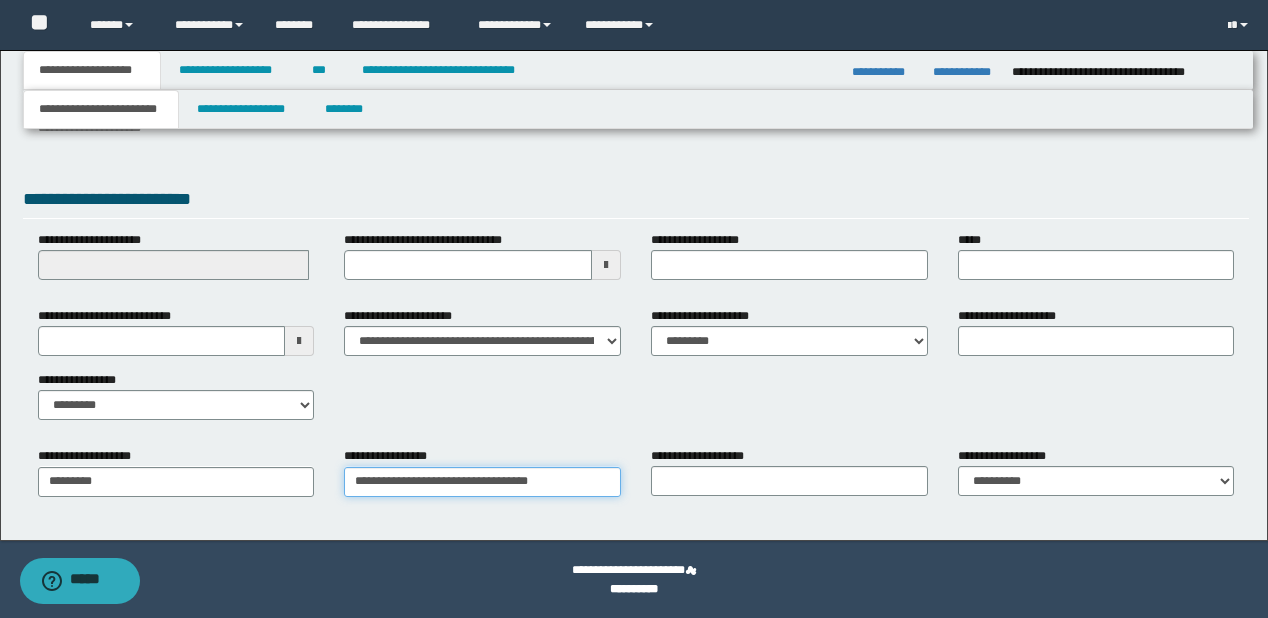 type on "**********" 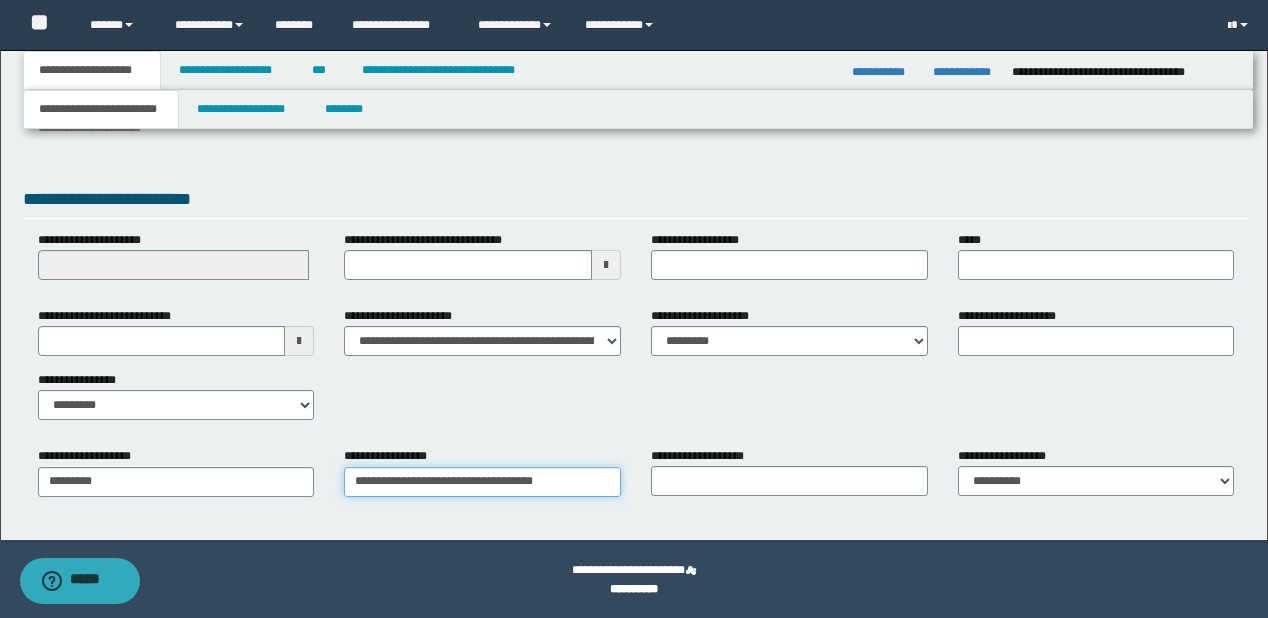 type on "**********" 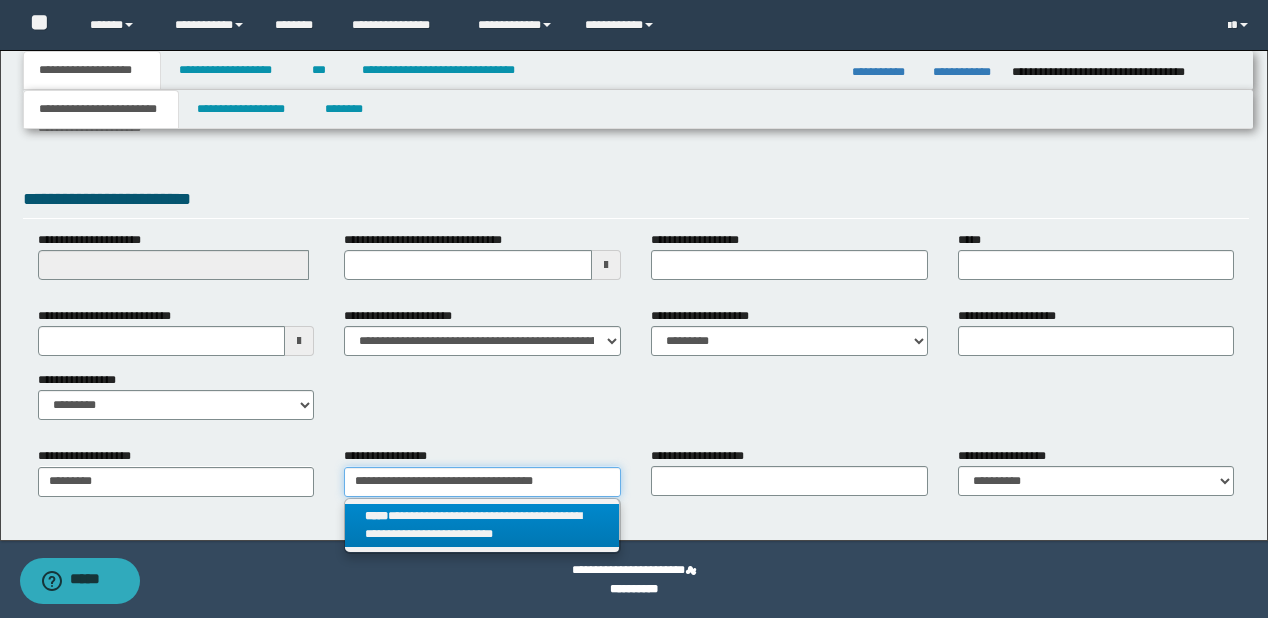 type on "**********" 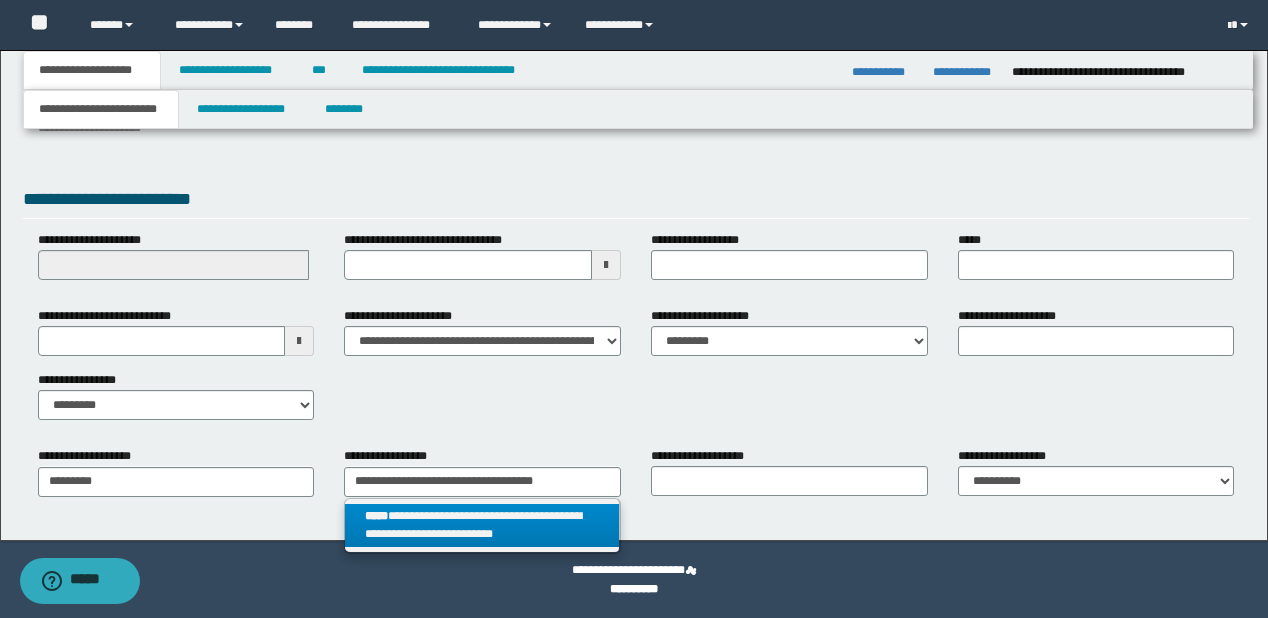click on "**********" at bounding box center [482, 526] 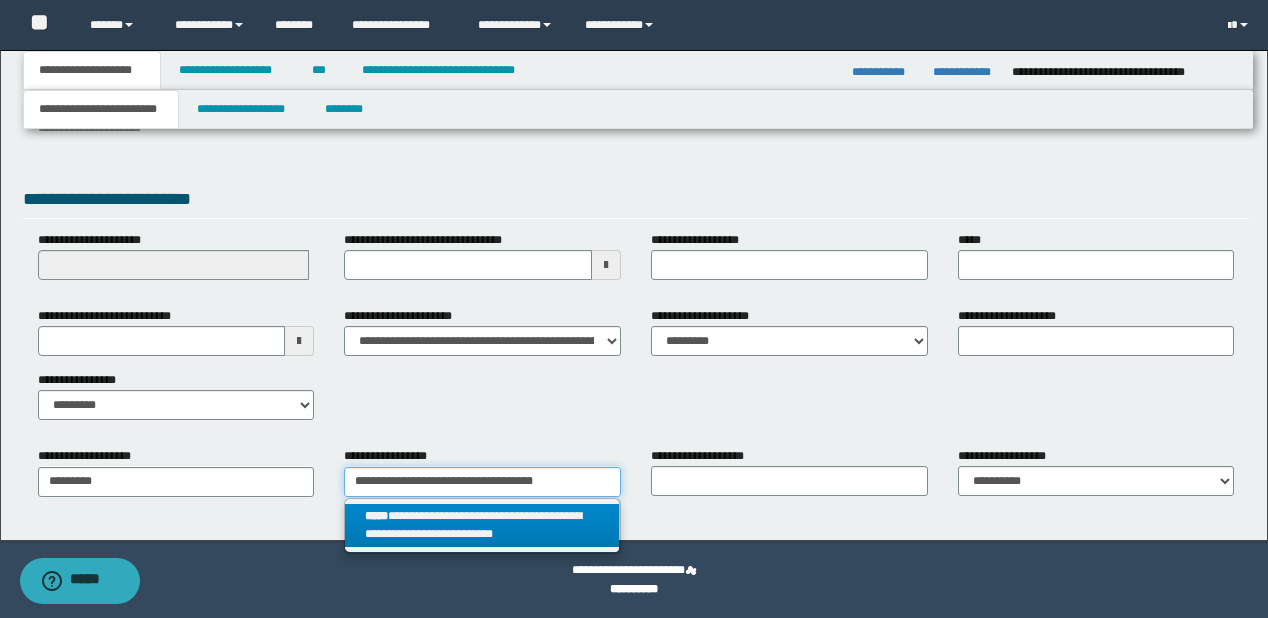 type 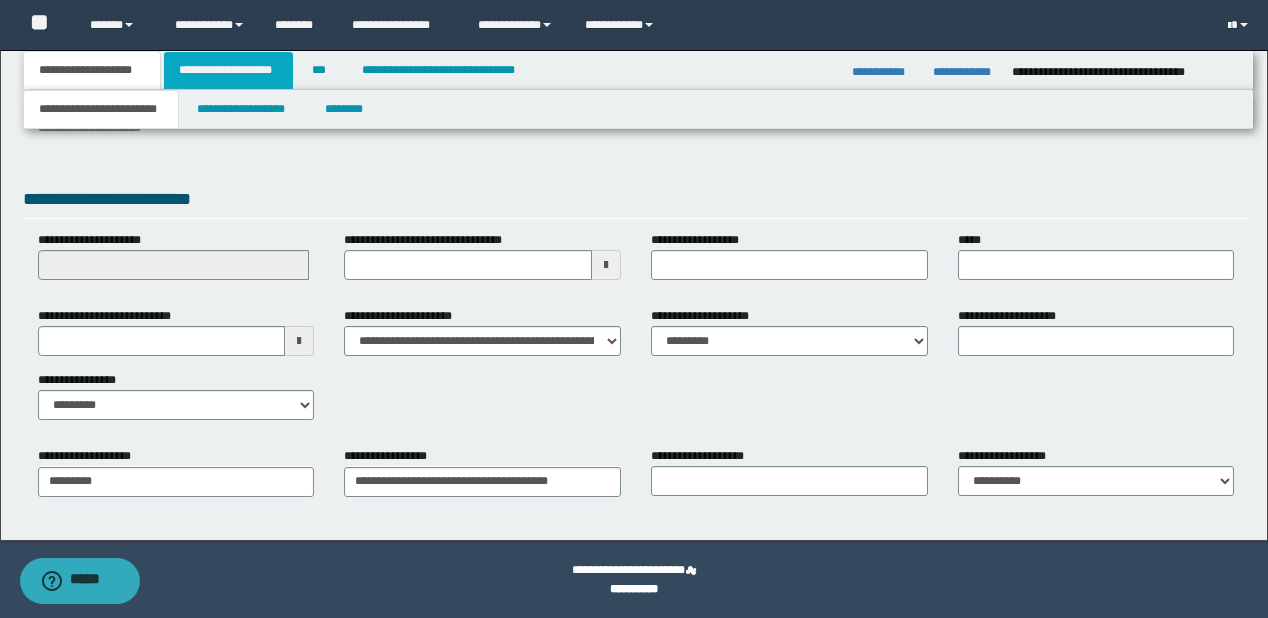 click on "**********" at bounding box center (228, 70) 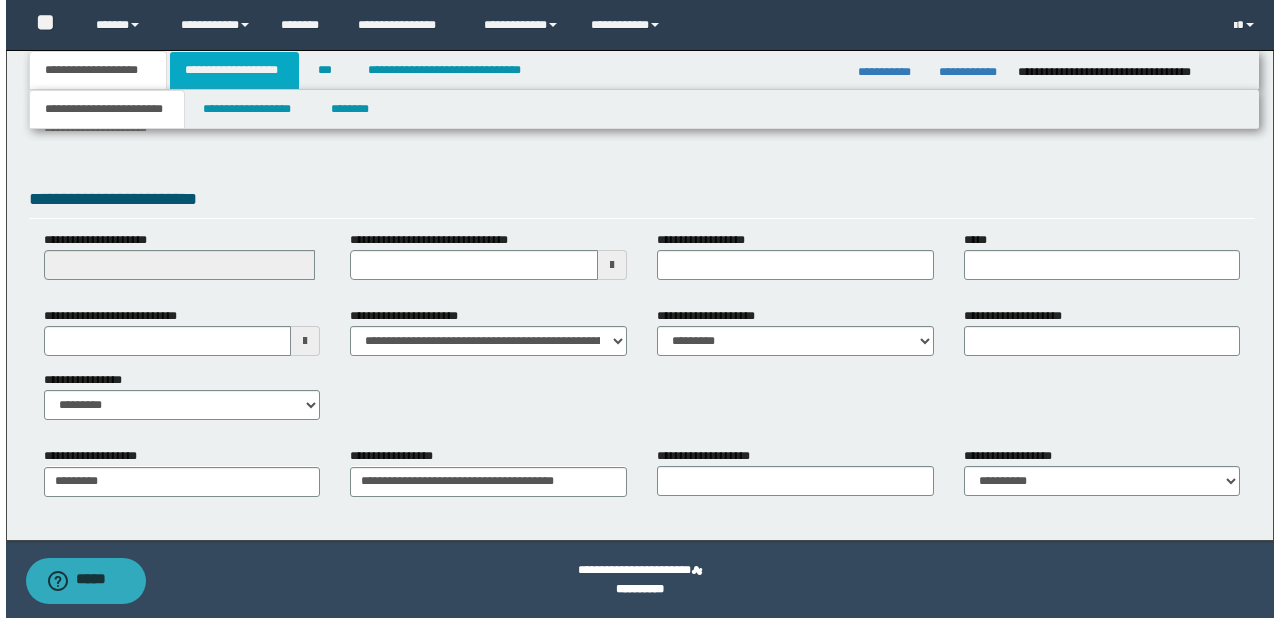 scroll, scrollTop: 0, scrollLeft: 0, axis: both 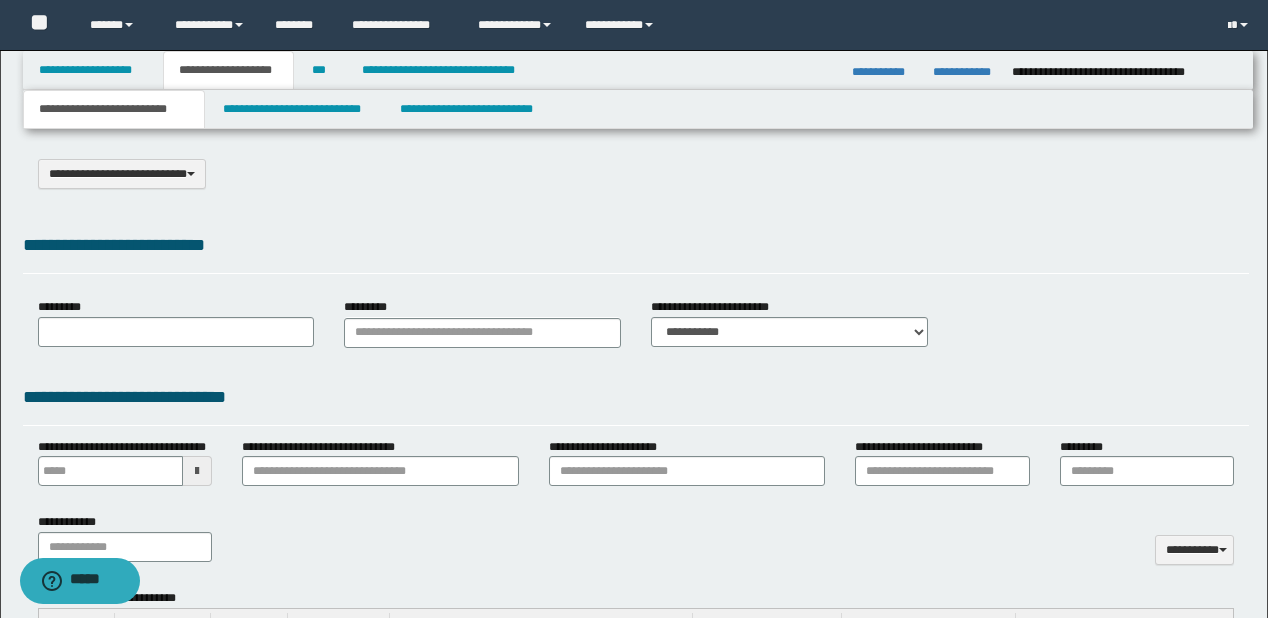 select on "*" 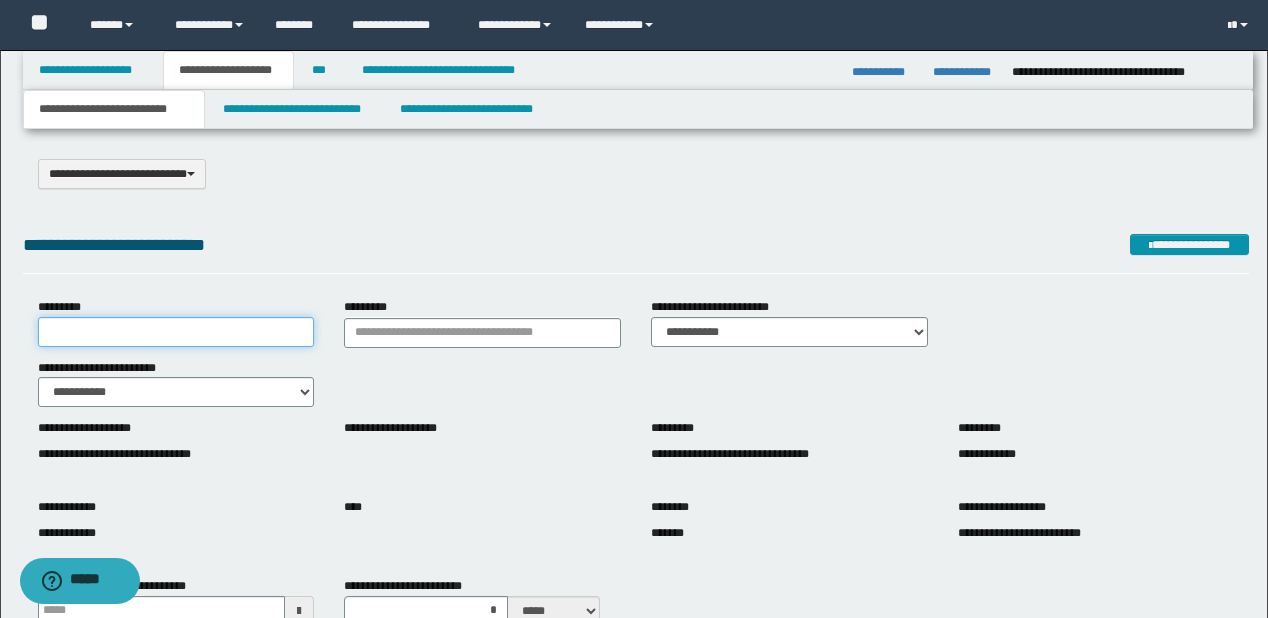 click on "*********" at bounding box center [176, 332] 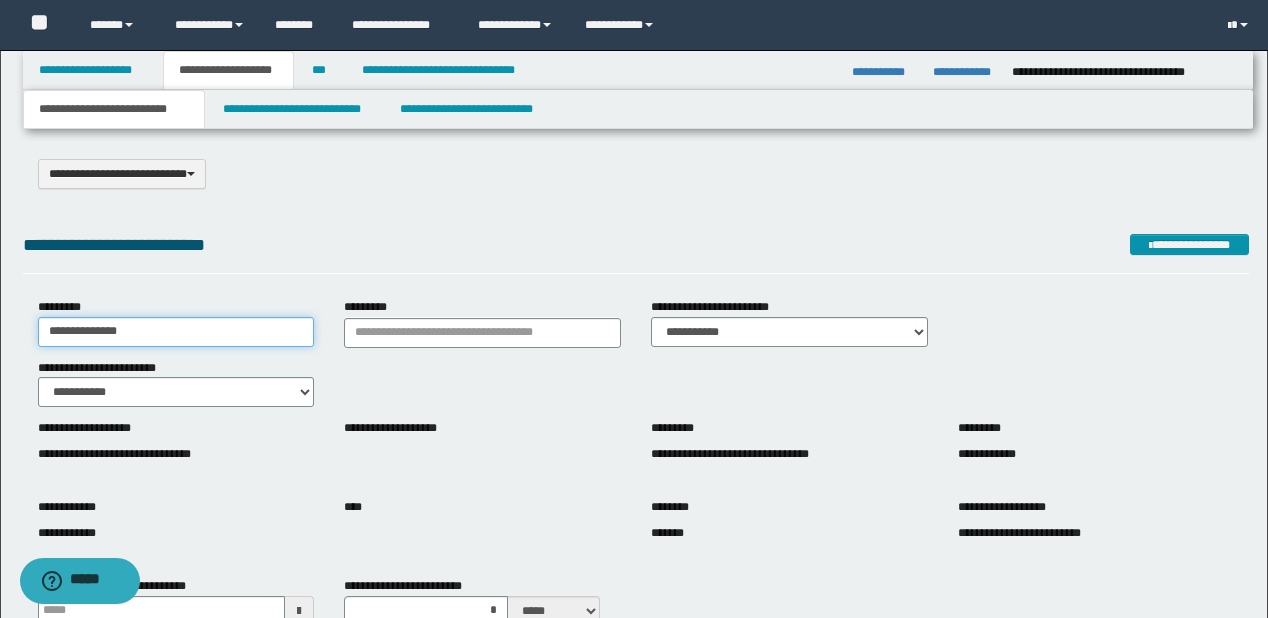 type on "**********" 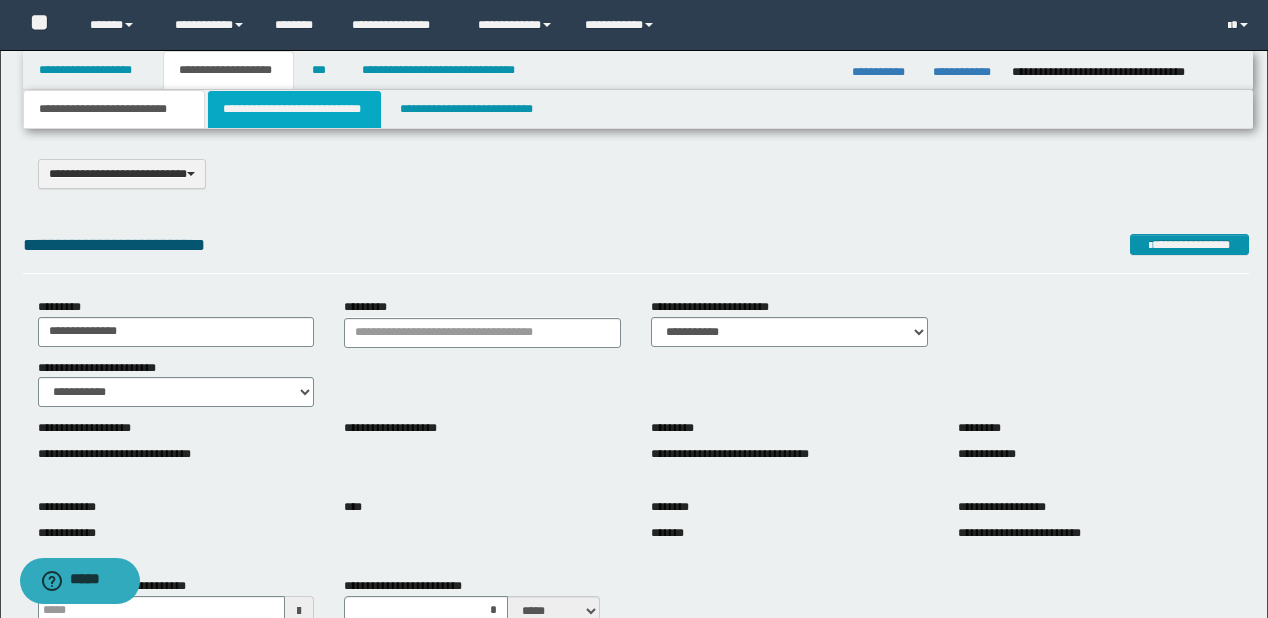 click on "**********" at bounding box center [294, 109] 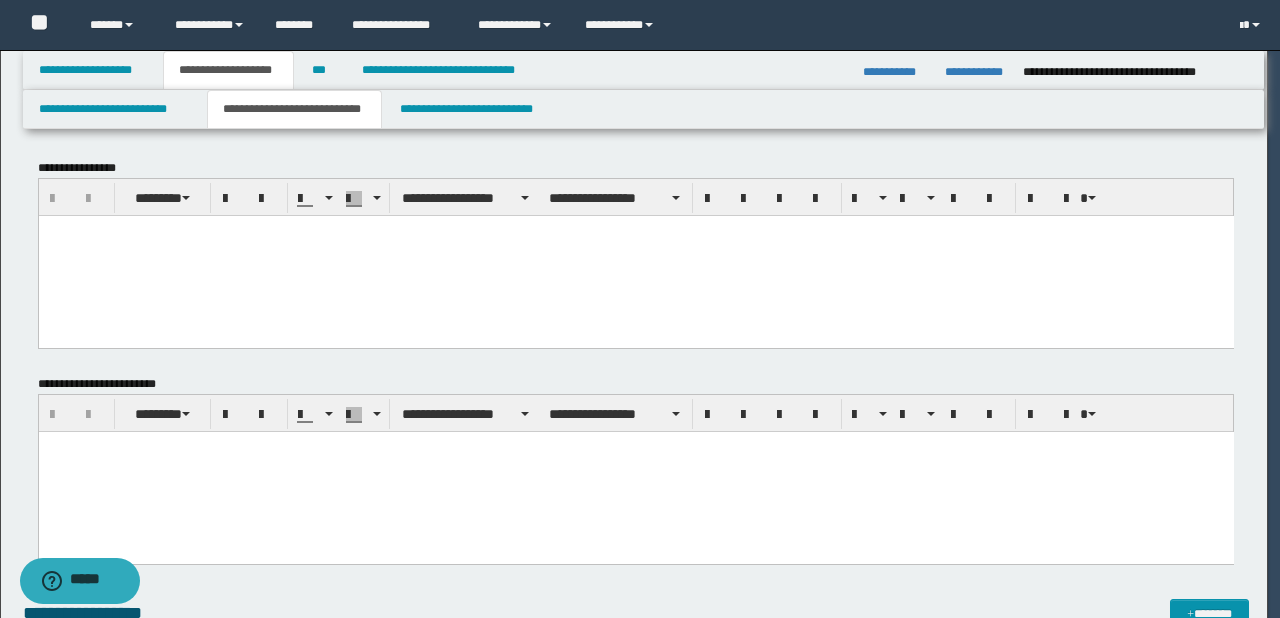 scroll, scrollTop: 0, scrollLeft: 0, axis: both 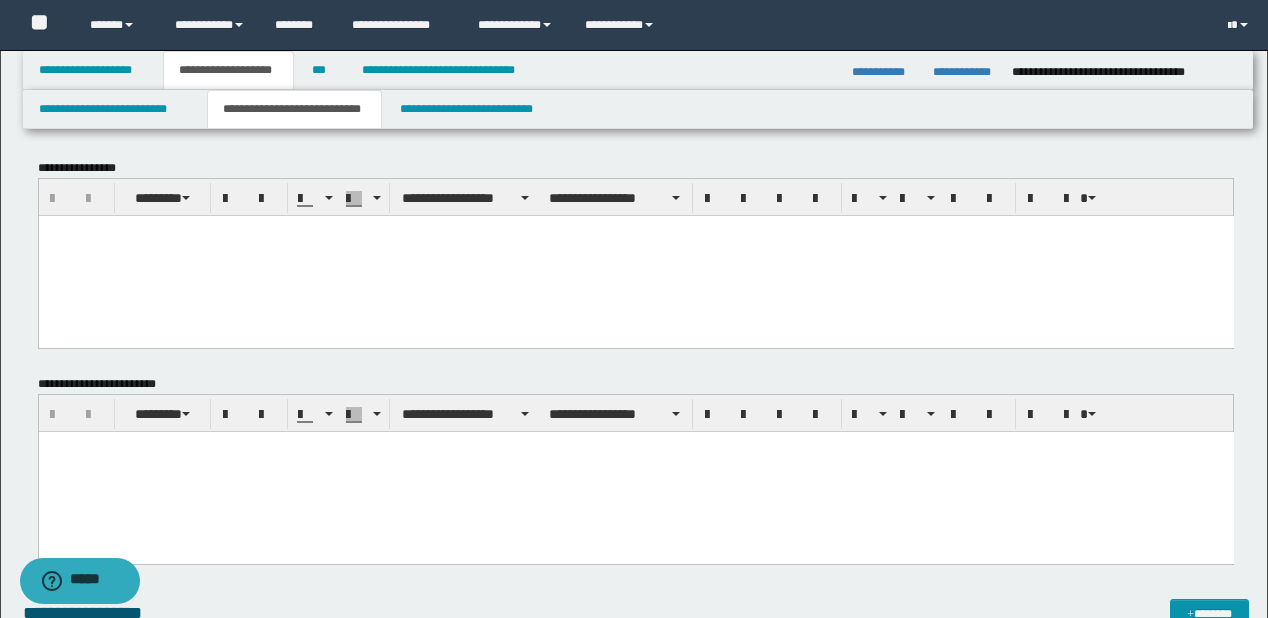 click at bounding box center (635, 255) 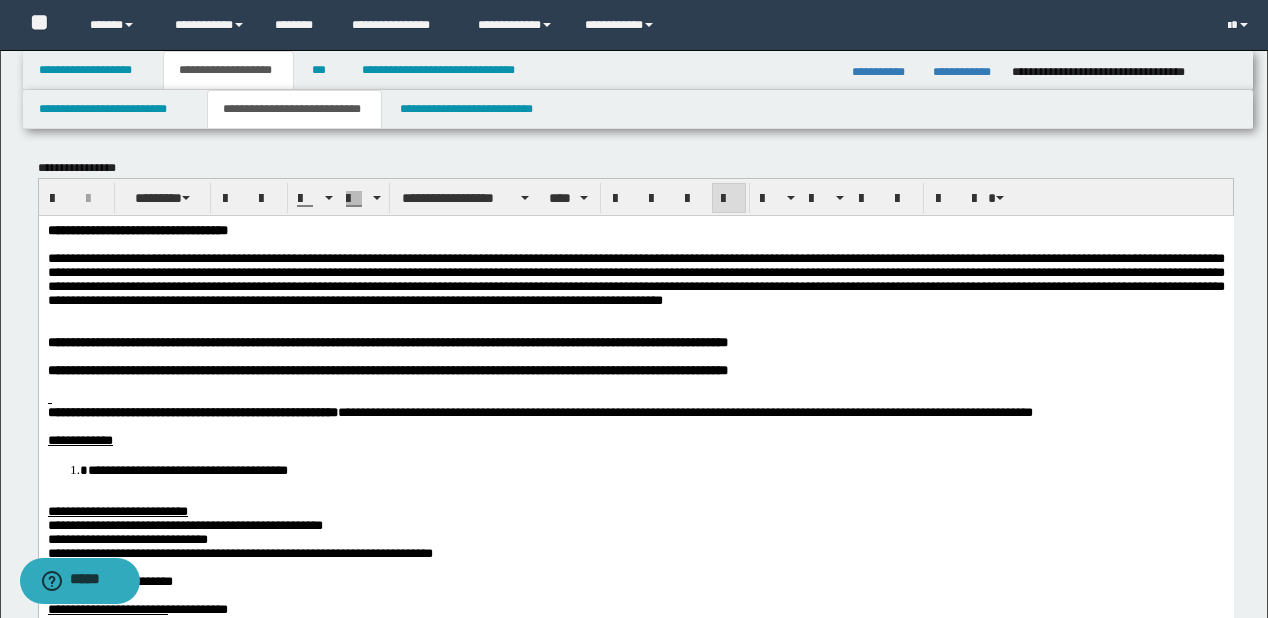 click on "**********" at bounding box center (635, 1458) 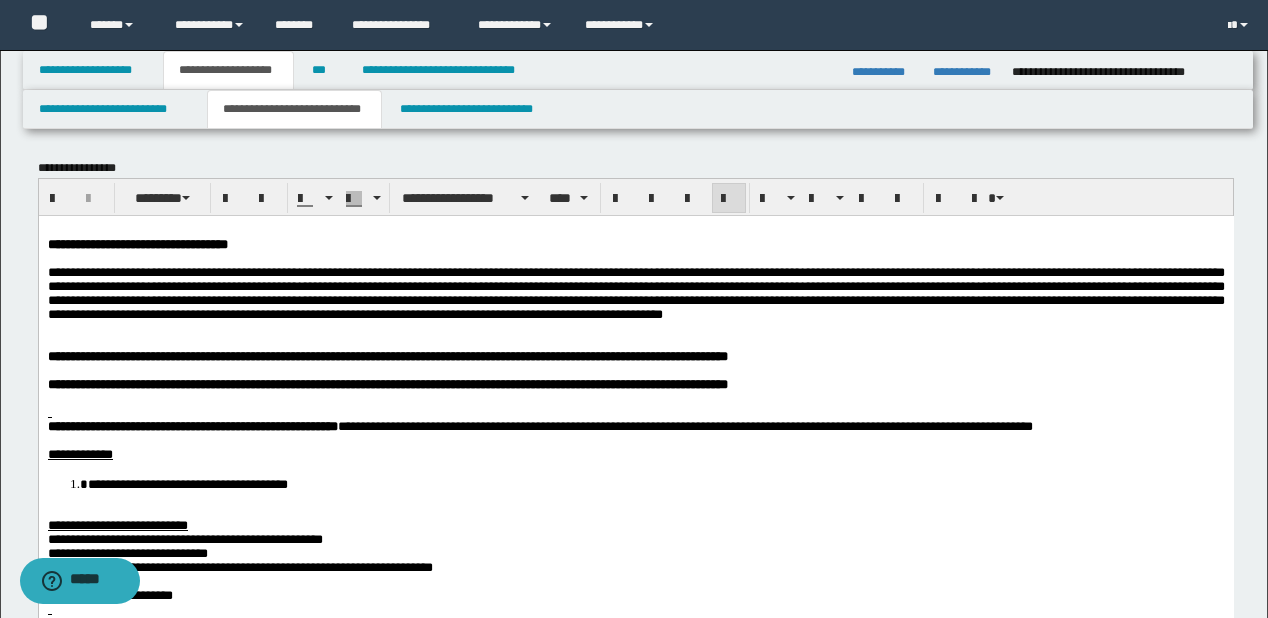 click on "**********" at bounding box center (635, 293) 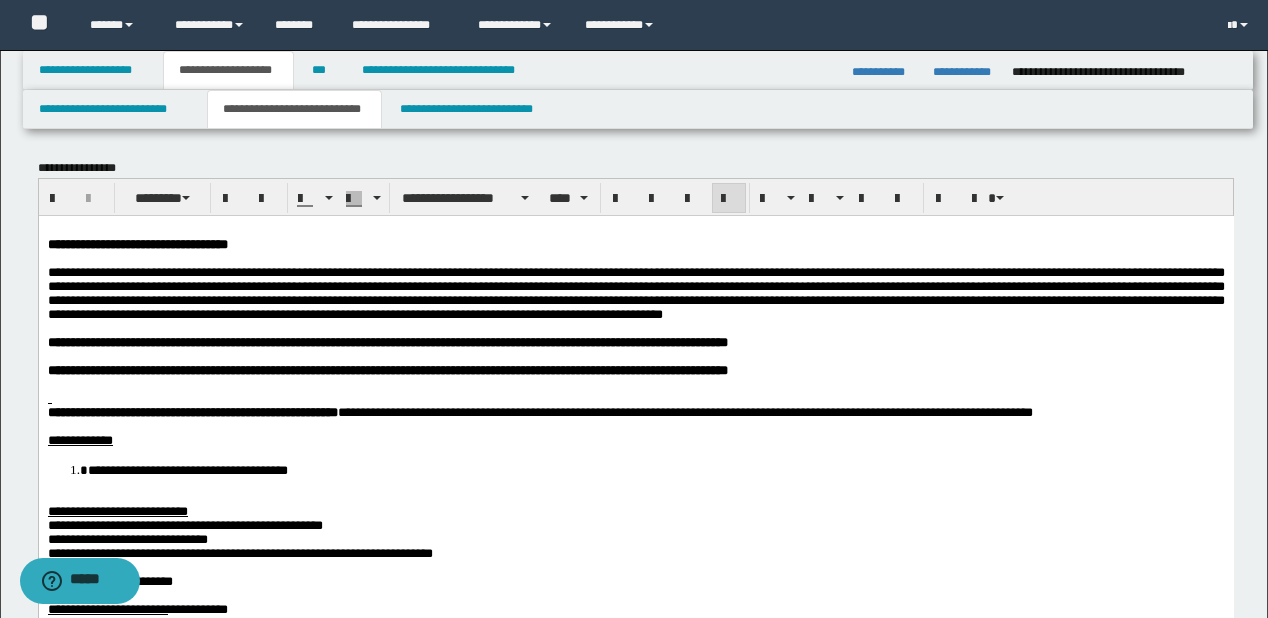 click at bounding box center [635, 384] 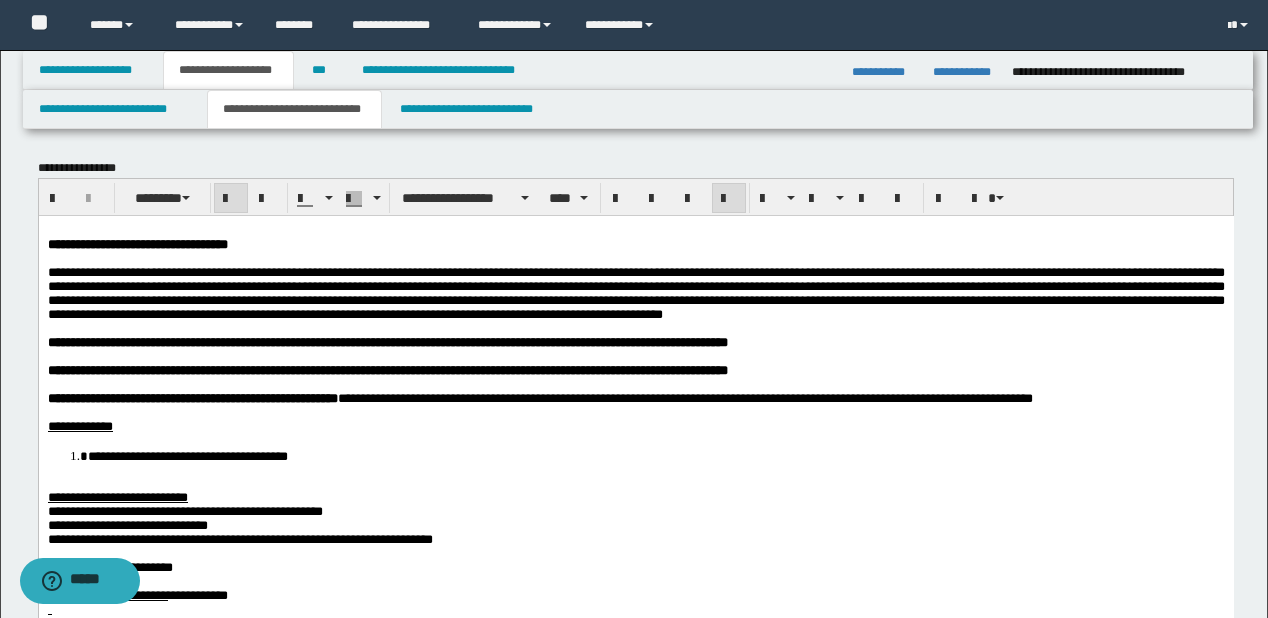 scroll, scrollTop: 160, scrollLeft: 0, axis: vertical 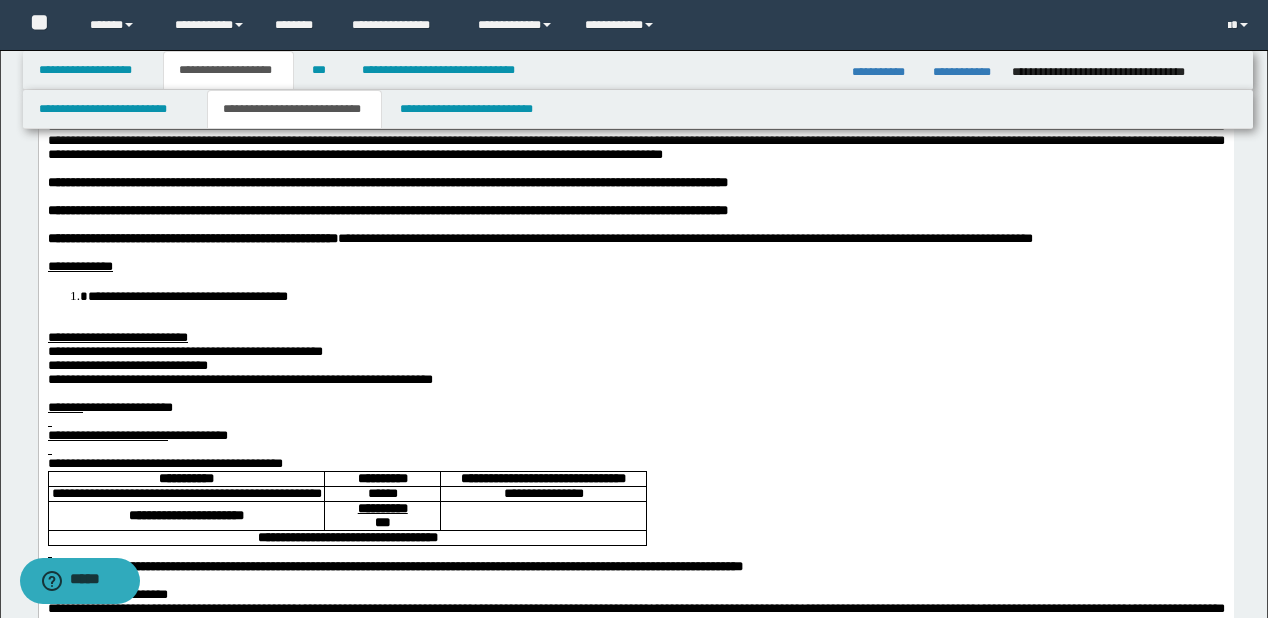 click on "**********" at bounding box center (655, 295) 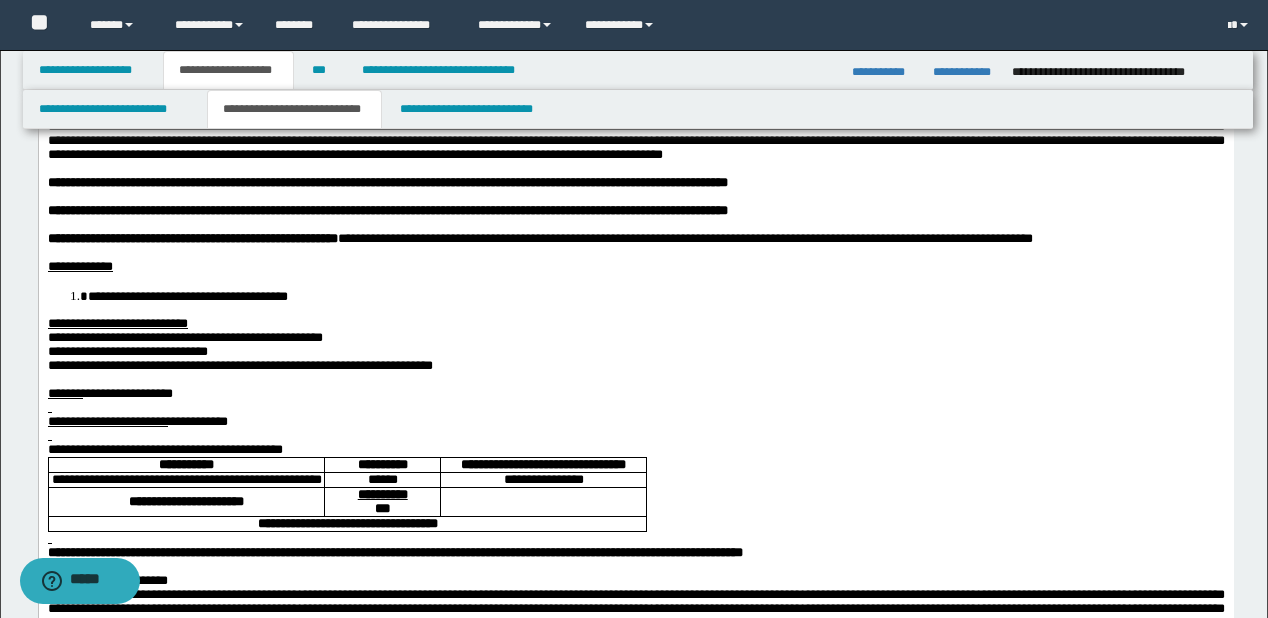 click on "**********" at bounding box center (184, 336) 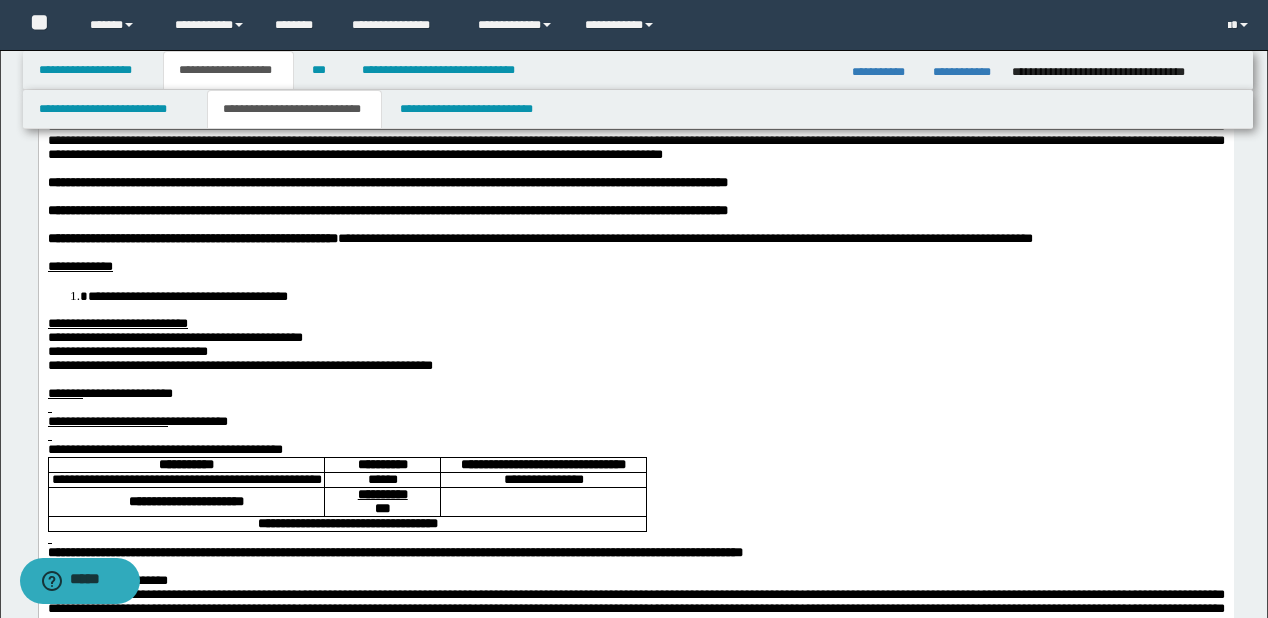 click on "**********" at bounding box center (239, 364) 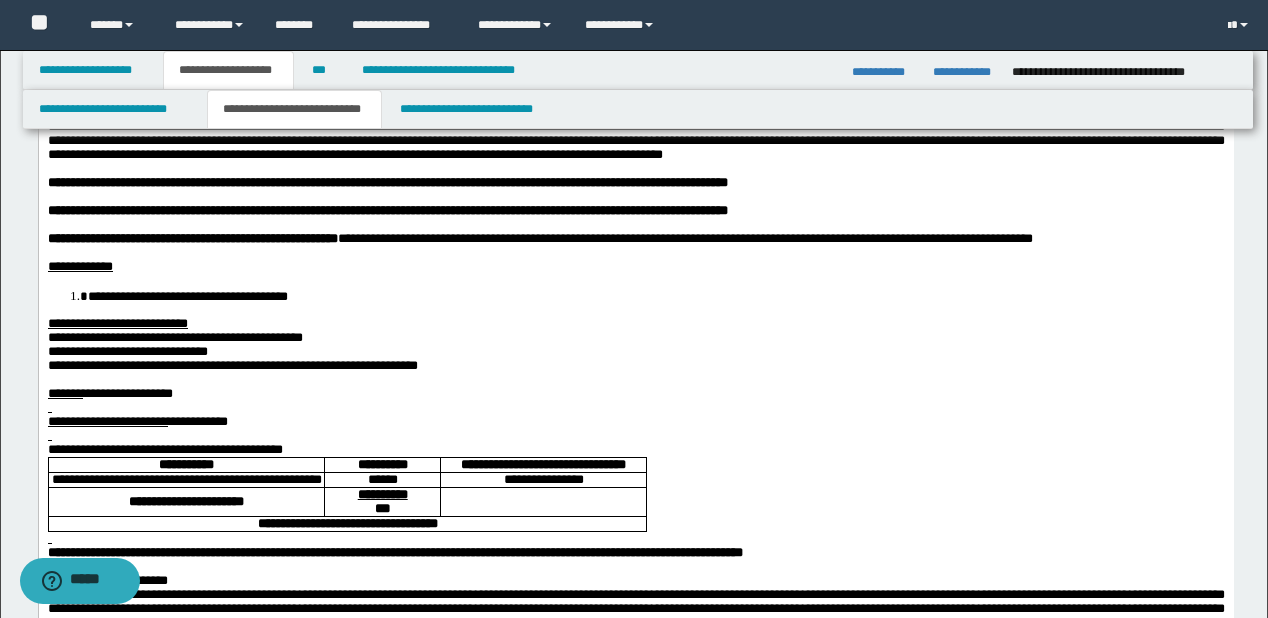 scroll, scrollTop: 400, scrollLeft: 0, axis: vertical 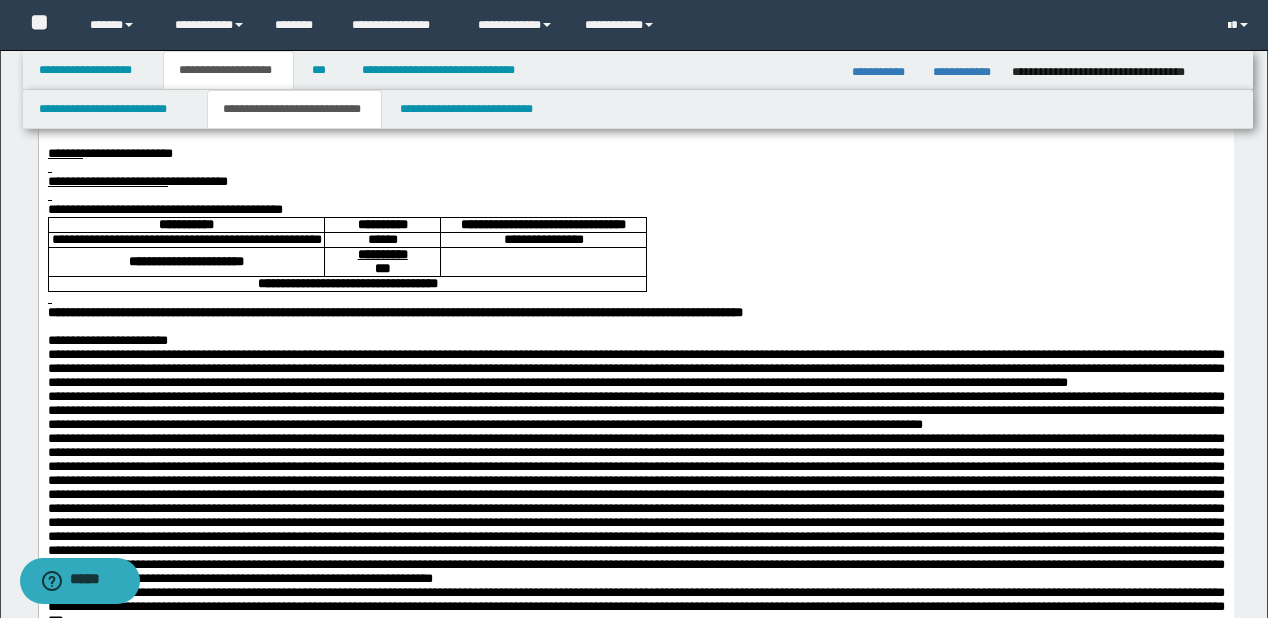 click at bounding box center (635, 196) 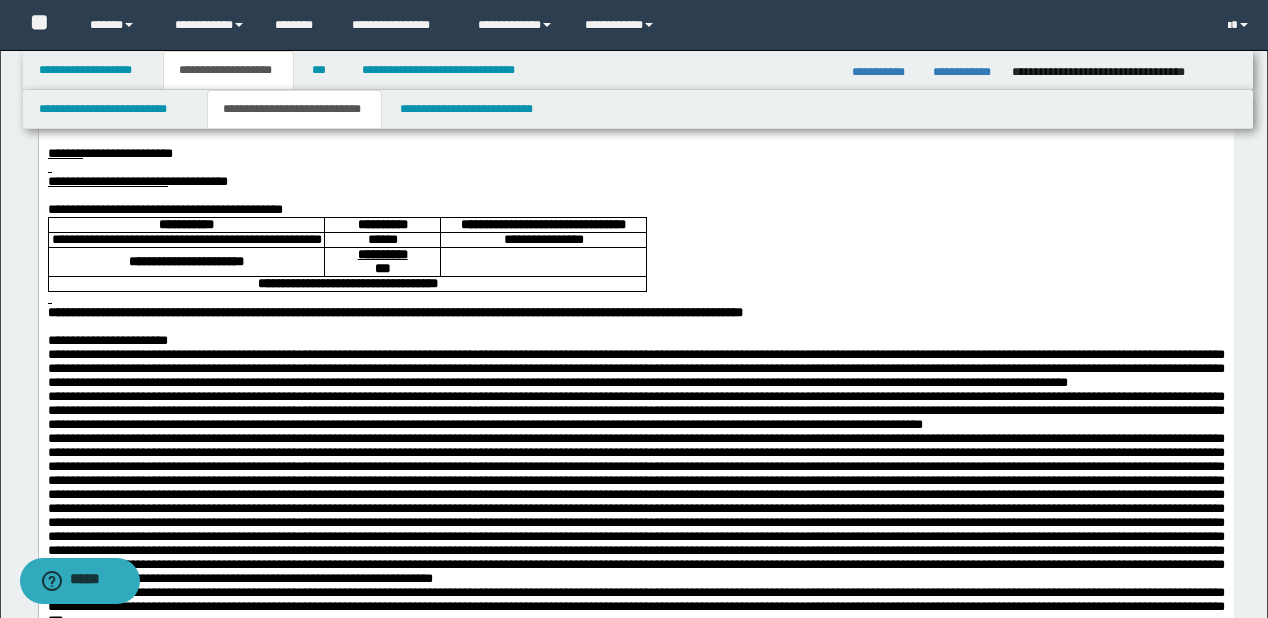 click at bounding box center (635, 168) 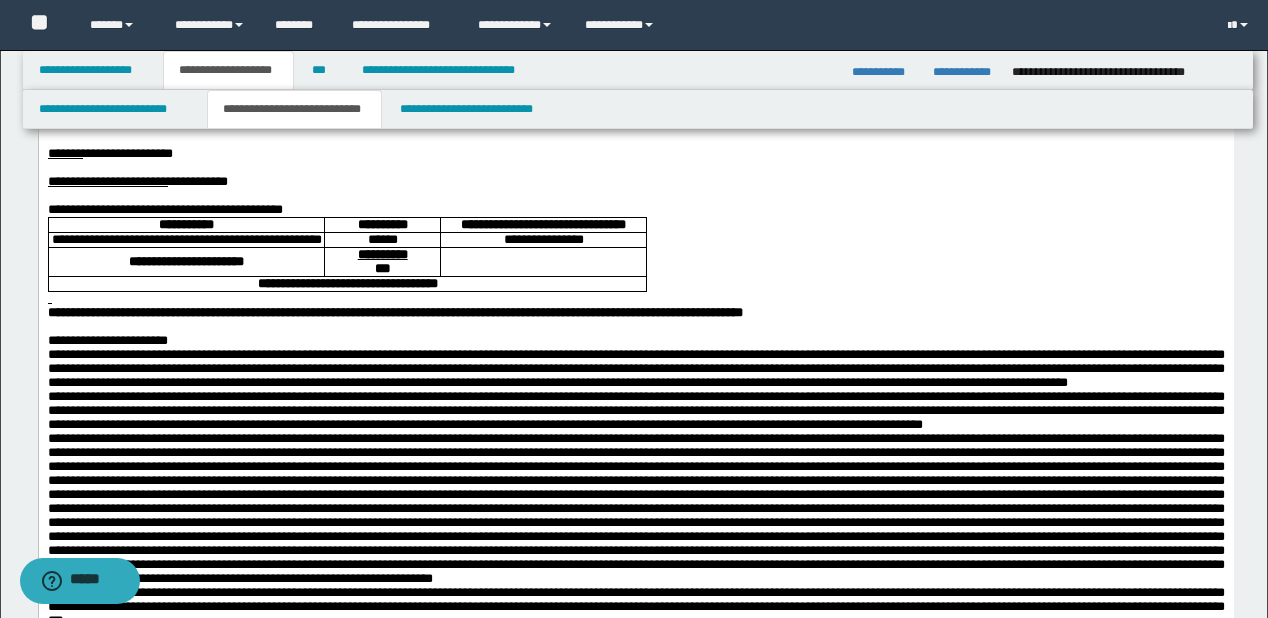 scroll, scrollTop: 560, scrollLeft: 0, axis: vertical 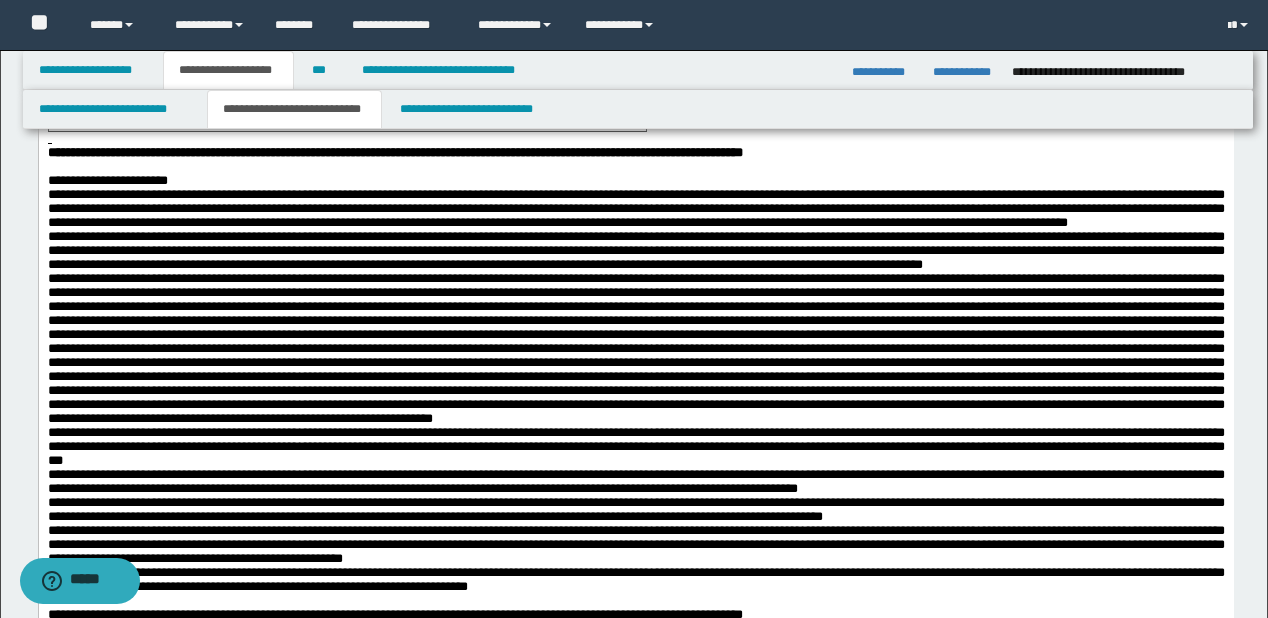 click at bounding box center [635, 139] 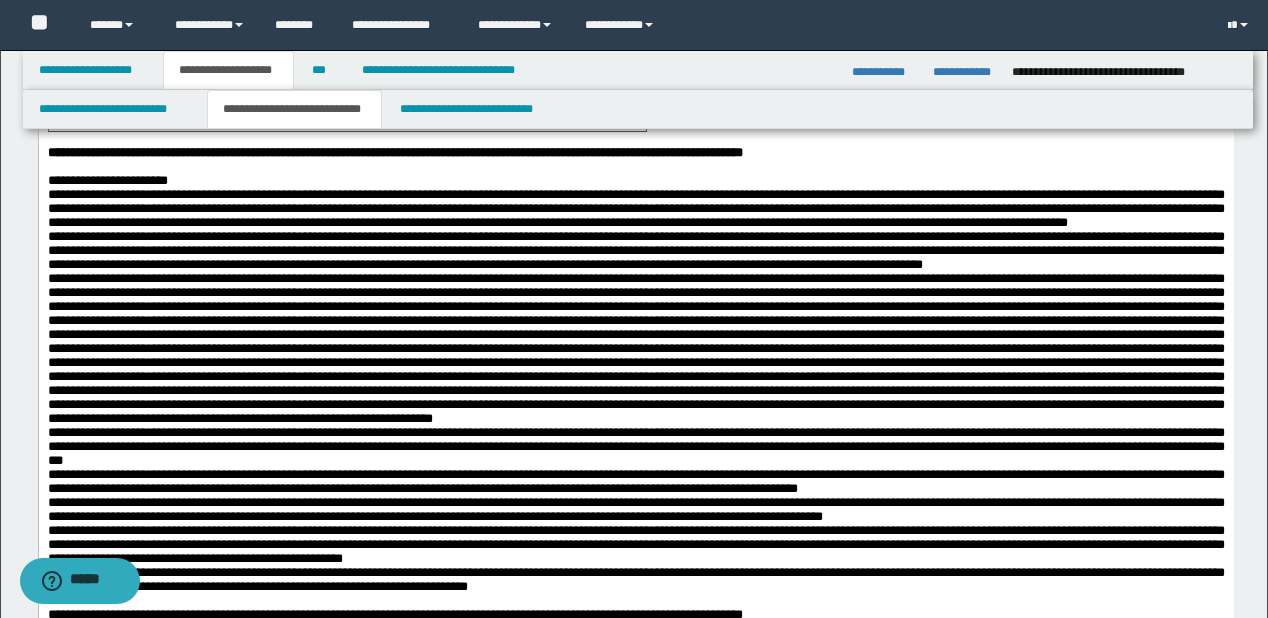 click on "**********" at bounding box center (635, 181) 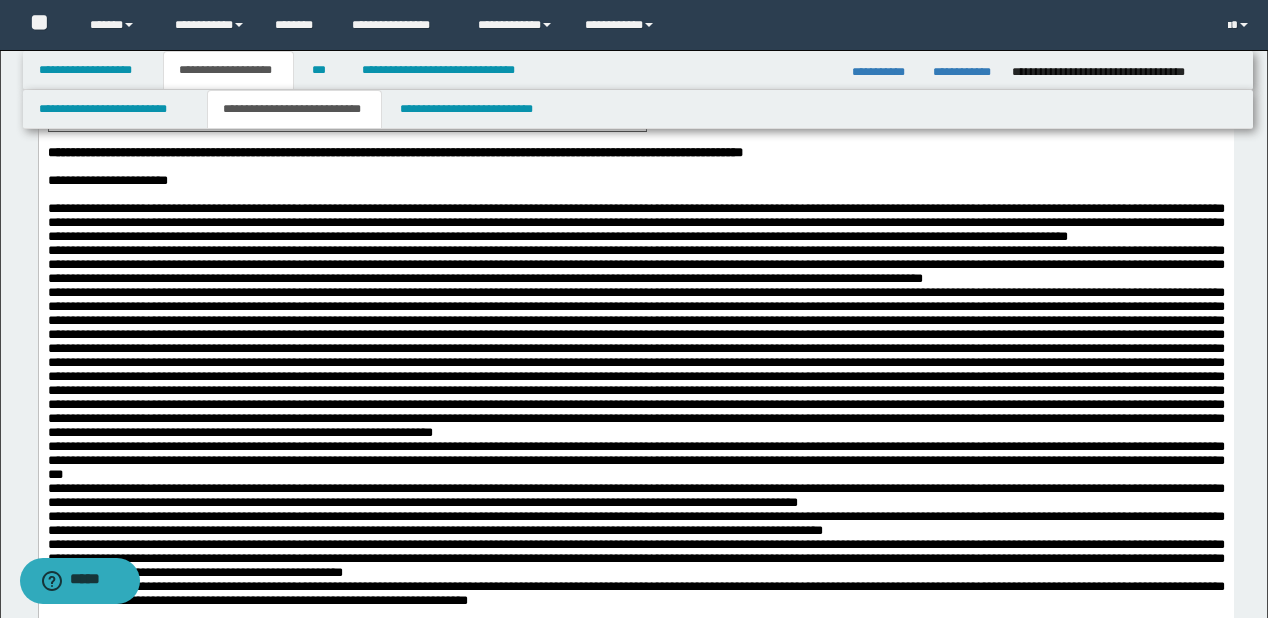 click on "**********" at bounding box center (635, 223) 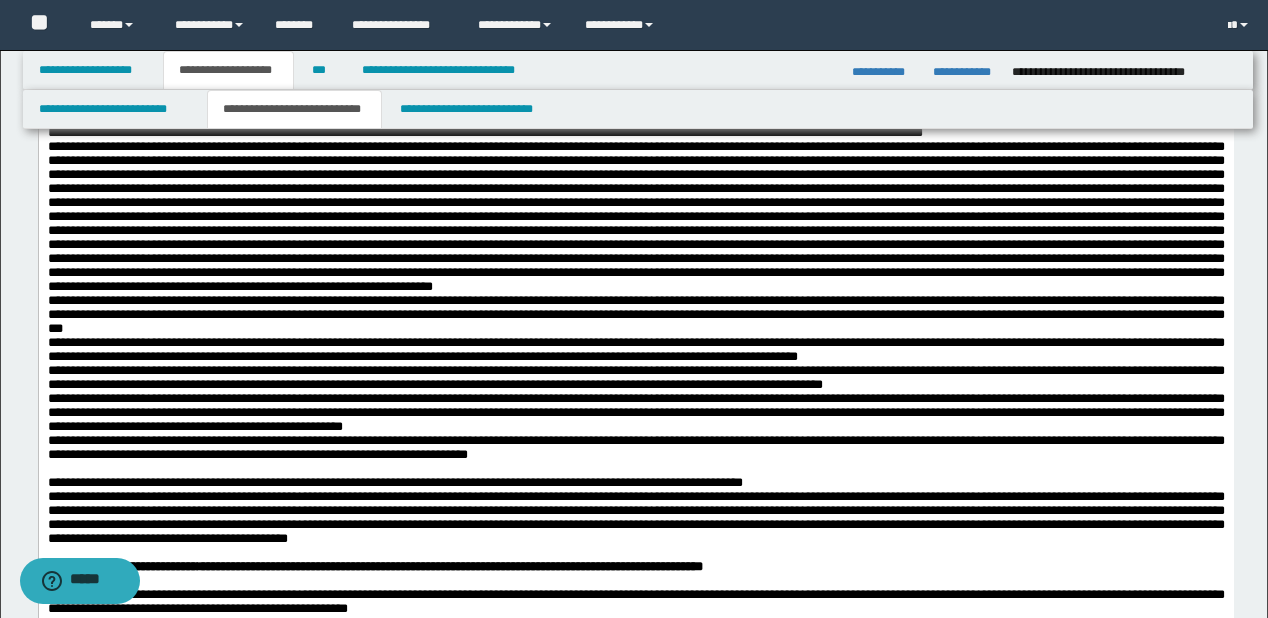 scroll, scrollTop: 800, scrollLeft: 0, axis: vertical 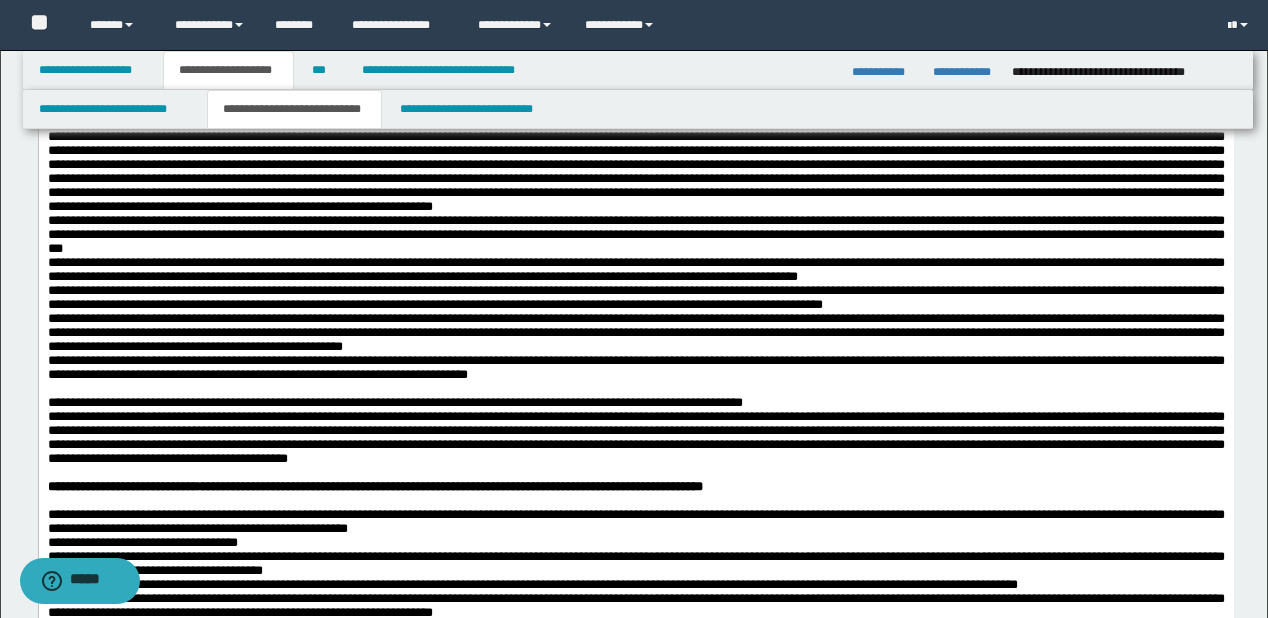 click at bounding box center [635, 137] 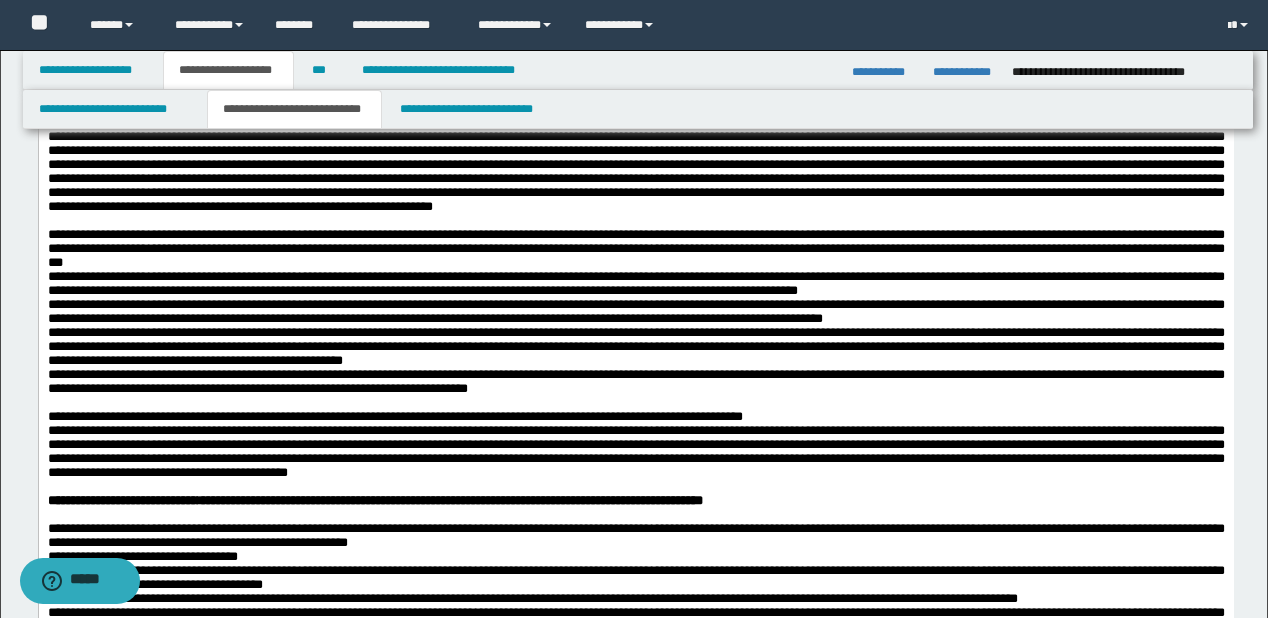 click on "**********" at bounding box center (635, 249) 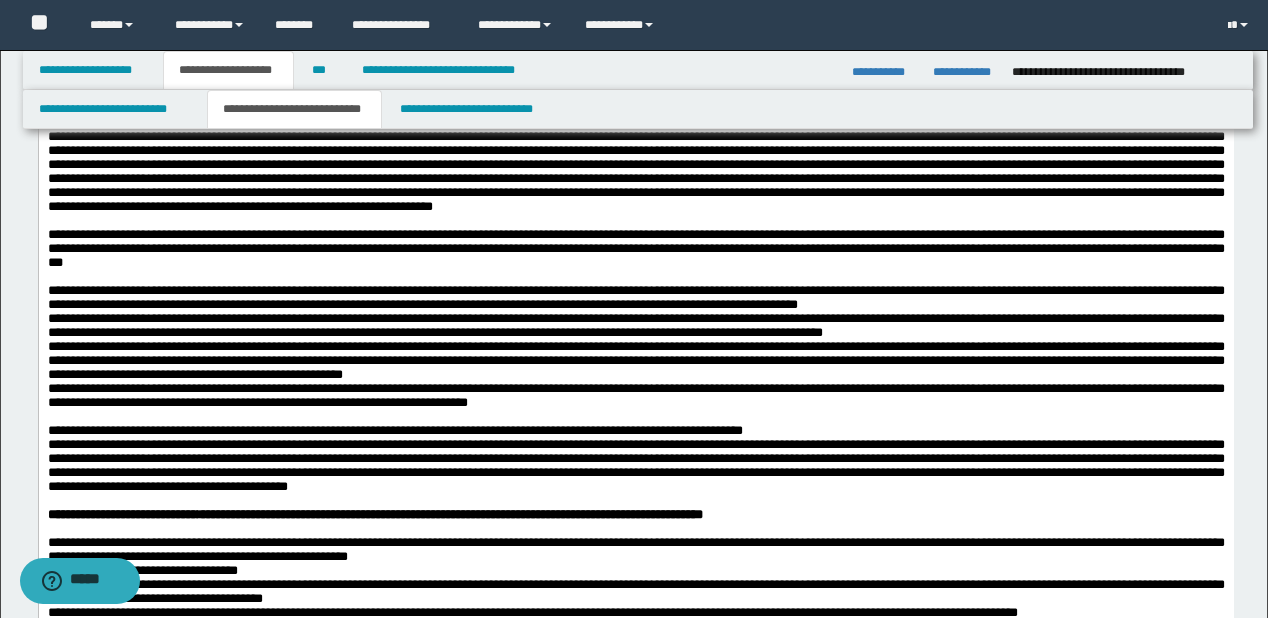 click on "**********" at bounding box center [635, 298] 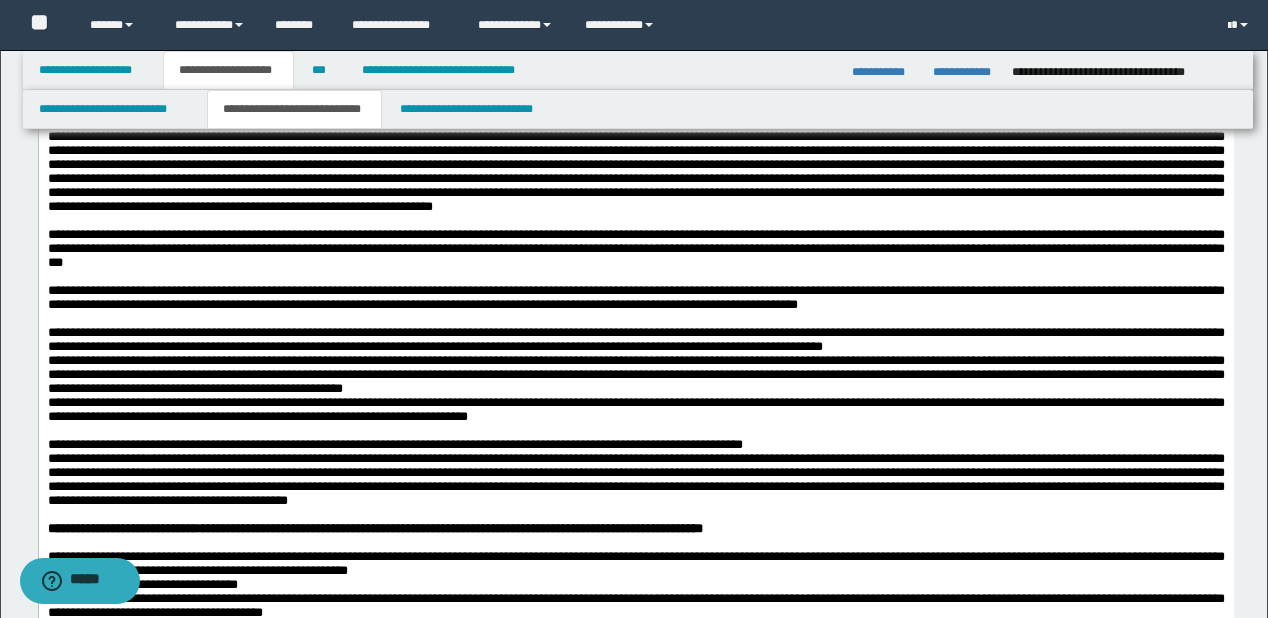 click on "**********" at bounding box center [635, 340] 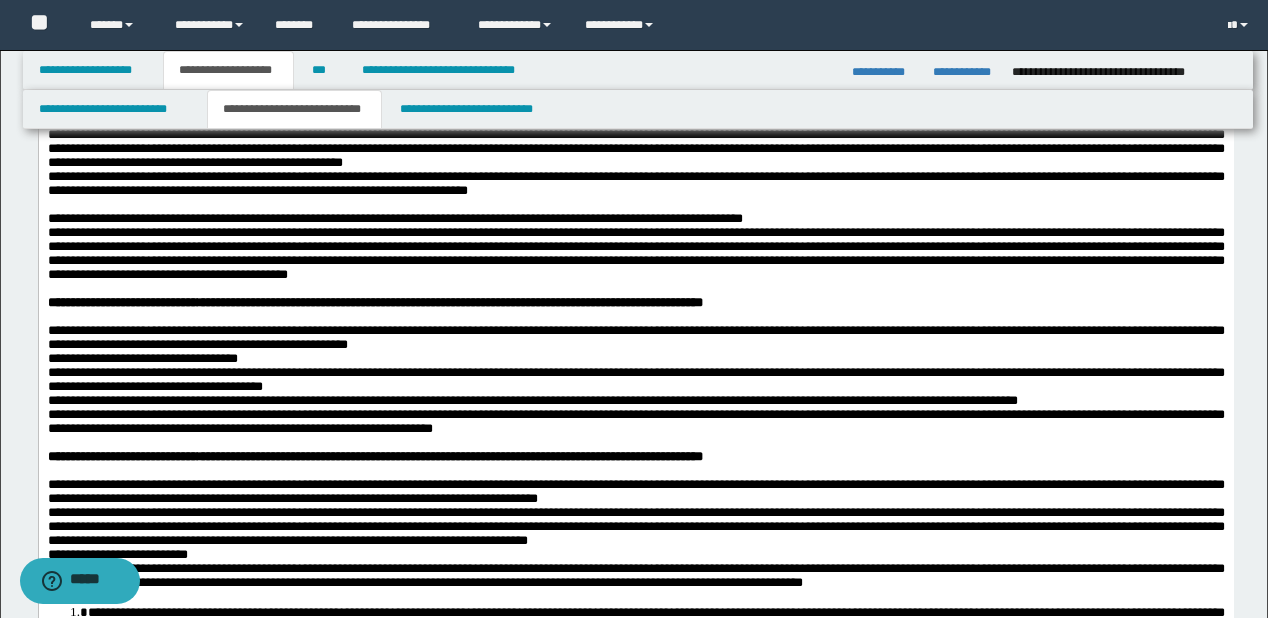 scroll, scrollTop: 1120, scrollLeft: 0, axis: vertical 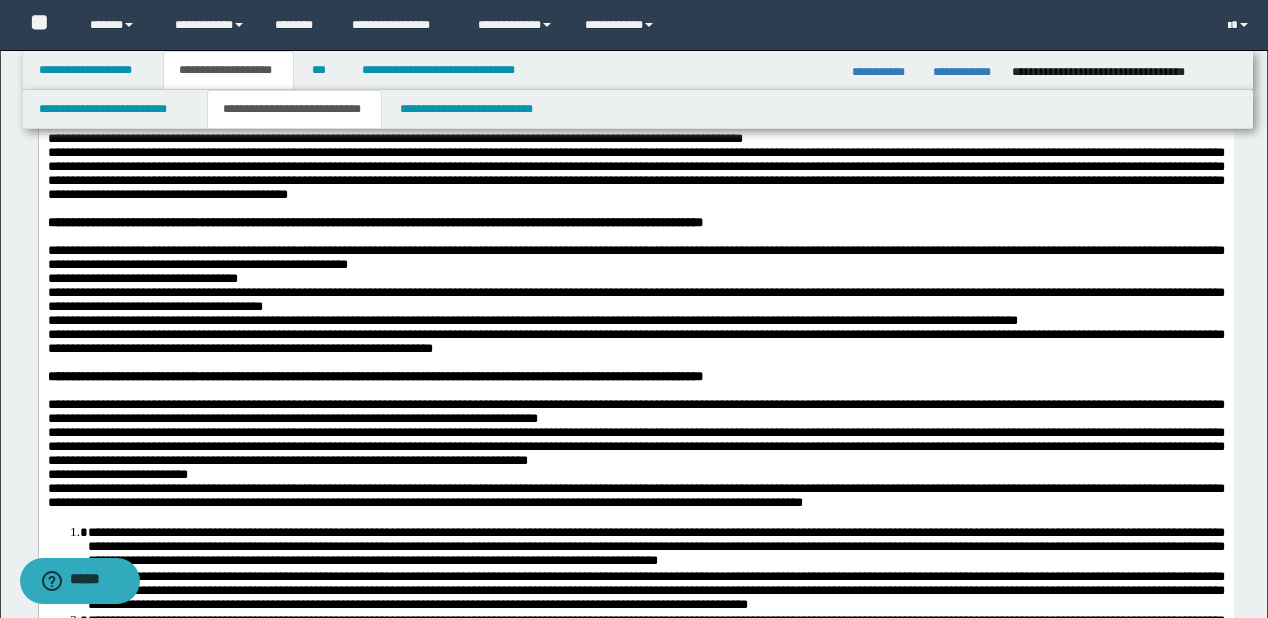 click on "**********" at bounding box center [635, 139] 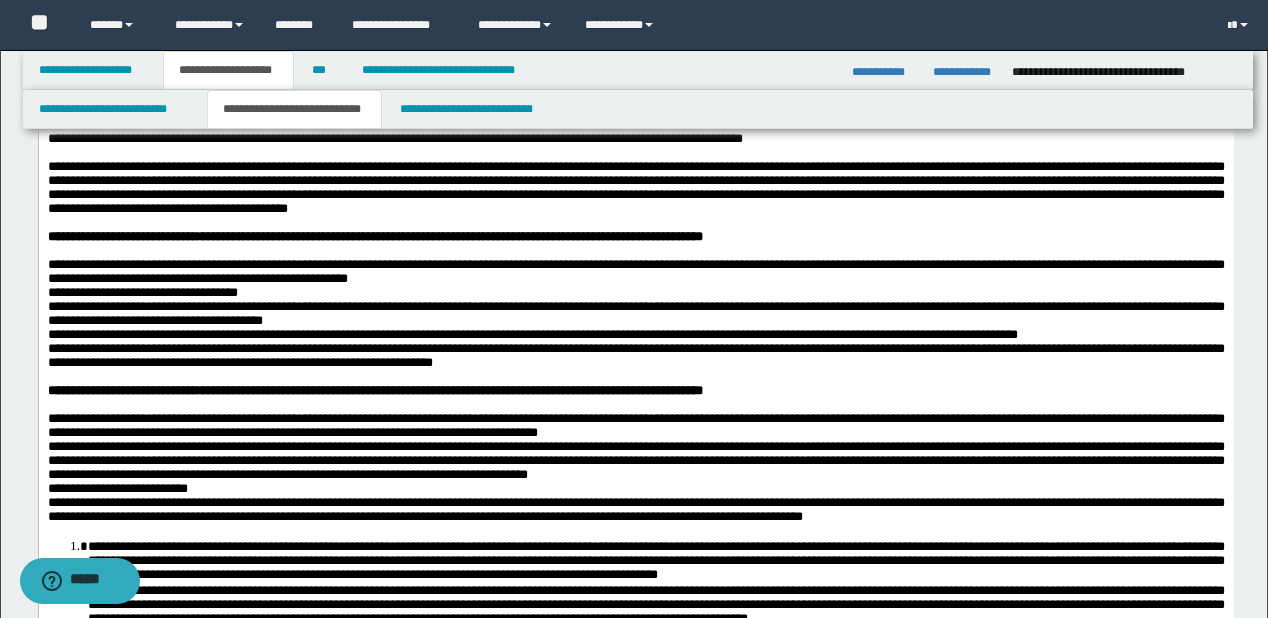click on "**********" at bounding box center (635, 69) 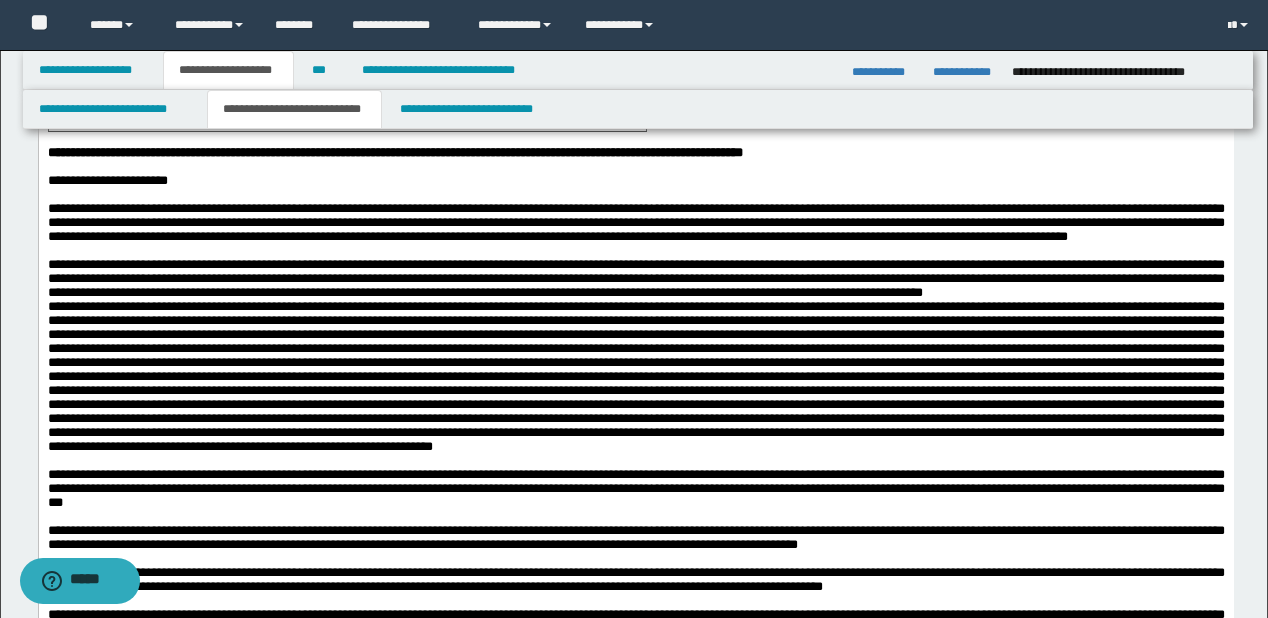 scroll, scrollTop: 800, scrollLeft: 0, axis: vertical 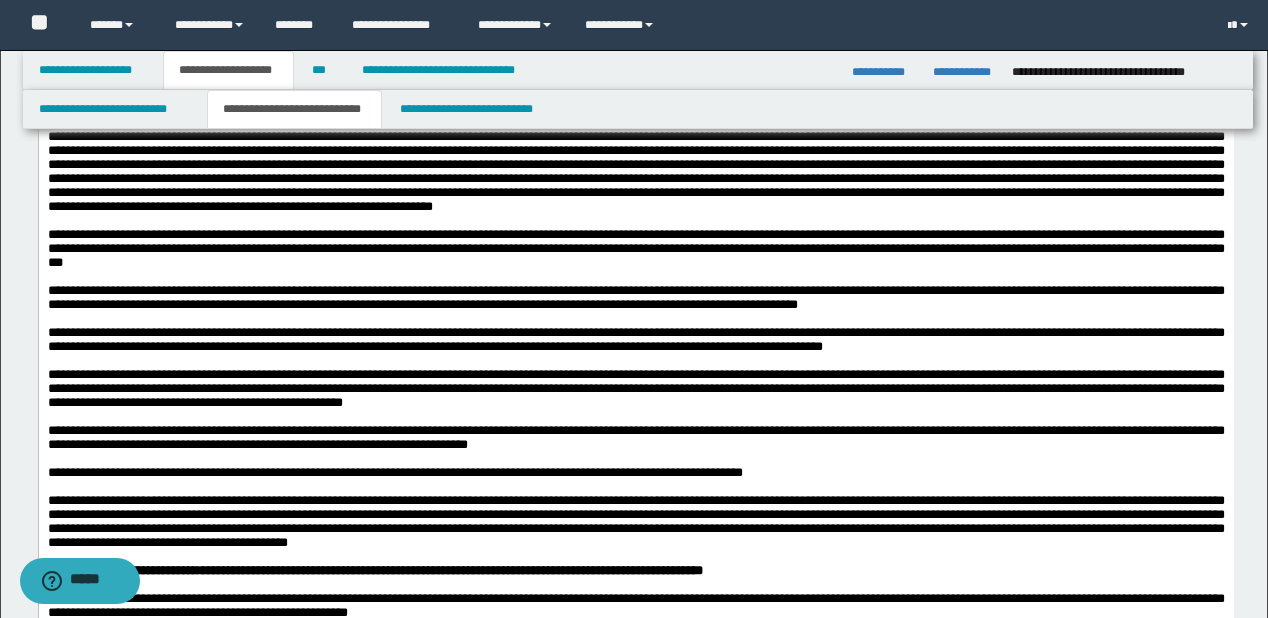 click on "**********" at bounding box center [635, 39] 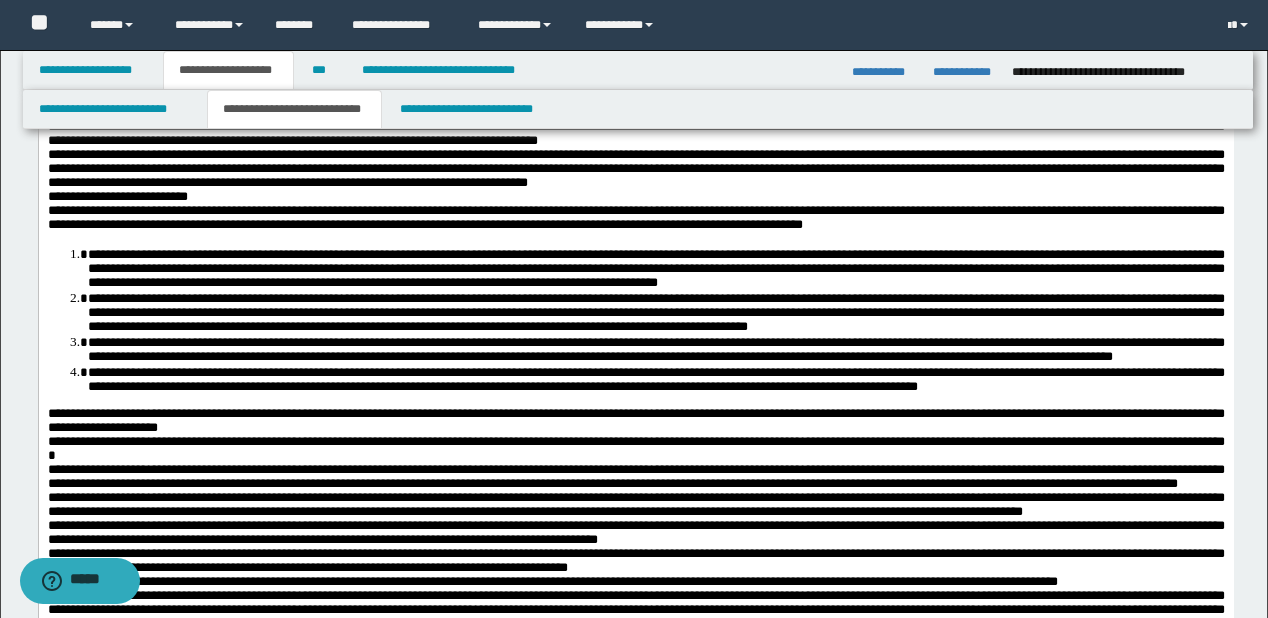 scroll, scrollTop: 1760, scrollLeft: 0, axis: vertical 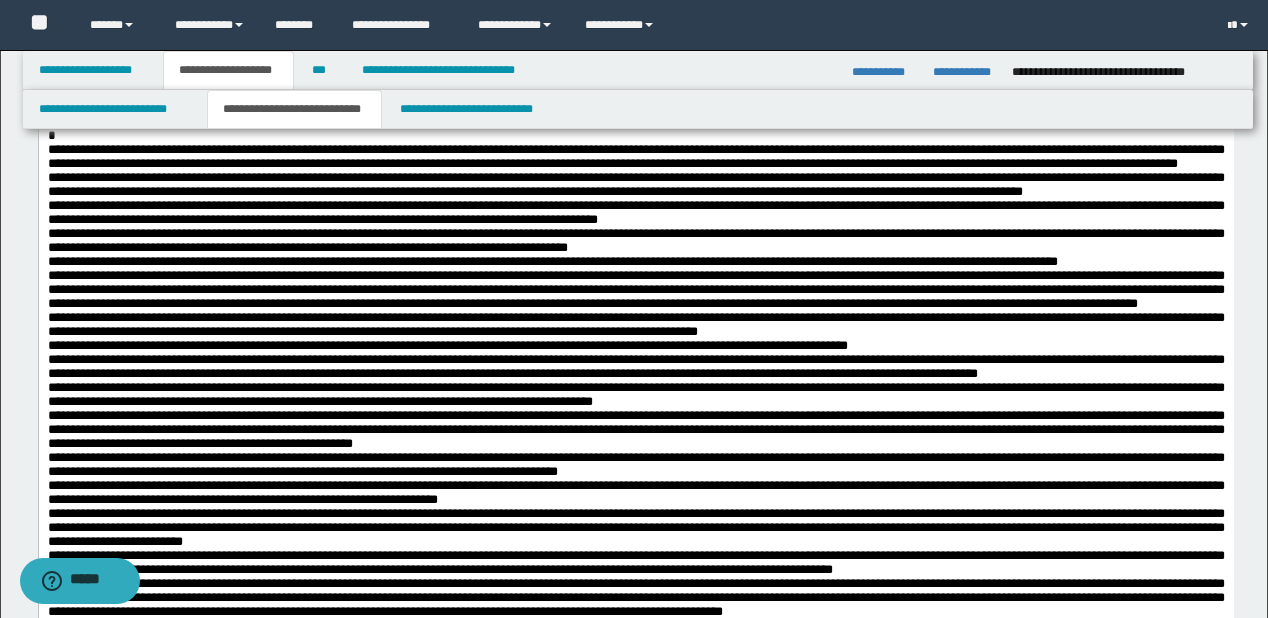 click on "**********" at bounding box center (655, -52) 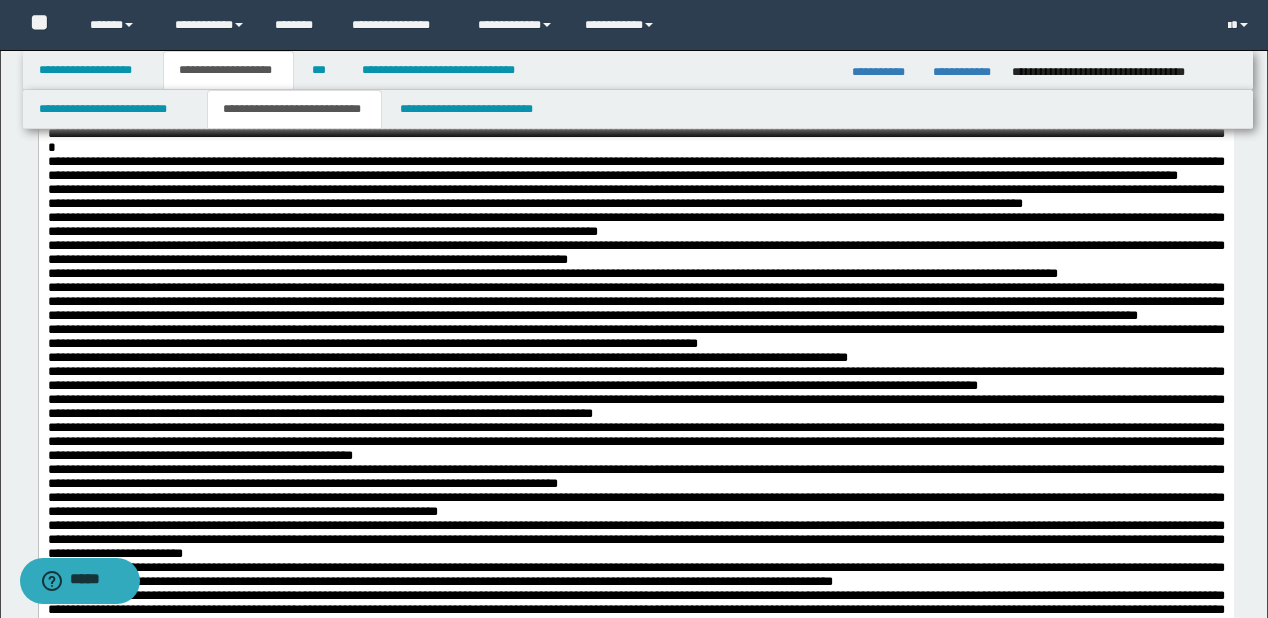 click on "**********" at bounding box center [655, 4] 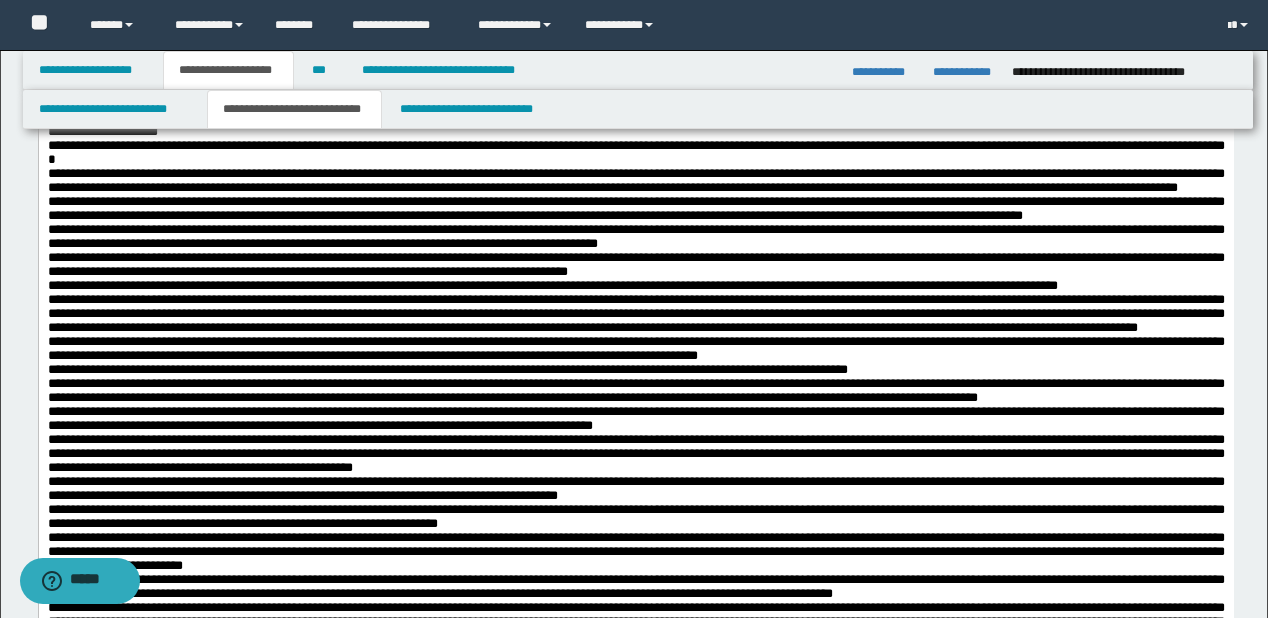 click on "**********" at bounding box center [655, 53] 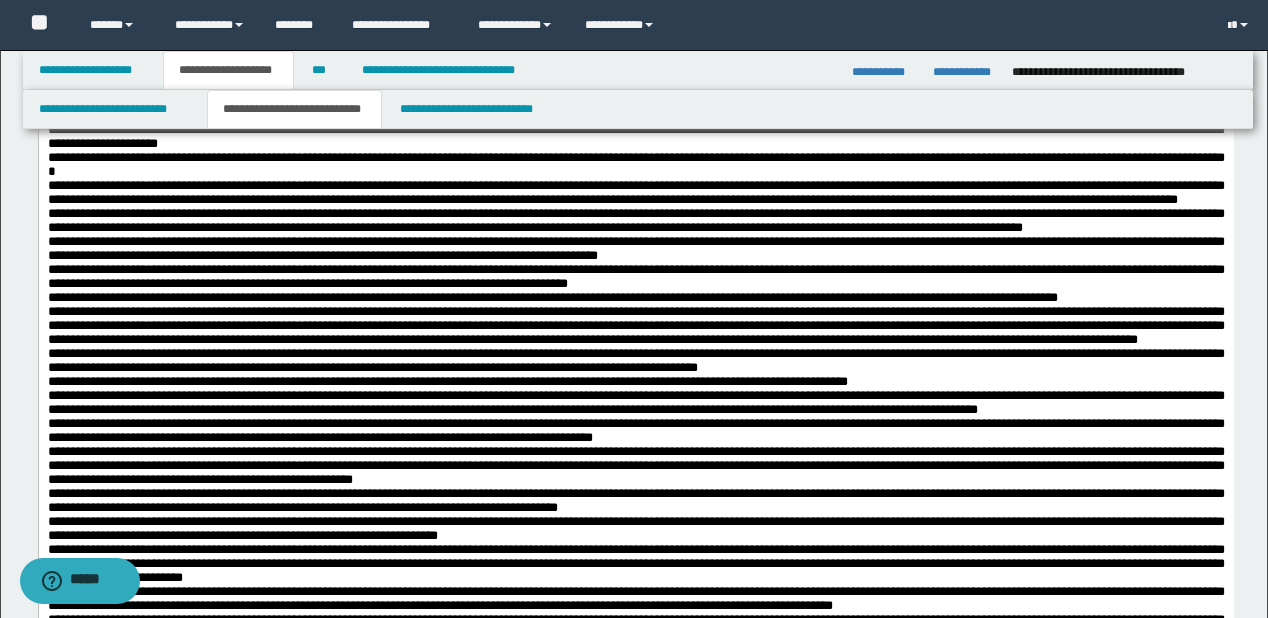 click on "**********" at bounding box center (655, 95) 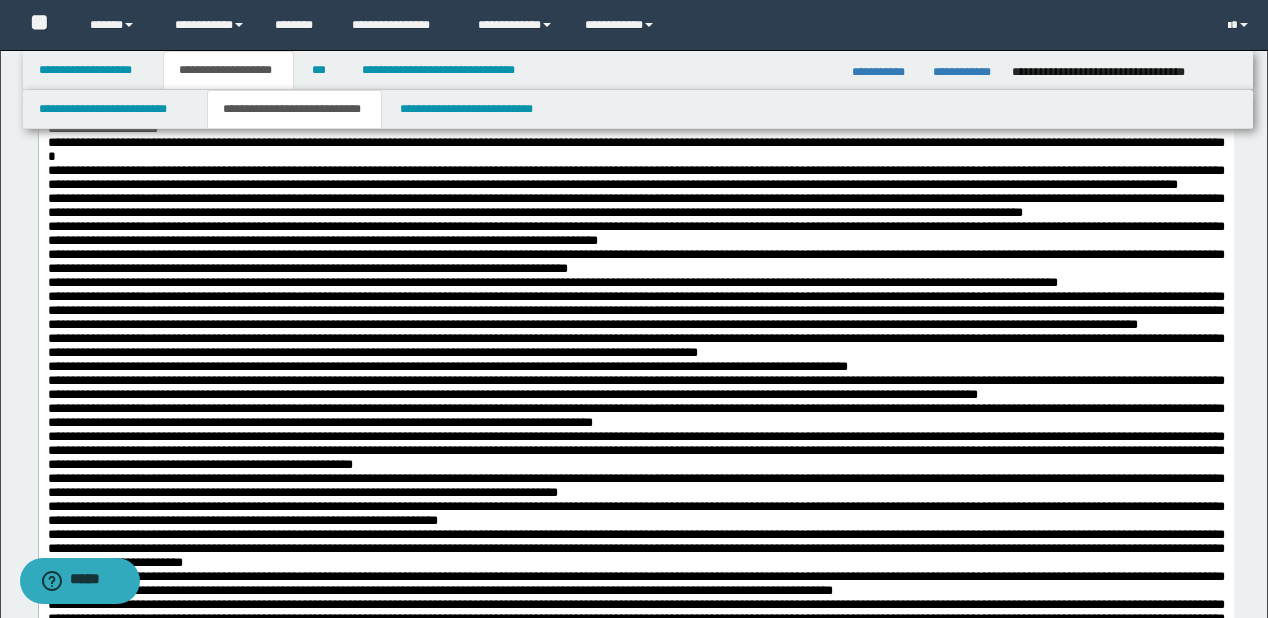 click on "**********" at bounding box center [635, 122] 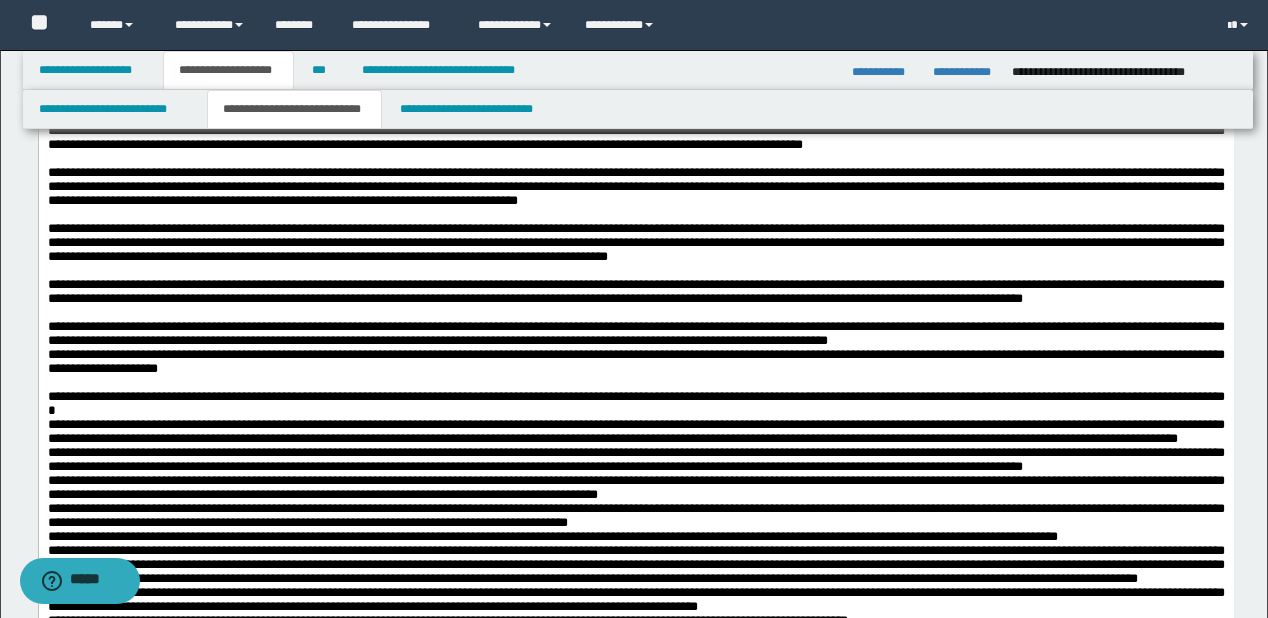 scroll, scrollTop: 1440, scrollLeft: 0, axis: vertical 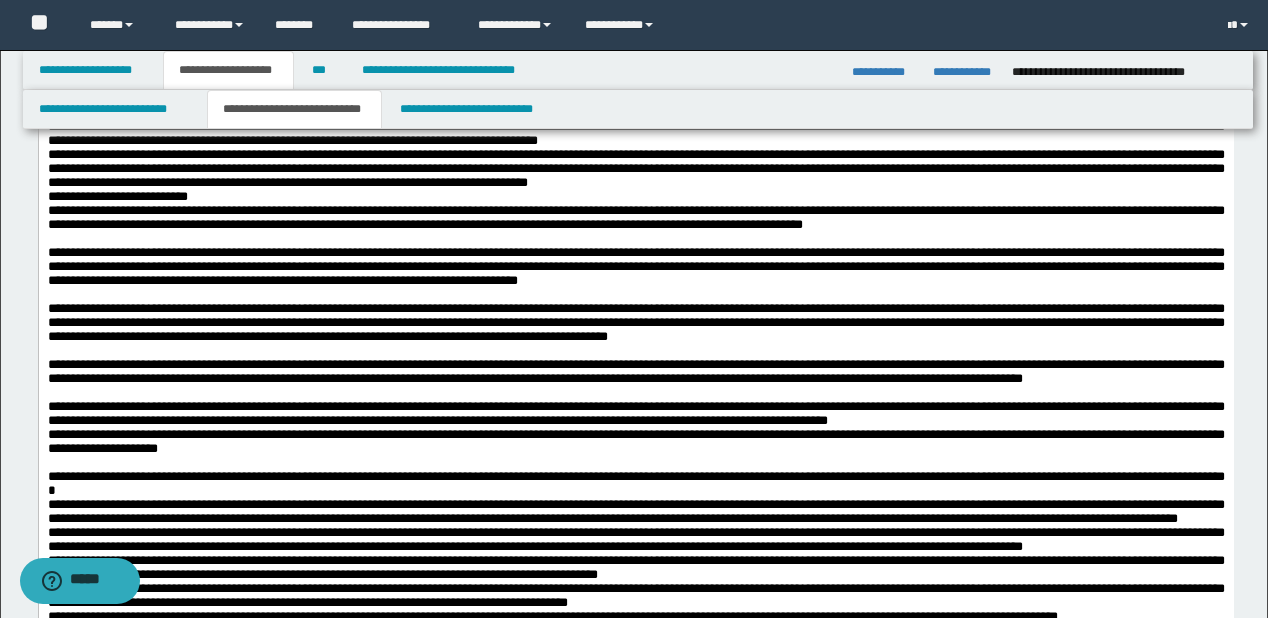 click on "**********" at bounding box center (635, 197) 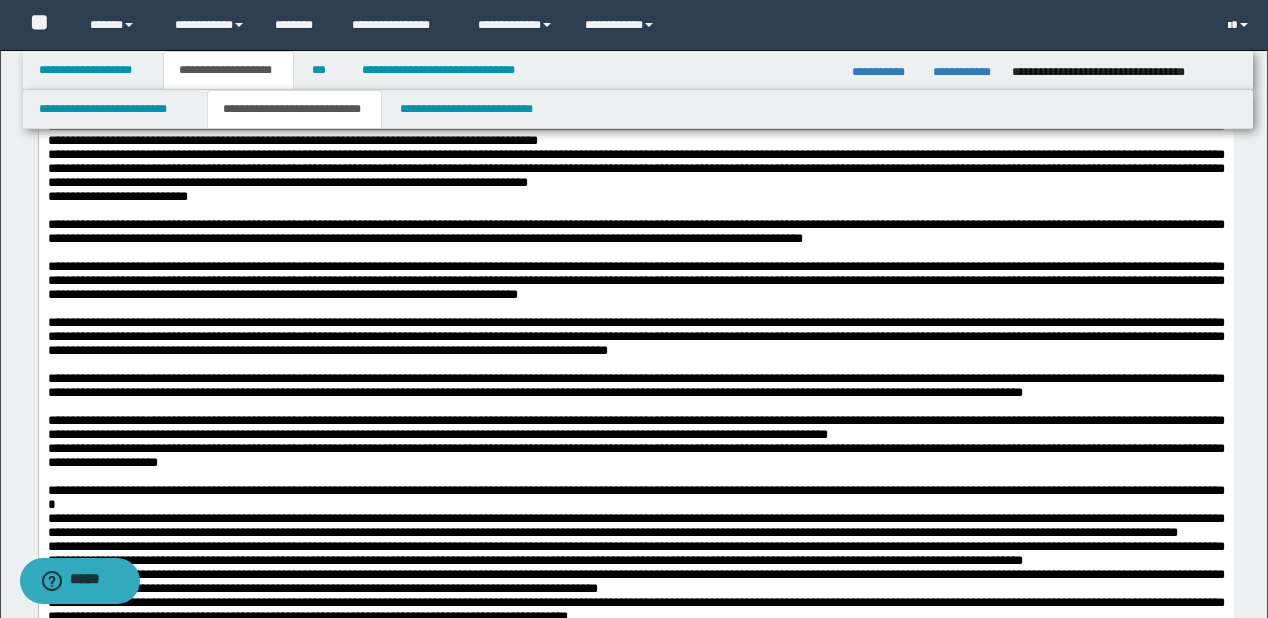 click on "**********" at bounding box center [635, 93] 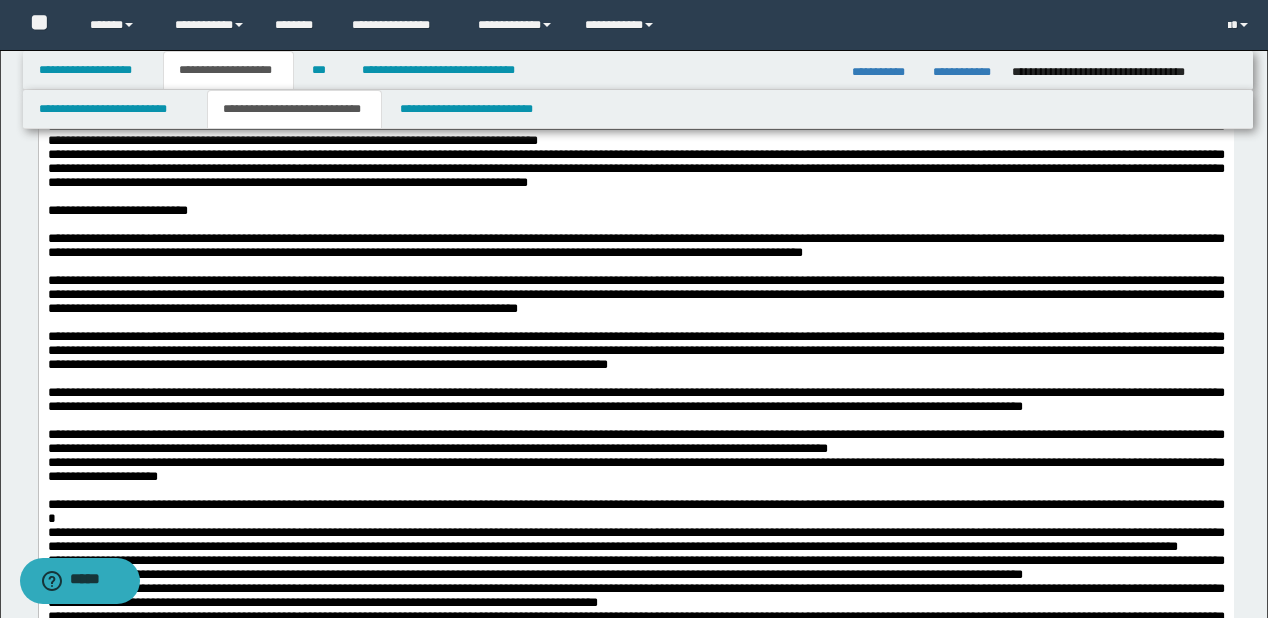 click on "**********" at bounding box center (635, 134) 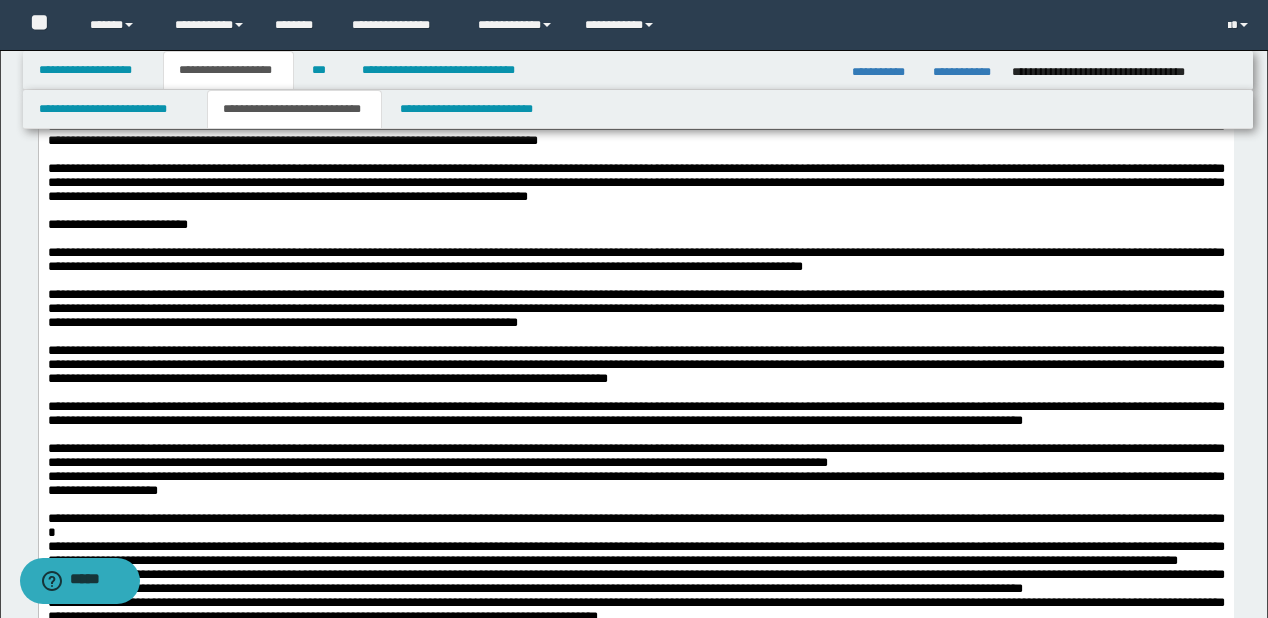 click on "**********" at bounding box center [635, 22] 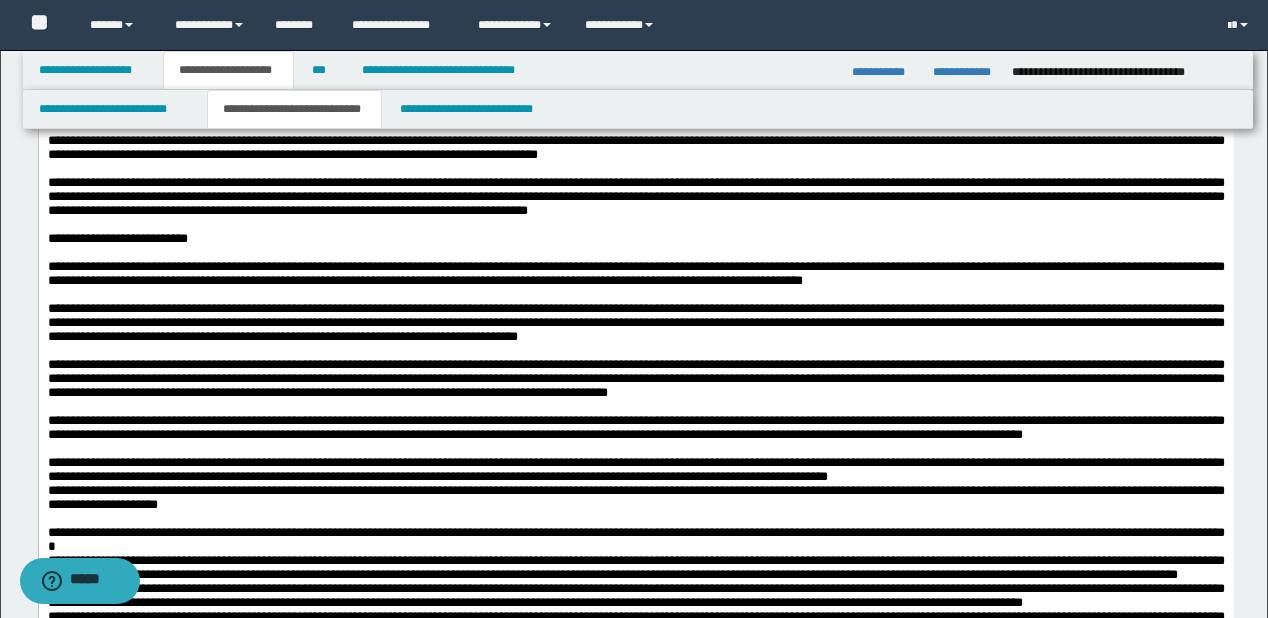 click on "**********" at bounding box center [635, 1] 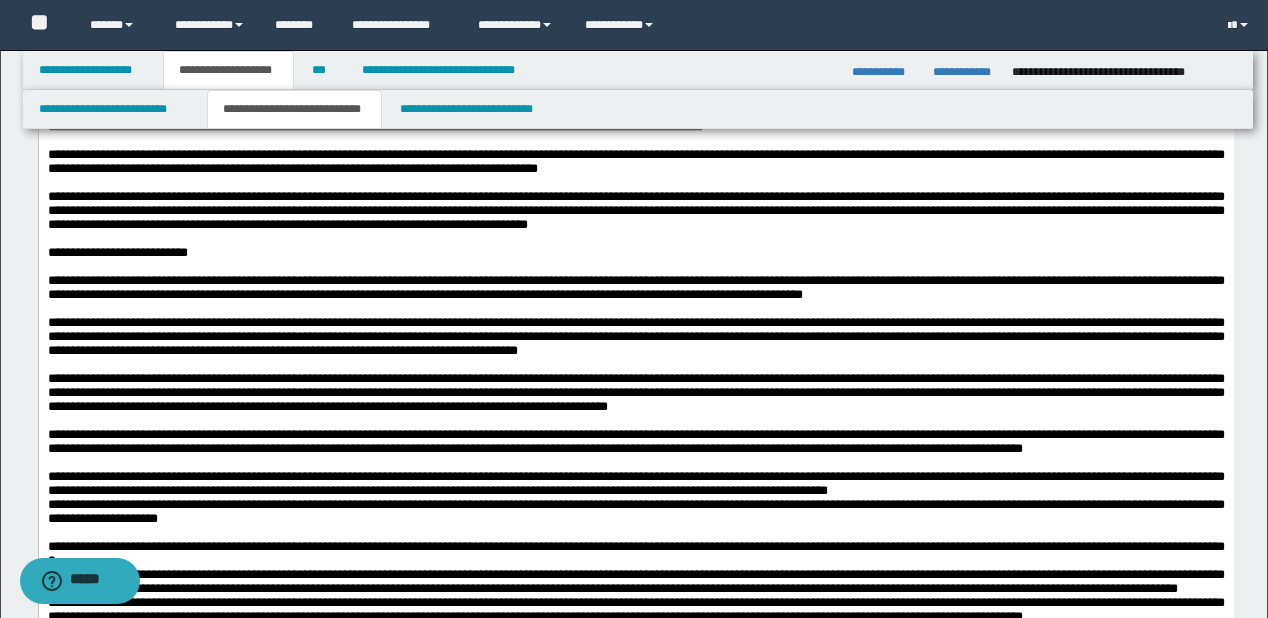click on "**********" at bounding box center [635, -20] 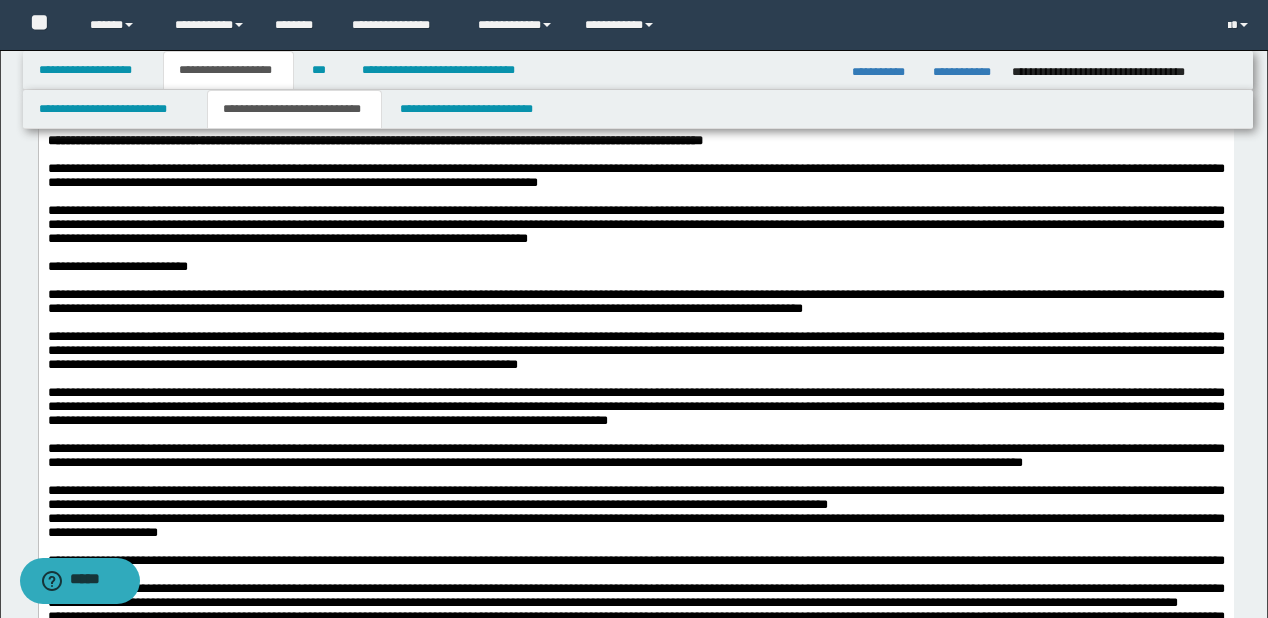 click on "**********" at bounding box center [142, 14] 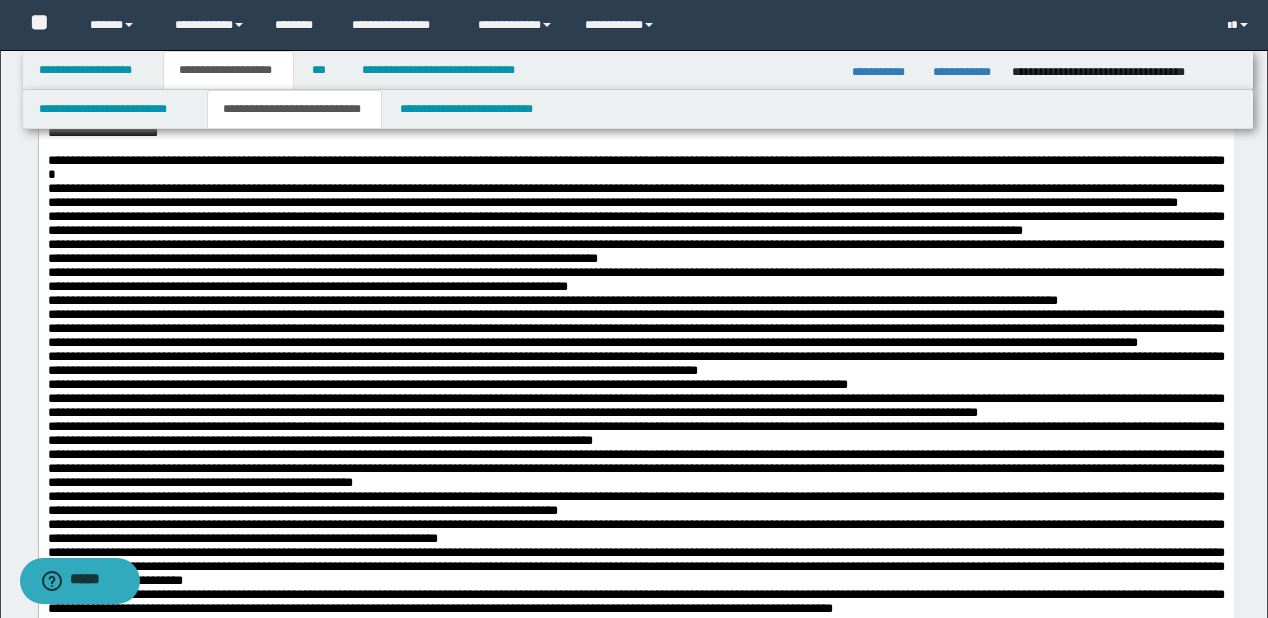 scroll, scrollTop: 1920, scrollLeft: 0, axis: vertical 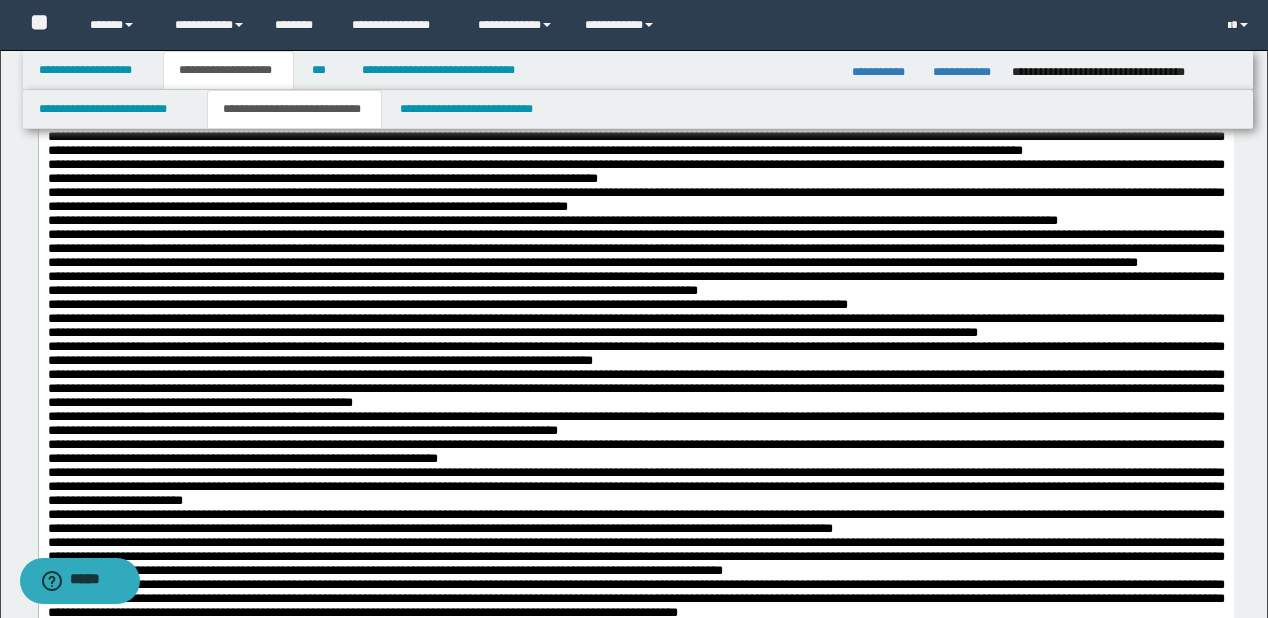 click on "**********" at bounding box center [635, 88] 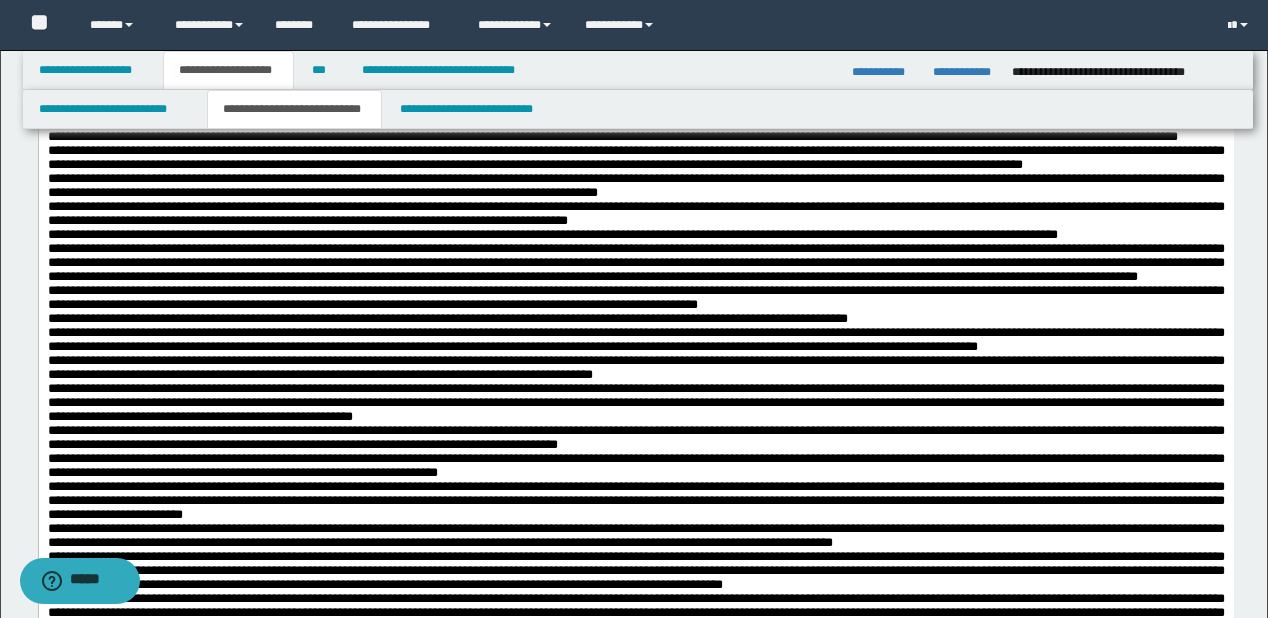 click on "**********" at bounding box center (635, 130) 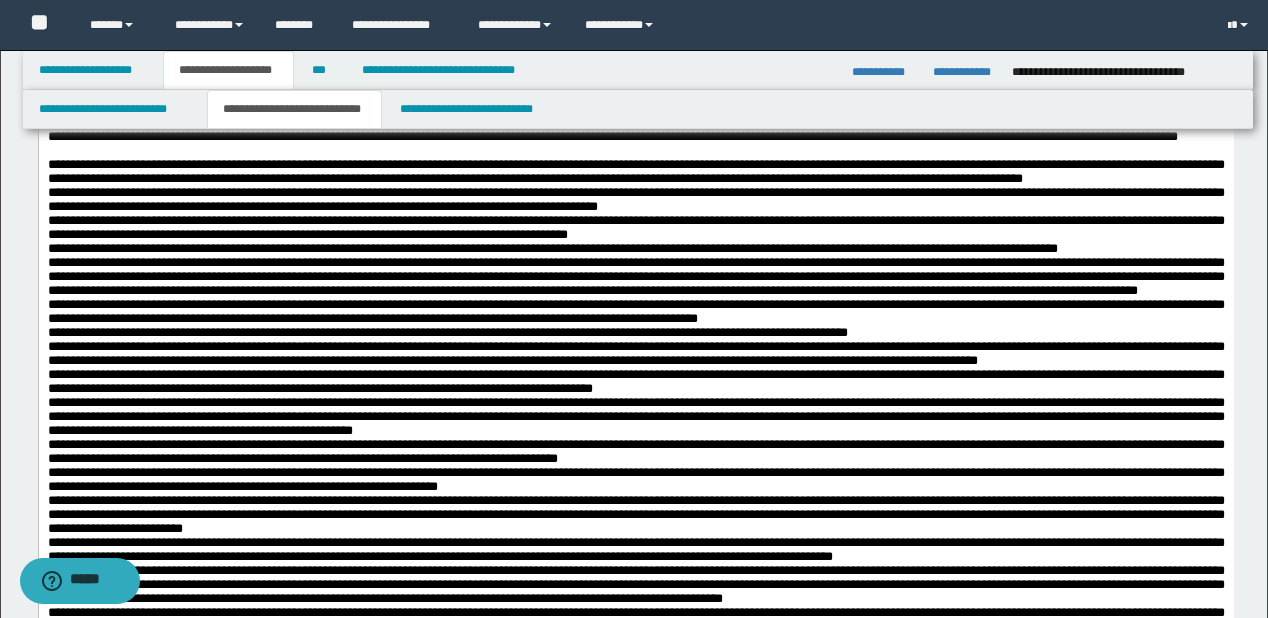 click on "**********" at bounding box center [635, 172] 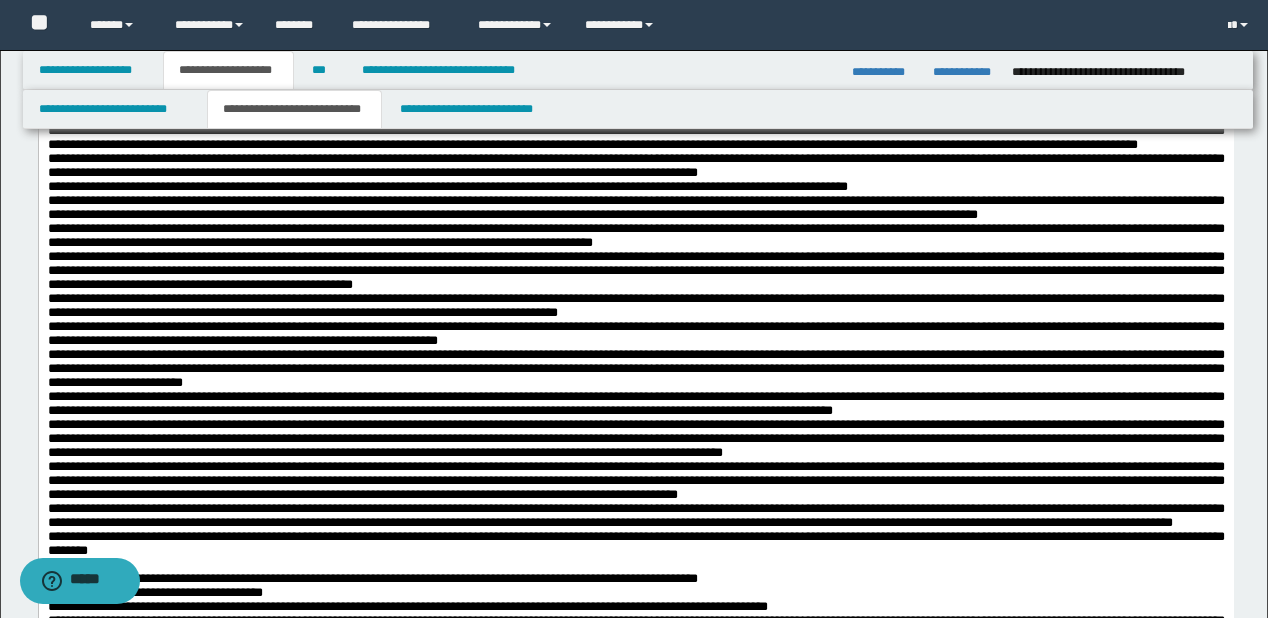 scroll, scrollTop: 2240, scrollLeft: 0, axis: vertical 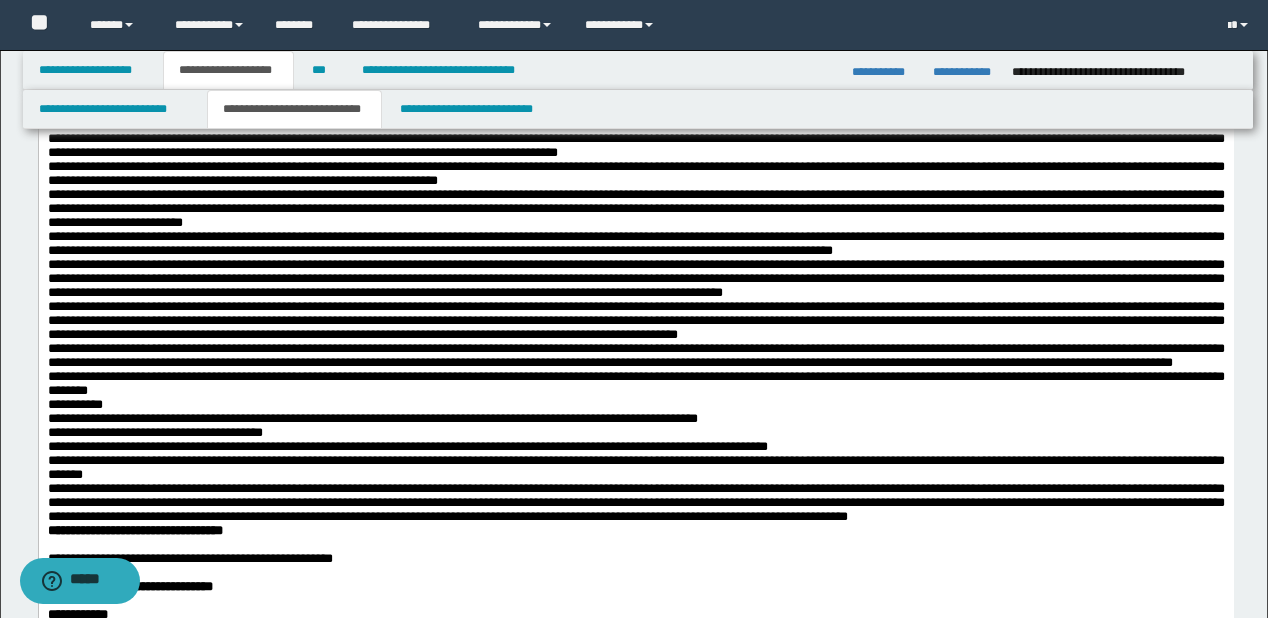 click on "**********" at bounding box center (635, -106) 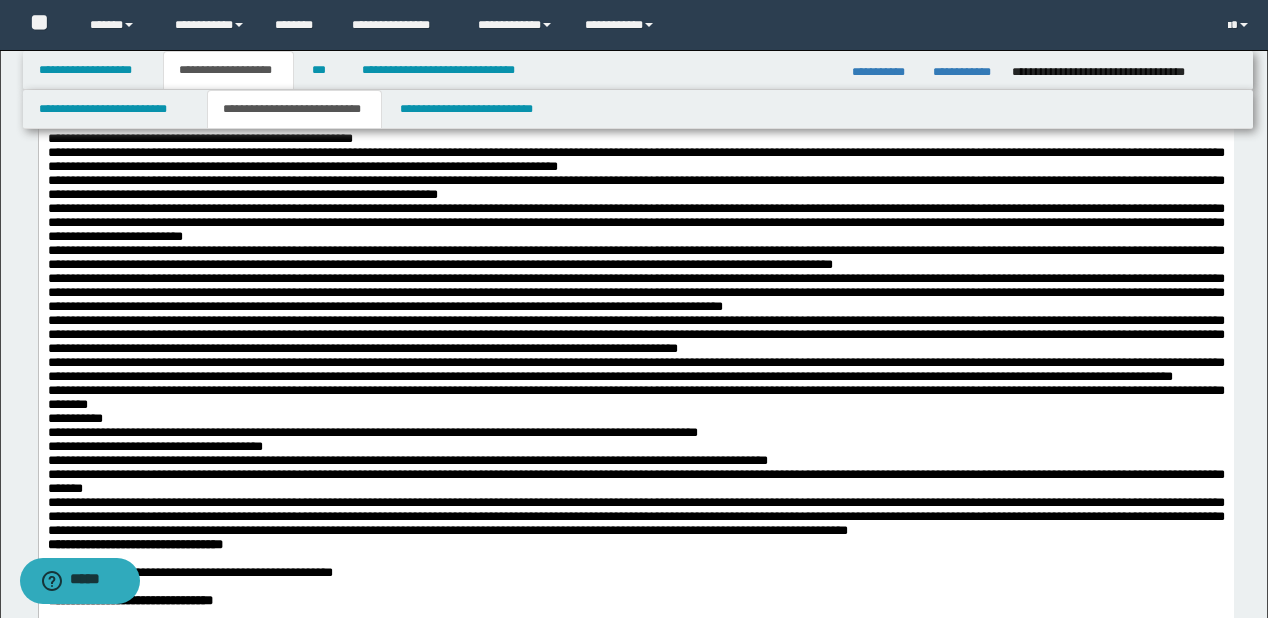 click on "**********" at bounding box center [635, -64] 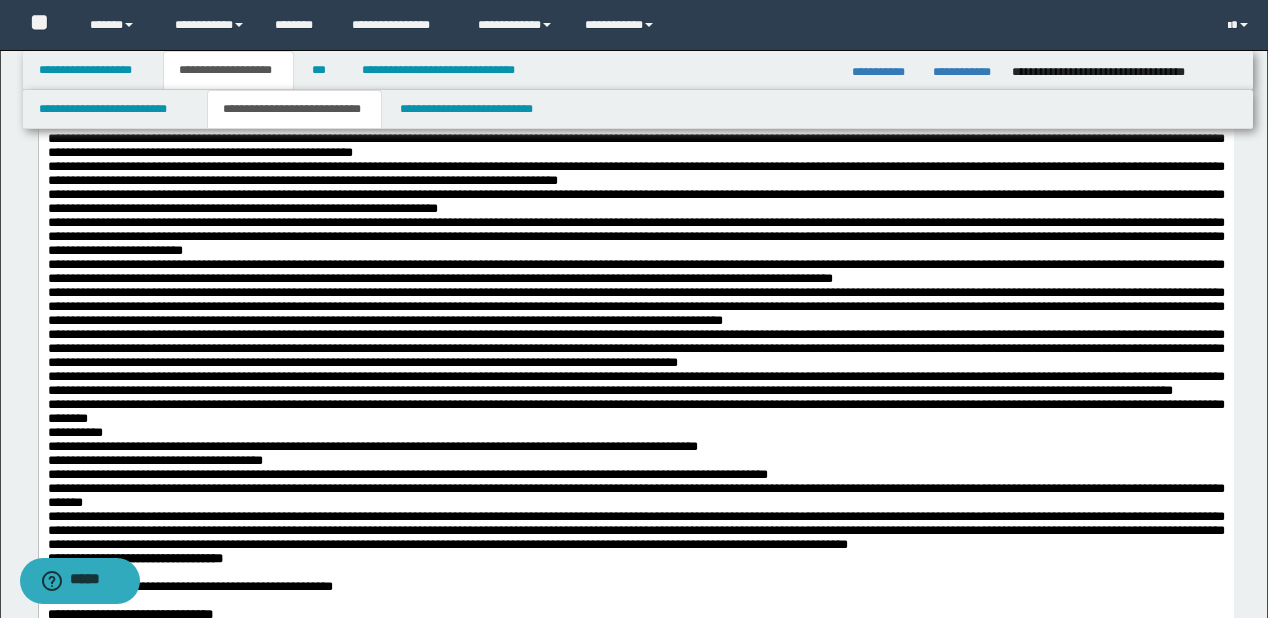 click on "**********" at bounding box center [635, -29] 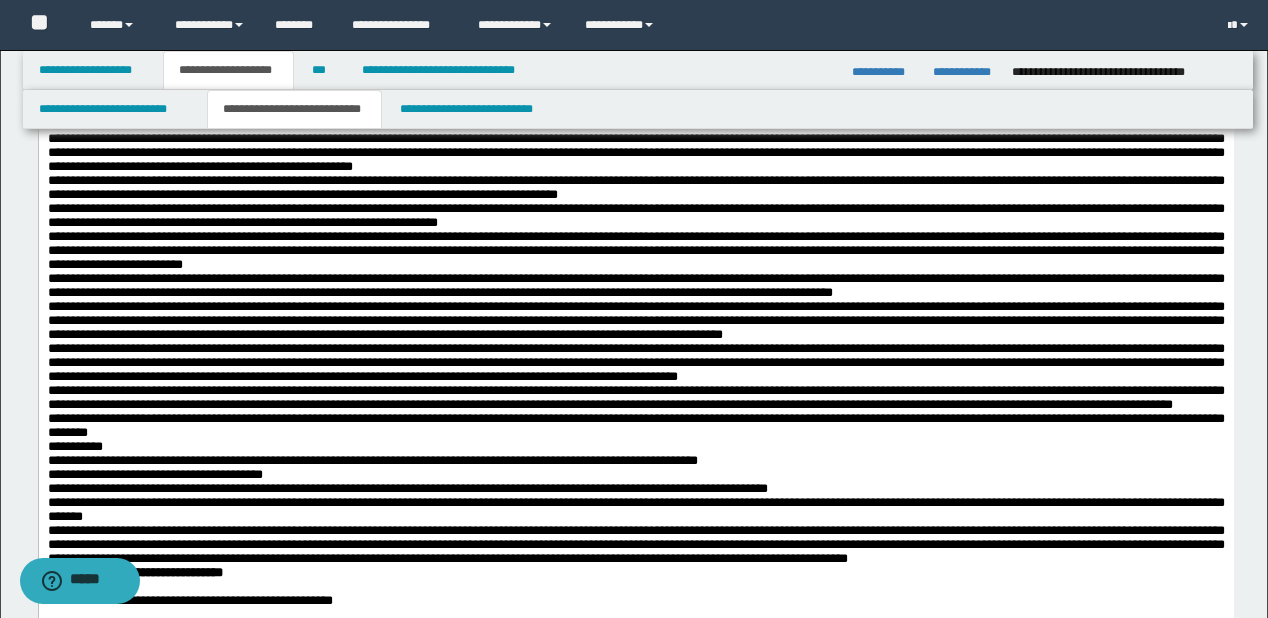 click on "**********" at bounding box center [635, 13] 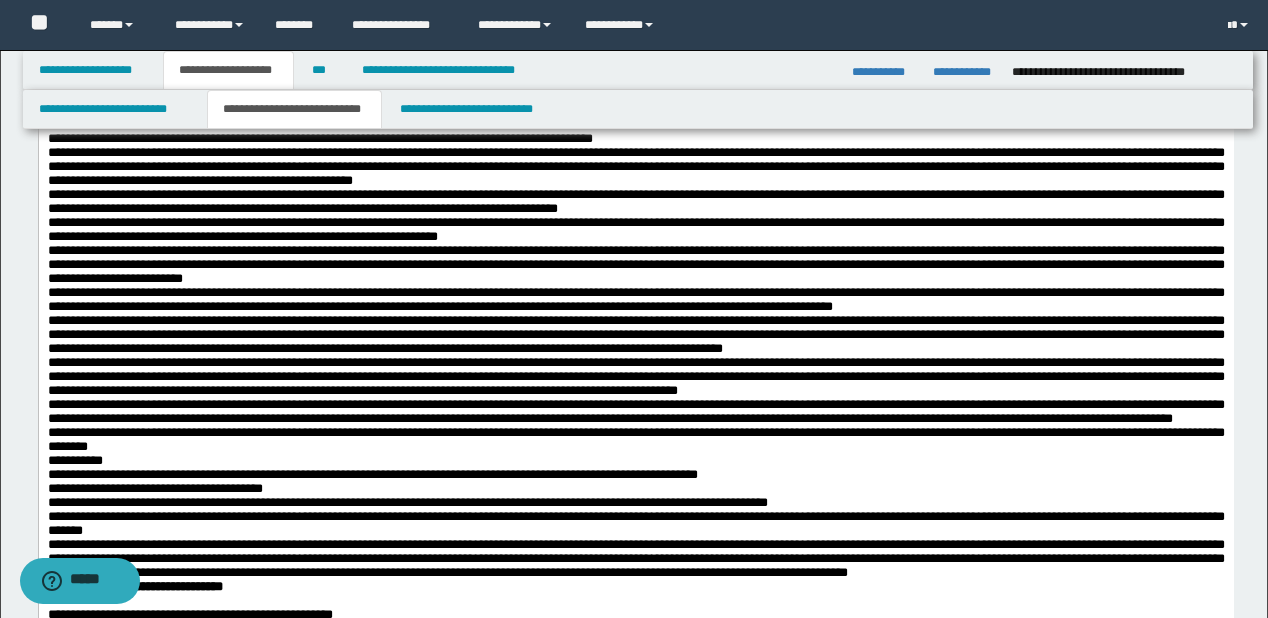 click on "**********" at bounding box center (635, 62) 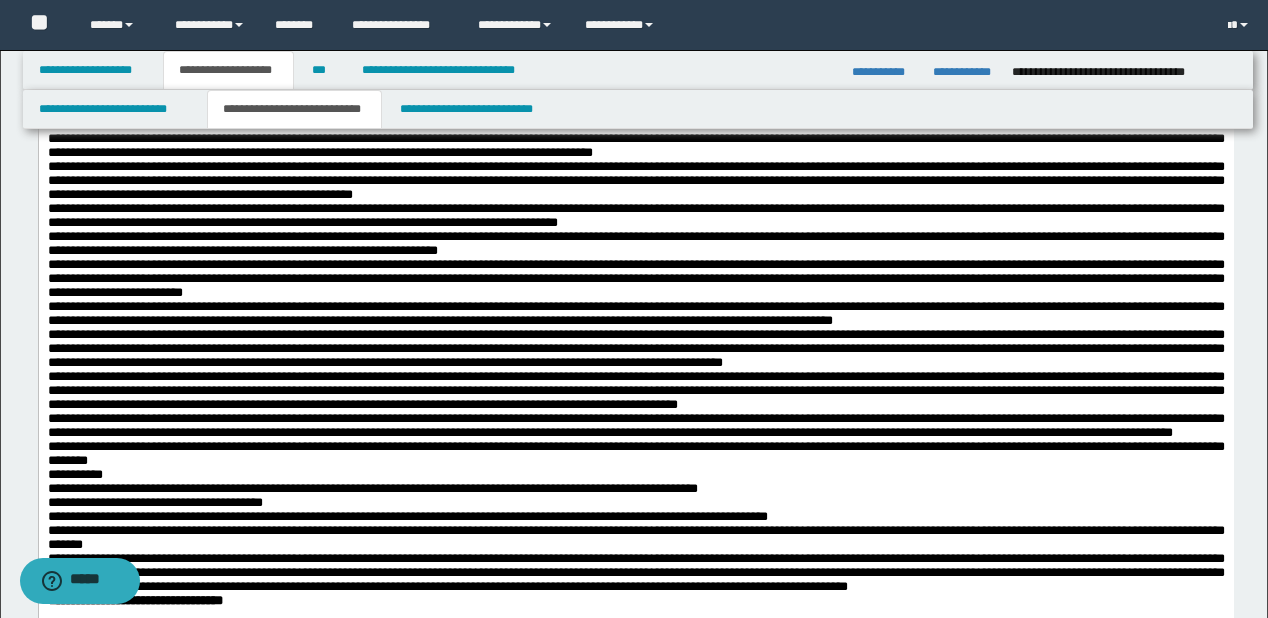 click on "**********" at bounding box center [635, 97] 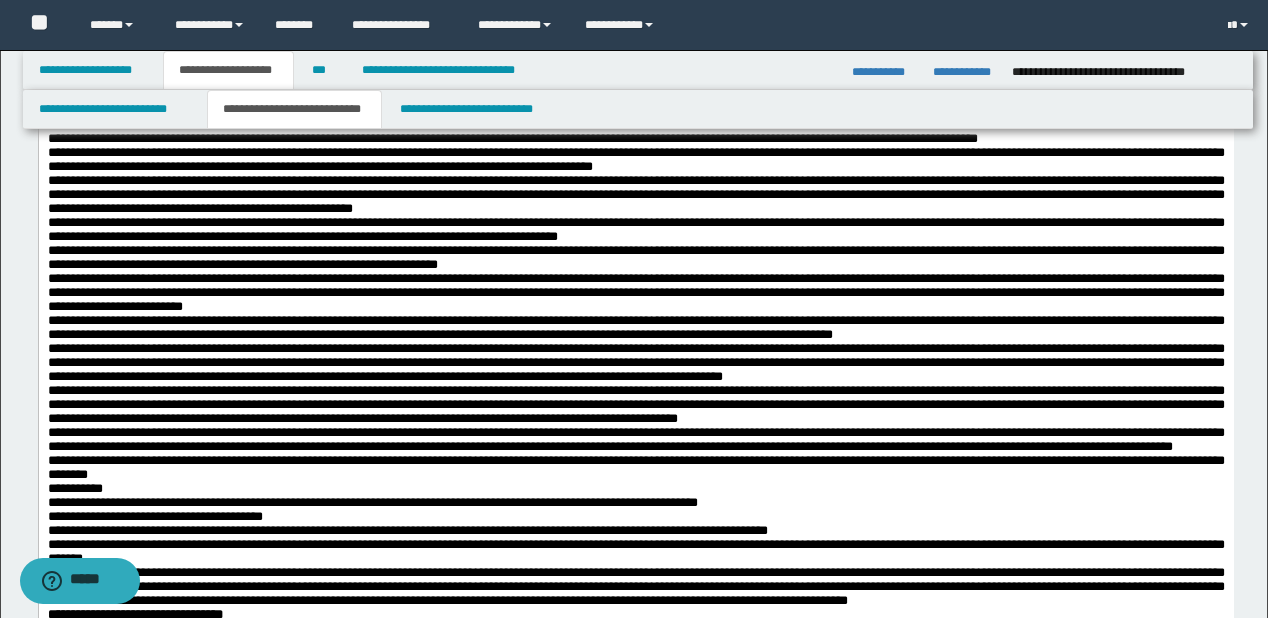 scroll, scrollTop: 2480, scrollLeft: 0, axis: vertical 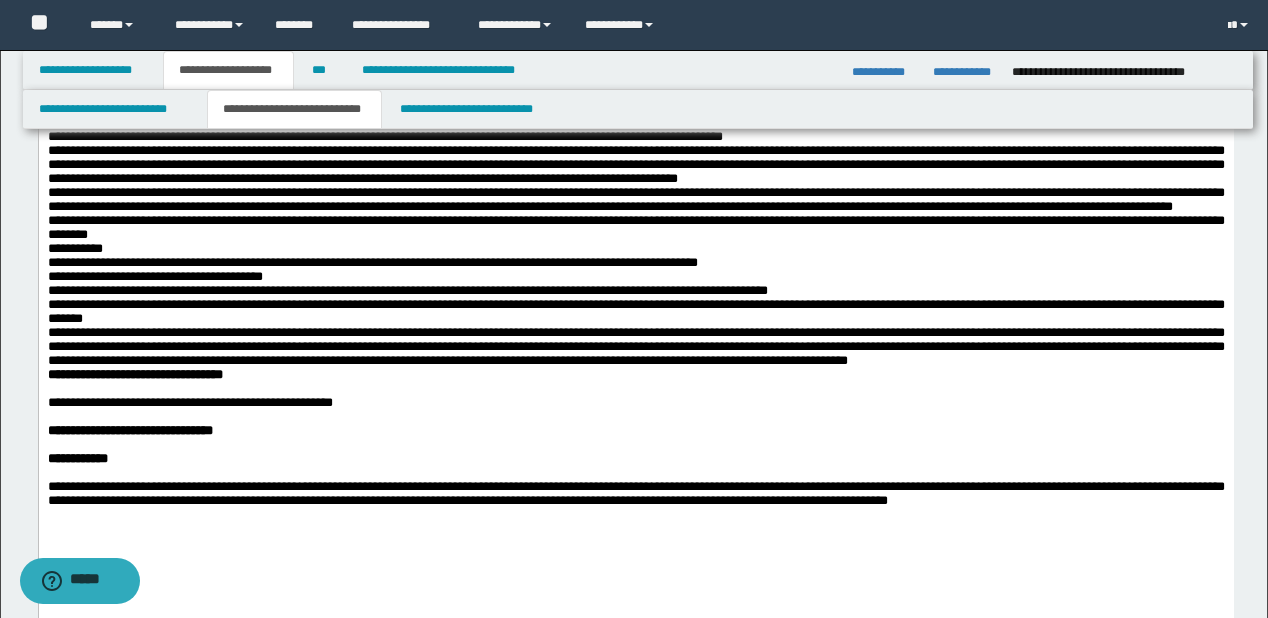 click on "**********" at bounding box center (635, -80) 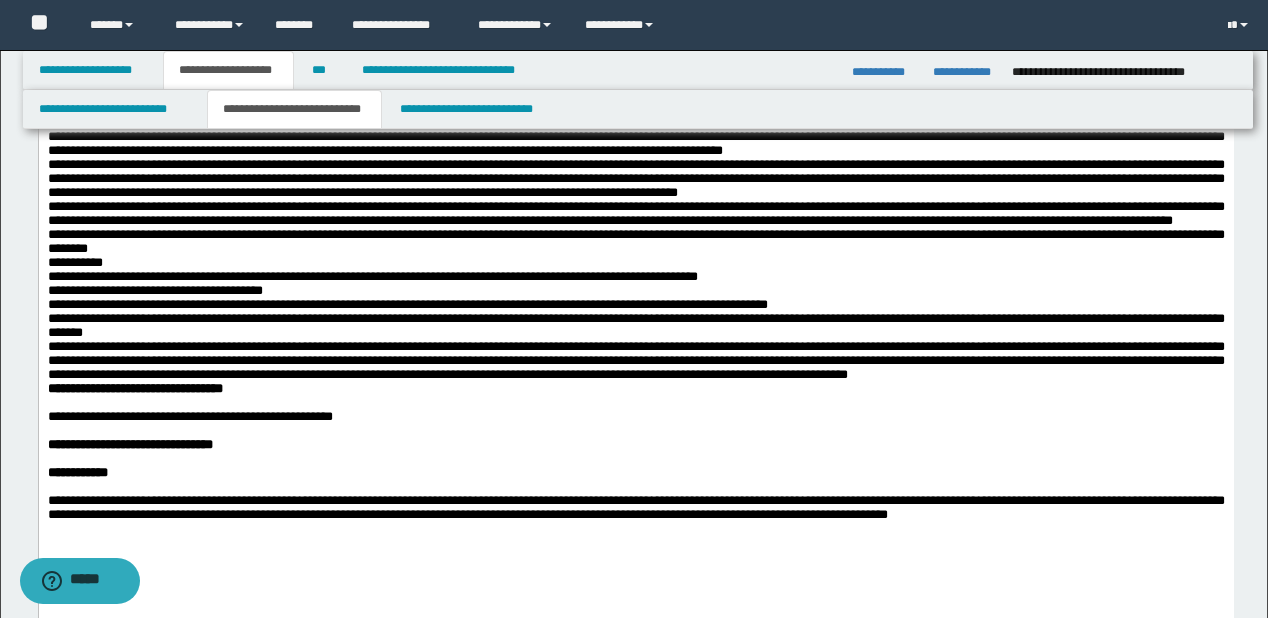 click on "**********" at bounding box center [635, -31] 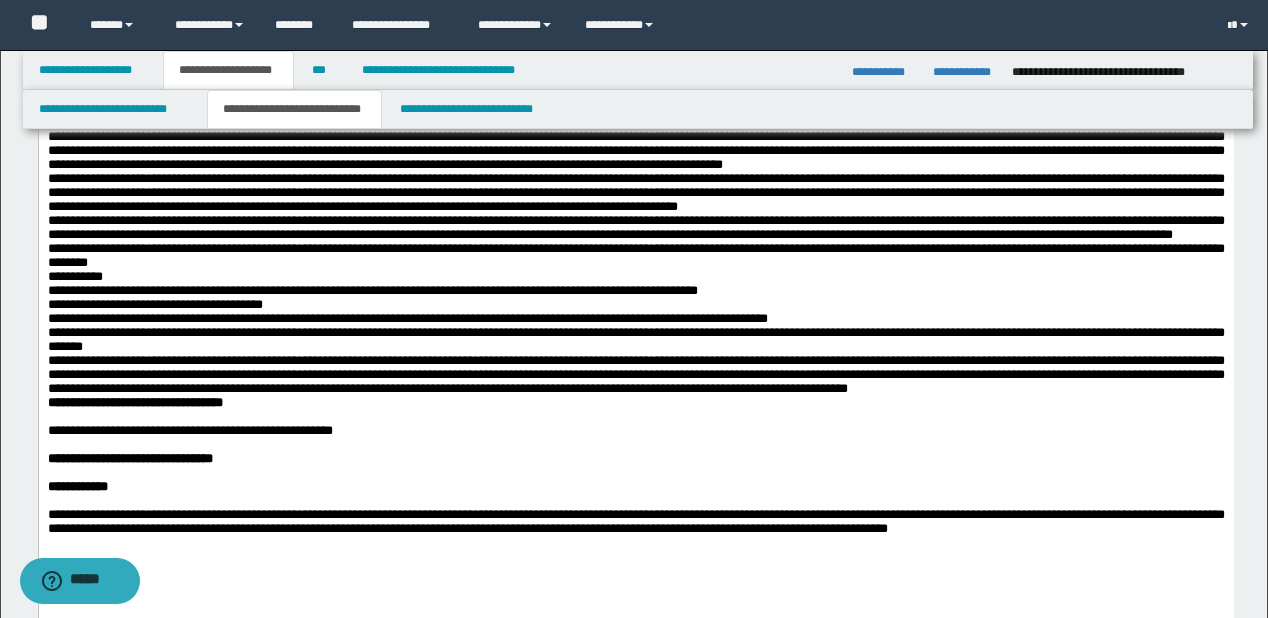 click on "**********" at bounding box center (635, -32) 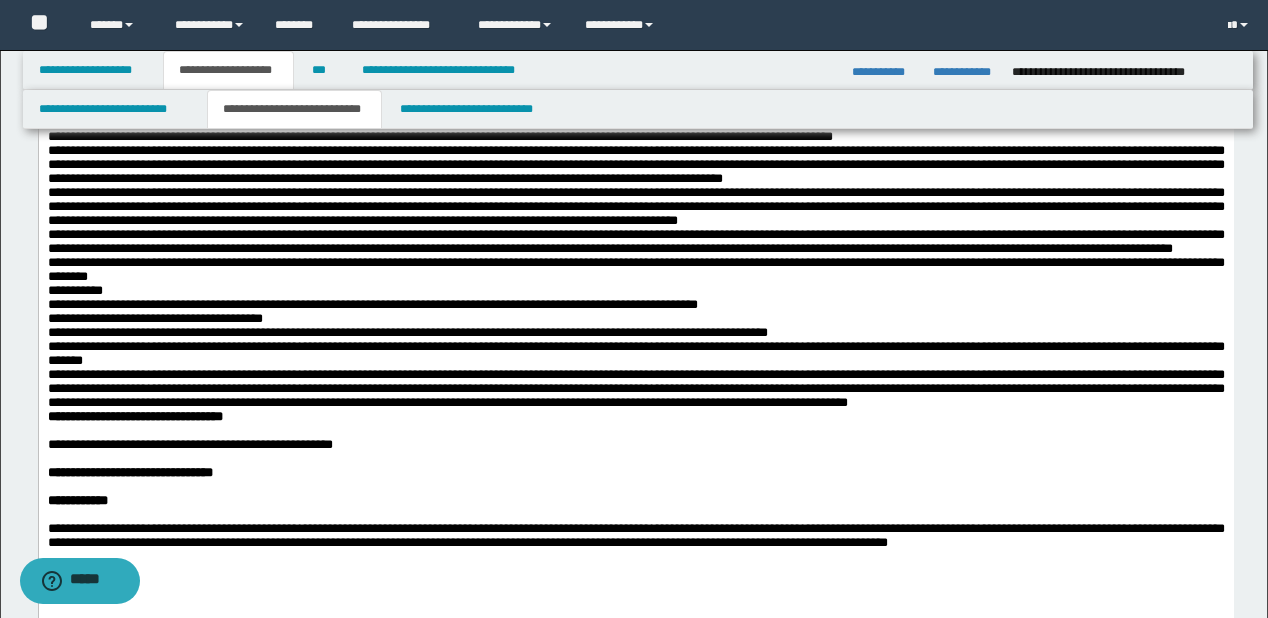 scroll, scrollTop: 2640, scrollLeft: 0, axis: vertical 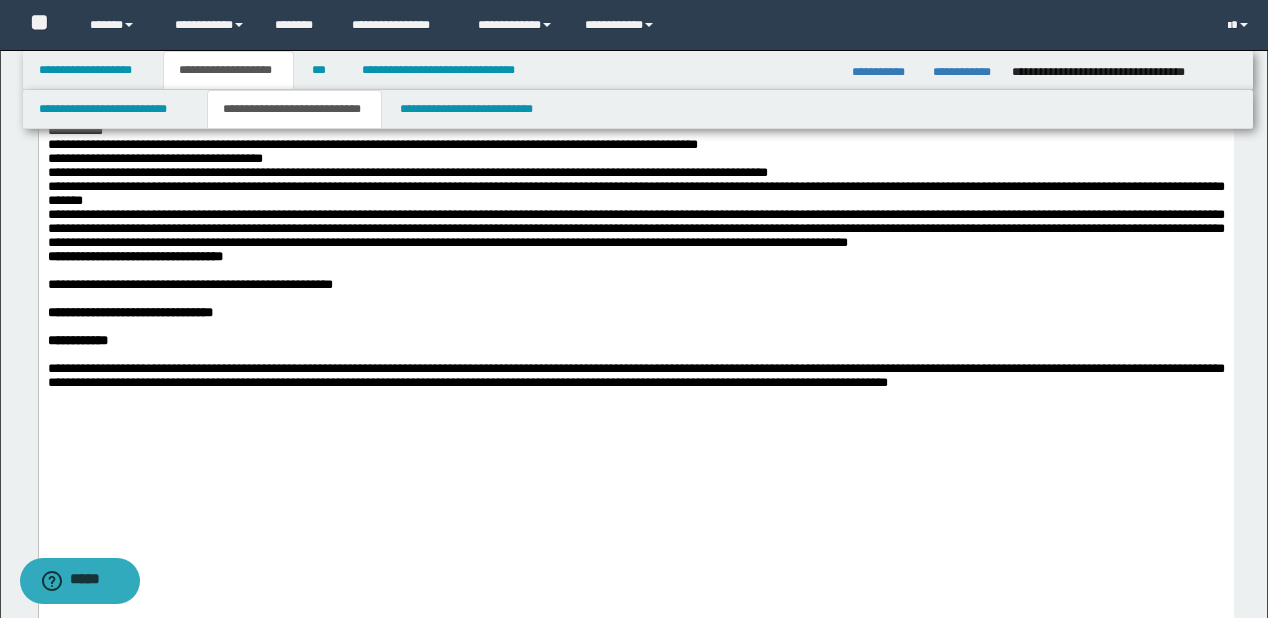click on "**********" at bounding box center [635, -128] 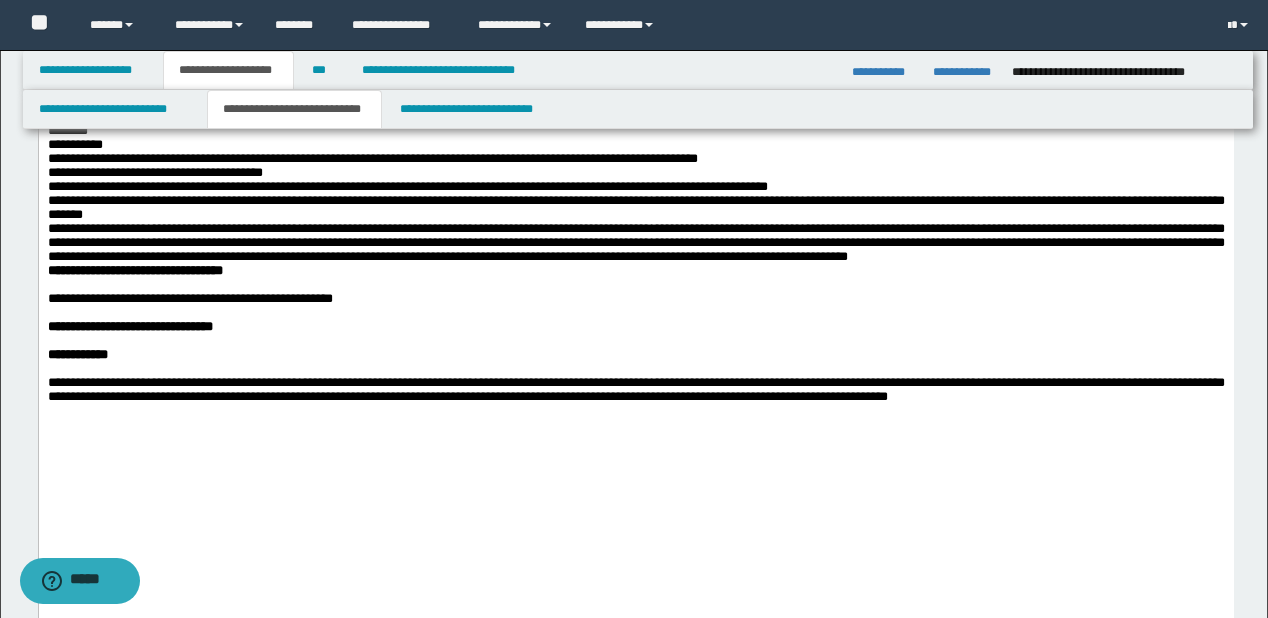 click on "**********" at bounding box center [635, -86] 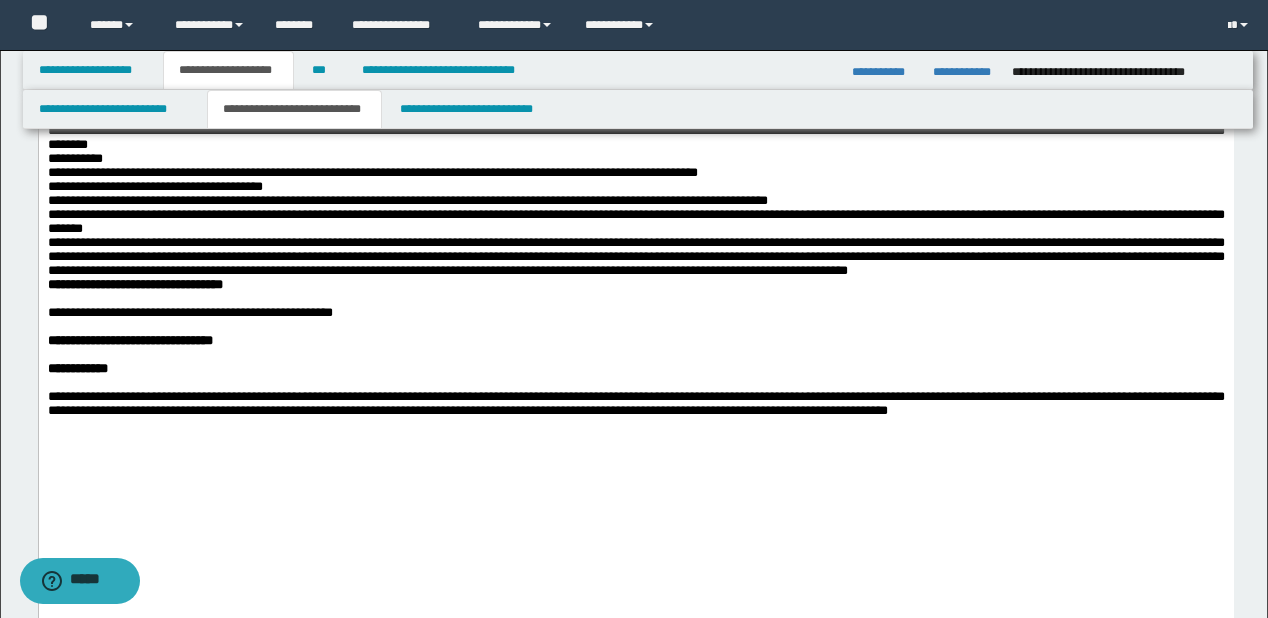 click on "**********" at bounding box center [635, -37] 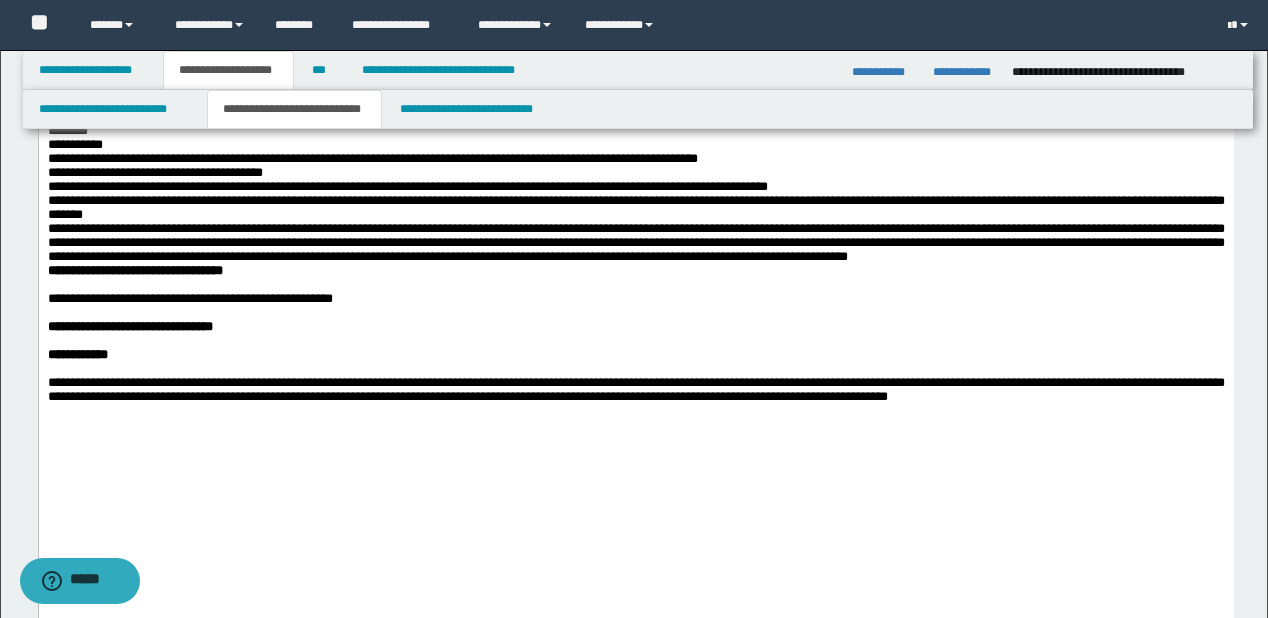 click on "**********" at bounding box center (635, -30) 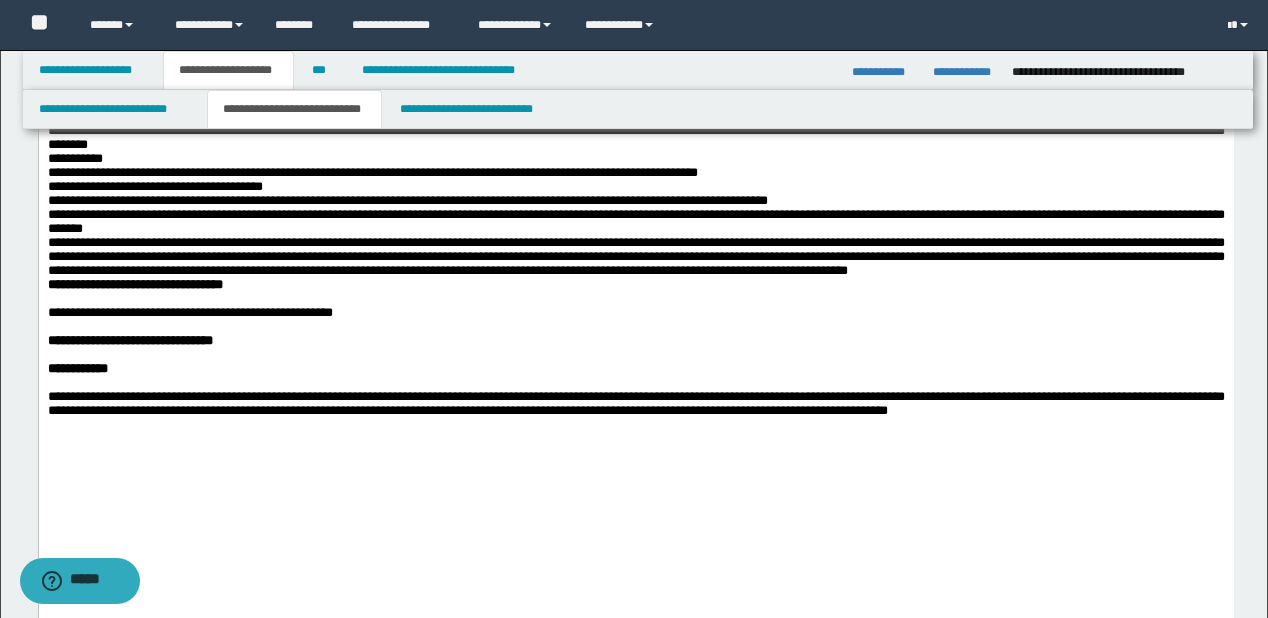 scroll, scrollTop: 2800, scrollLeft: 0, axis: vertical 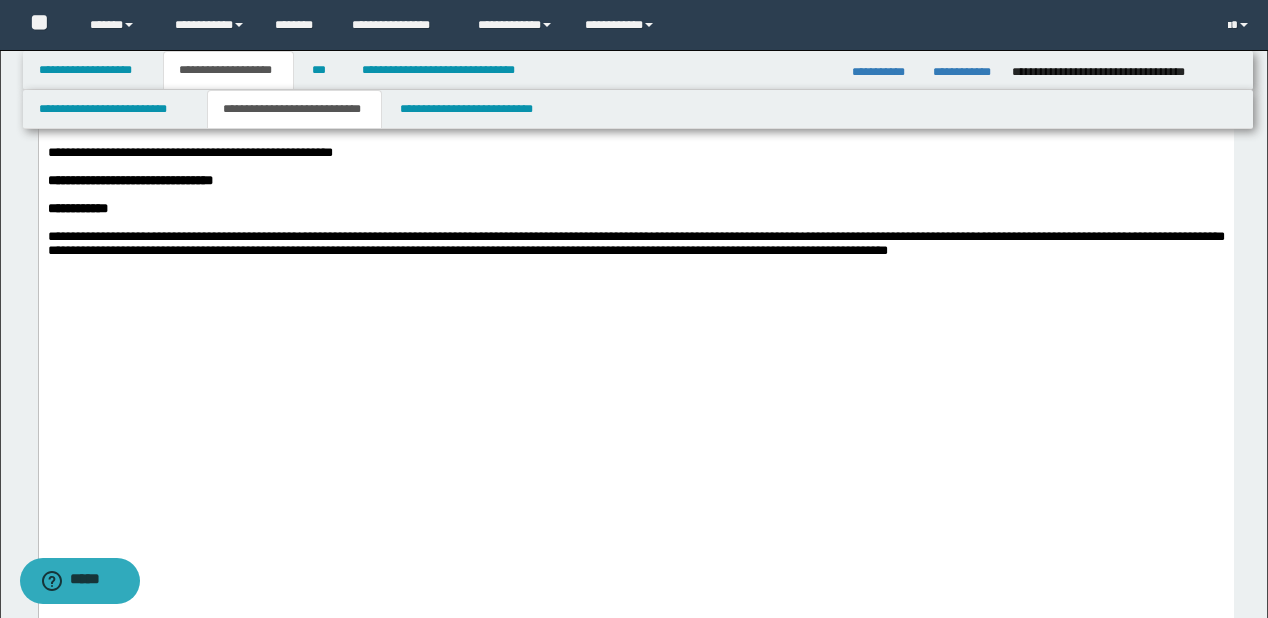 click on "**********" at bounding box center (635, -127) 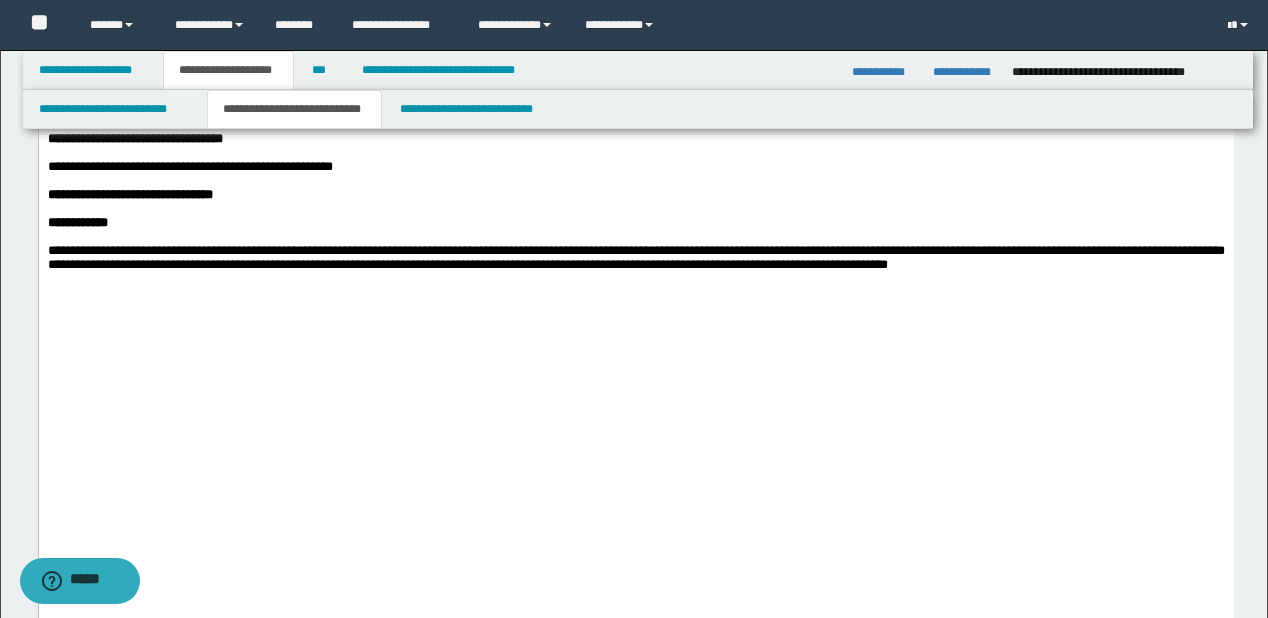 click on "**********" at bounding box center (635, -71) 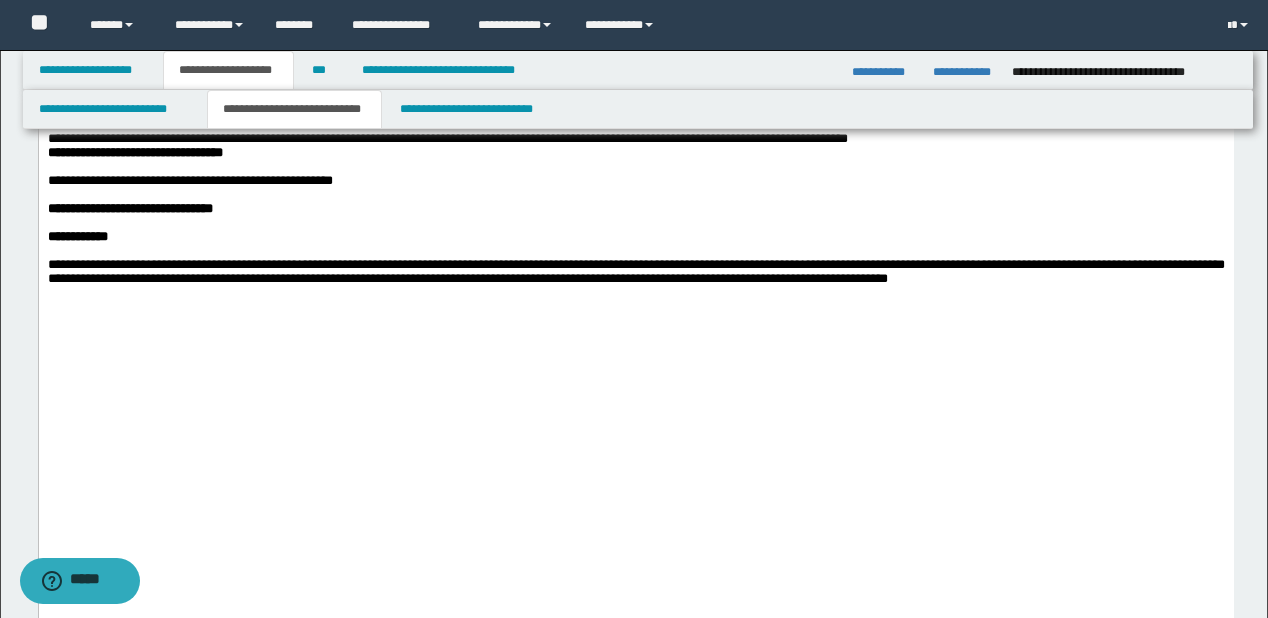 click on "**********" at bounding box center [635, 5] 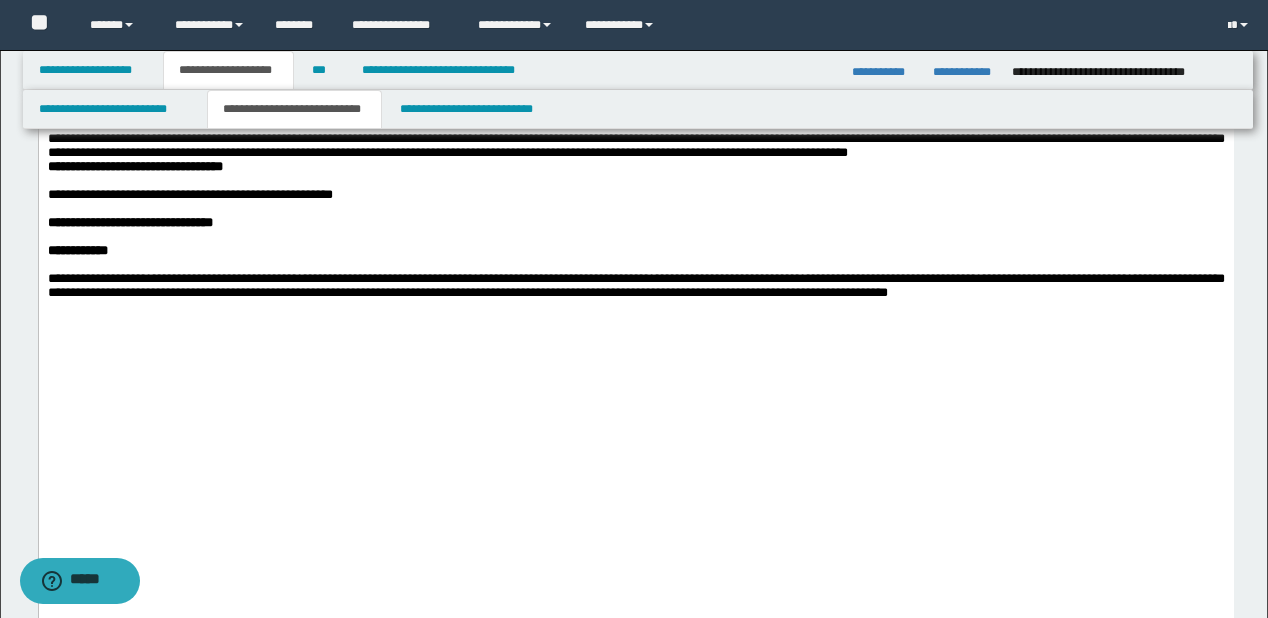 click on "**********" at bounding box center [635, 20] 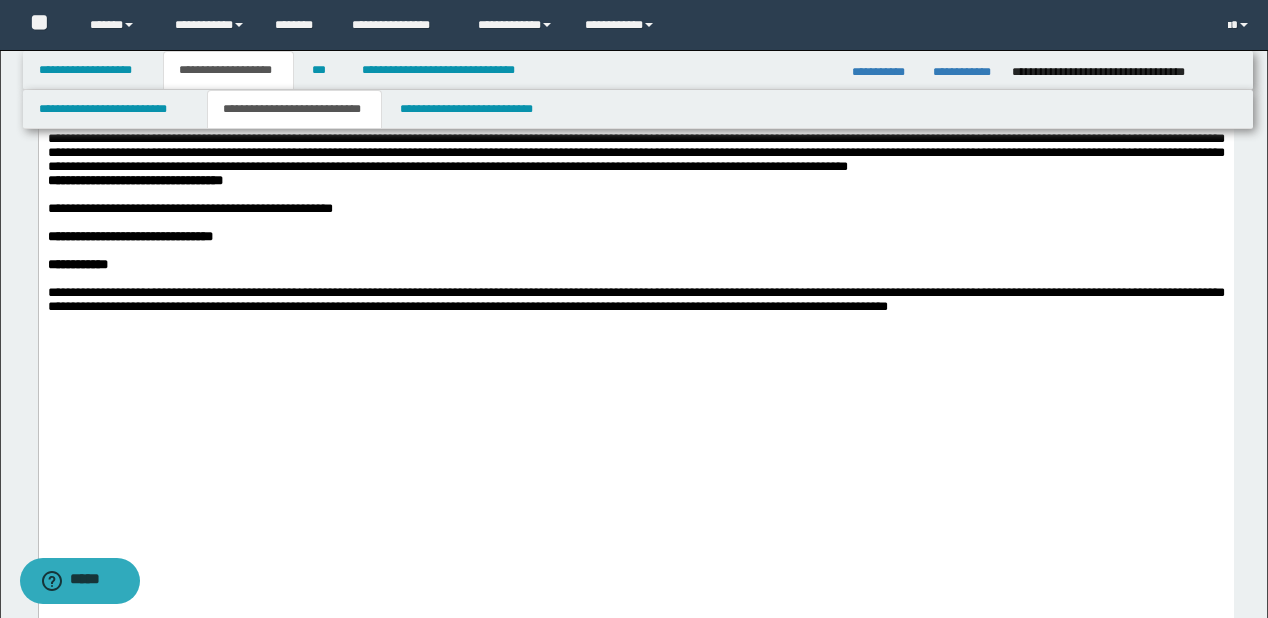 scroll, scrollTop: 3040, scrollLeft: 0, axis: vertical 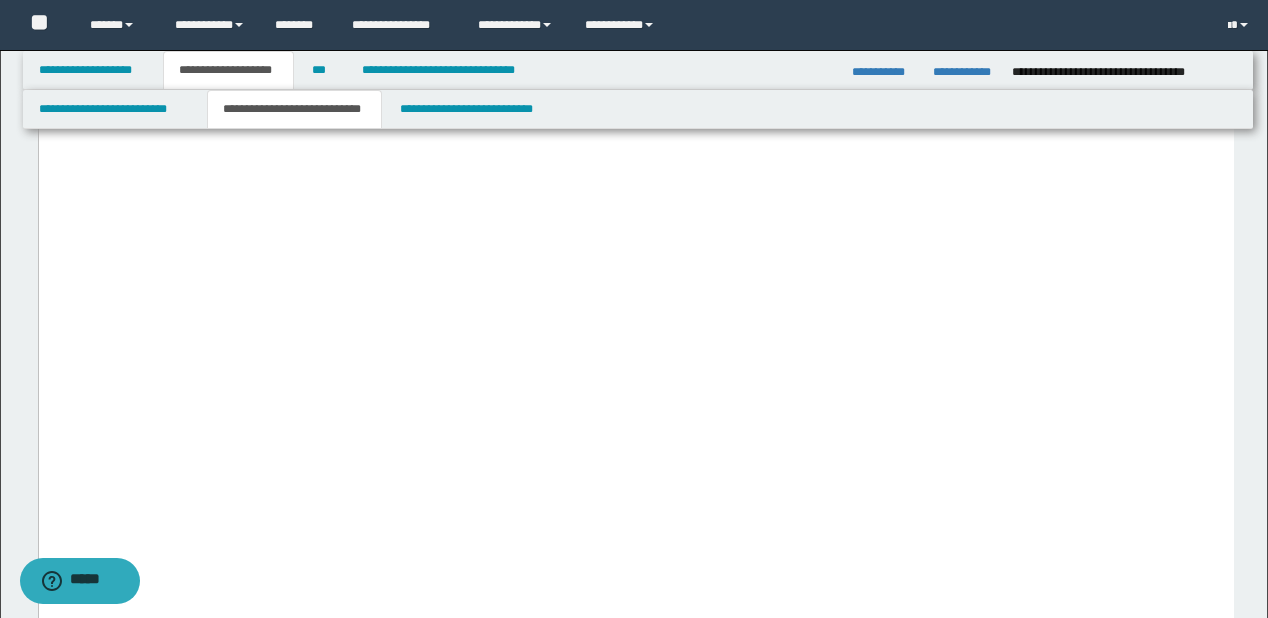 click on "**********" at bounding box center [635, -185] 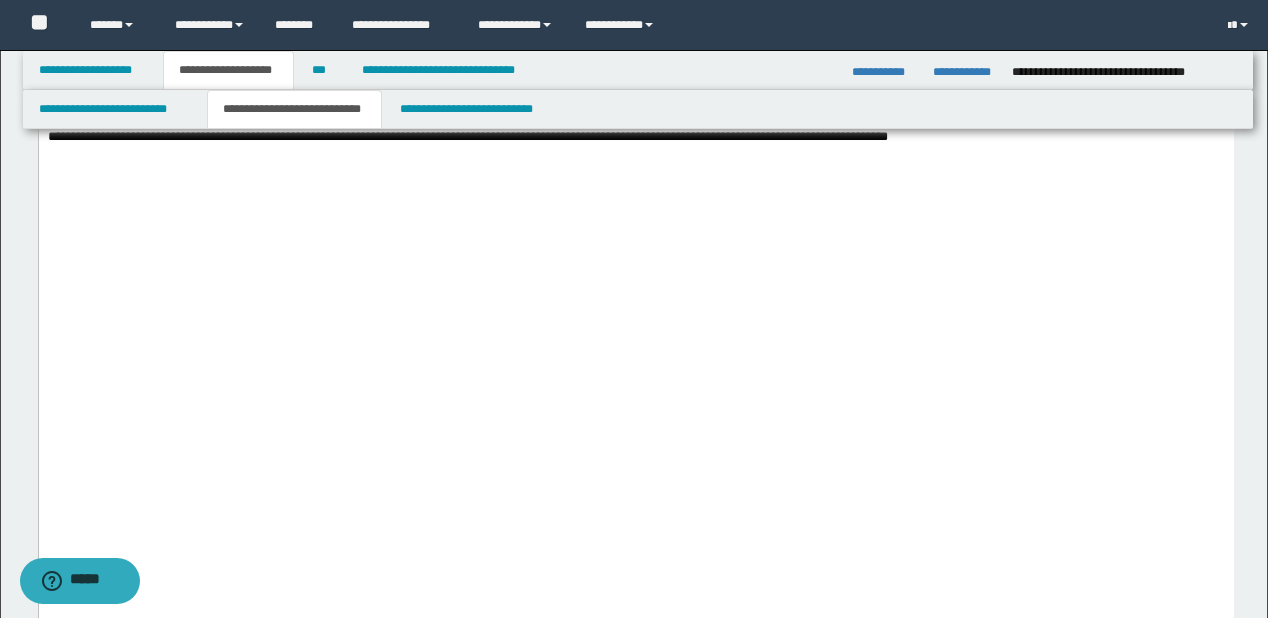 click on "**********" at bounding box center (635, -17) 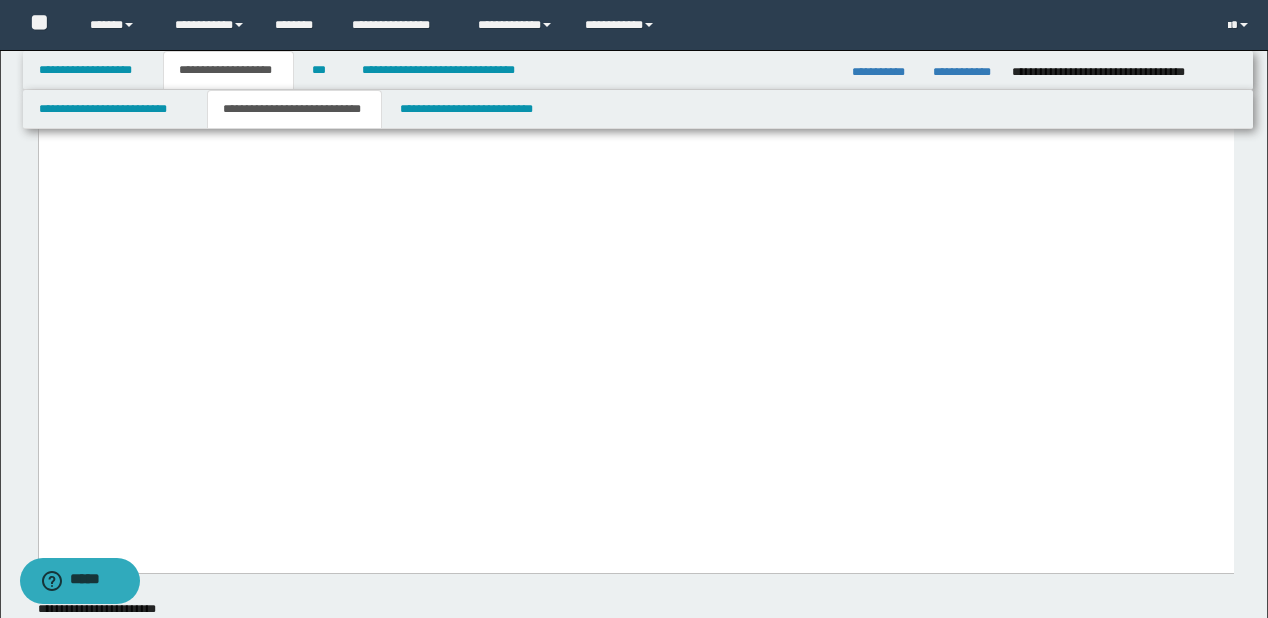 scroll, scrollTop: 3360, scrollLeft: 0, axis: vertical 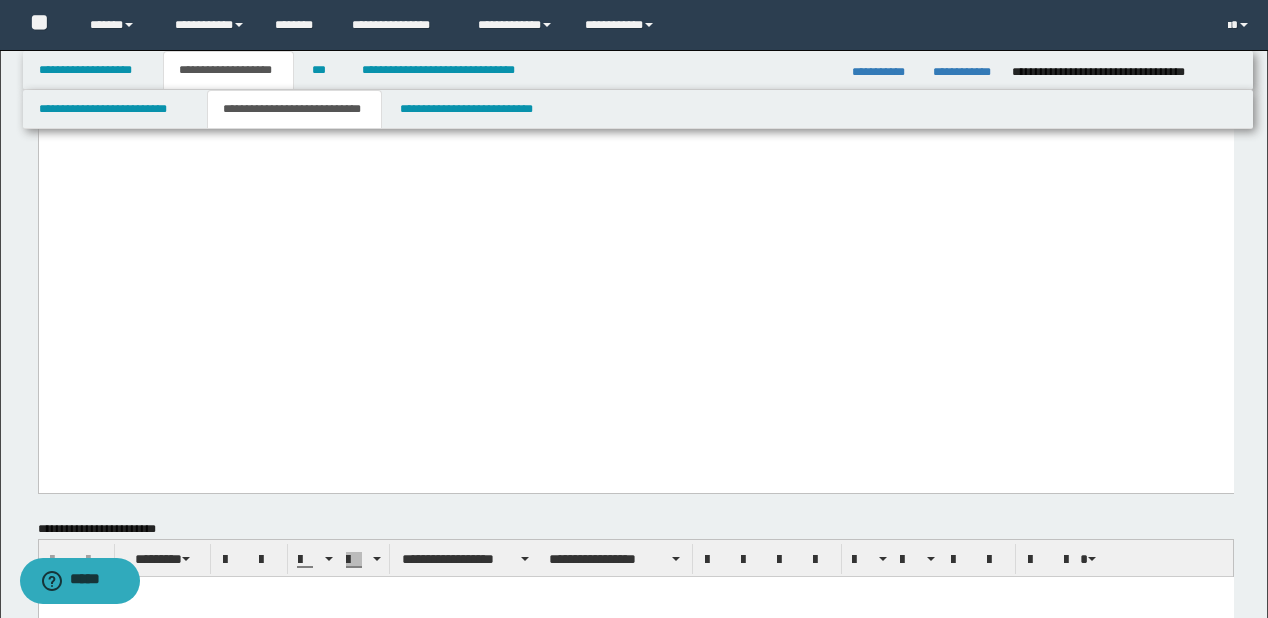 drag, startPoint x: 289, startPoint y: 302, endPoint x: -1, endPoint y: 296, distance: 290.06207 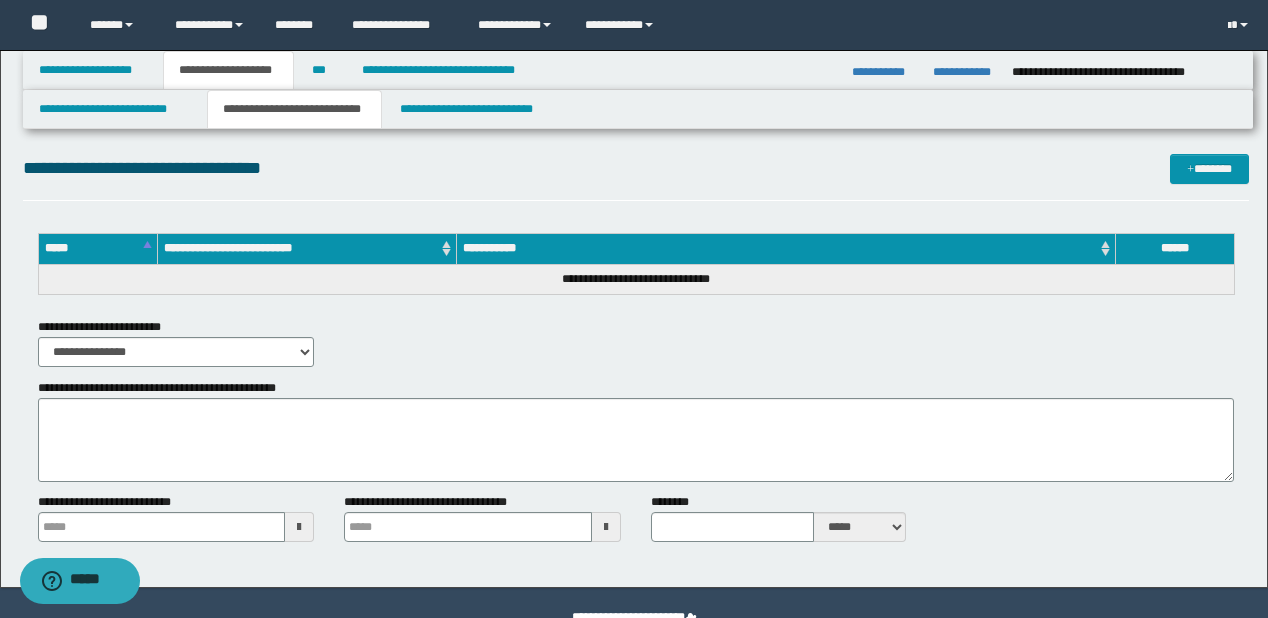 type 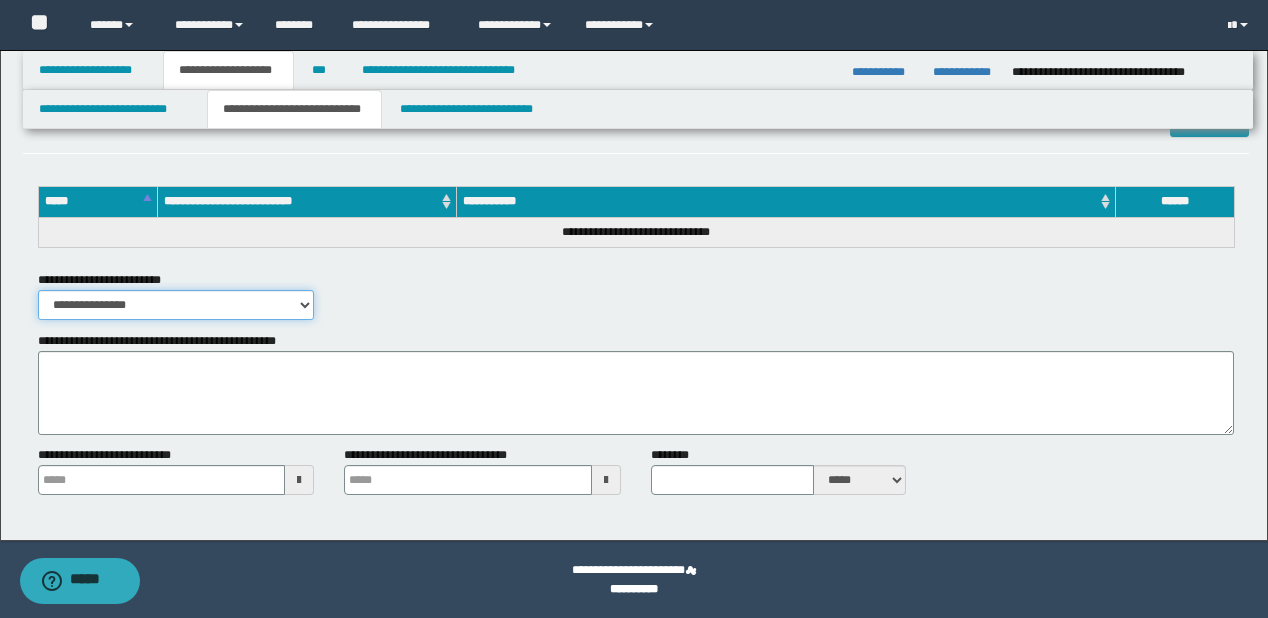 click on "**********" at bounding box center (176, 305) 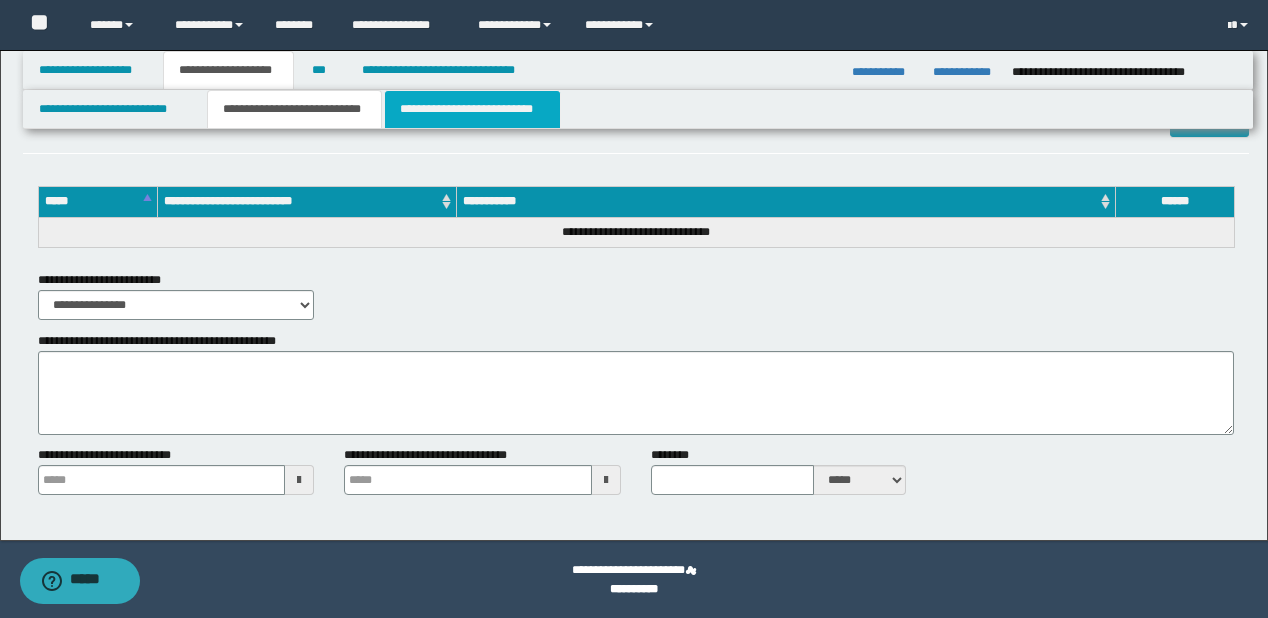 click on "**********" at bounding box center (472, 109) 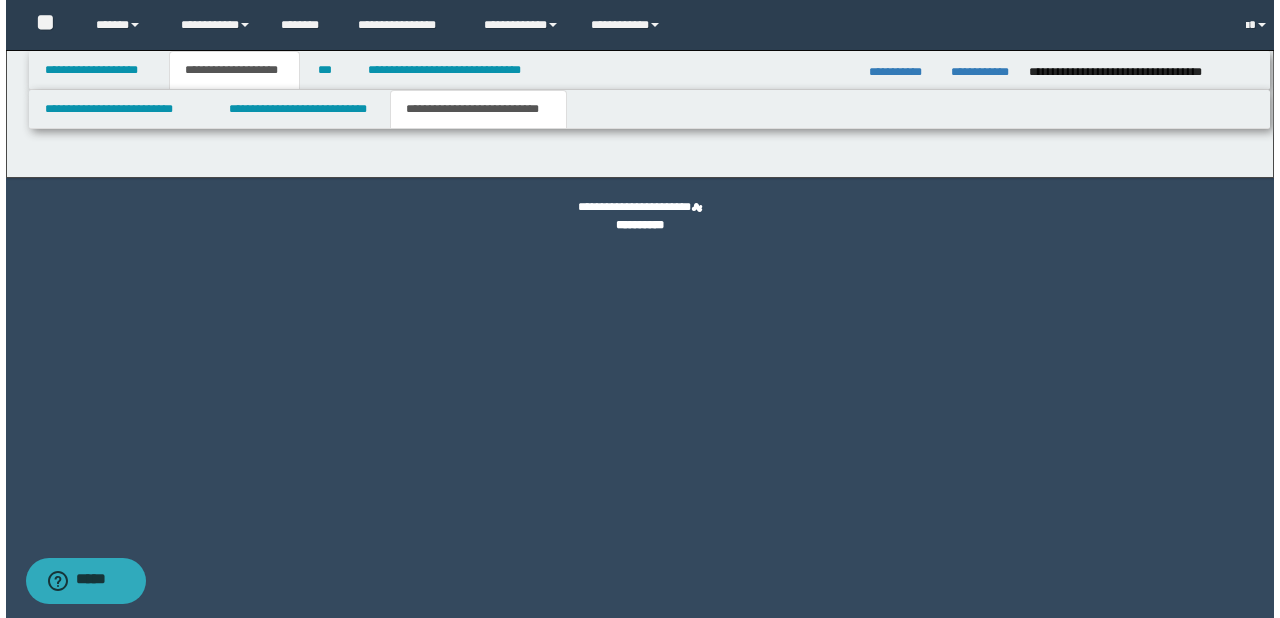 scroll, scrollTop: 0, scrollLeft: 0, axis: both 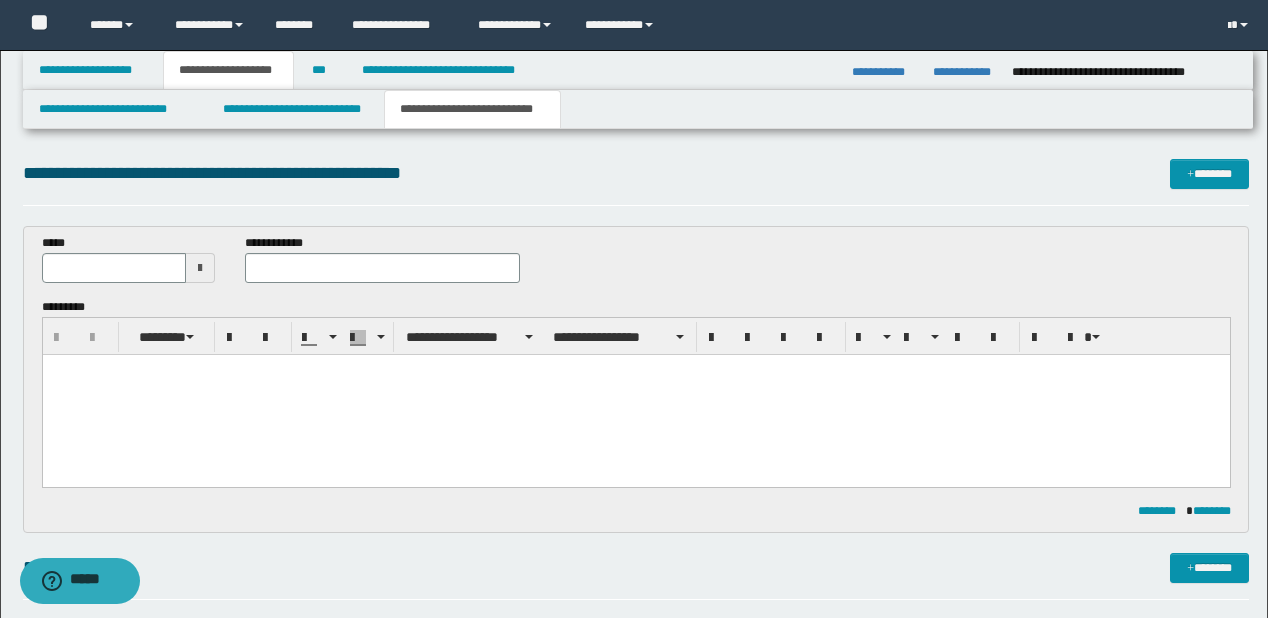 click at bounding box center (635, 394) 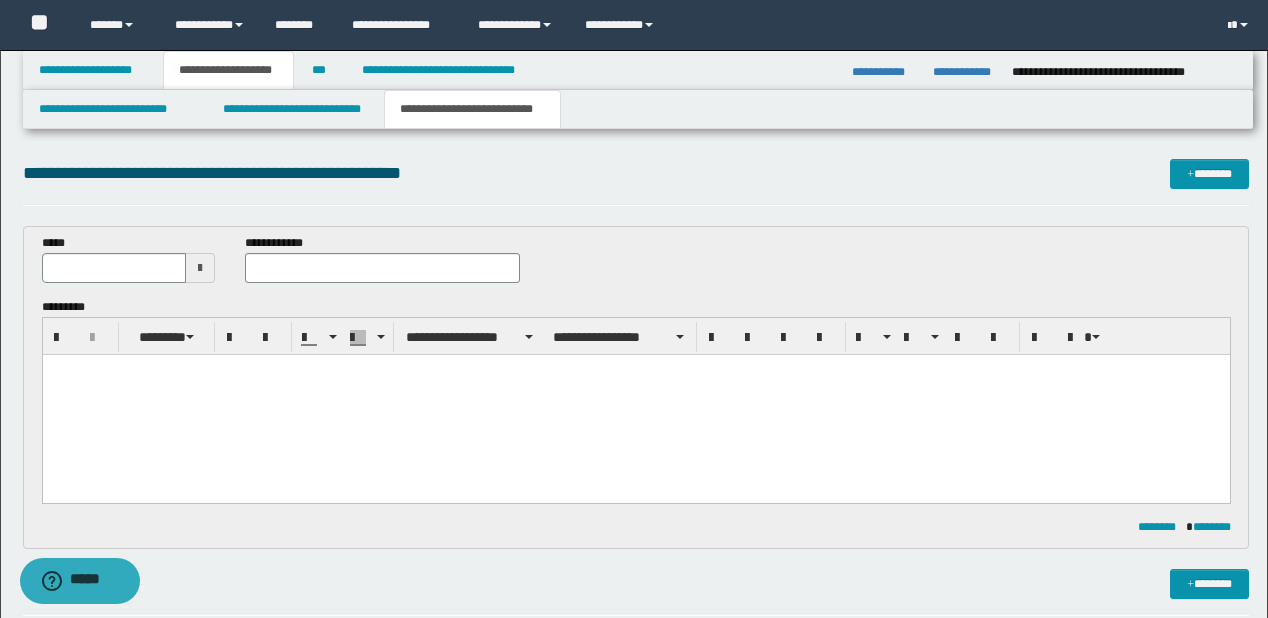 paste 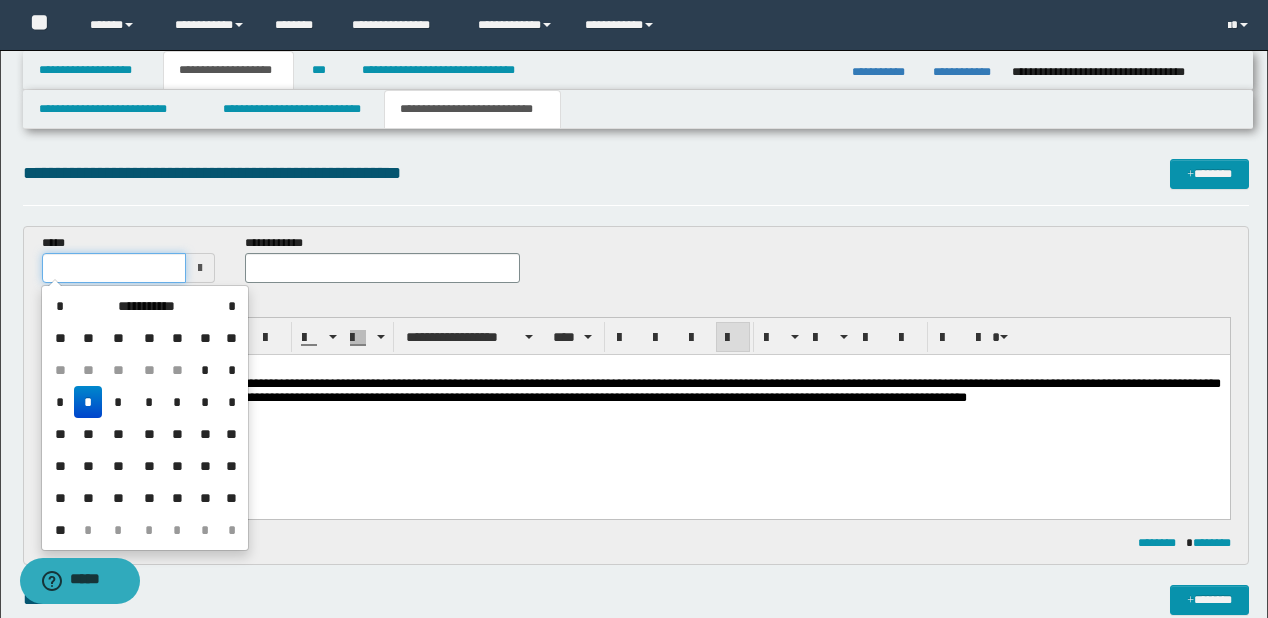 click at bounding box center (114, 268) 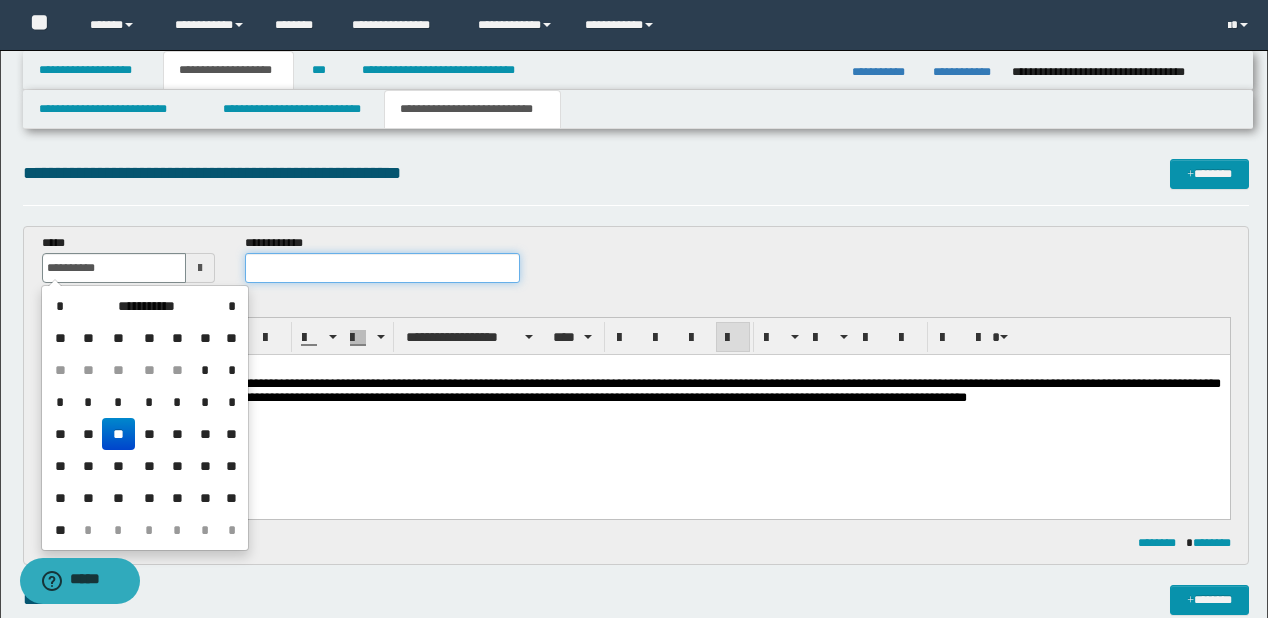 type on "**********" 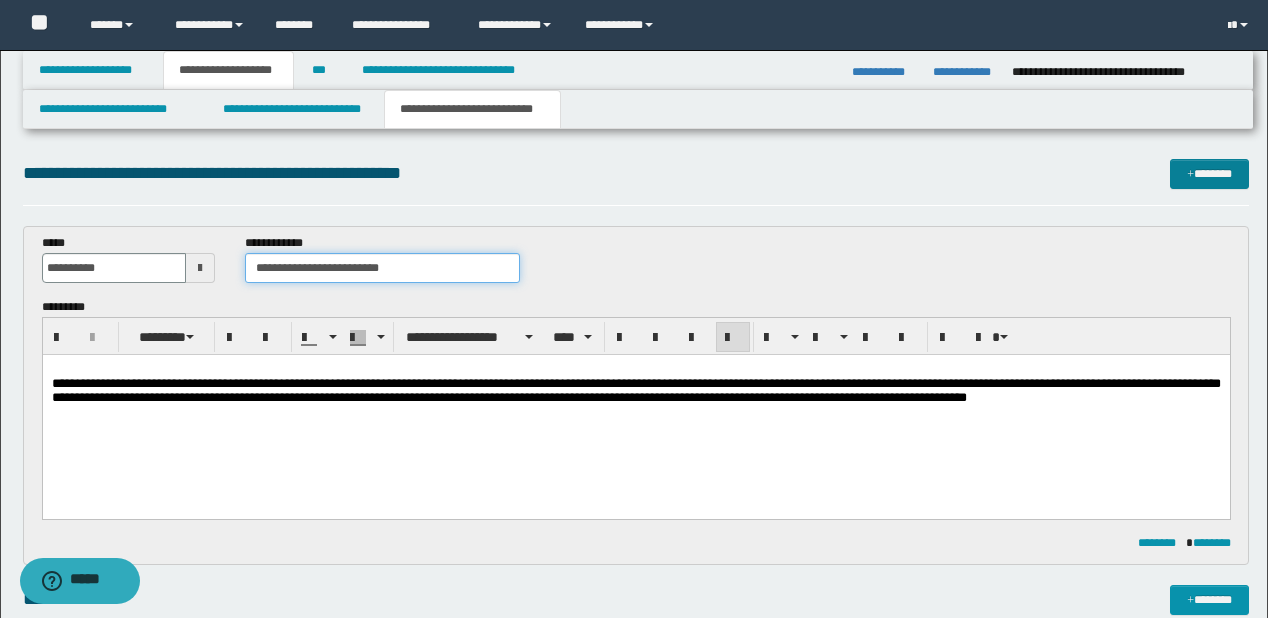 type on "**********" 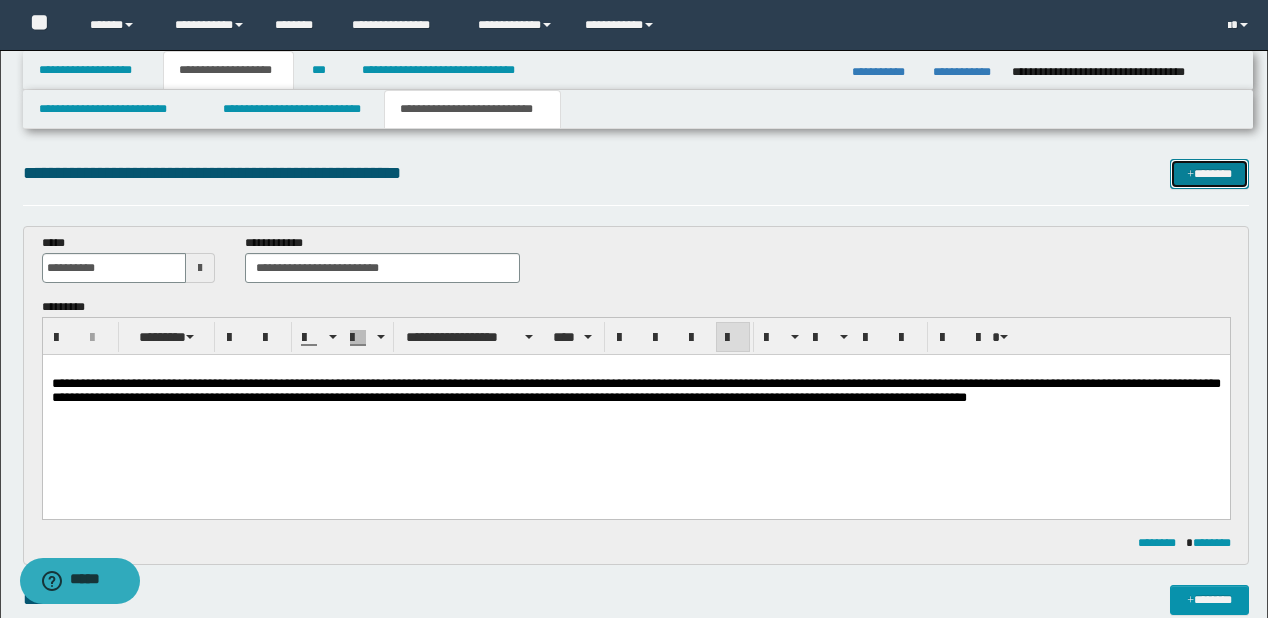 click on "*******" at bounding box center (1209, 174) 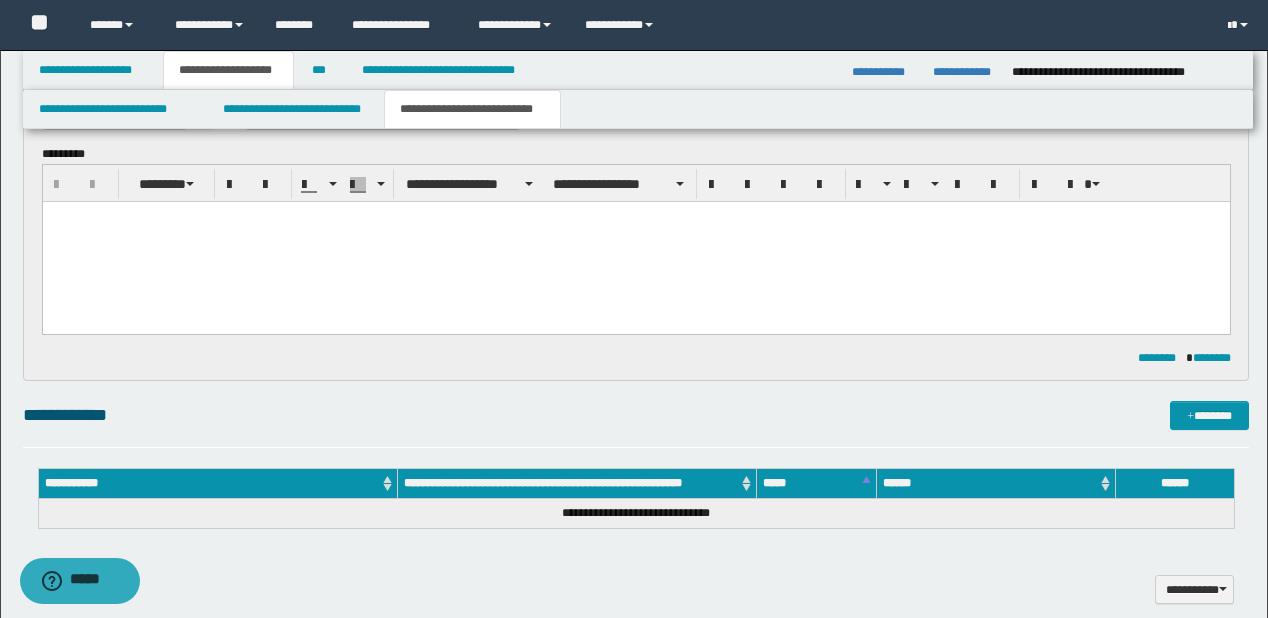 scroll, scrollTop: 352, scrollLeft: 0, axis: vertical 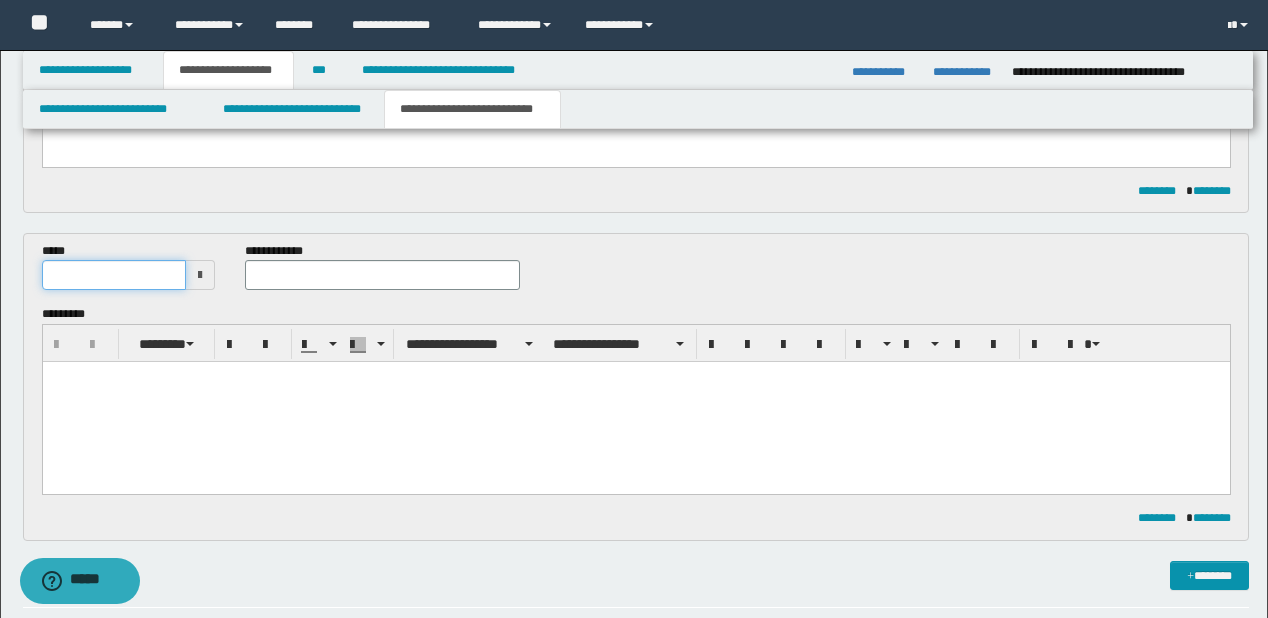 click at bounding box center (114, 275) 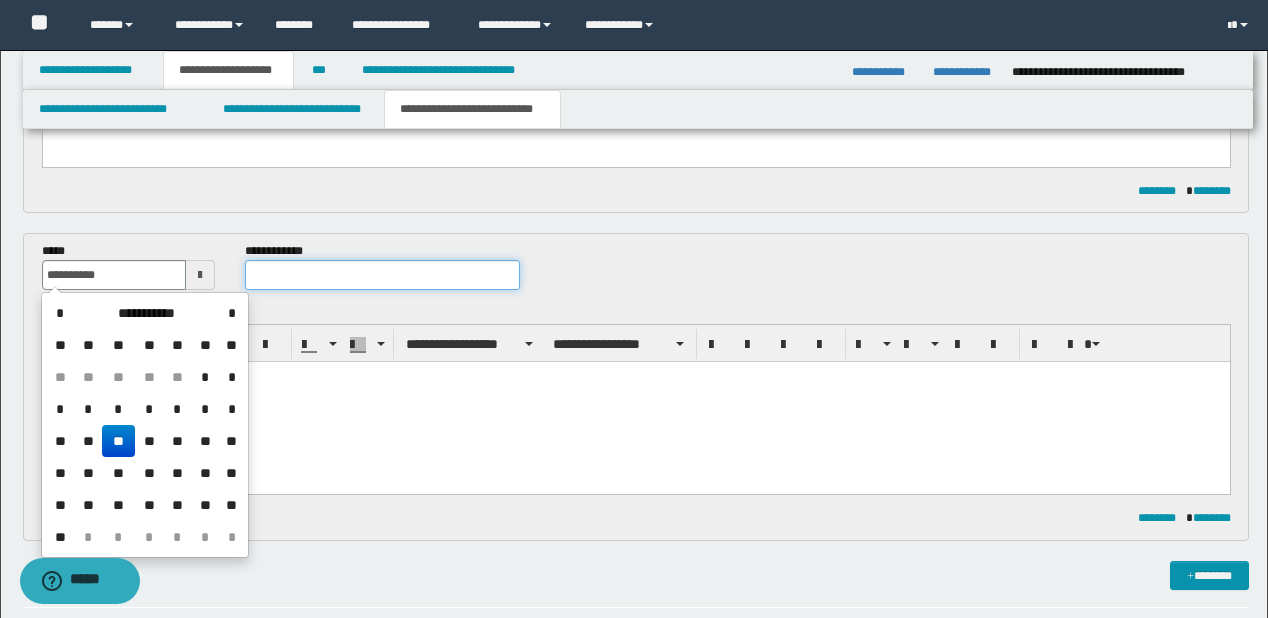 type on "**********" 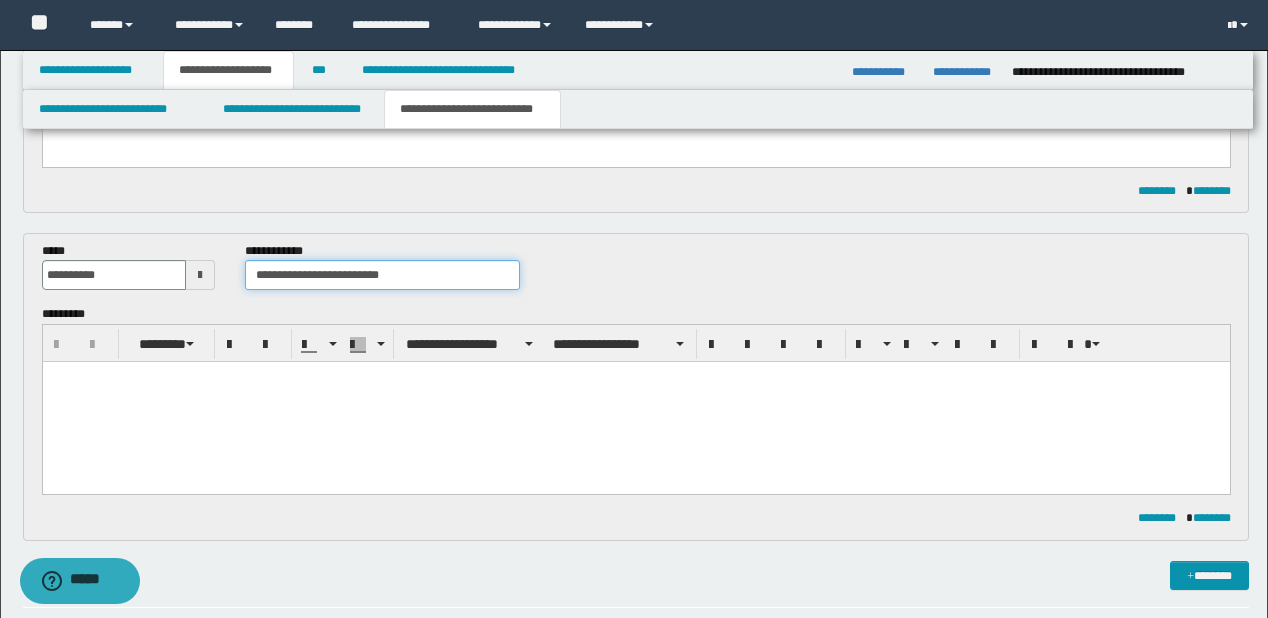 click on "**********" at bounding box center [382, 275] 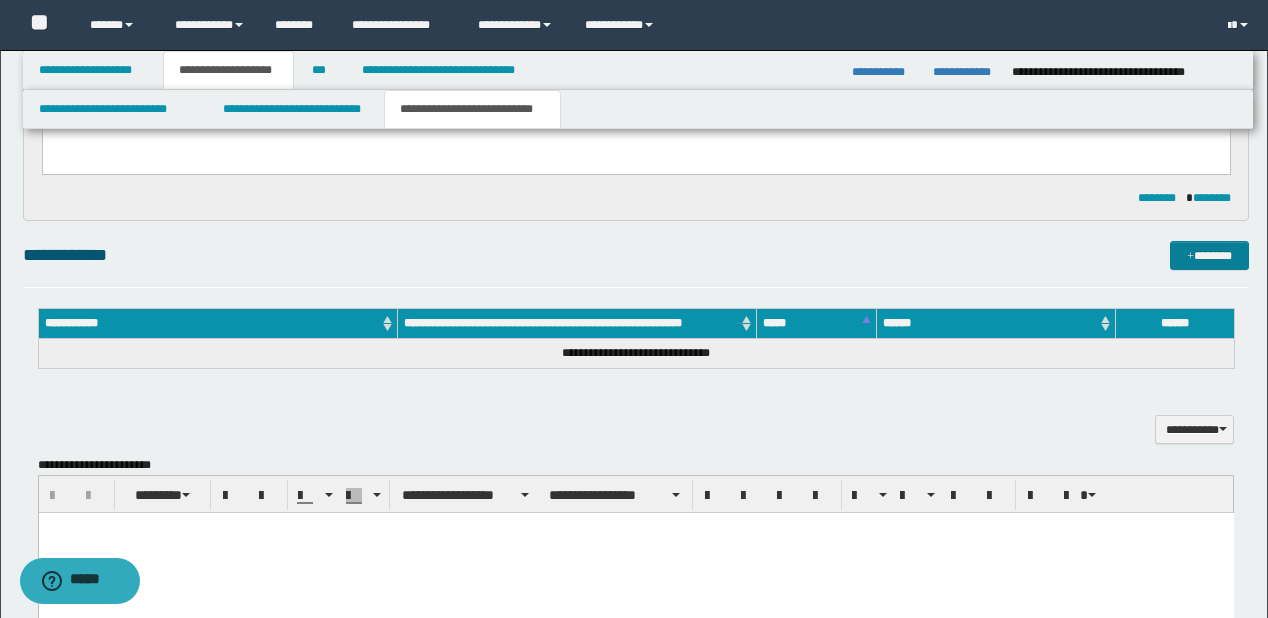 type on "**********" 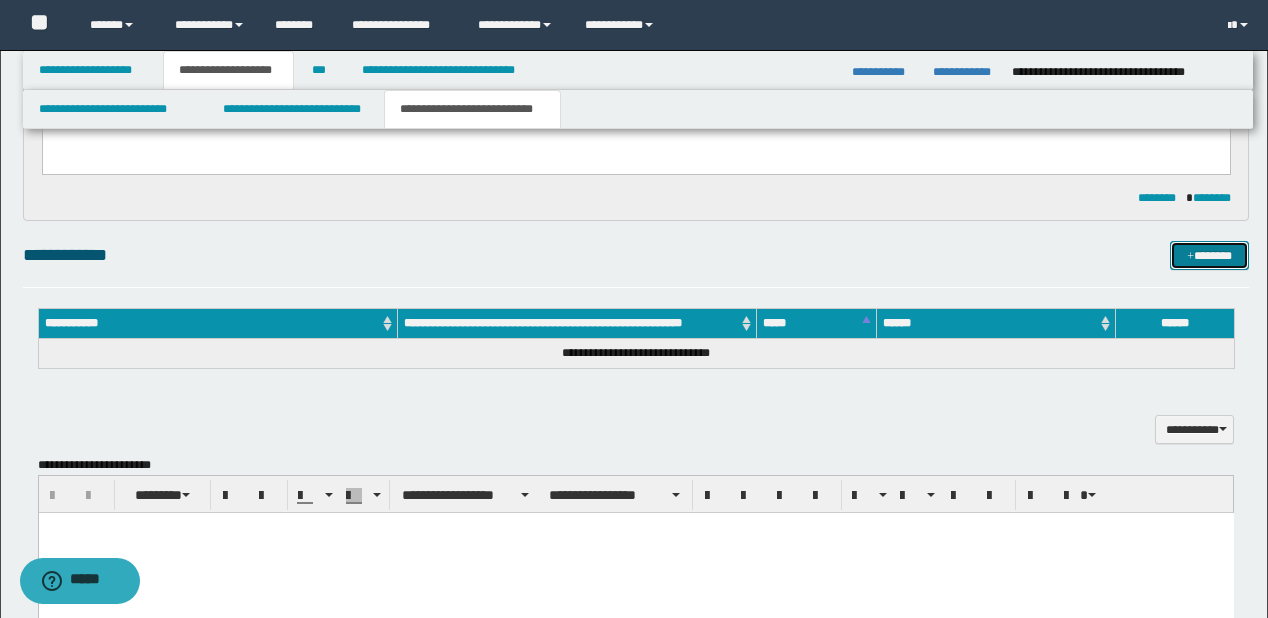 click on "*******" at bounding box center [1209, 256] 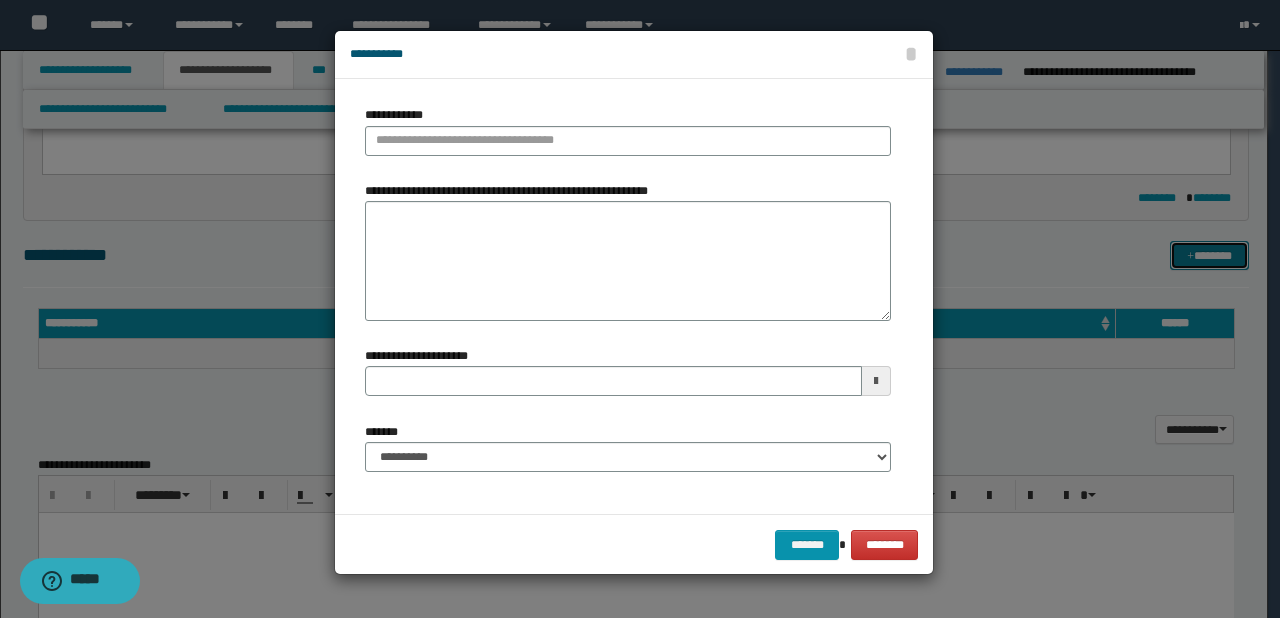 type 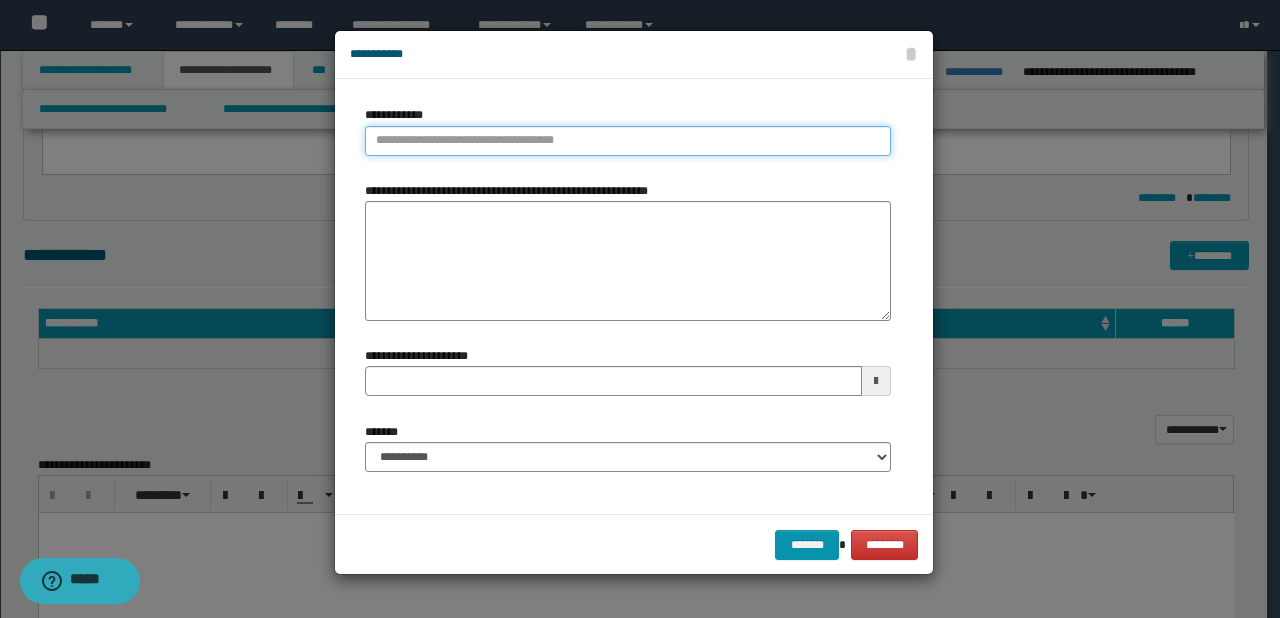 click on "**********" at bounding box center [628, 141] 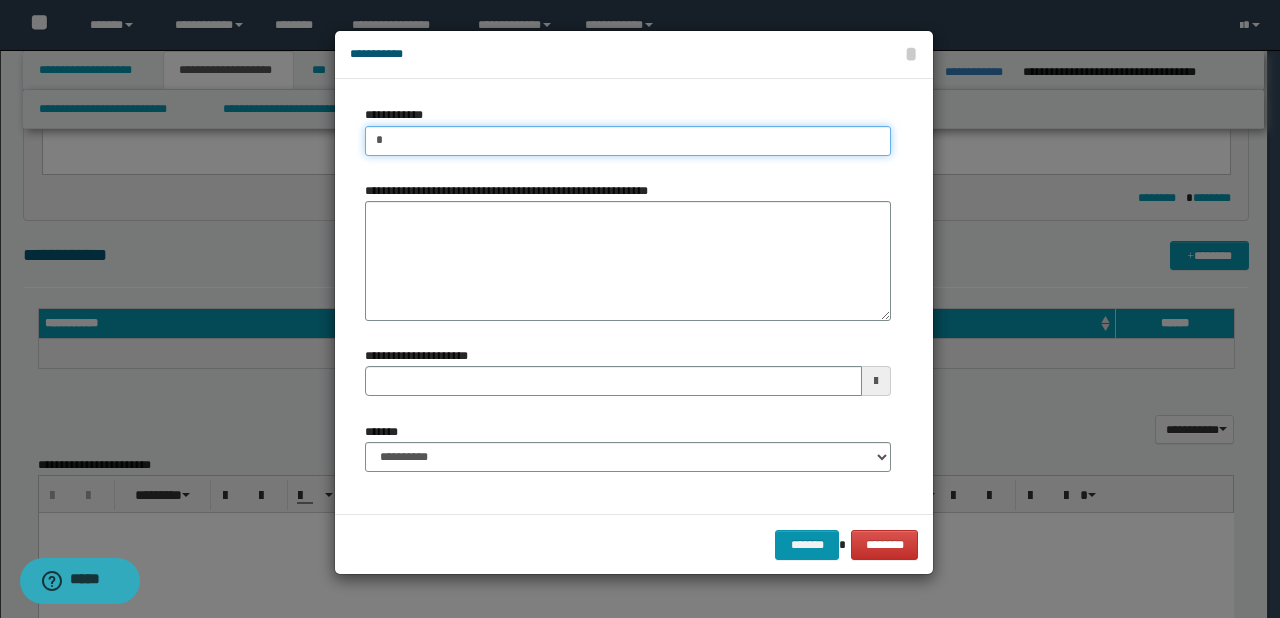 paste on "***" 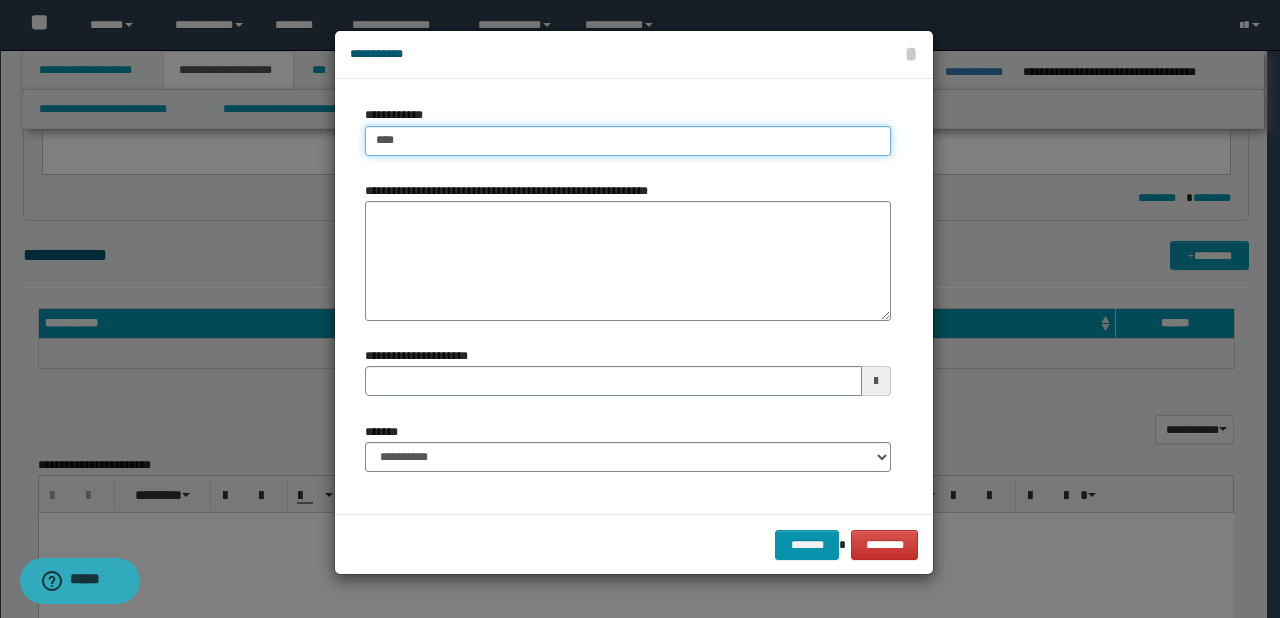 type on "****" 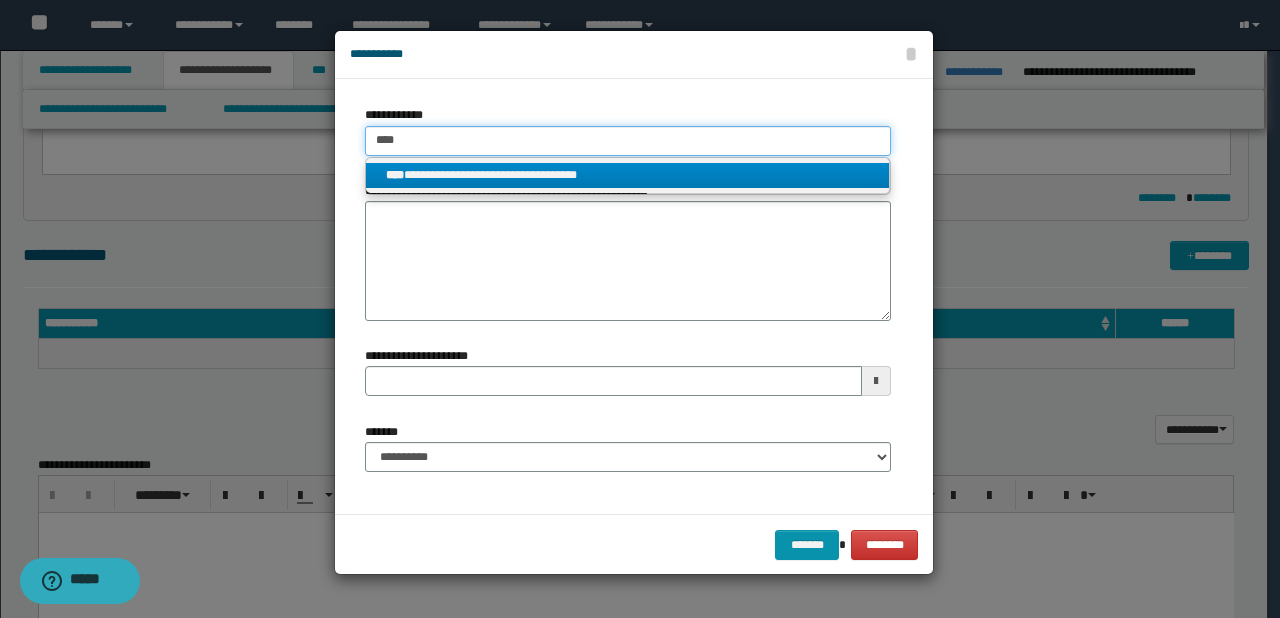 type on "****" 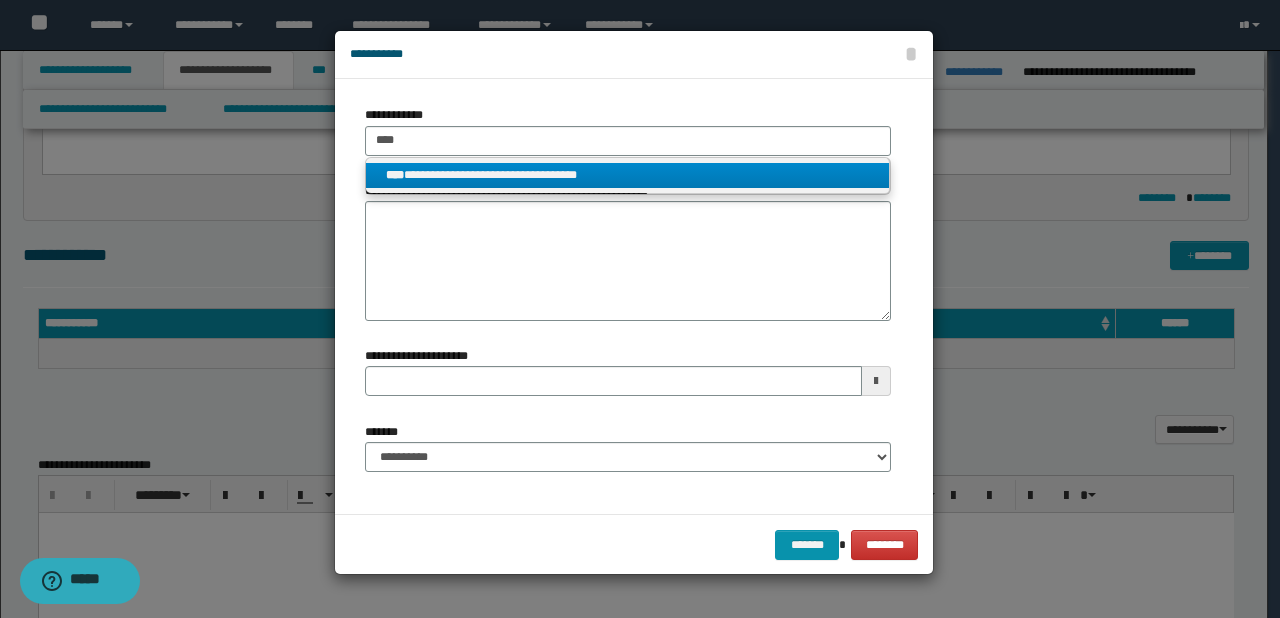 click on "**********" at bounding box center (628, 175) 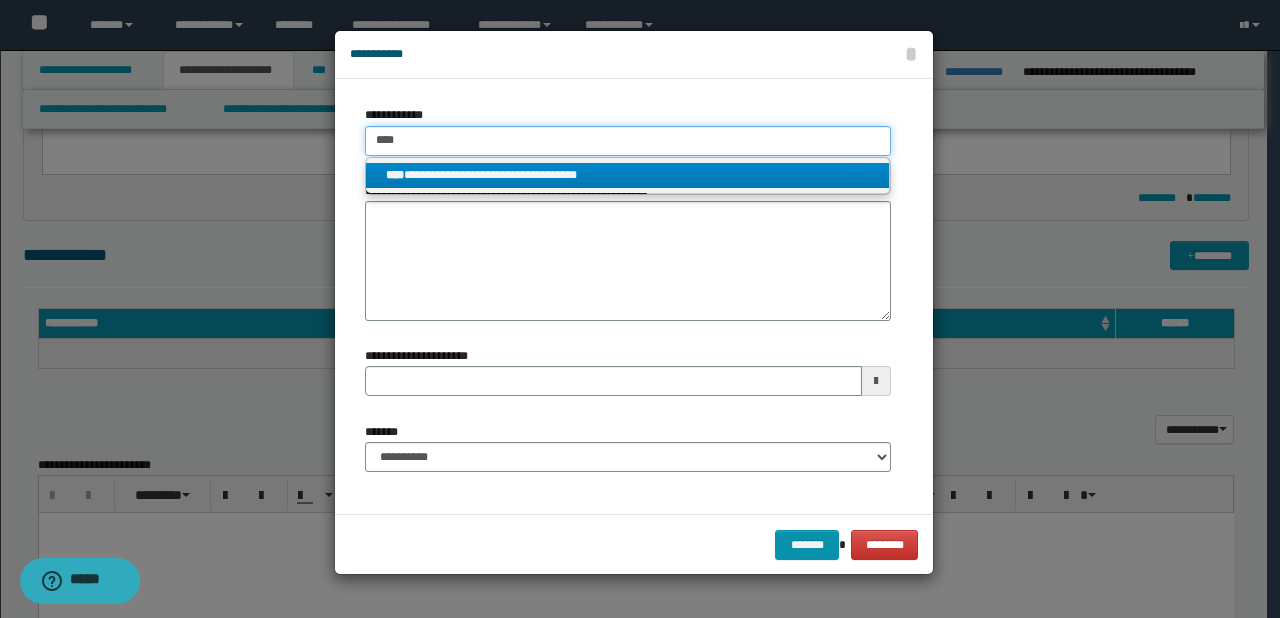 type 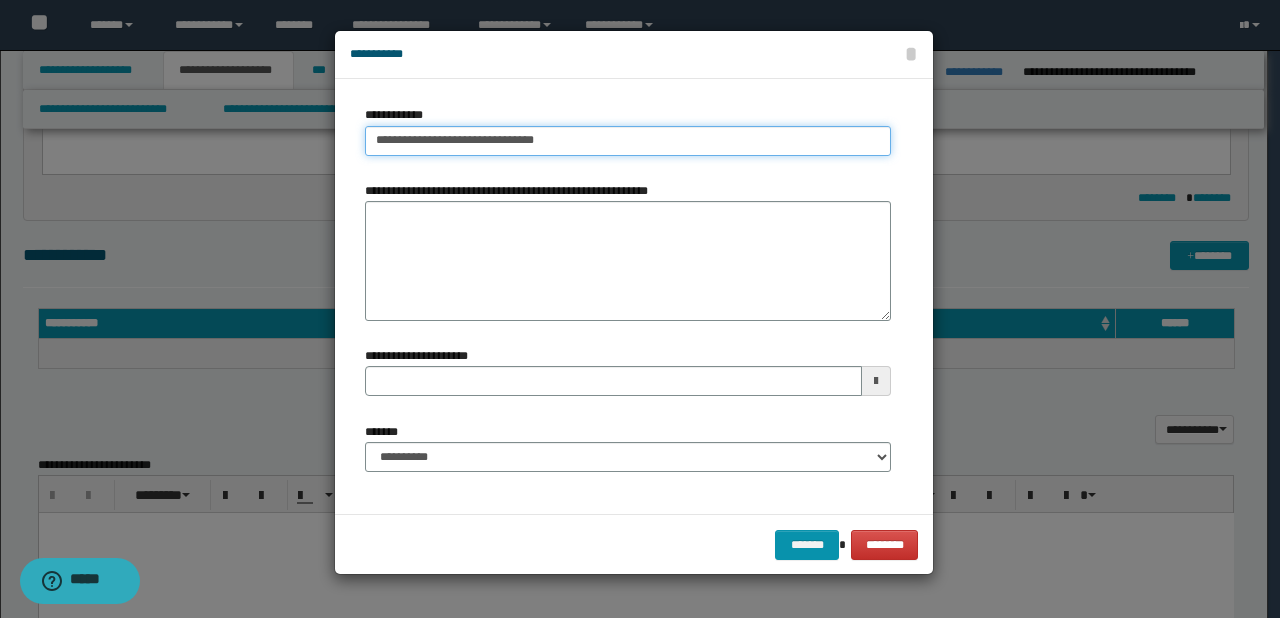 type 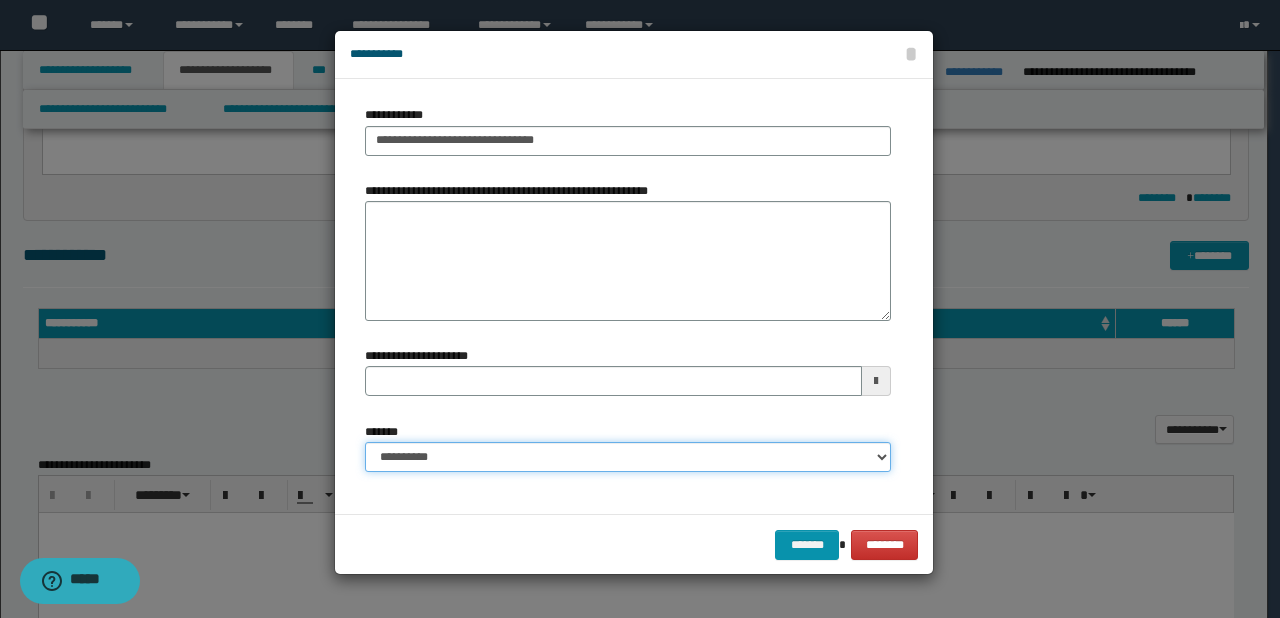 drag, startPoint x: 443, startPoint y: 464, endPoint x: 451, endPoint y: 448, distance: 17.888544 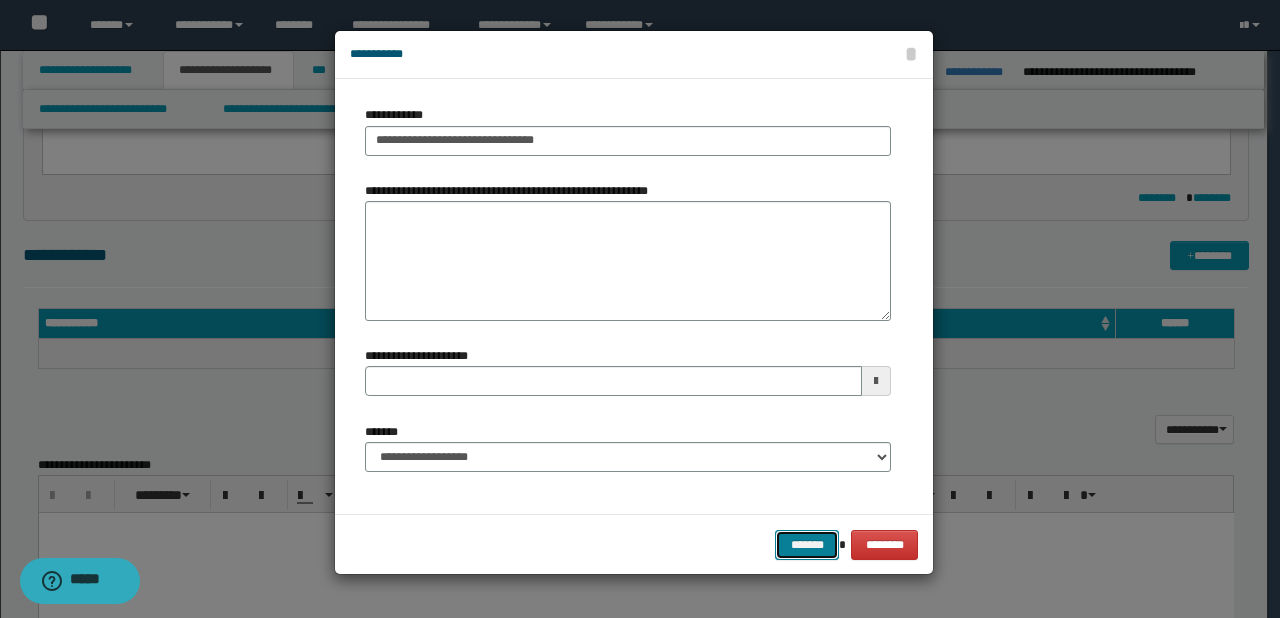 click on "*******" at bounding box center [807, 545] 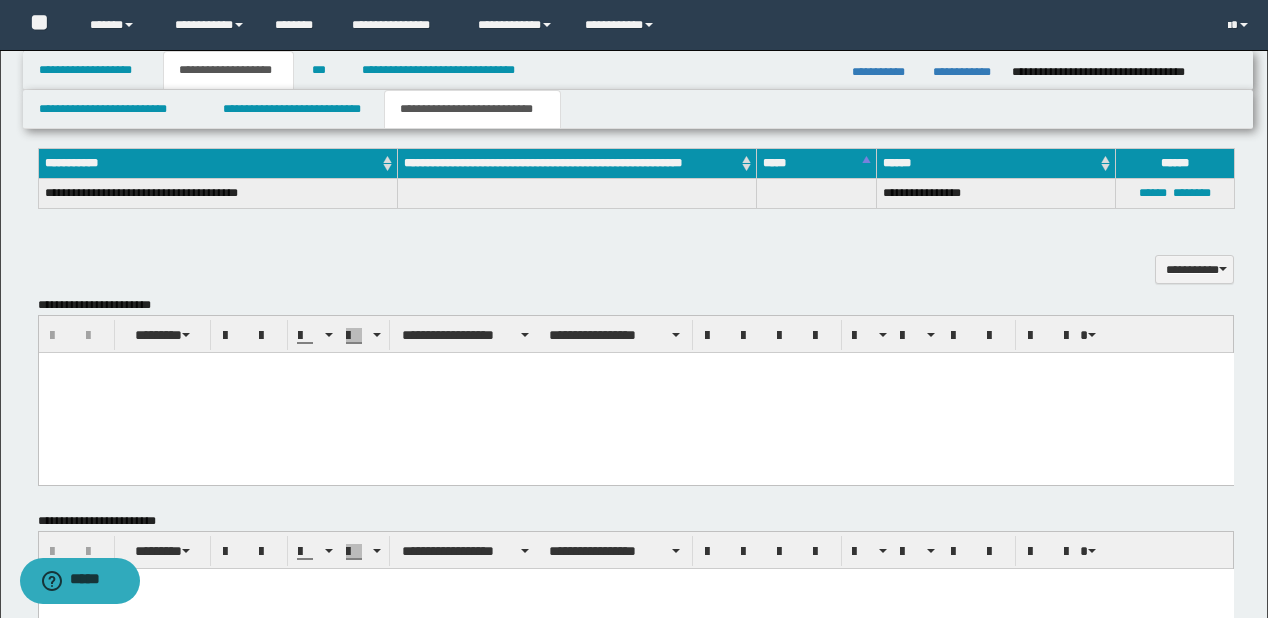 scroll, scrollTop: 912, scrollLeft: 0, axis: vertical 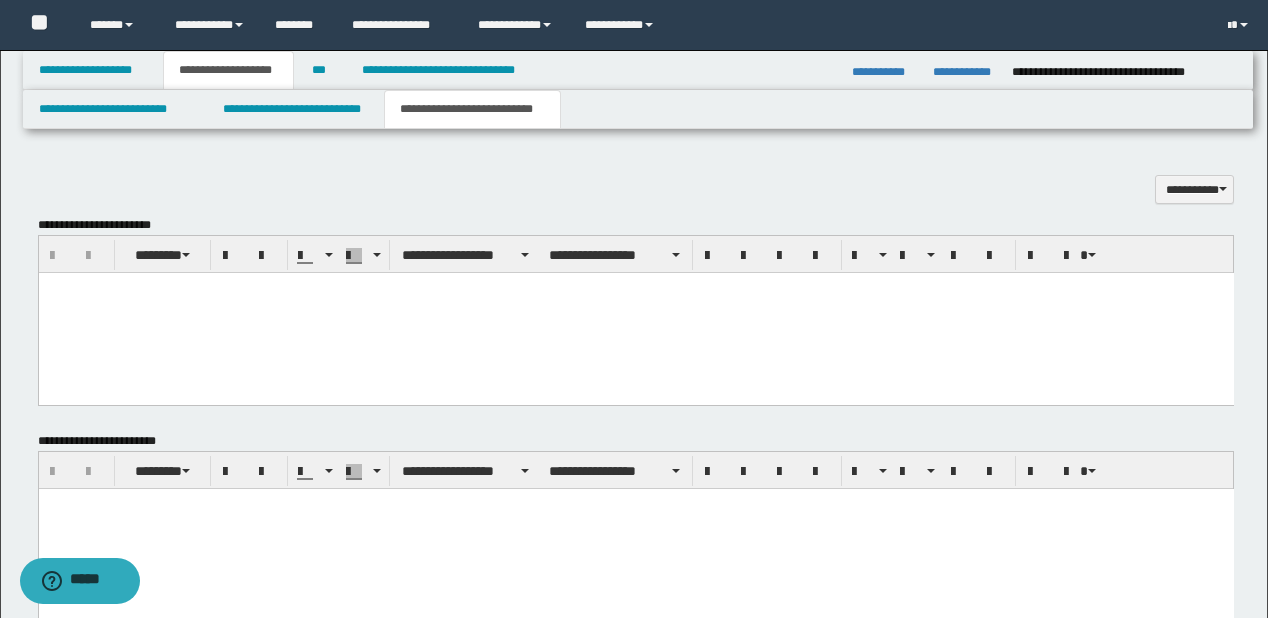 click at bounding box center (635, 313) 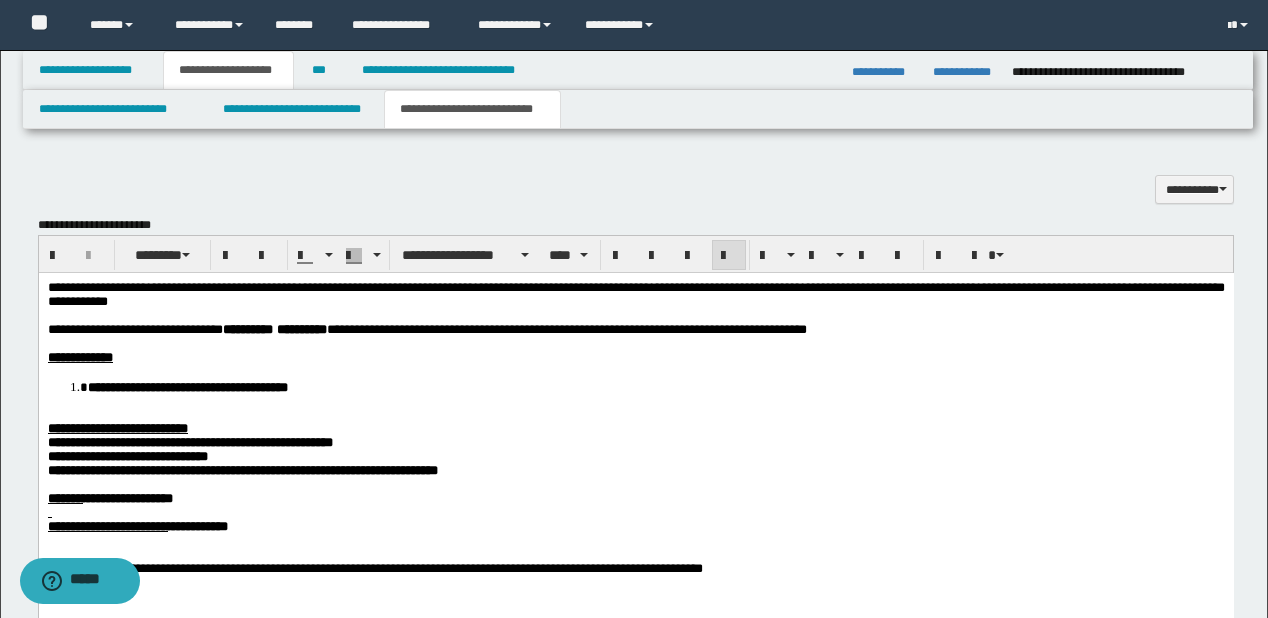 click on "**********" at bounding box center [635, 467] 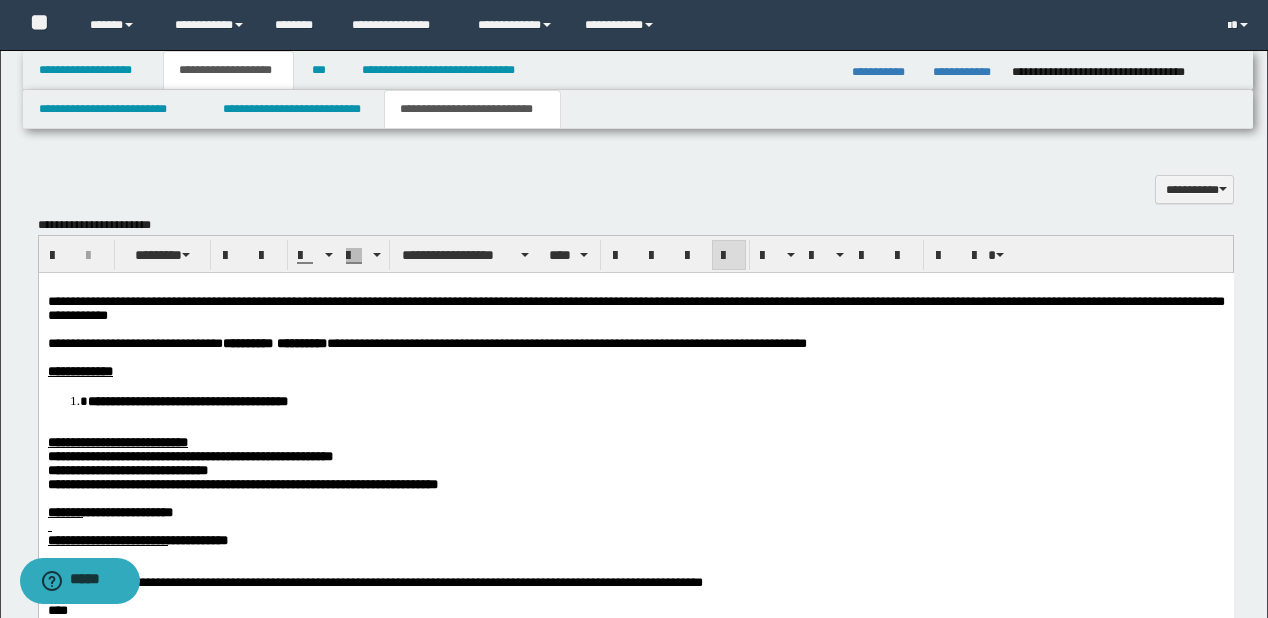 click on "**********" at bounding box center (655, 401) 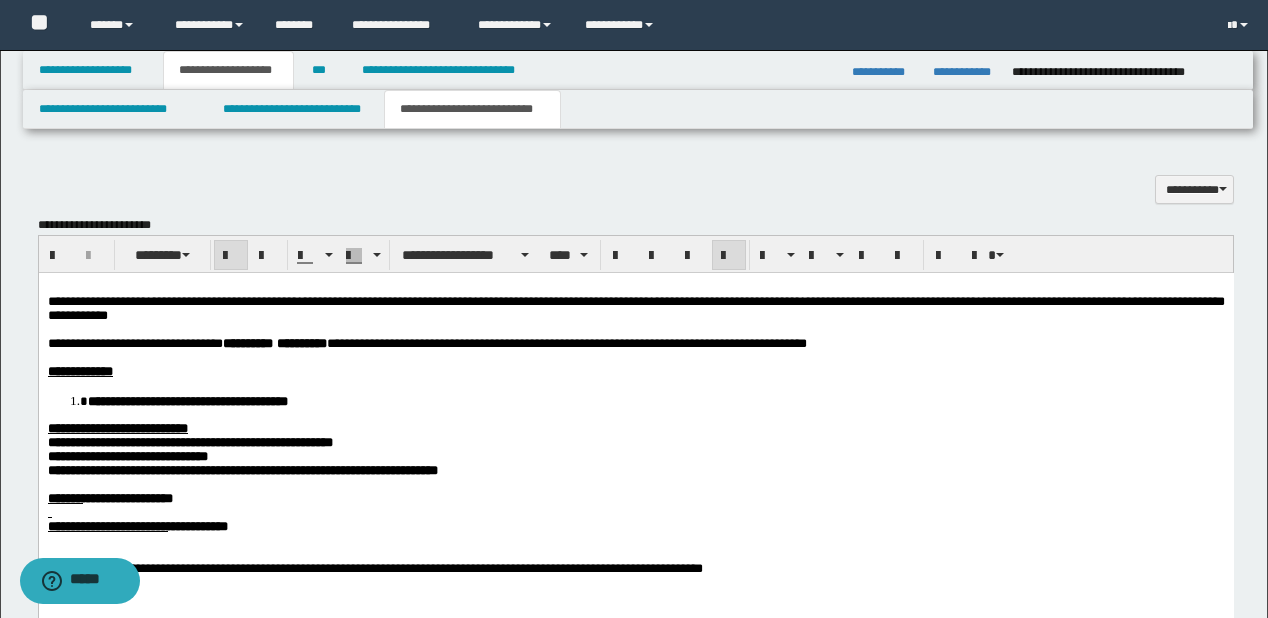 click on "**********" at bounding box center (189, 442) 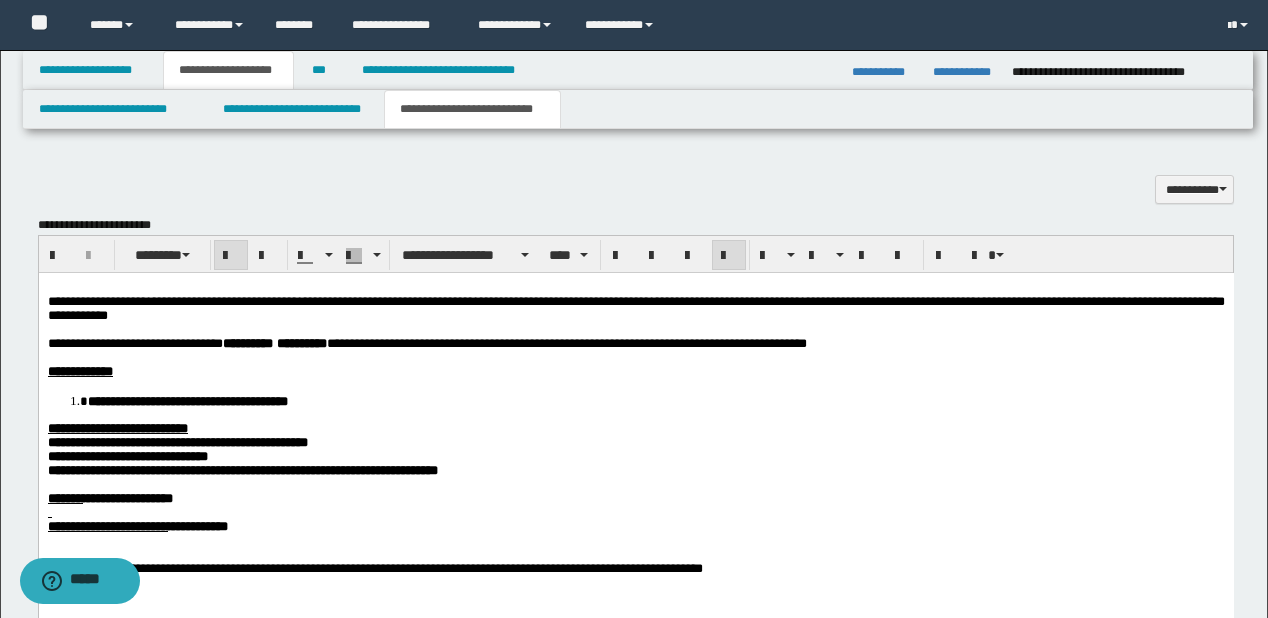 click on "**********" at bounding box center (242, 470) 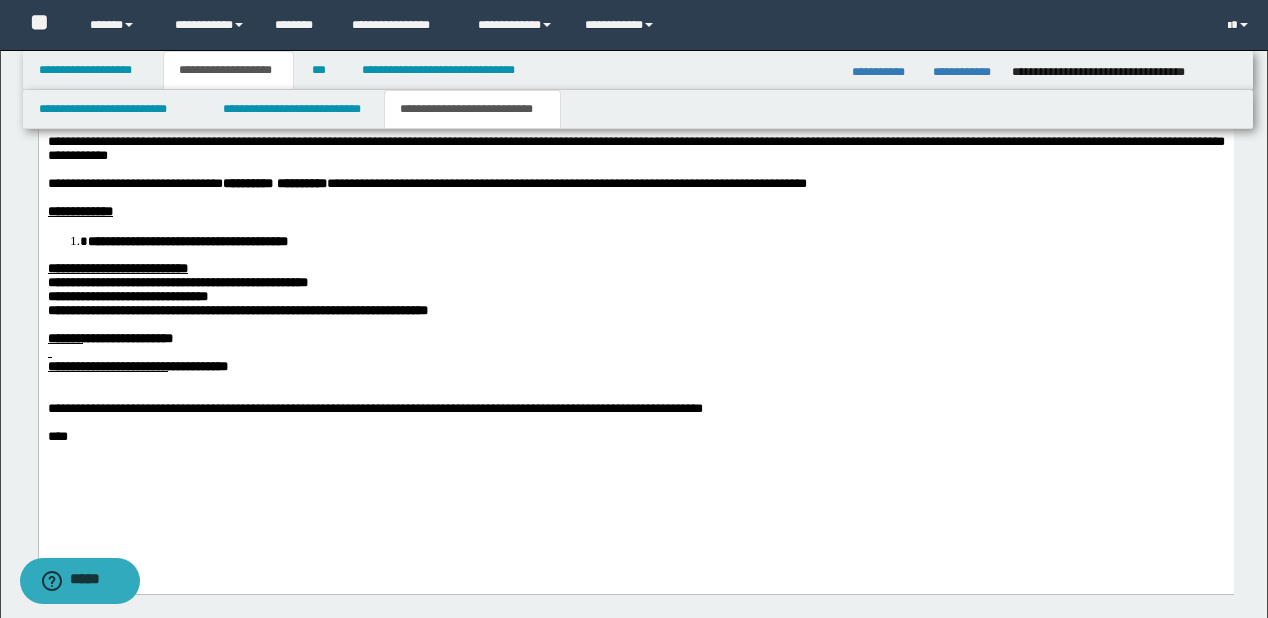 scroll, scrollTop: 1152, scrollLeft: 0, axis: vertical 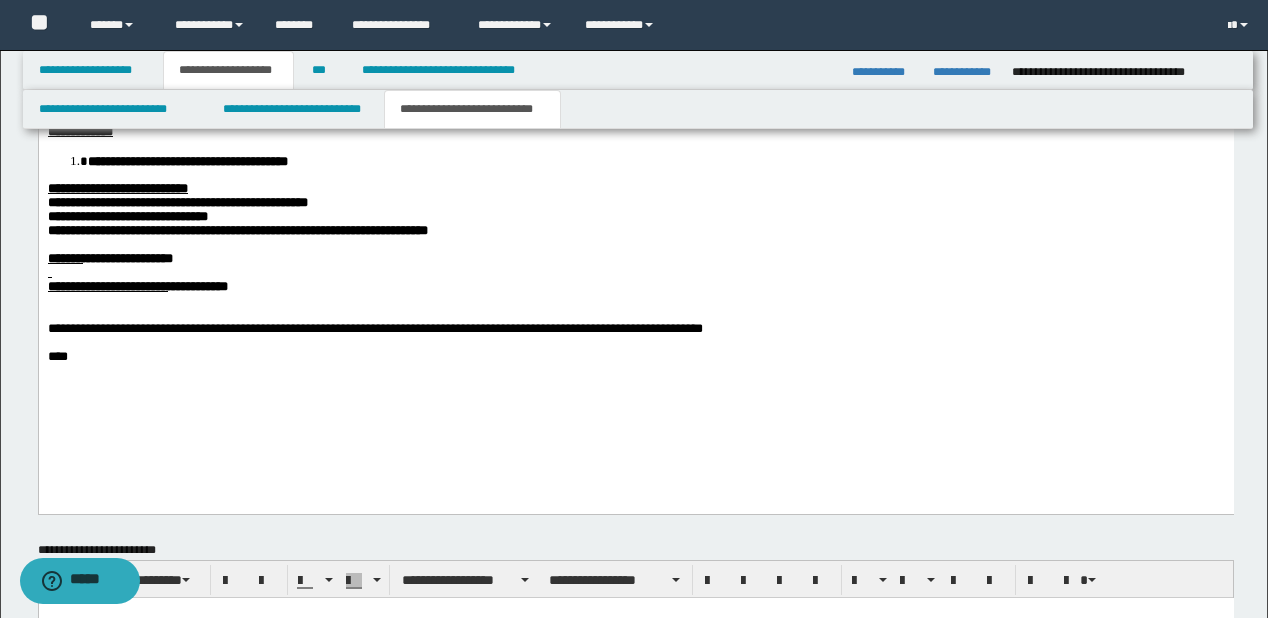 click at bounding box center (635, 273) 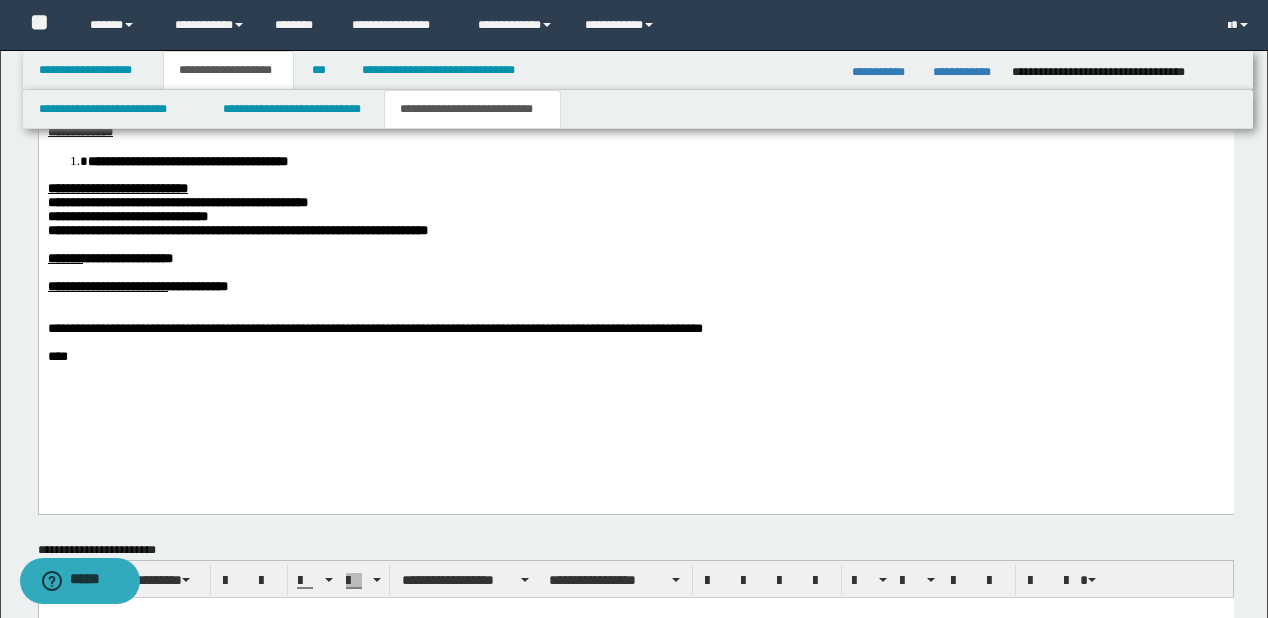click on "**********" at bounding box center (635, 287) 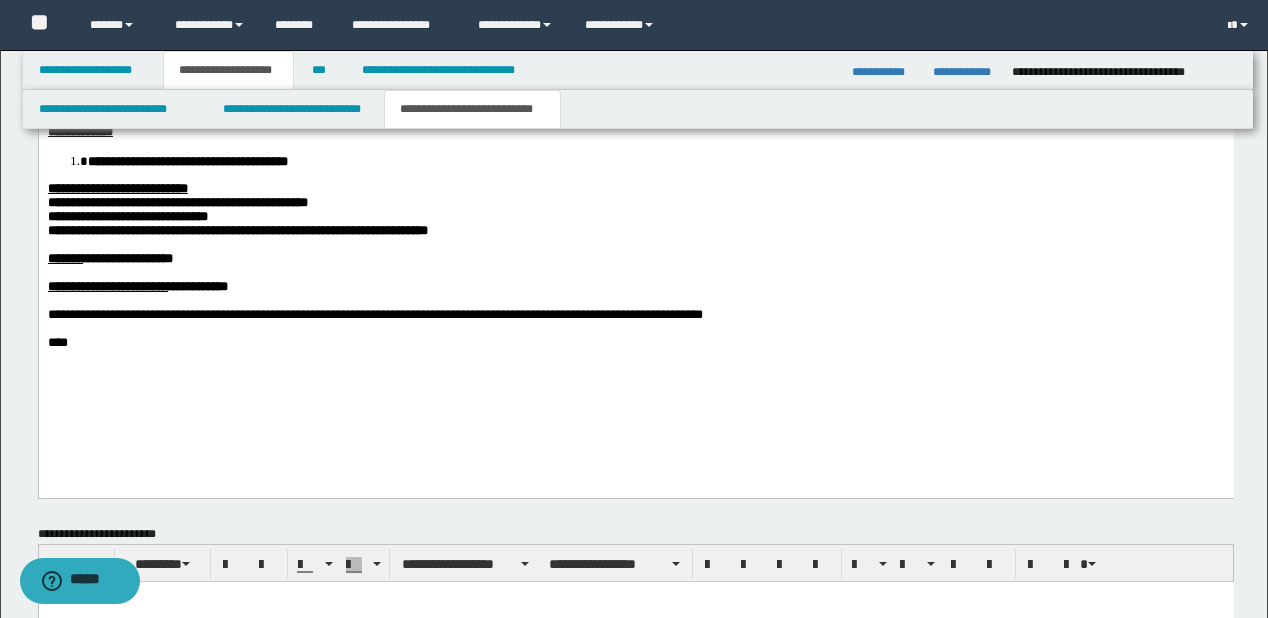 click on "**********" at bounding box center [237, 230] 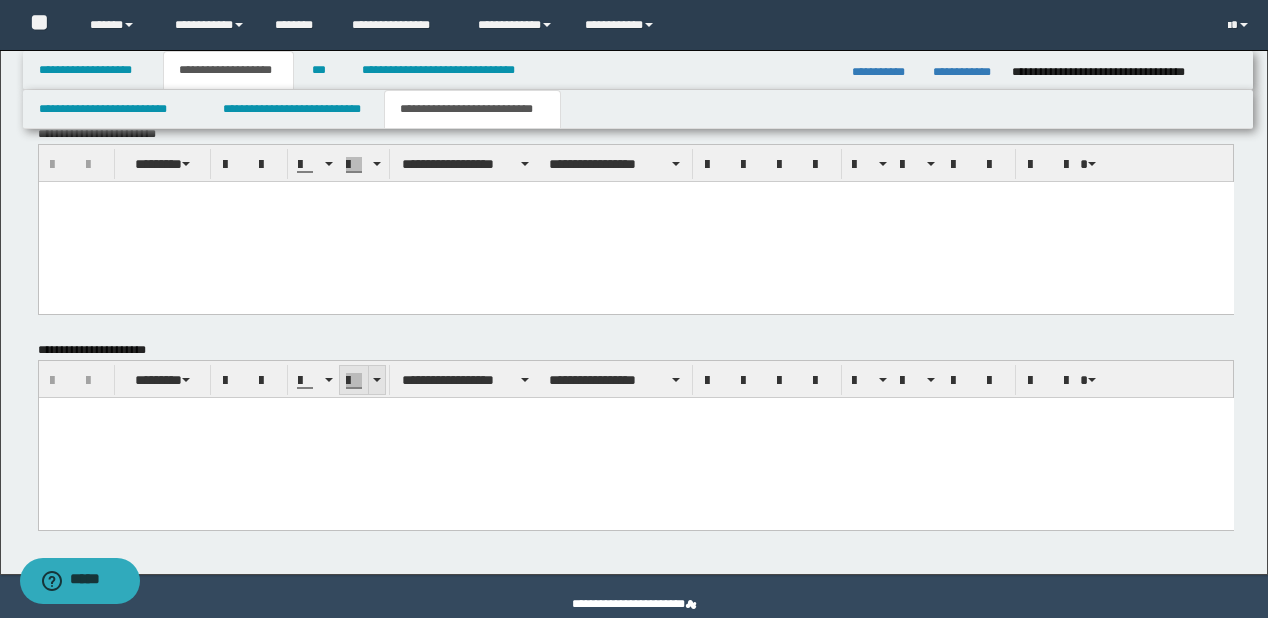 scroll, scrollTop: 1586, scrollLeft: 0, axis: vertical 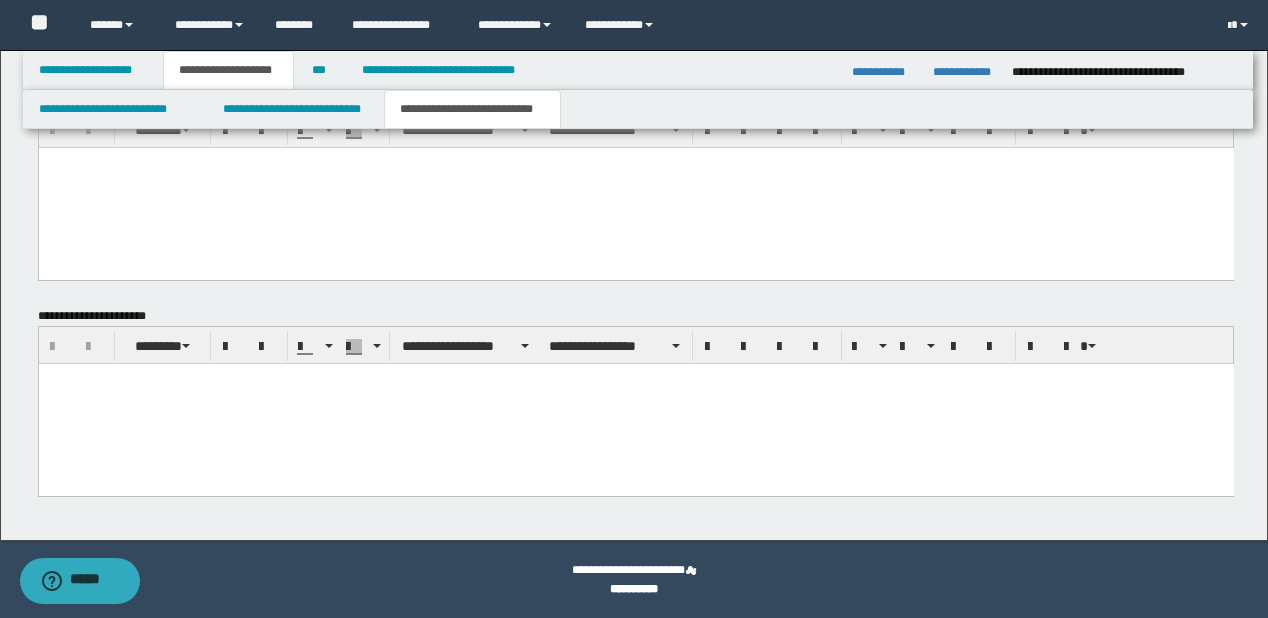 click at bounding box center (635, 403) 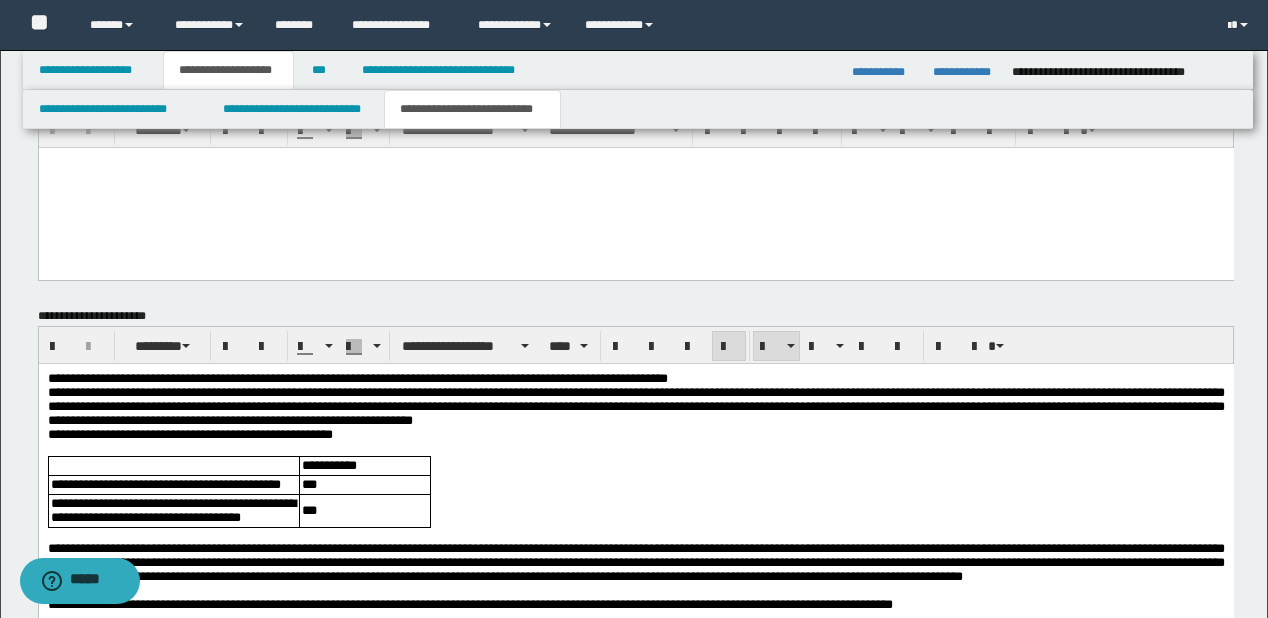 click on "**********" at bounding box center (635, 378) 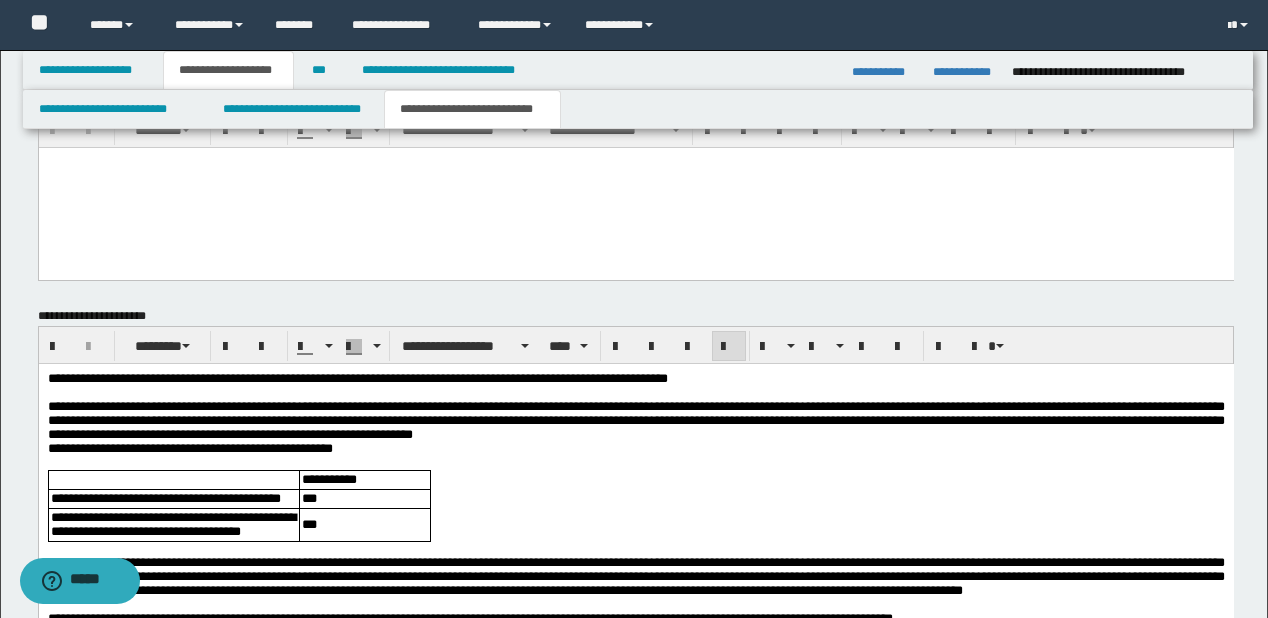 click on "**********" at bounding box center (635, 616) 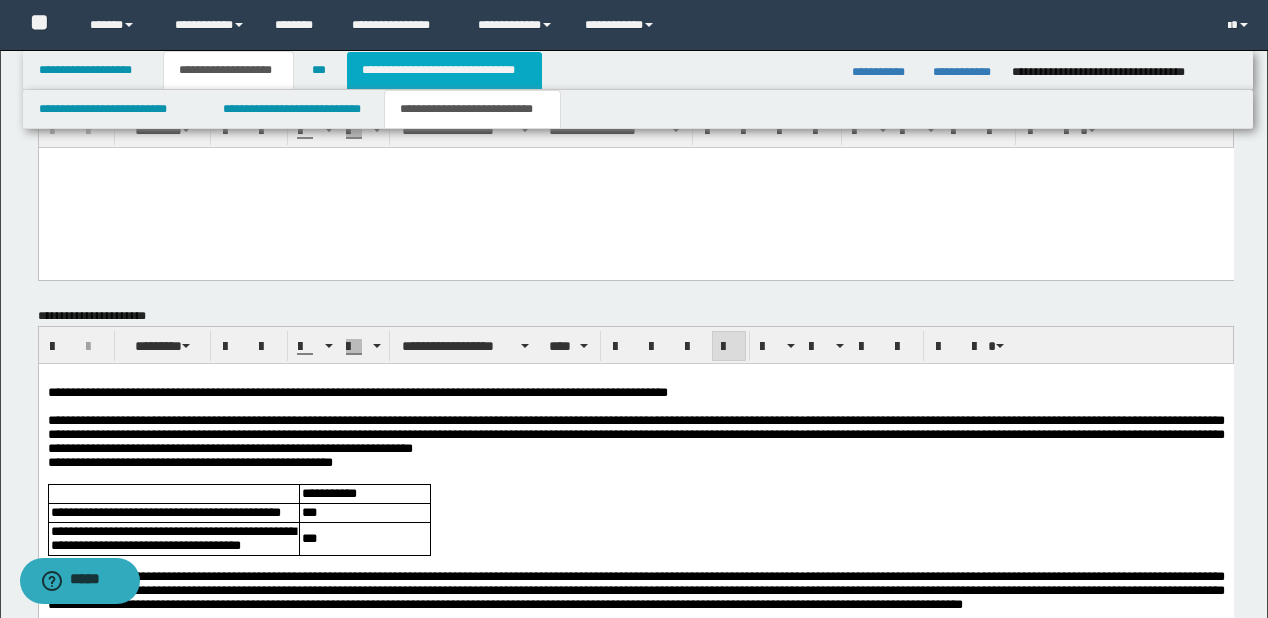click on "**********" at bounding box center [444, 70] 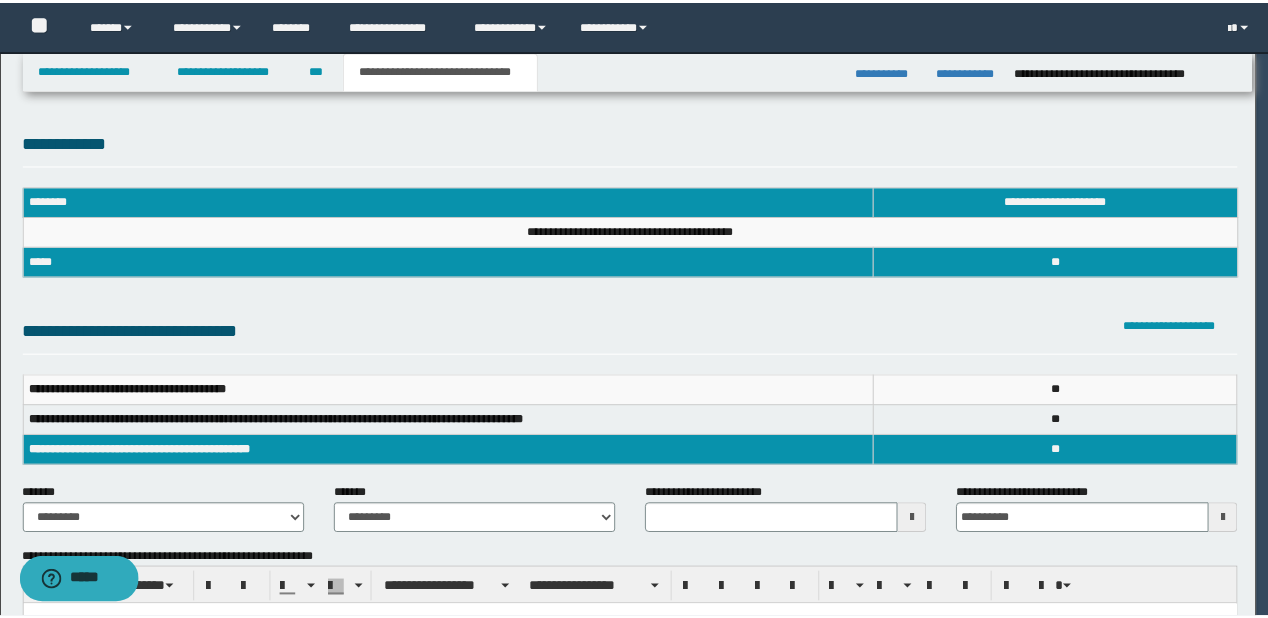 scroll, scrollTop: 0, scrollLeft: 0, axis: both 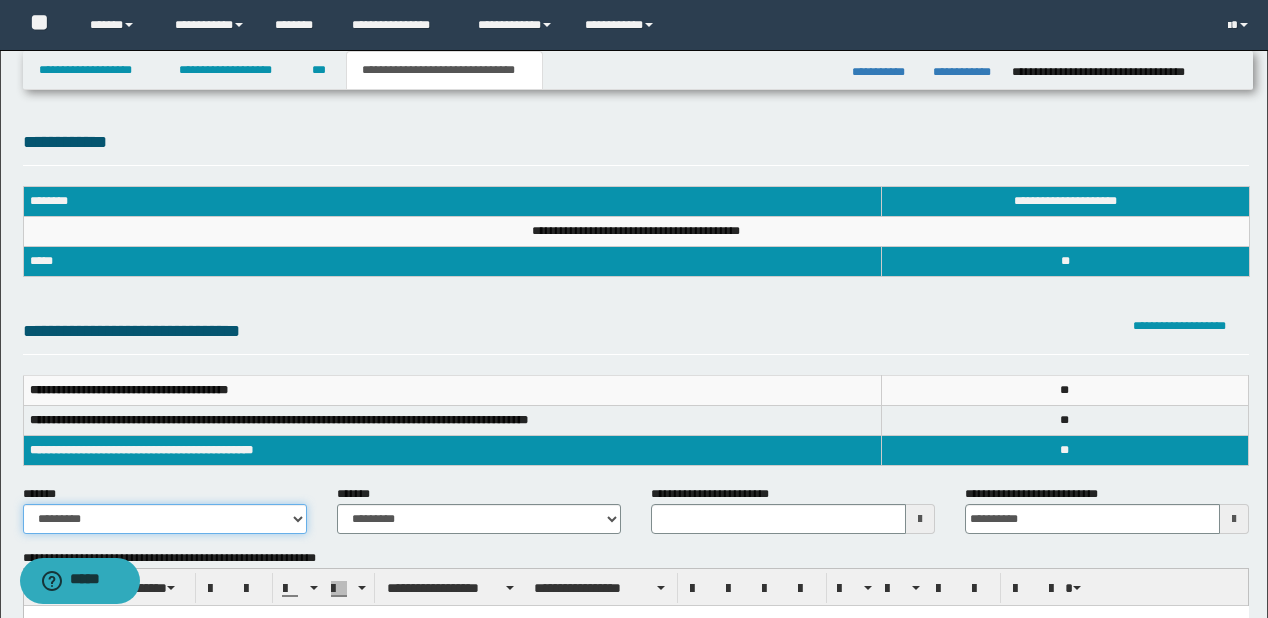 click on "**********" at bounding box center (165, 519) 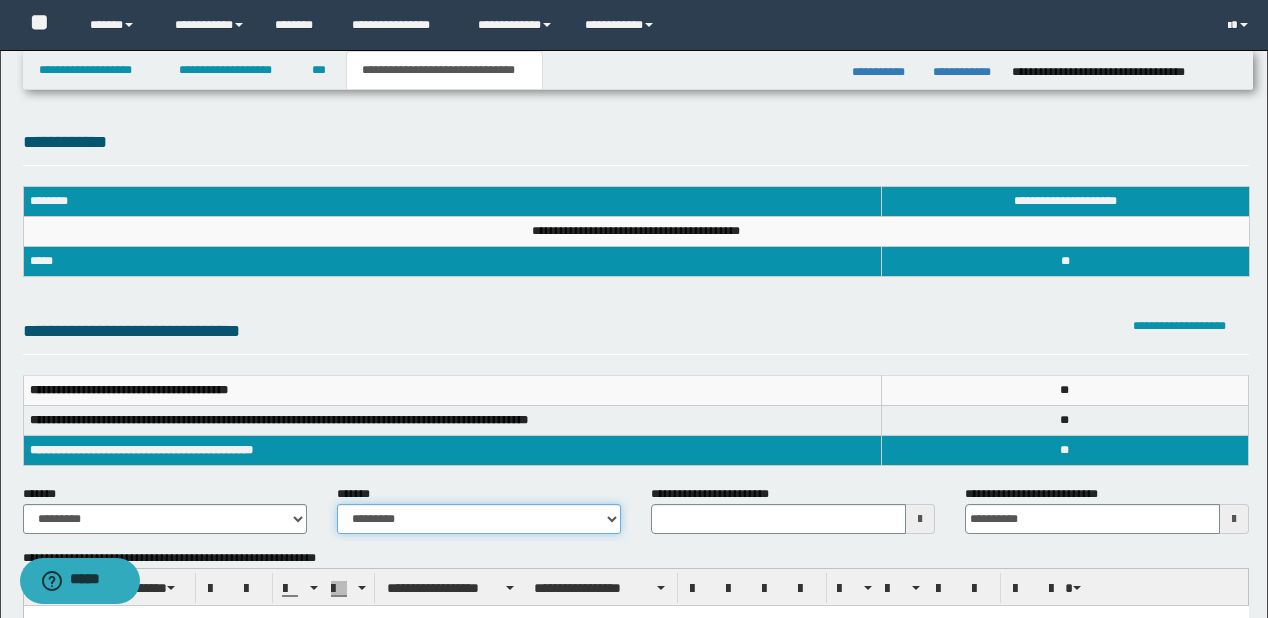 click on "**********" at bounding box center (479, 519) 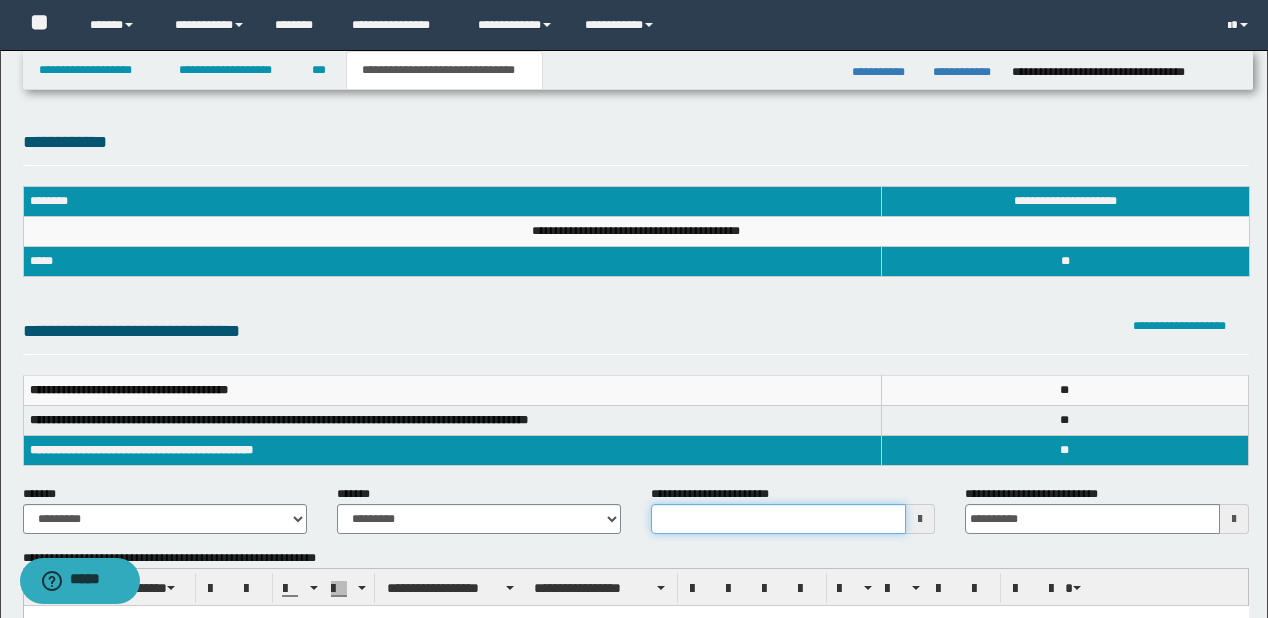 click on "**********" at bounding box center (778, 519) 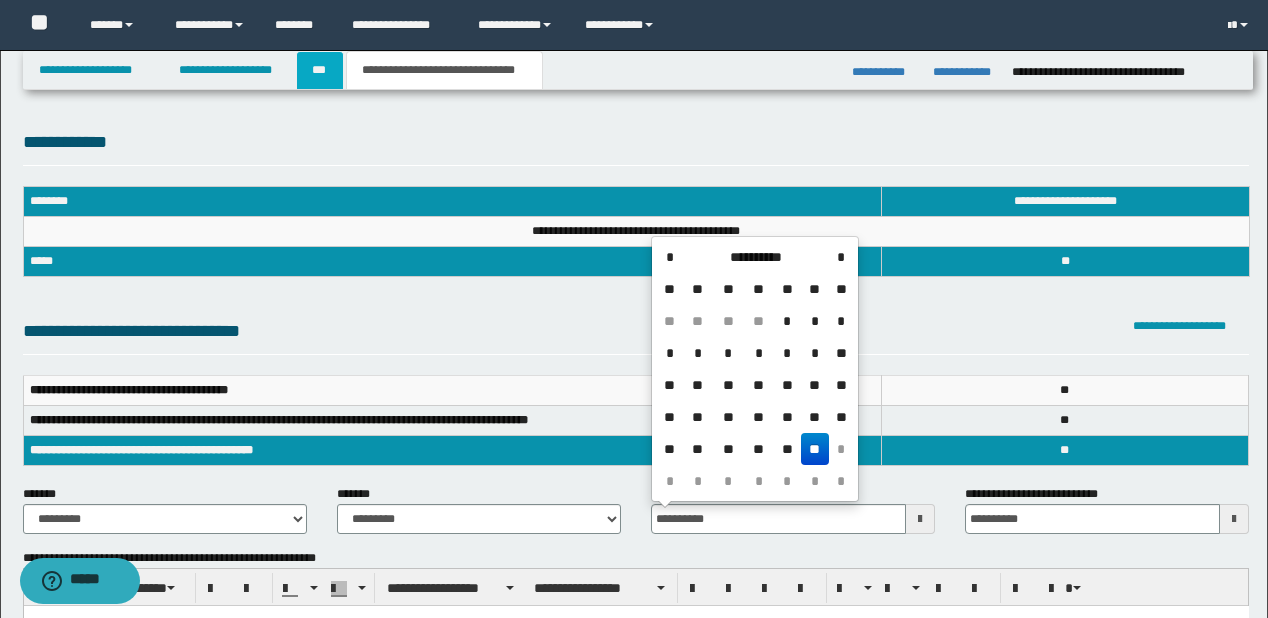 type on "**********" 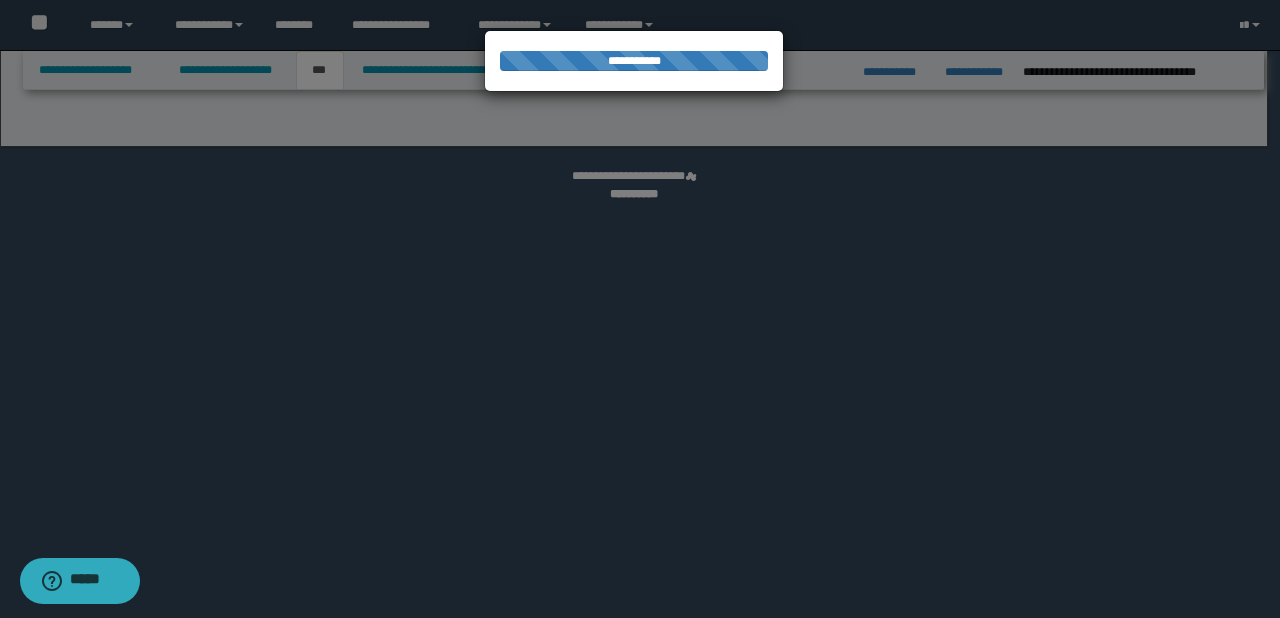 select on "*" 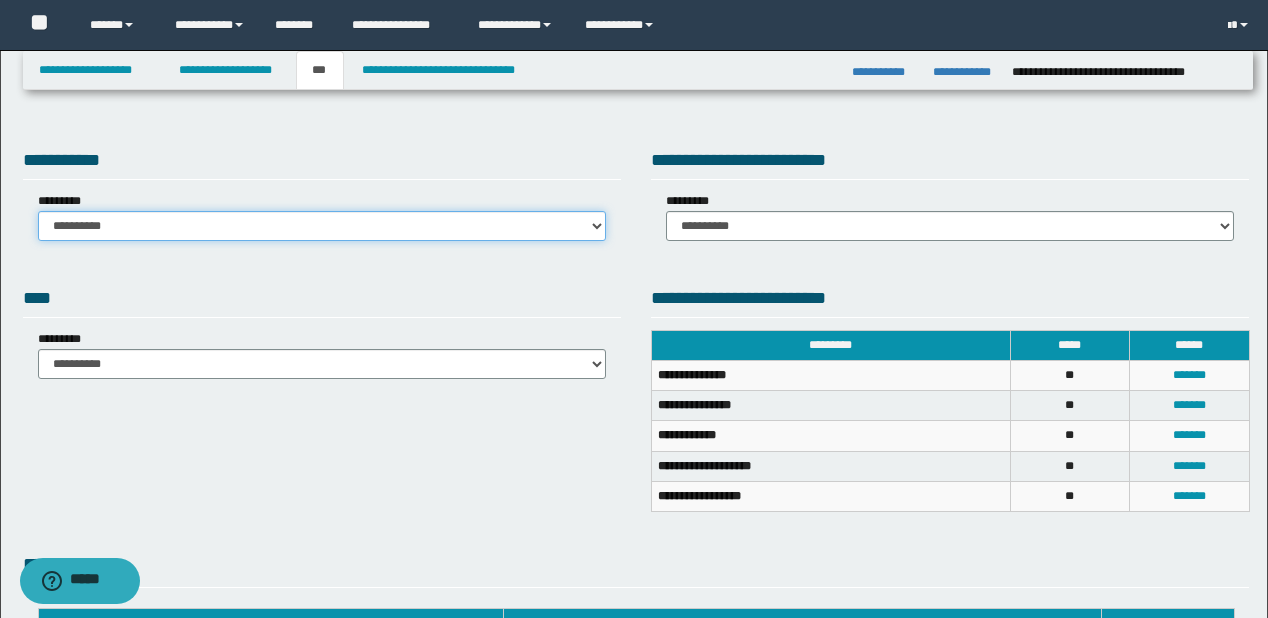 click on "**********" at bounding box center [322, 226] 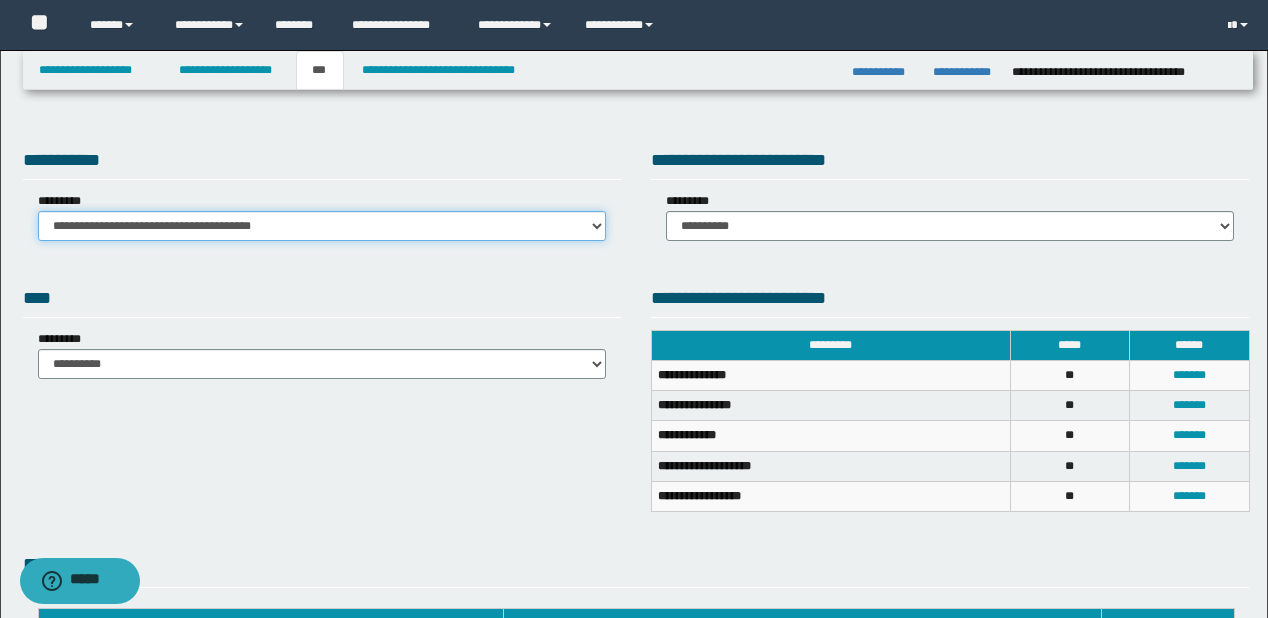 click on "**********" at bounding box center (322, 226) 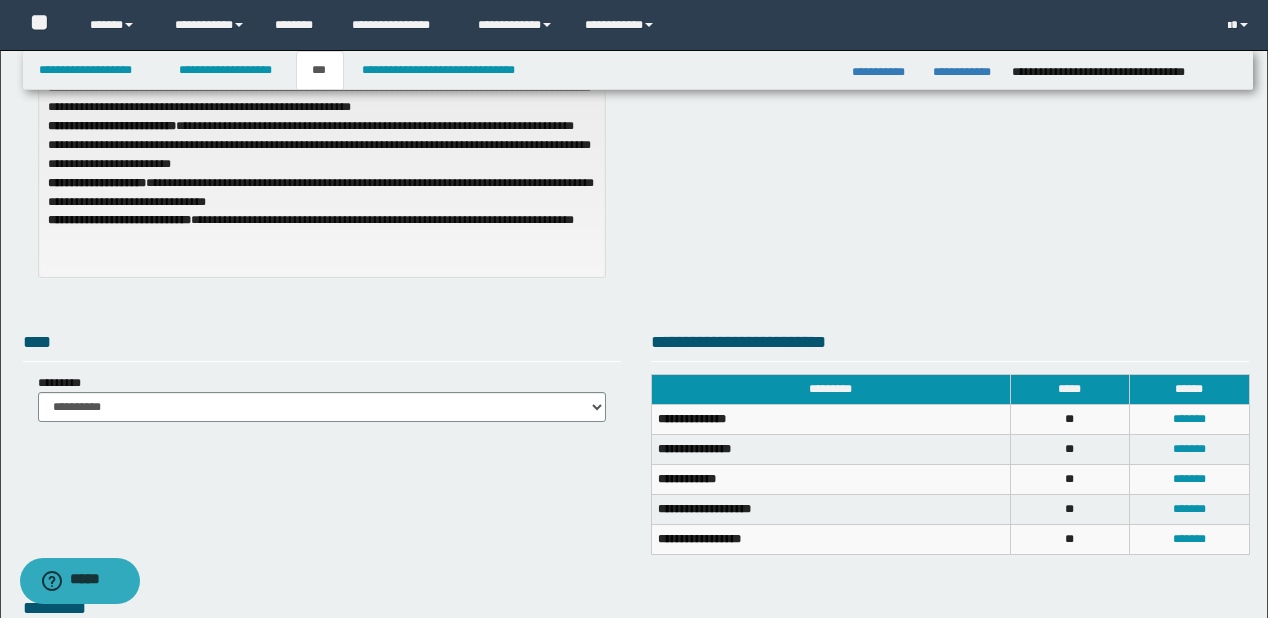 scroll, scrollTop: 0, scrollLeft: 0, axis: both 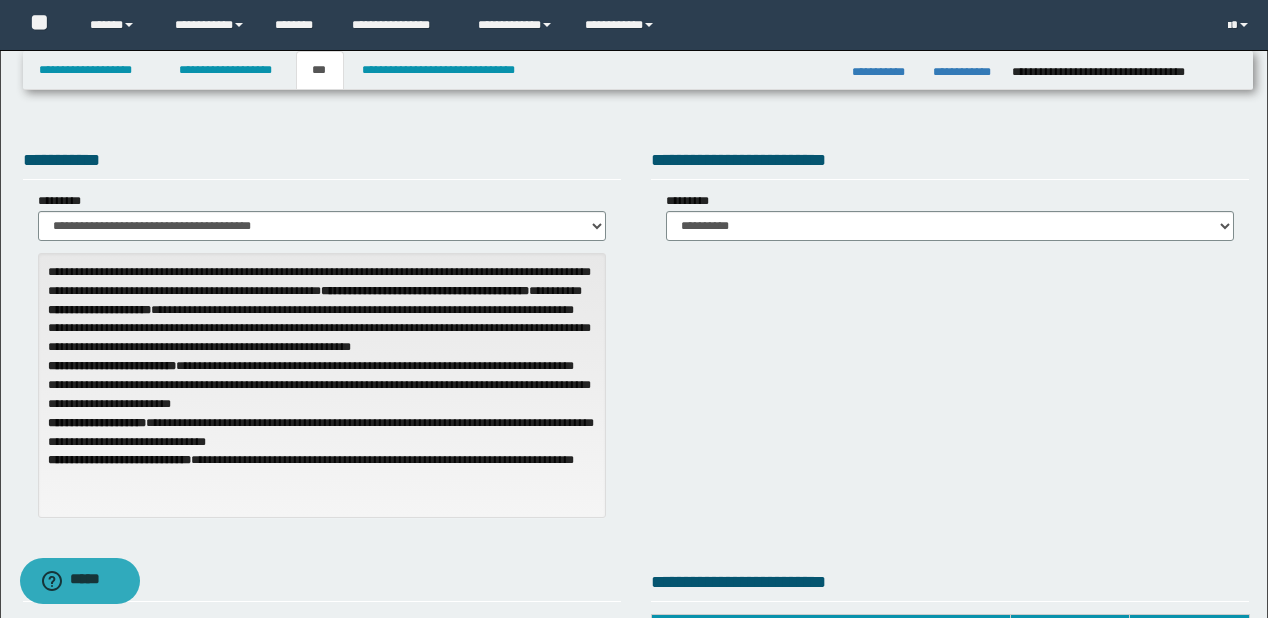 click on "**********" at bounding box center (322, 216) 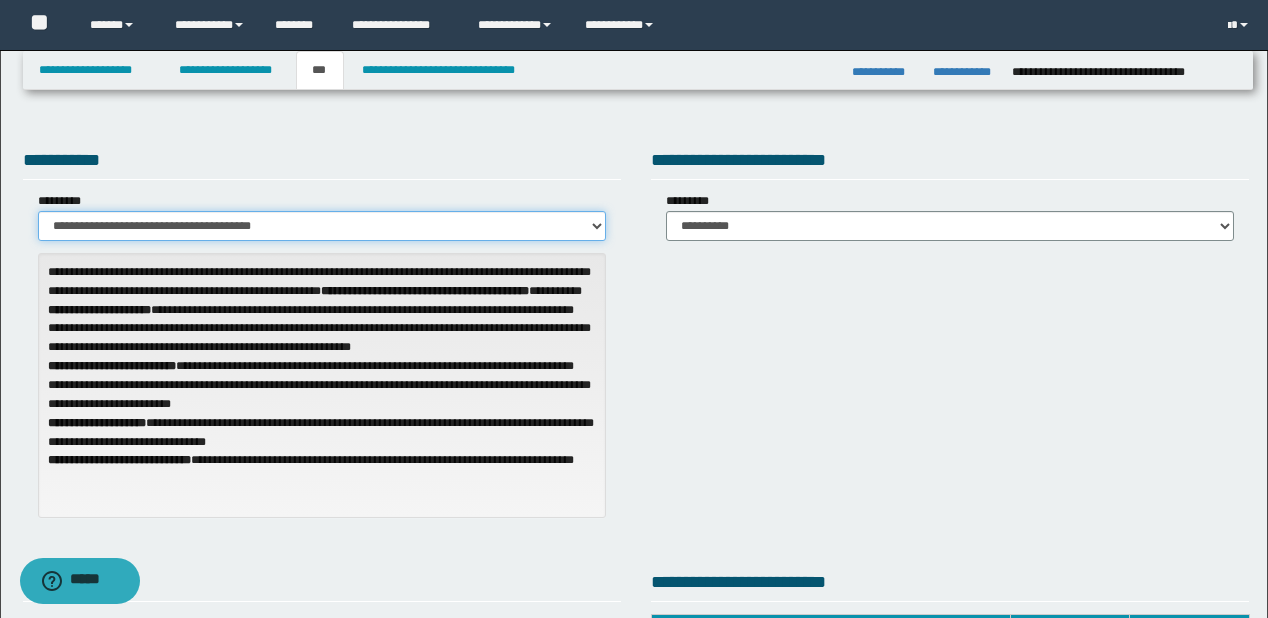 click on "**********" at bounding box center [322, 226] 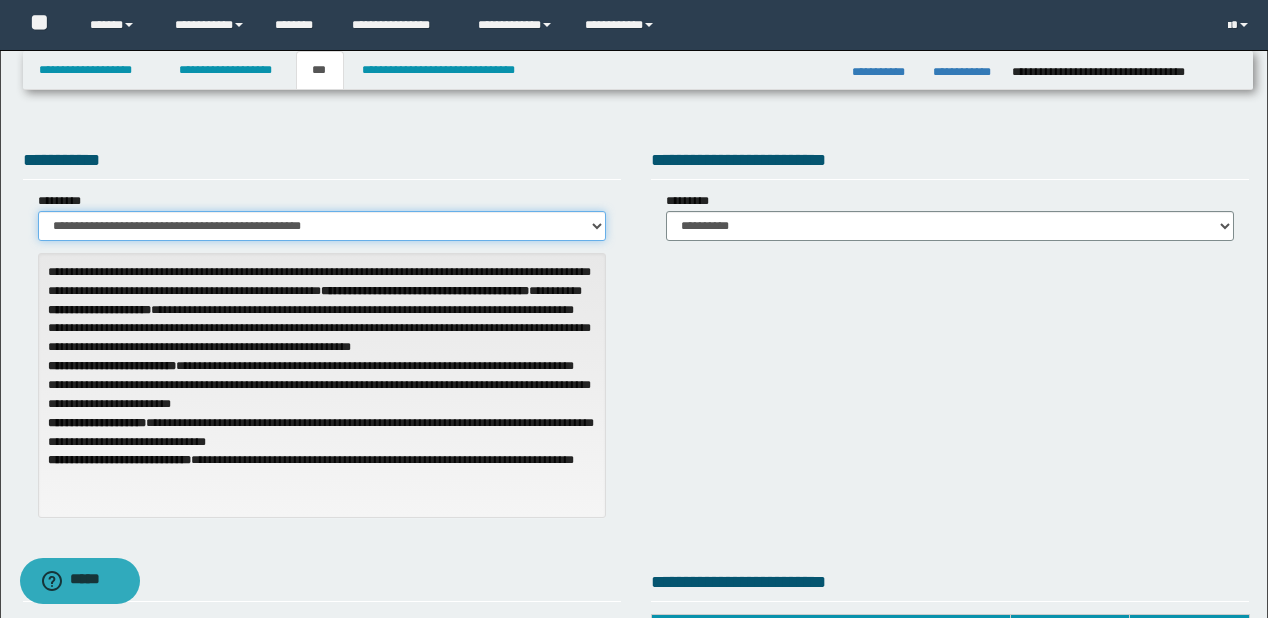 click on "**********" at bounding box center (322, 226) 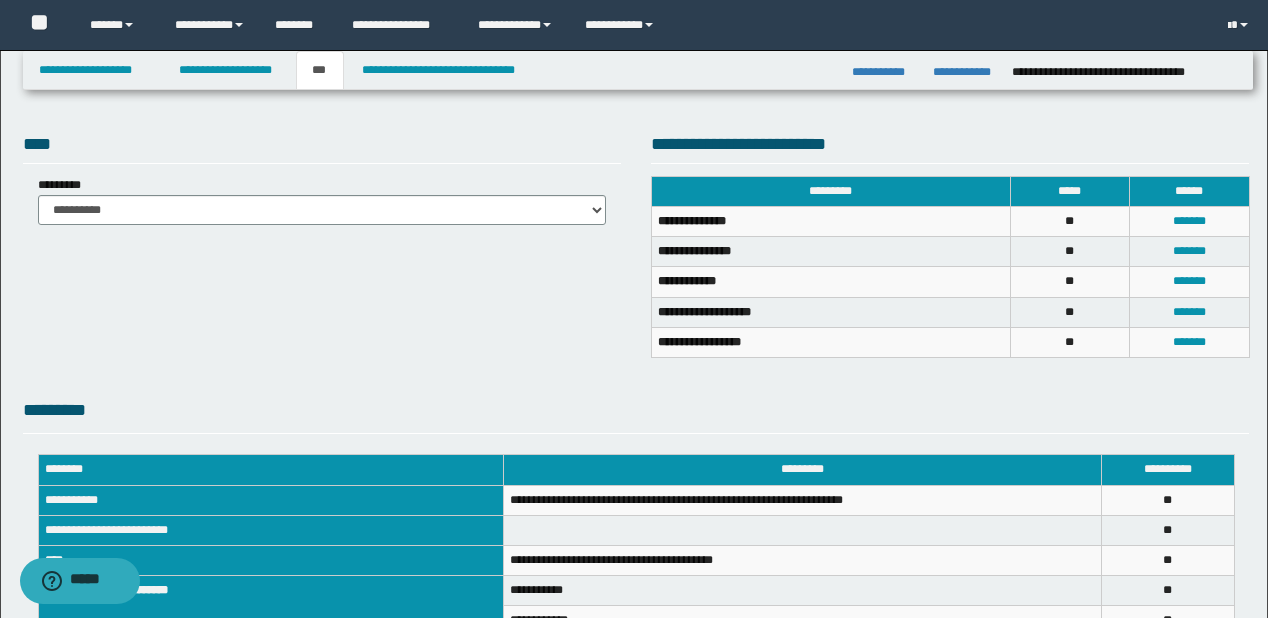 scroll, scrollTop: 640, scrollLeft: 0, axis: vertical 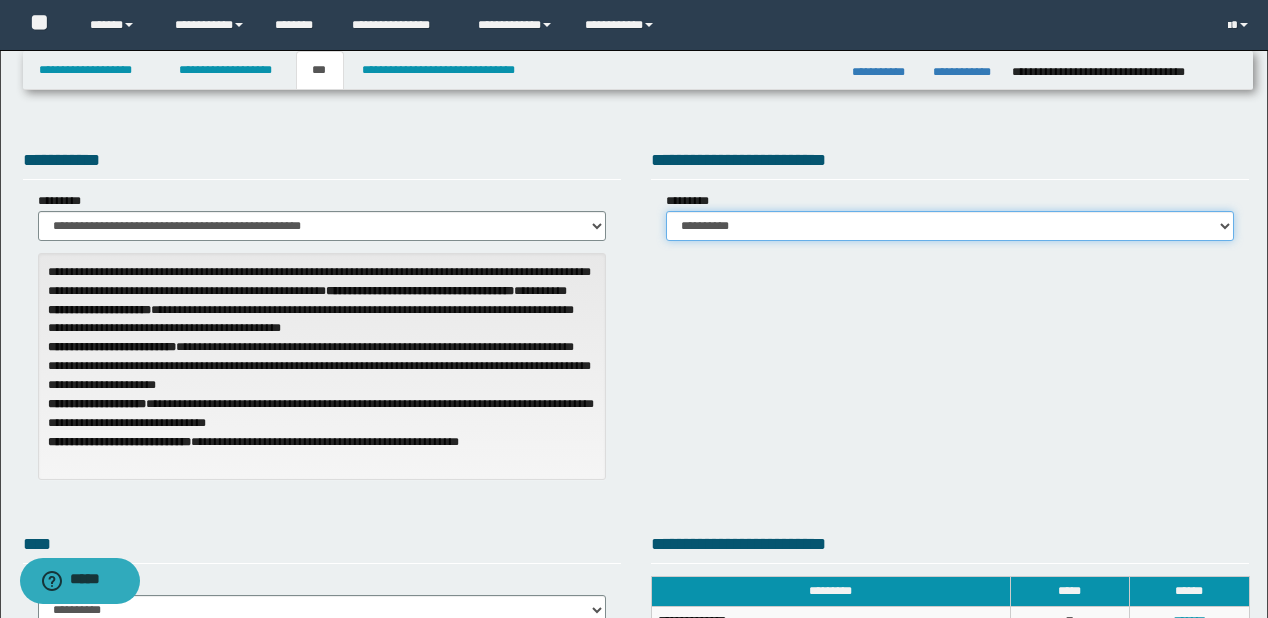 click on "**********" at bounding box center (950, 226) 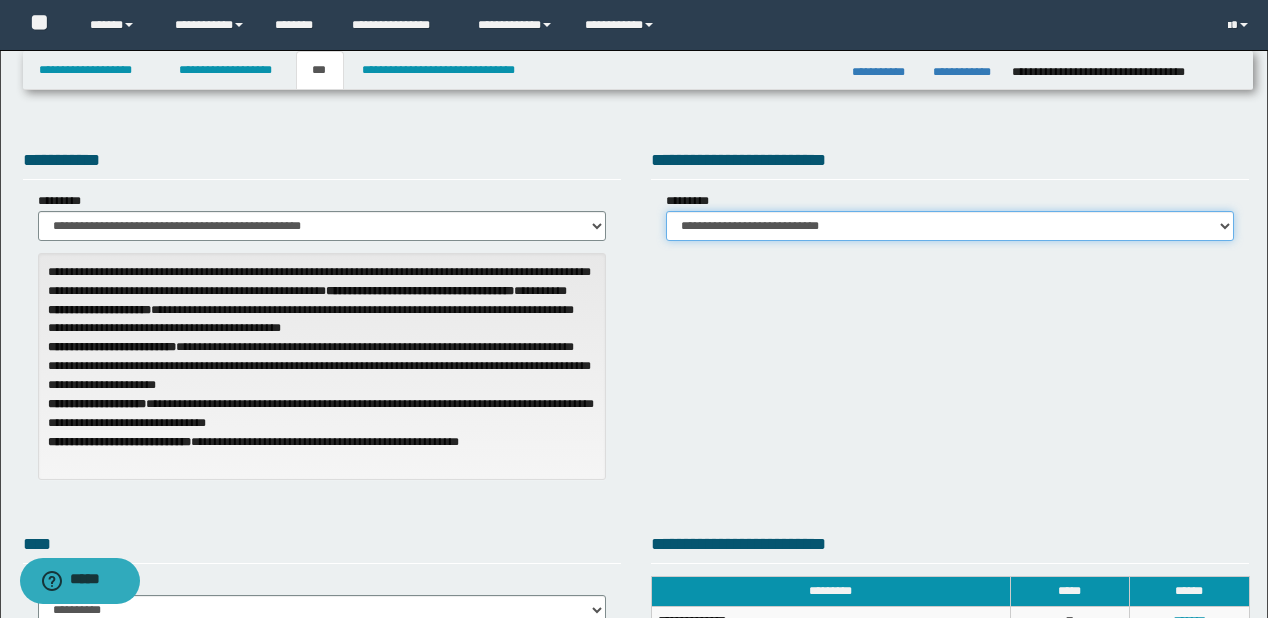 click on "**********" at bounding box center (950, 226) 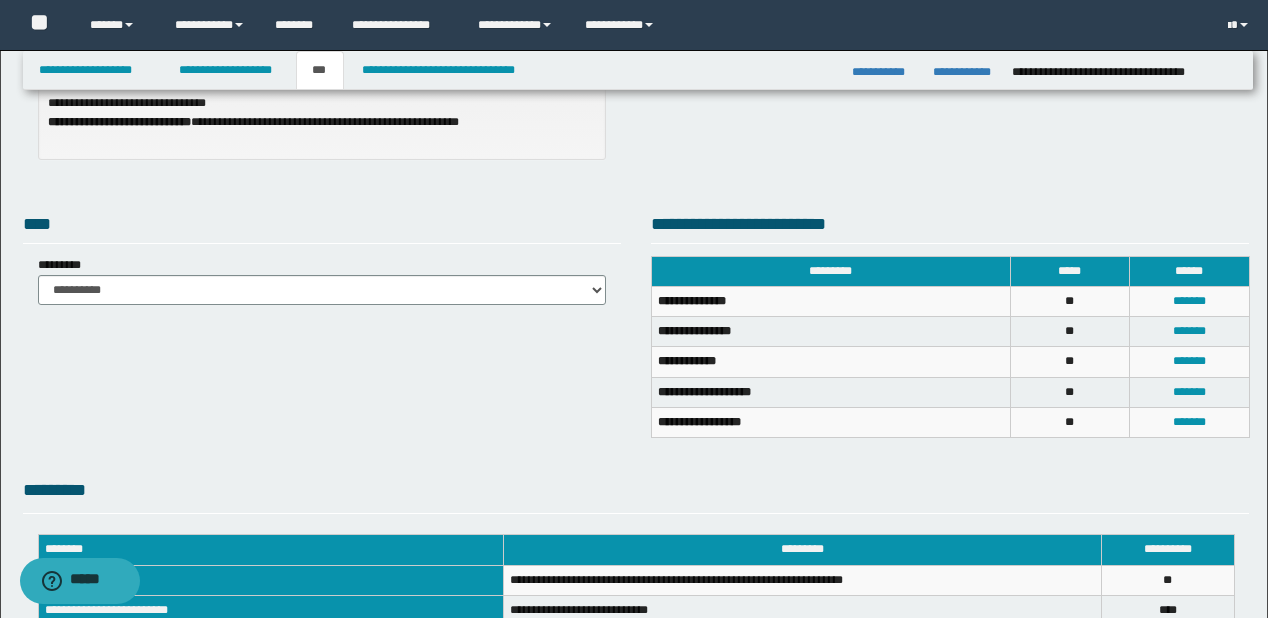 scroll, scrollTop: 640, scrollLeft: 0, axis: vertical 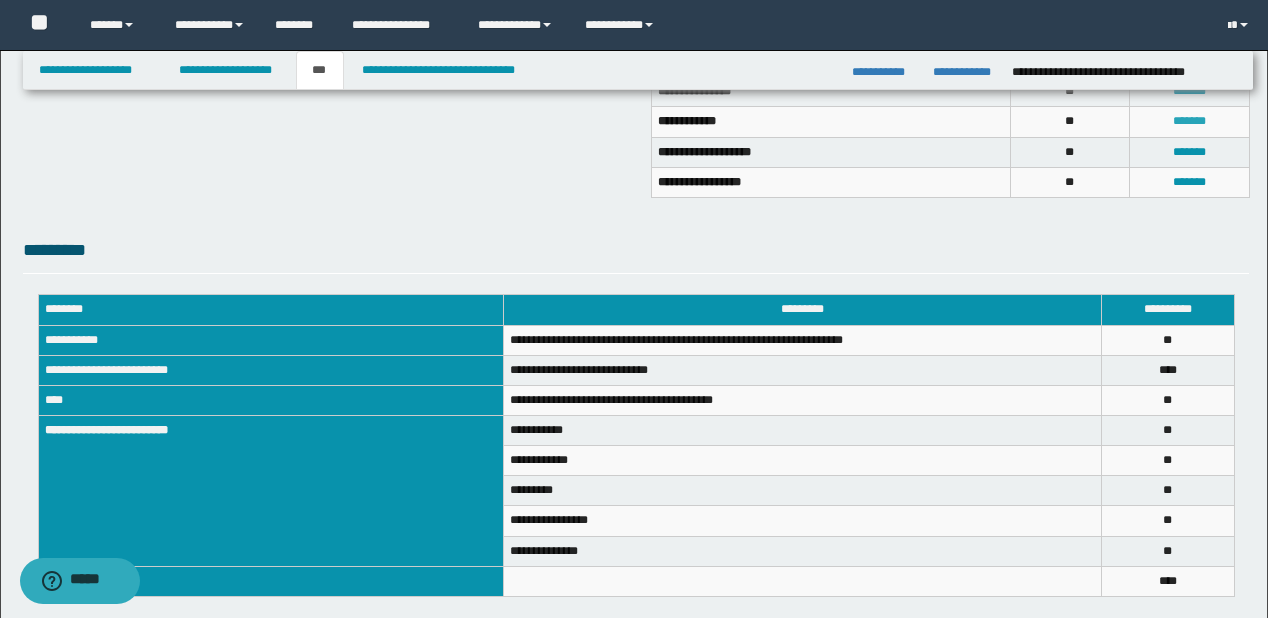 click on "*******" at bounding box center (1189, 121) 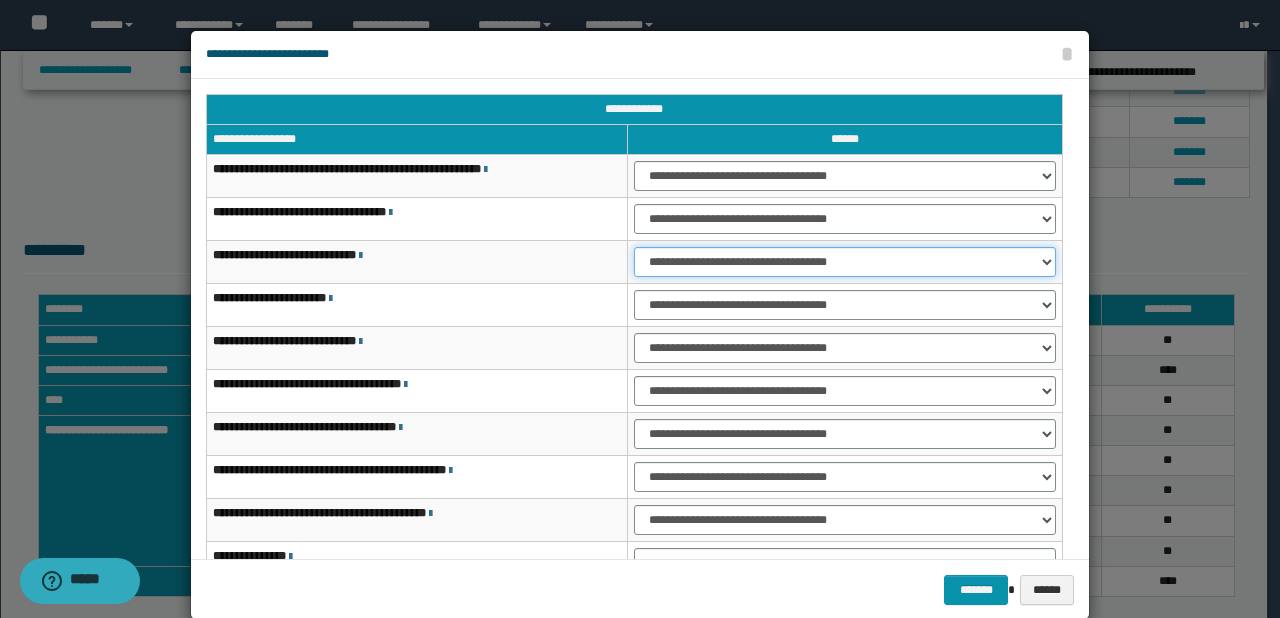 click on "**********" at bounding box center (845, 262) 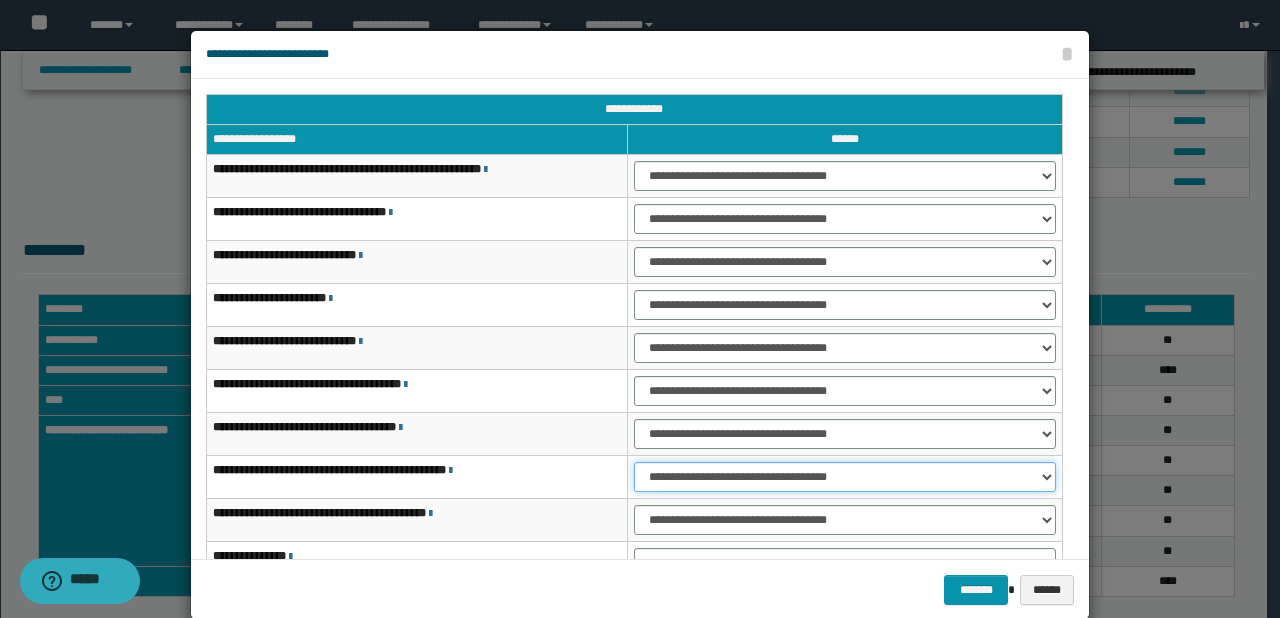 click on "**********" at bounding box center (845, 477) 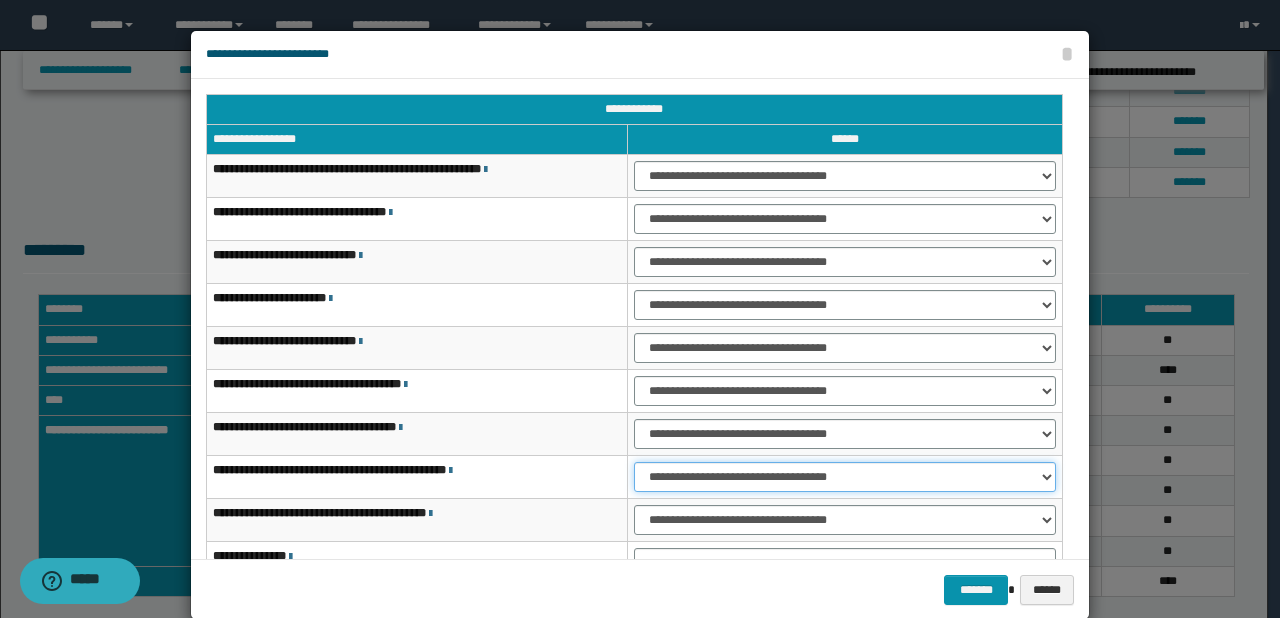 scroll, scrollTop: 118, scrollLeft: 0, axis: vertical 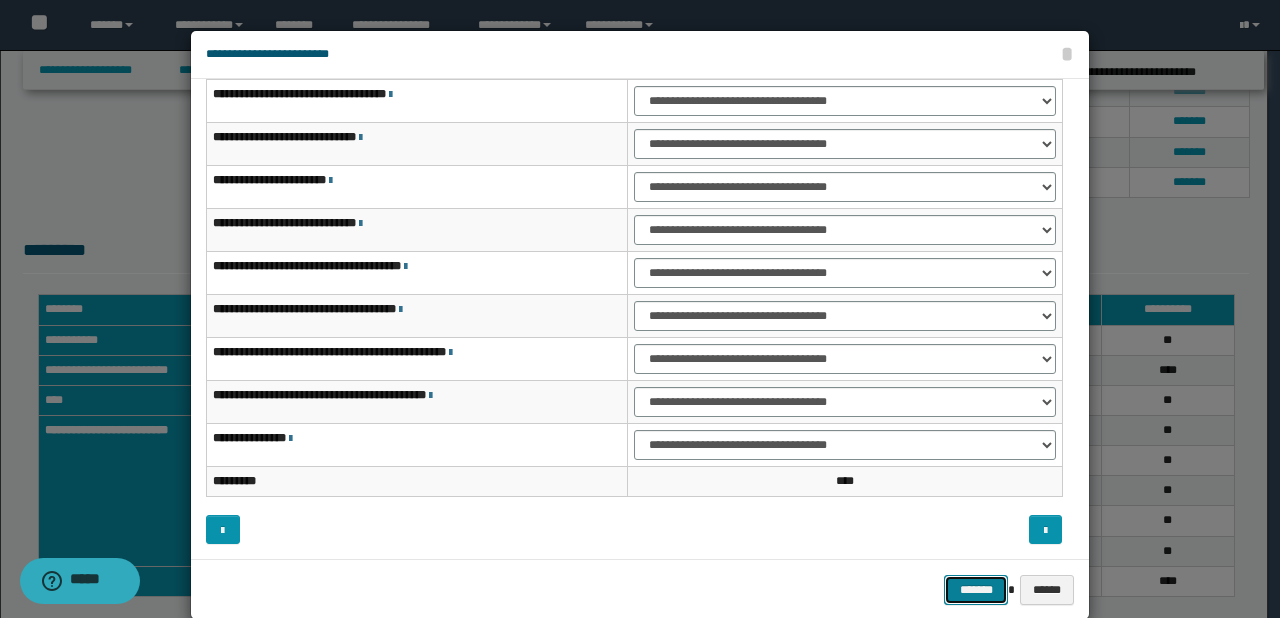 click on "*******" at bounding box center [976, 590] 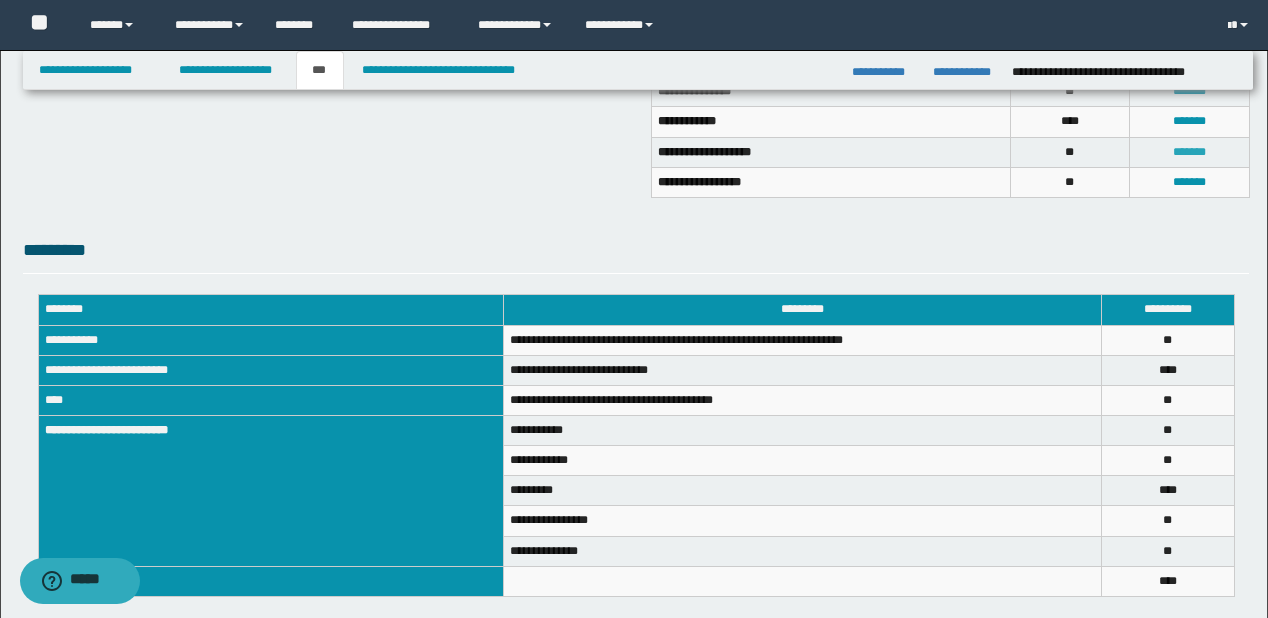 click on "*******" at bounding box center [1189, 152] 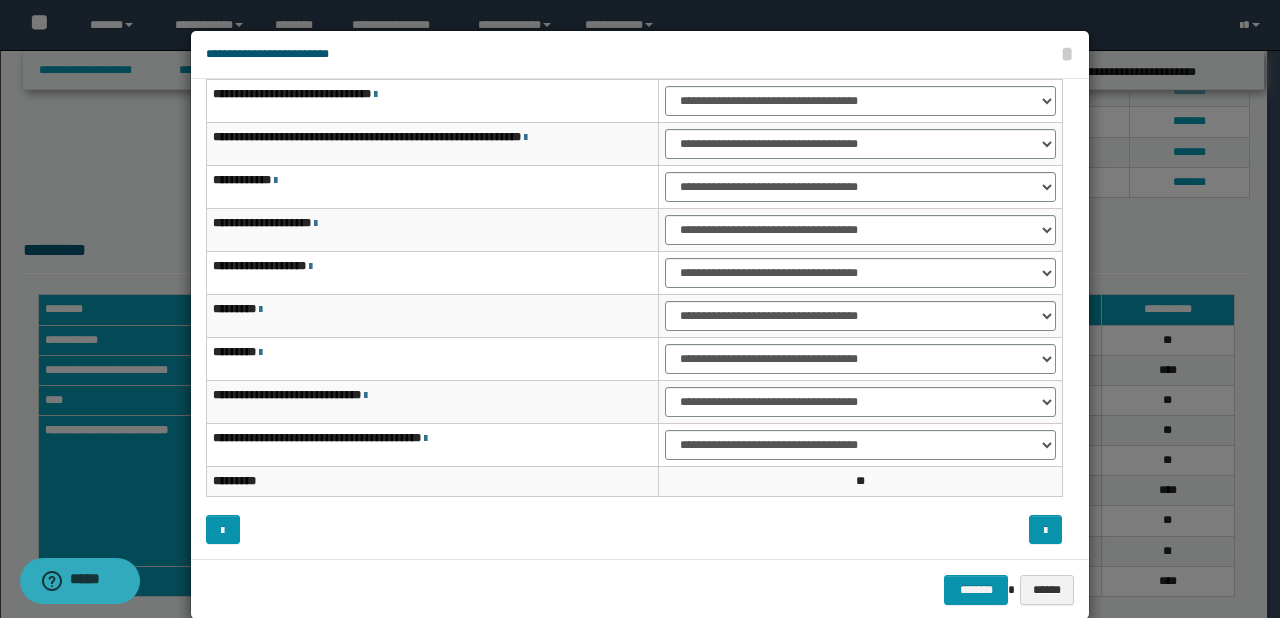 scroll, scrollTop: 0, scrollLeft: 0, axis: both 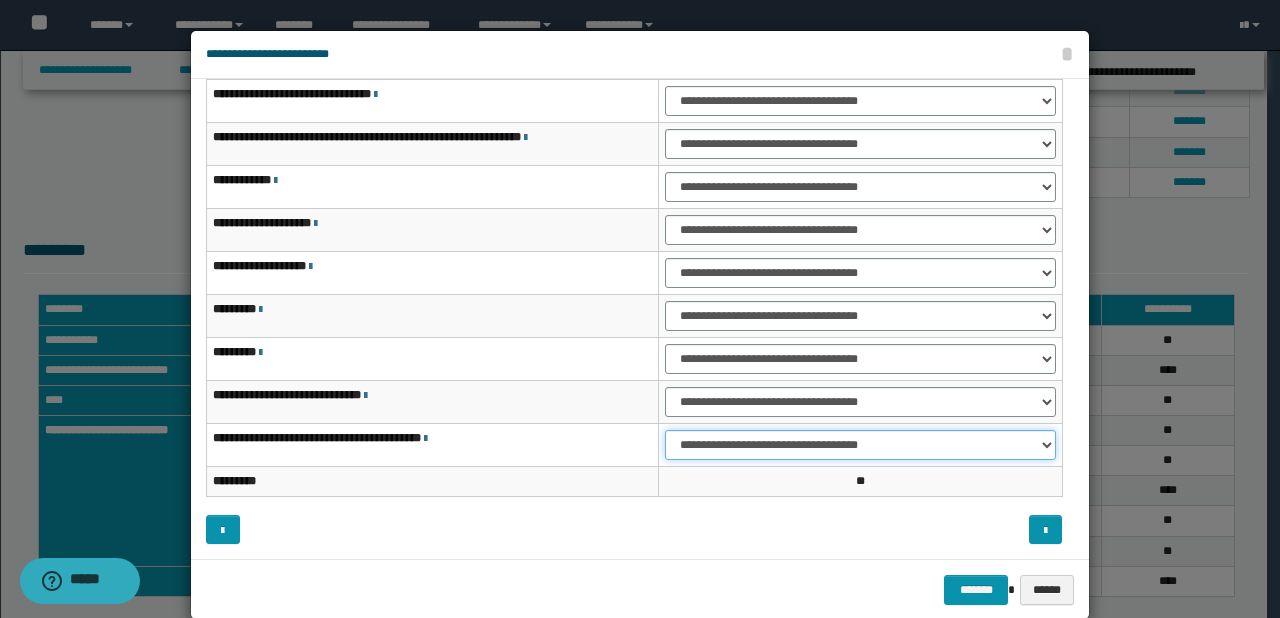 click on "**********" at bounding box center [860, 445] 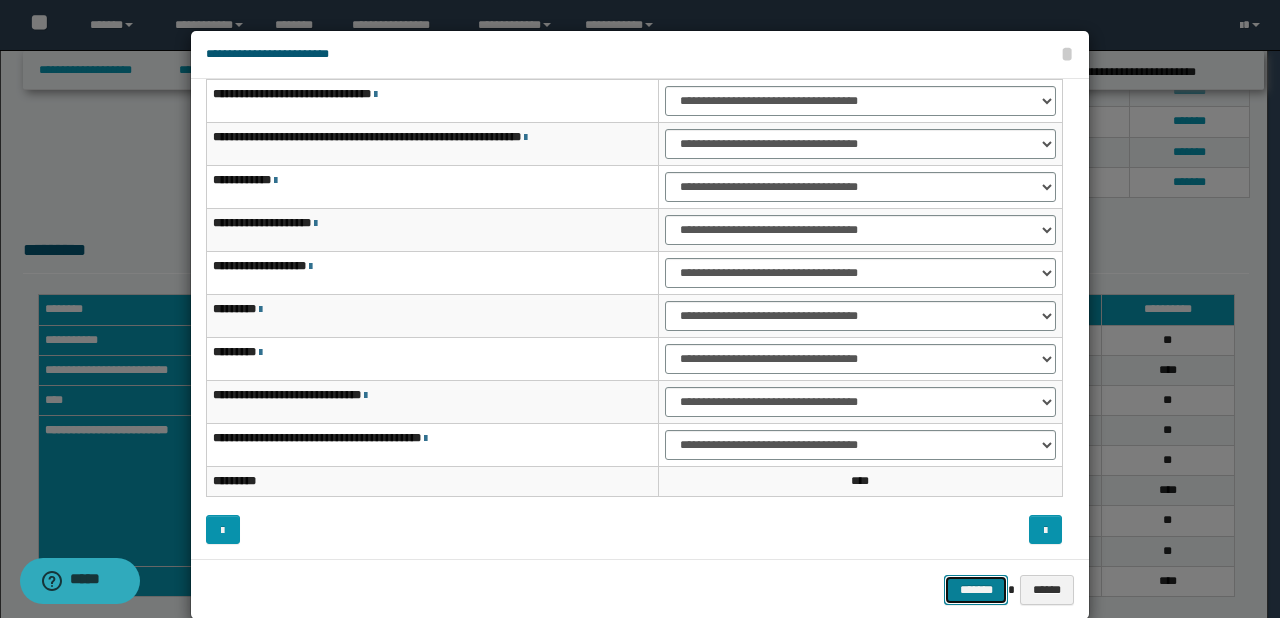 click on "*******" at bounding box center [976, 590] 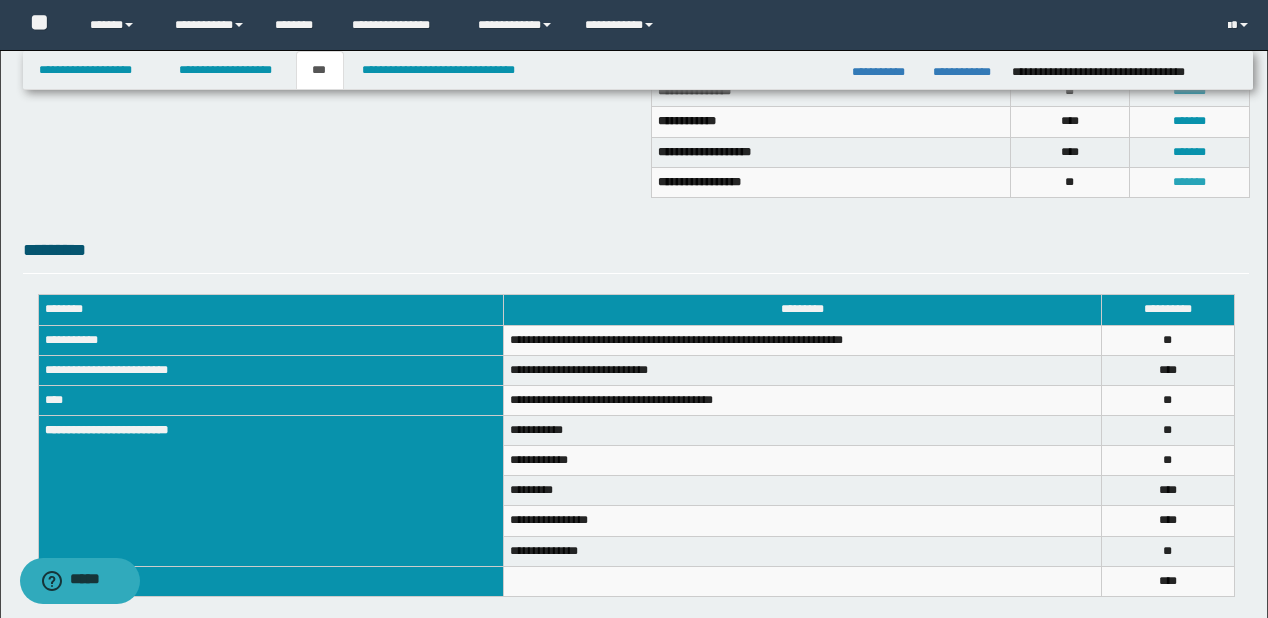 click on "*******" at bounding box center (1189, 182) 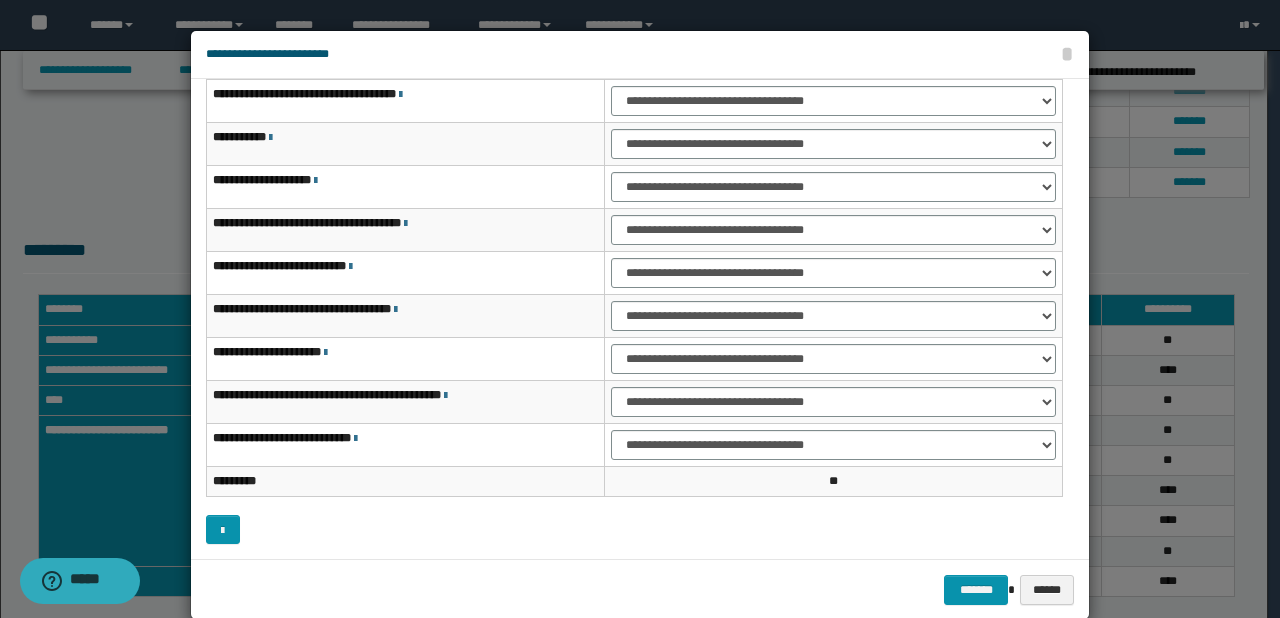 scroll, scrollTop: 0, scrollLeft: 0, axis: both 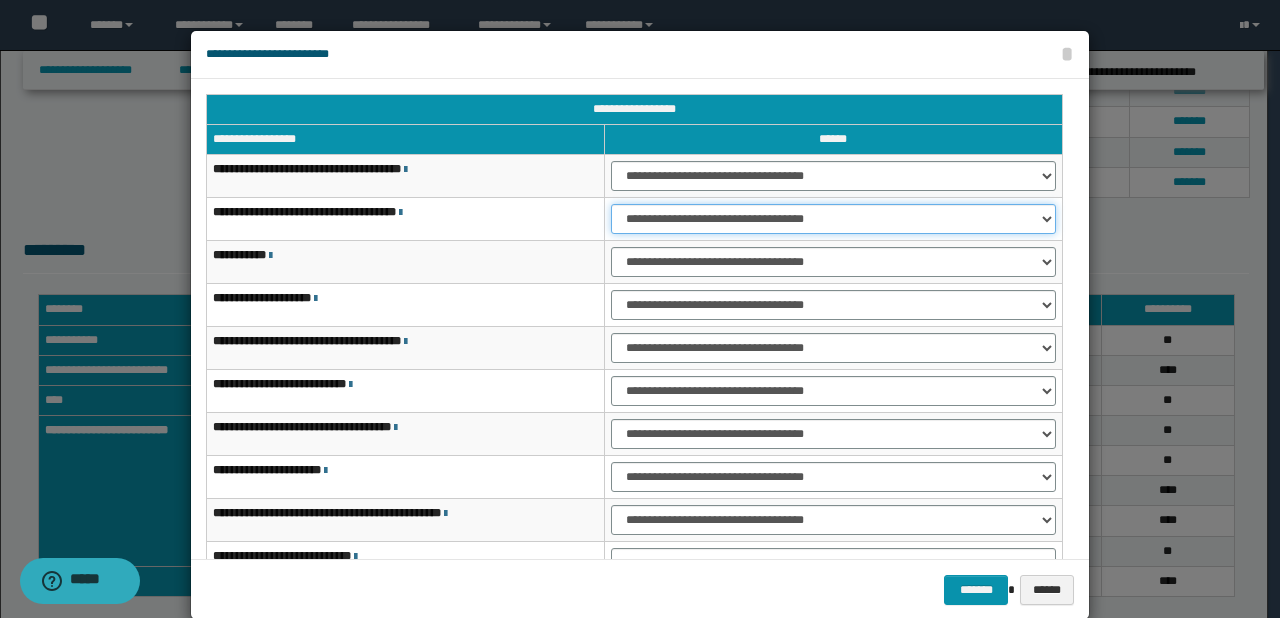 click on "**********" at bounding box center (833, 219) 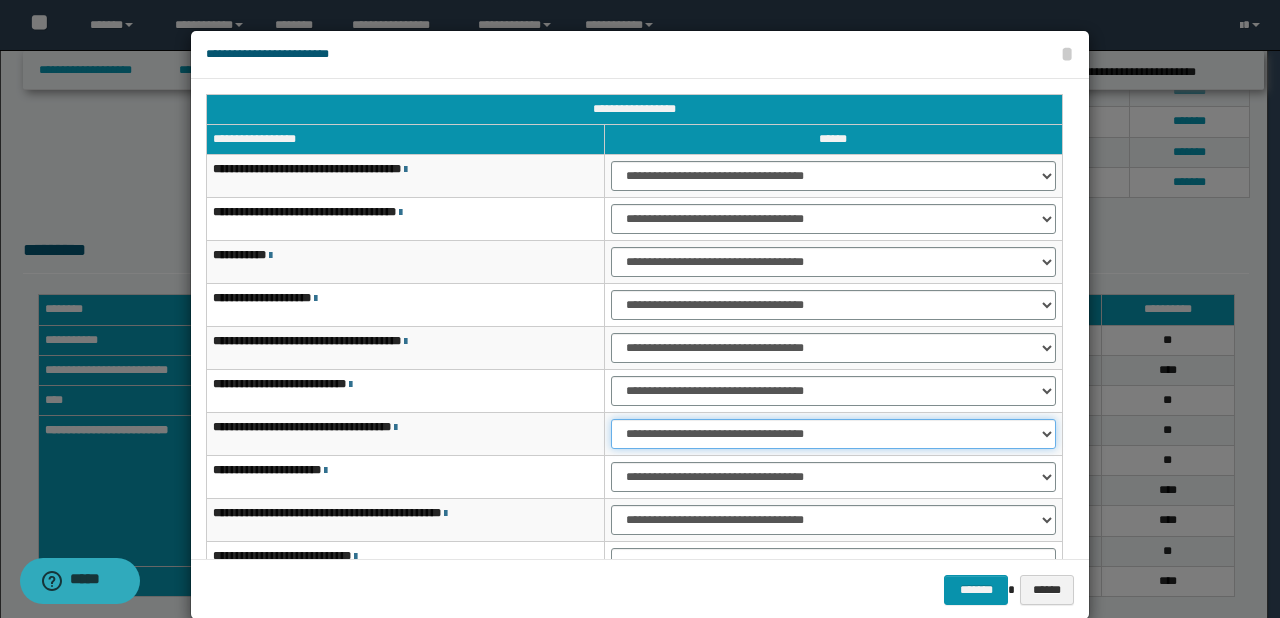 click on "**********" at bounding box center (833, 434) 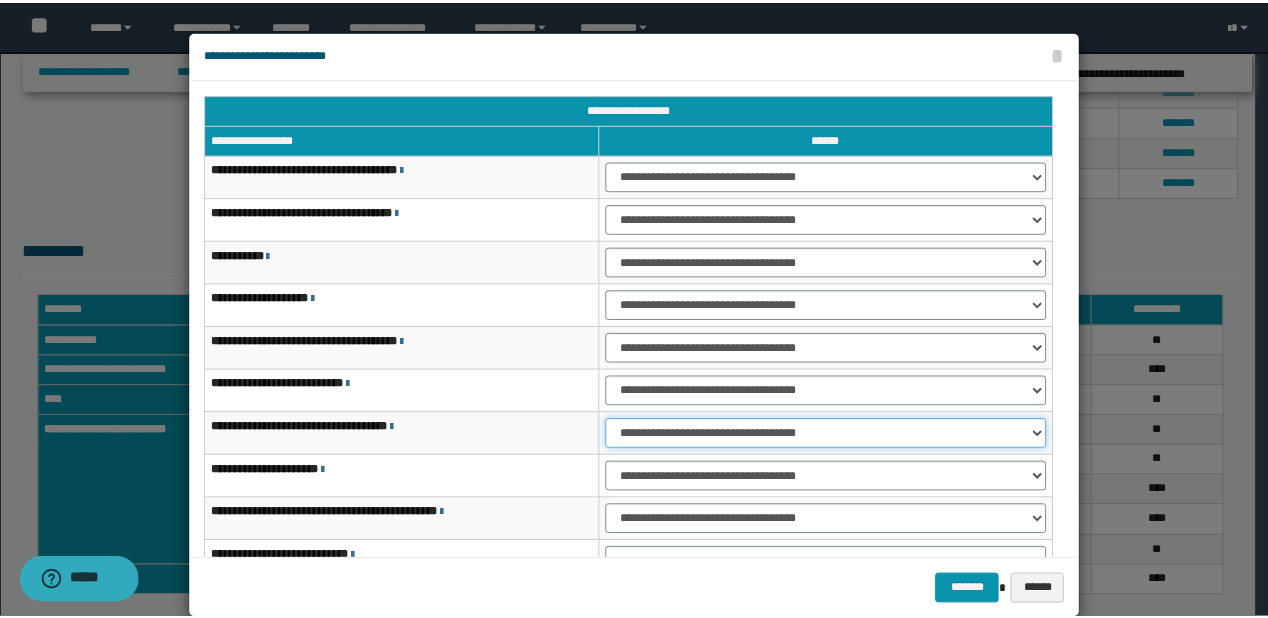 scroll, scrollTop: 118, scrollLeft: 0, axis: vertical 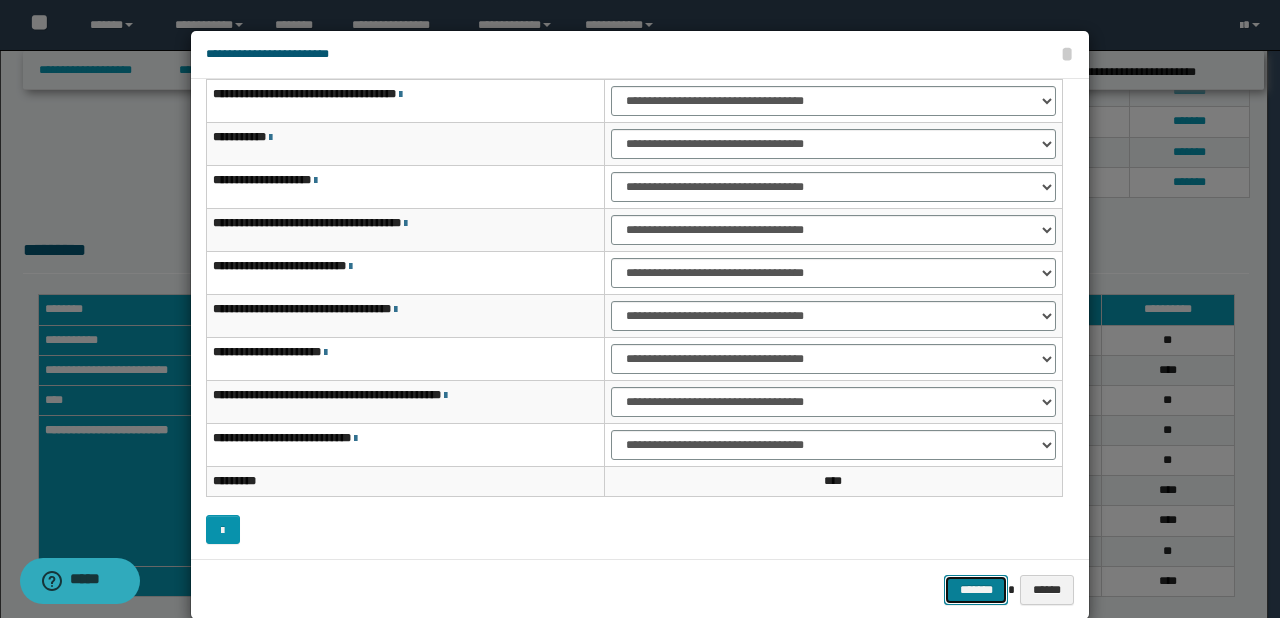 click on "*******" at bounding box center (976, 590) 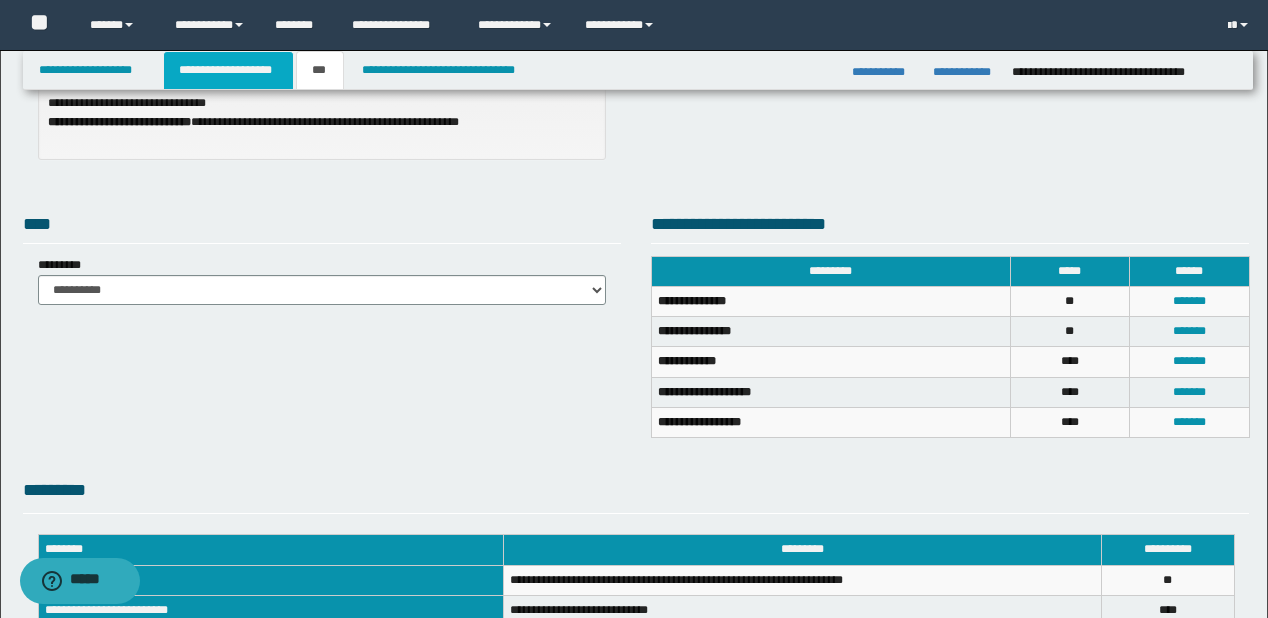 click on "**********" at bounding box center (228, 70) 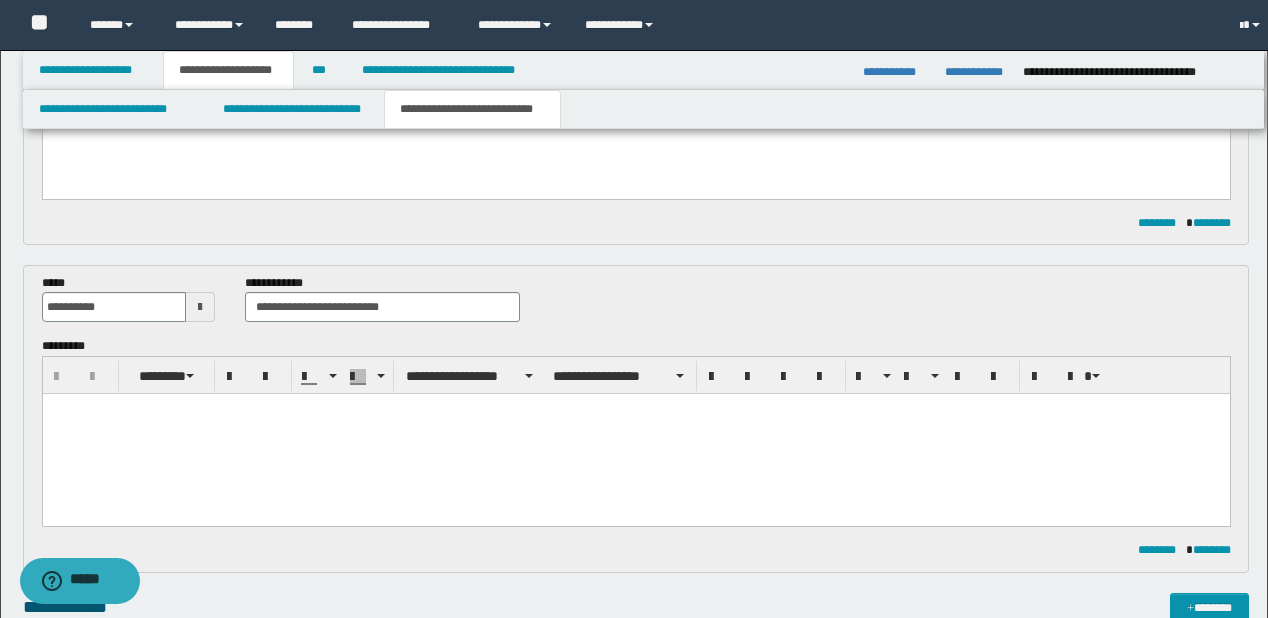 scroll, scrollTop: 351, scrollLeft: 0, axis: vertical 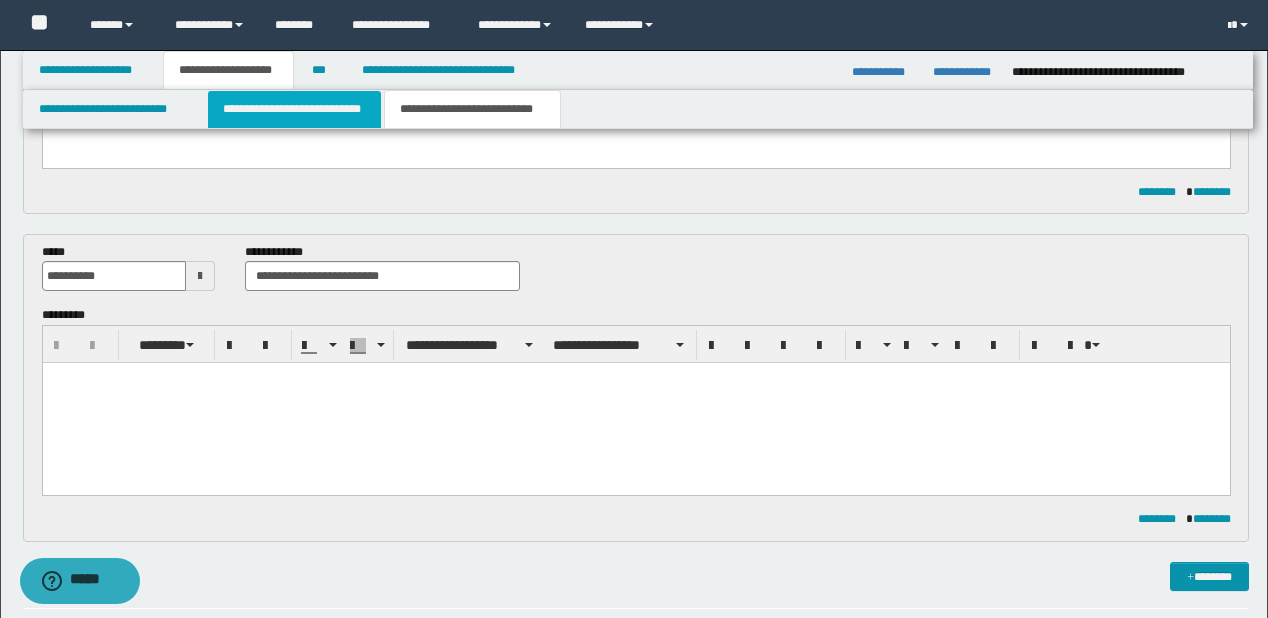 click on "**********" at bounding box center (294, 109) 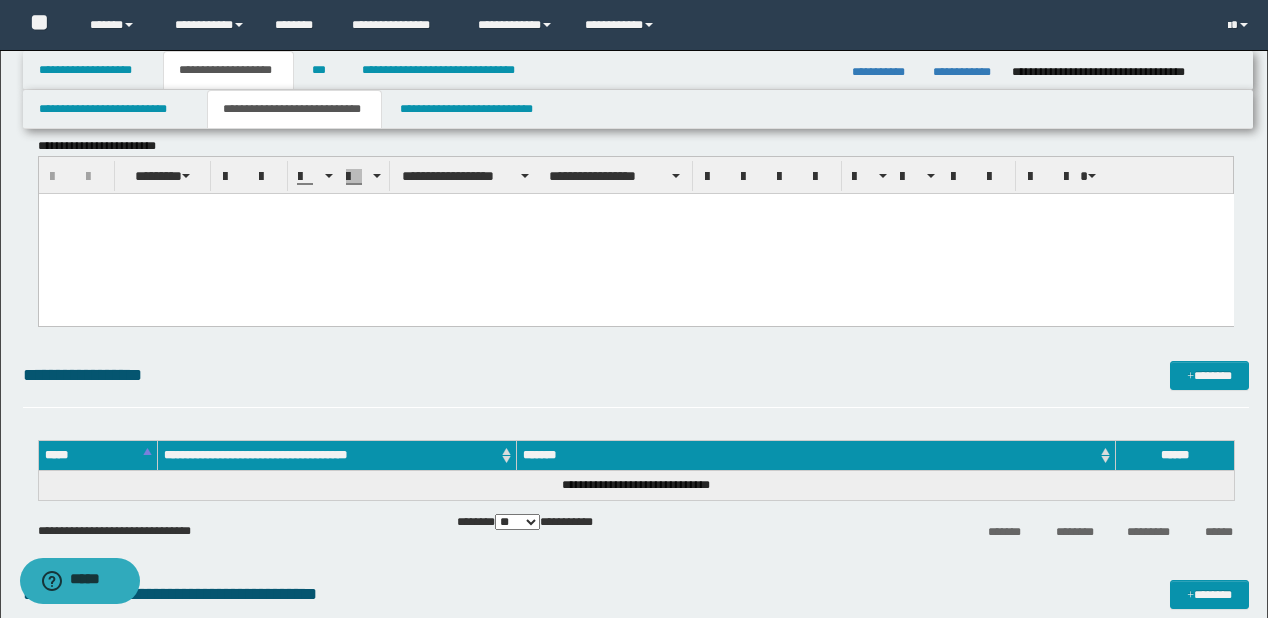 scroll, scrollTop: 3951, scrollLeft: 0, axis: vertical 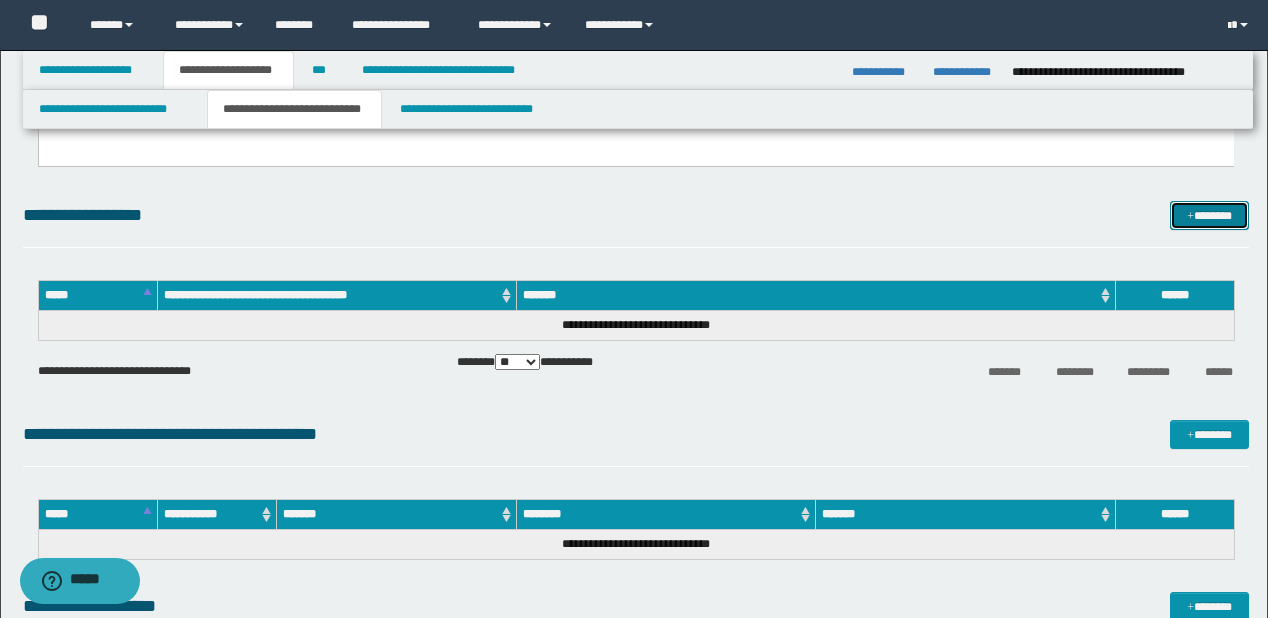 click on "*******" at bounding box center [1209, 216] 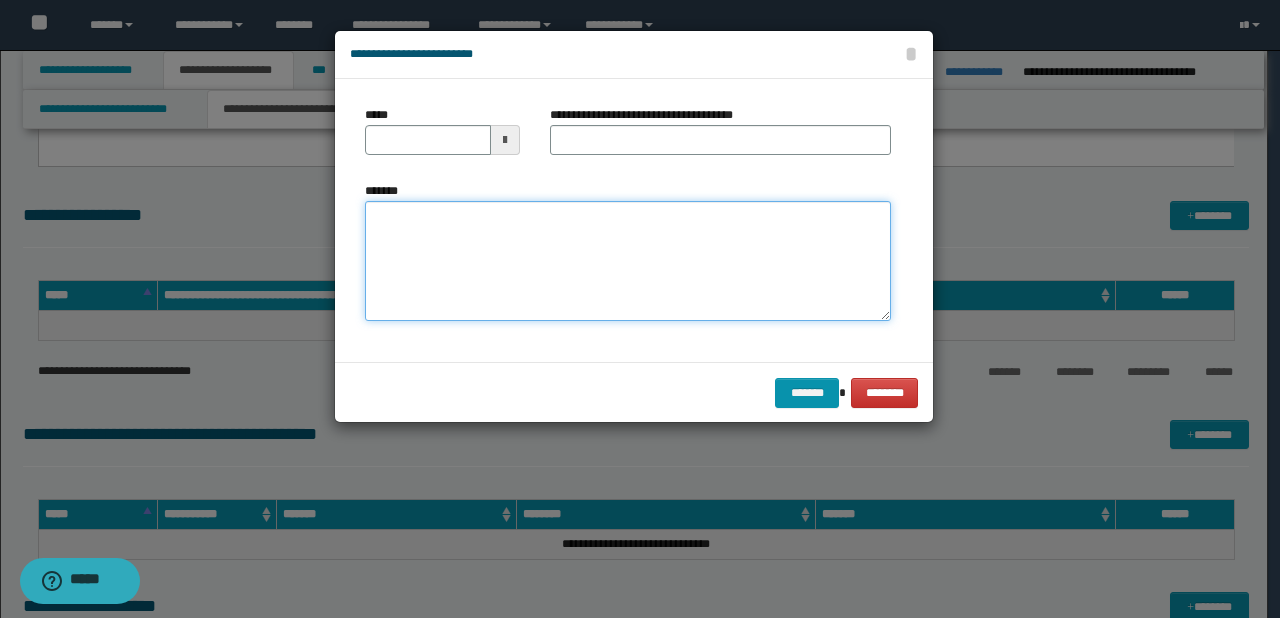 click on "*******" at bounding box center (628, 261) 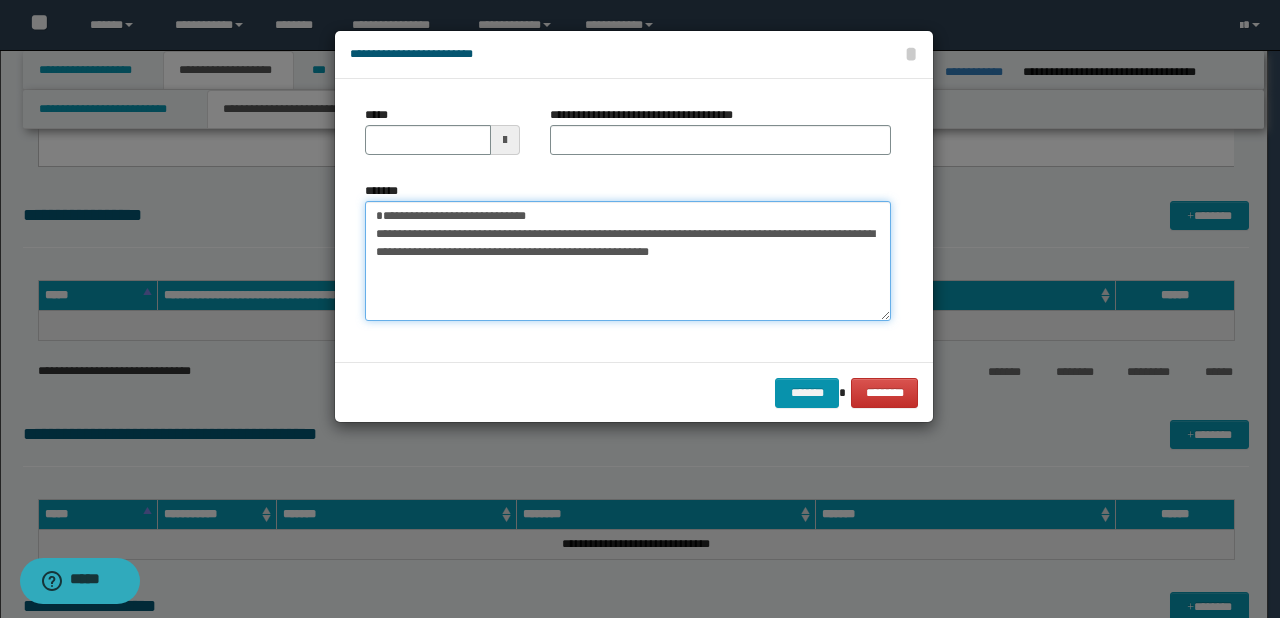 drag, startPoint x: 435, startPoint y: 229, endPoint x: 362, endPoint y: 232, distance: 73.061615 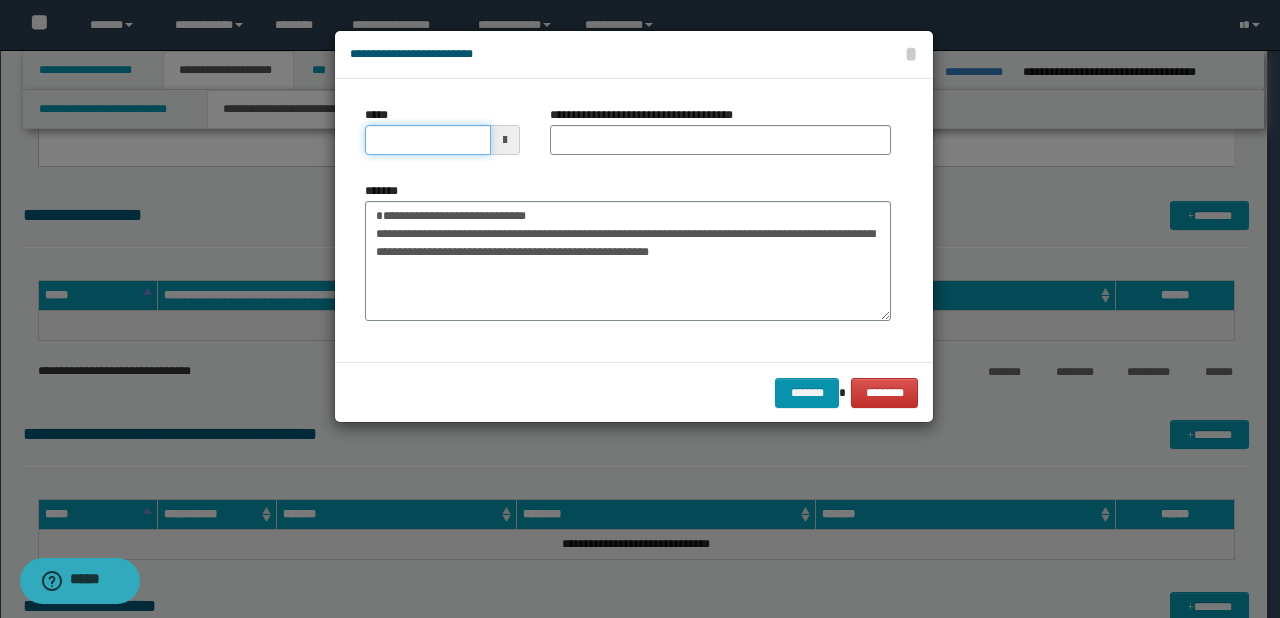 click on "*****" at bounding box center (428, 140) 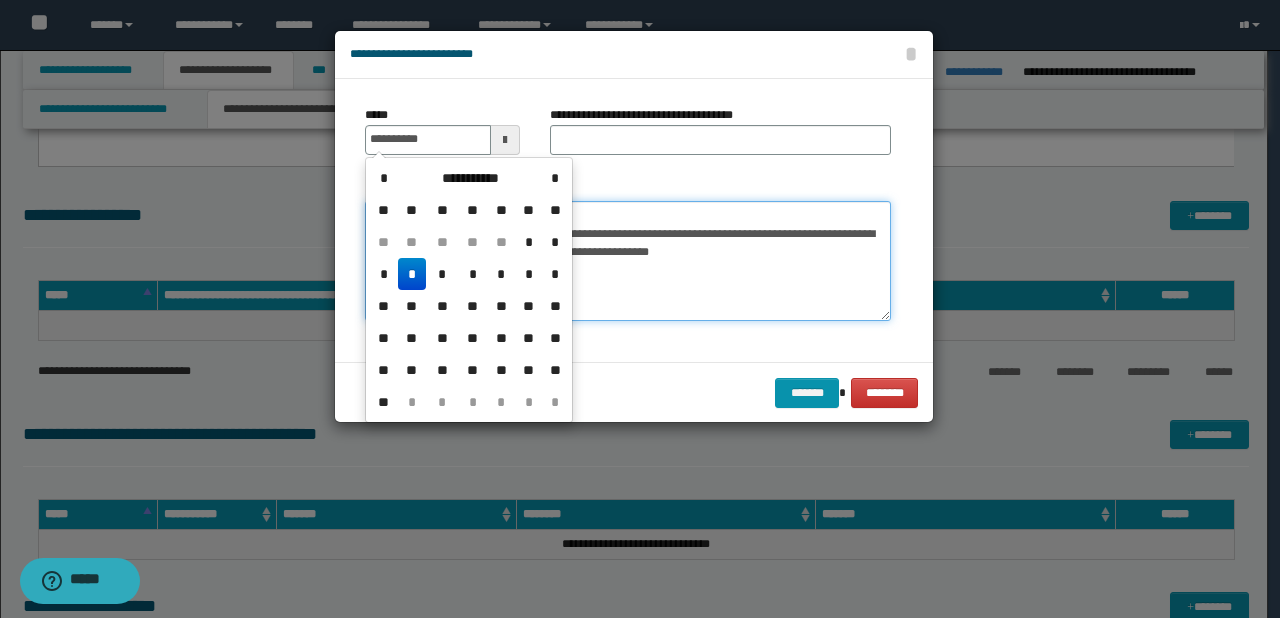 type on "**********" 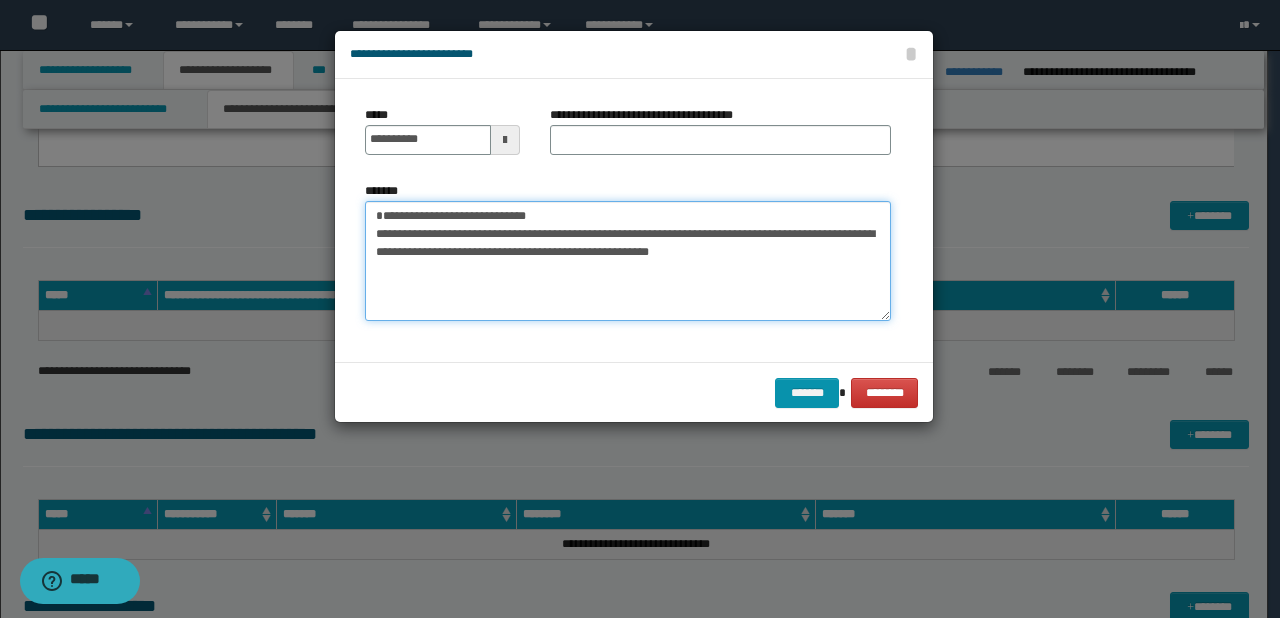 click on "**********" at bounding box center (628, 261) 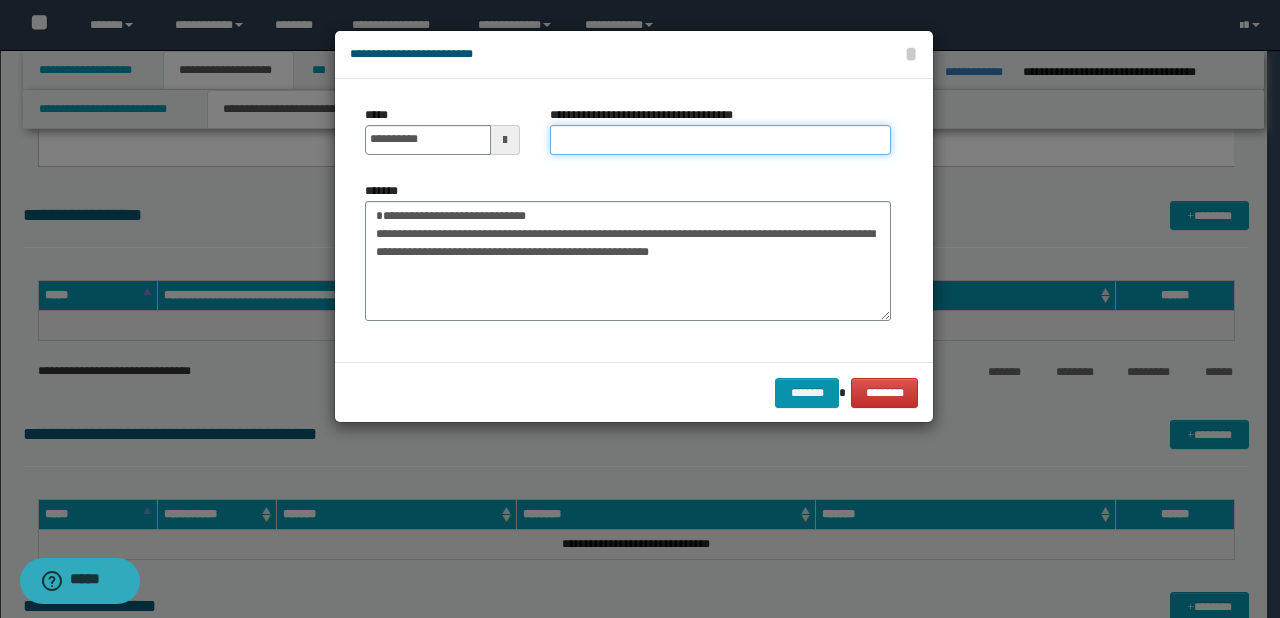 click on "**********" at bounding box center [720, 140] 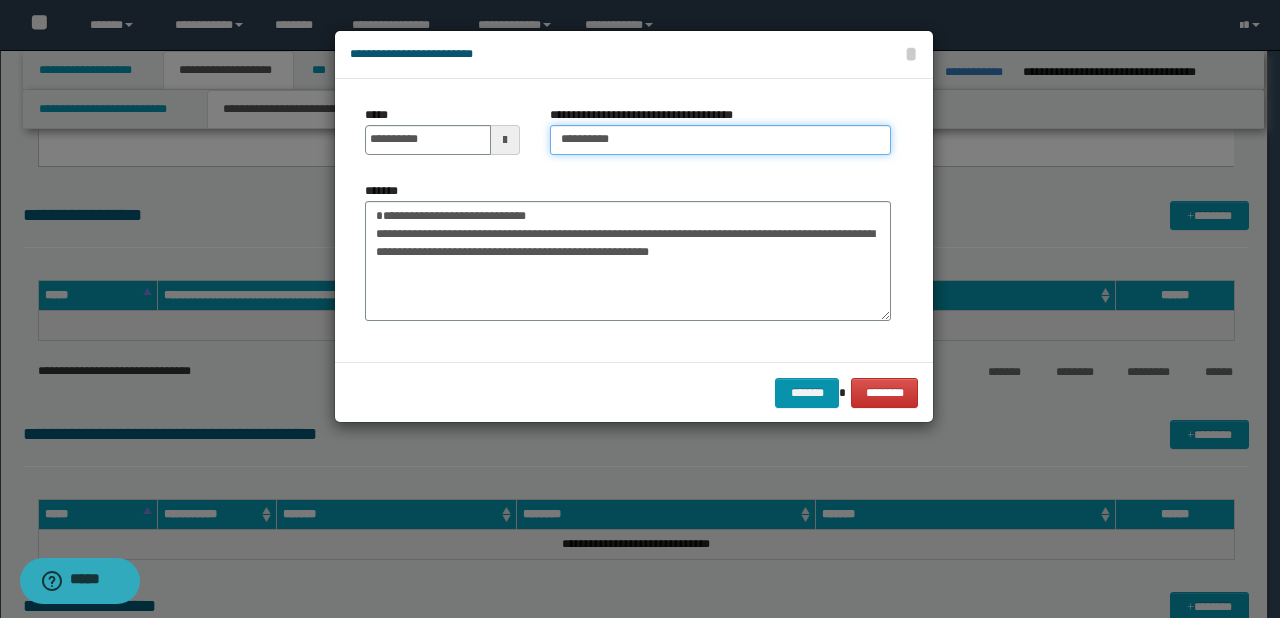 drag, startPoint x: 657, startPoint y: 135, endPoint x: 533, endPoint y: 140, distance: 124.10077 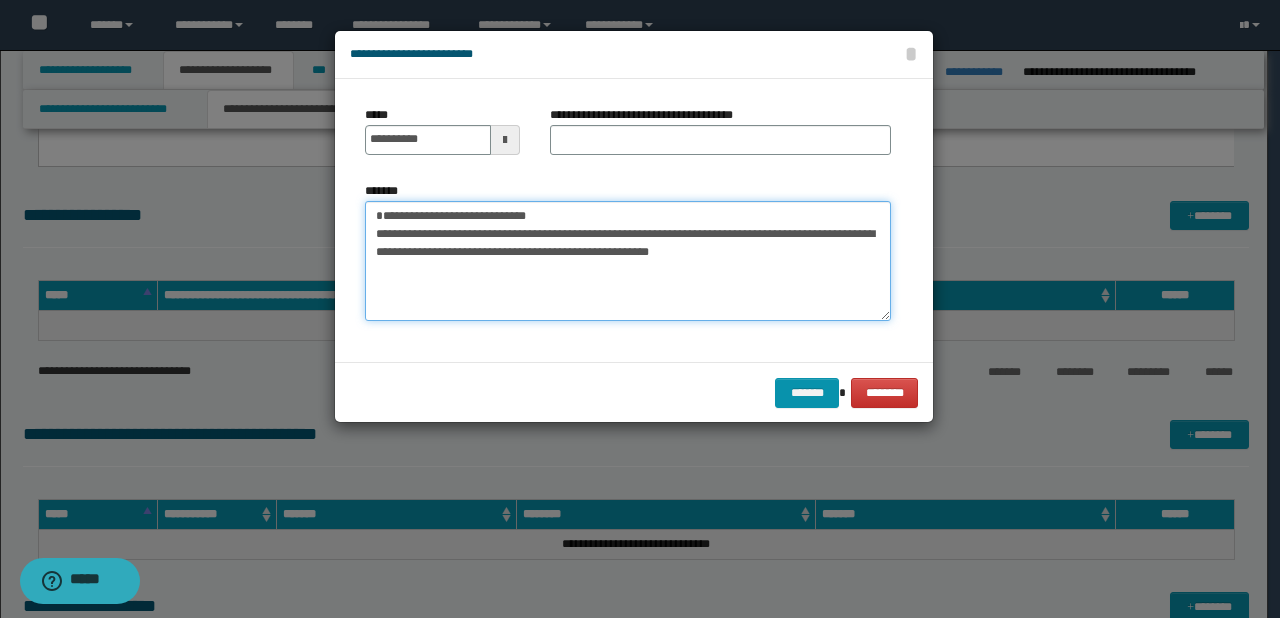 drag, startPoint x: 437, startPoint y: 236, endPoint x: 571, endPoint y: 229, distance: 134.18271 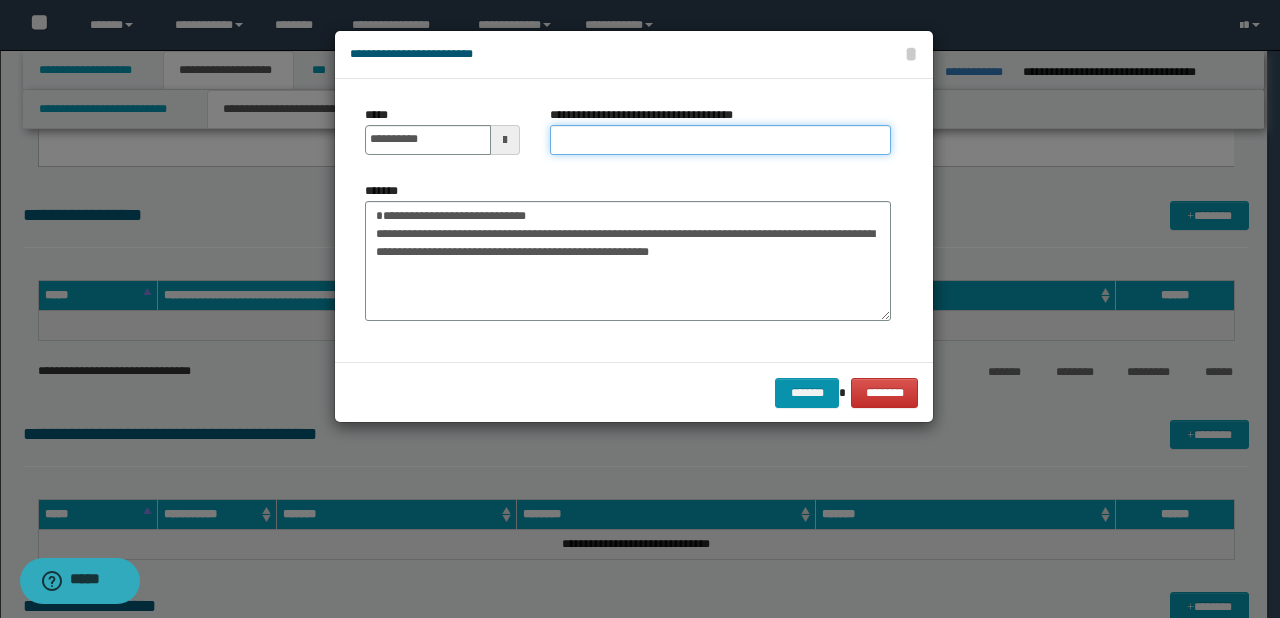 click on "**********" at bounding box center [720, 140] 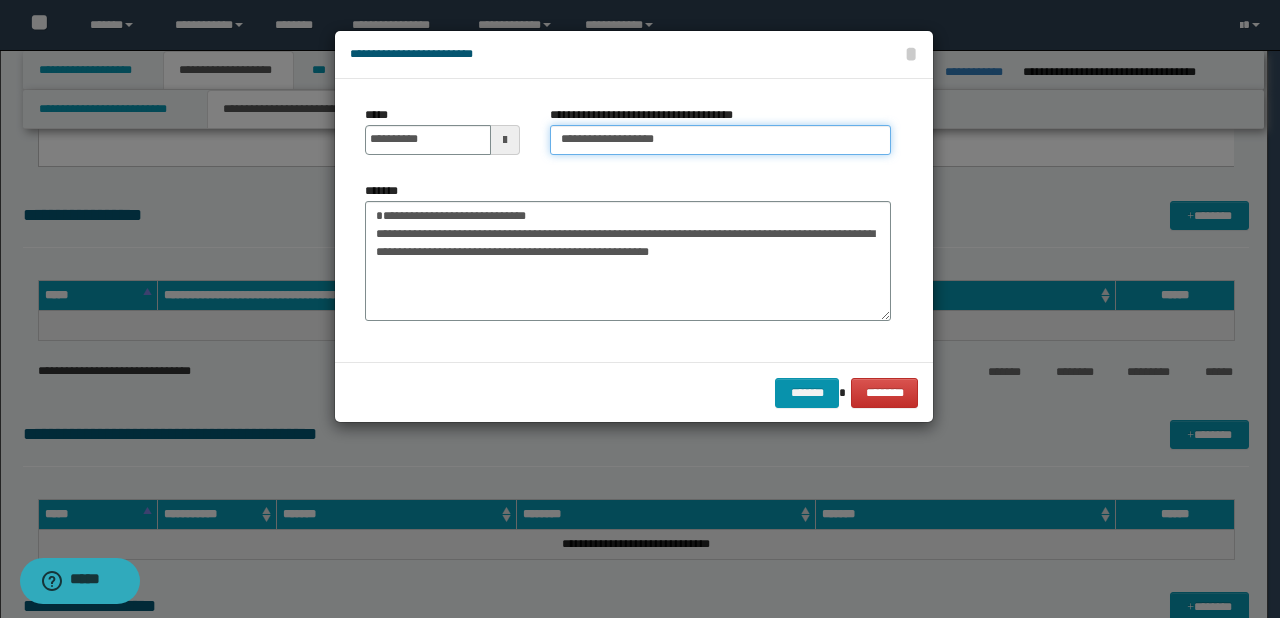 type on "**********" 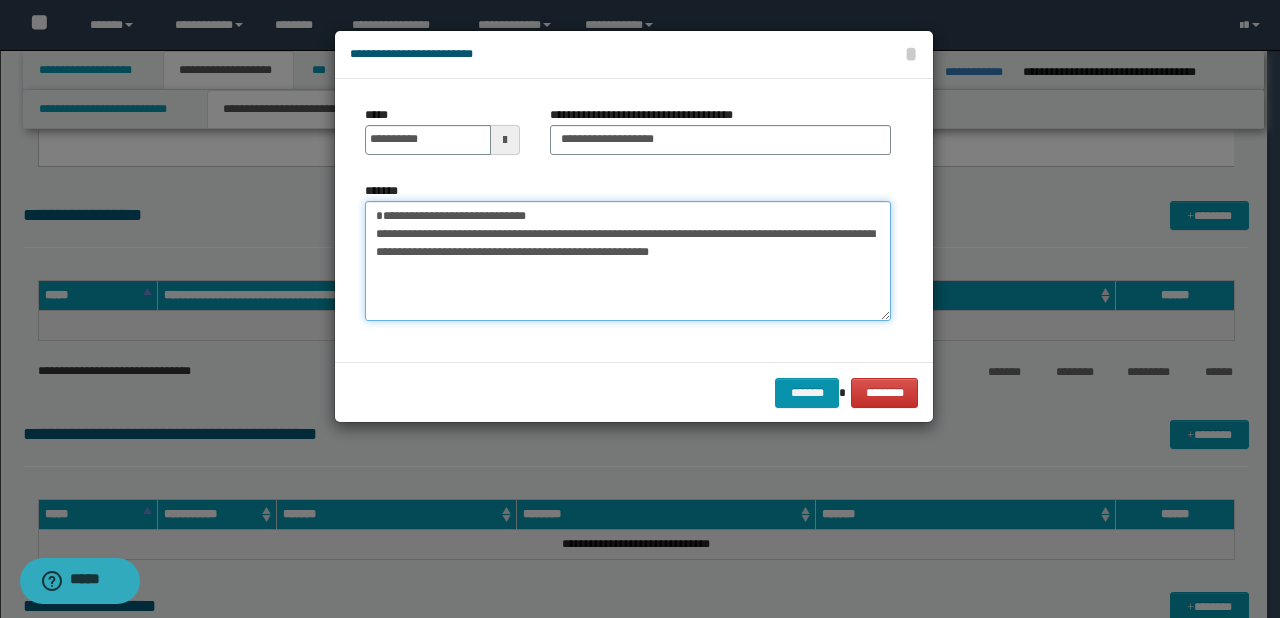 drag, startPoint x: 588, startPoint y: 229, endPoint x: 305, endPoint y: 228, distance: 283.00177 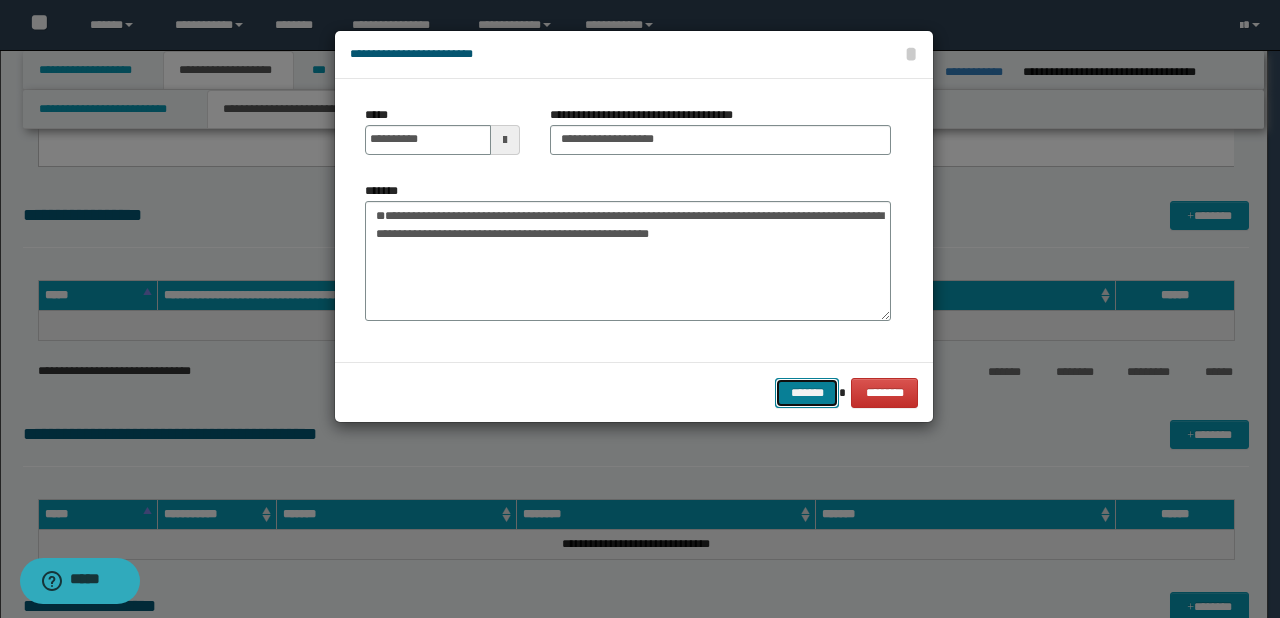 click on "*******" at bounding box center (807, 393) 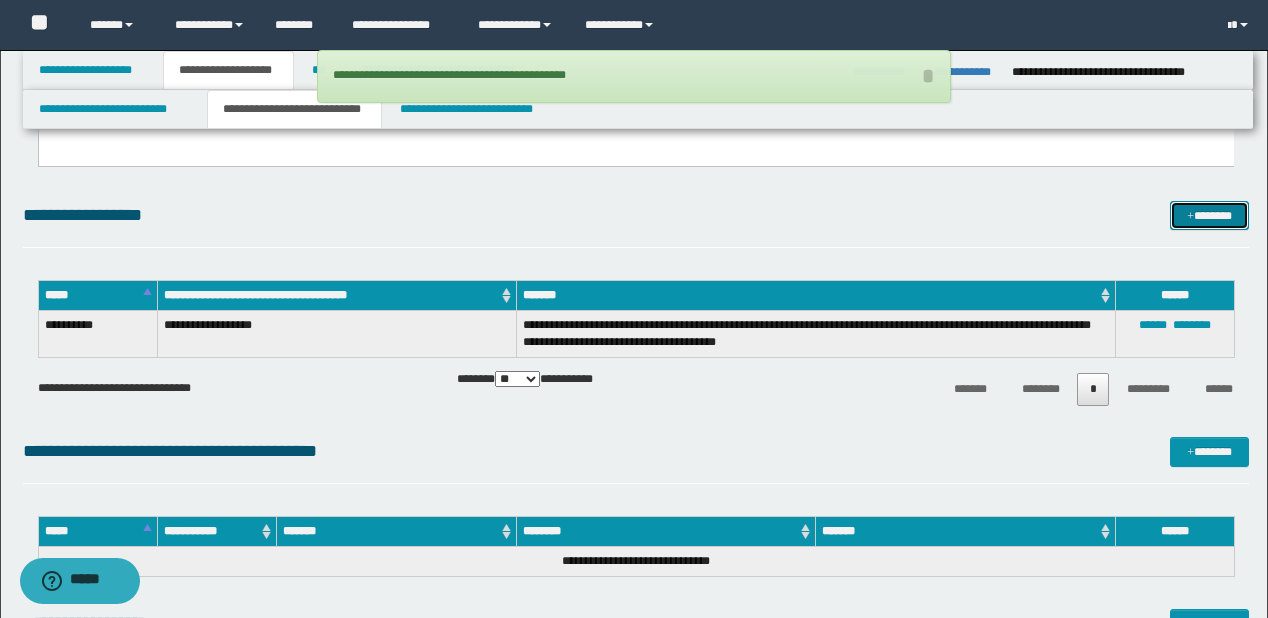 scroll, scrollTop: 3951, scrollLeft: 0, axis: vertical 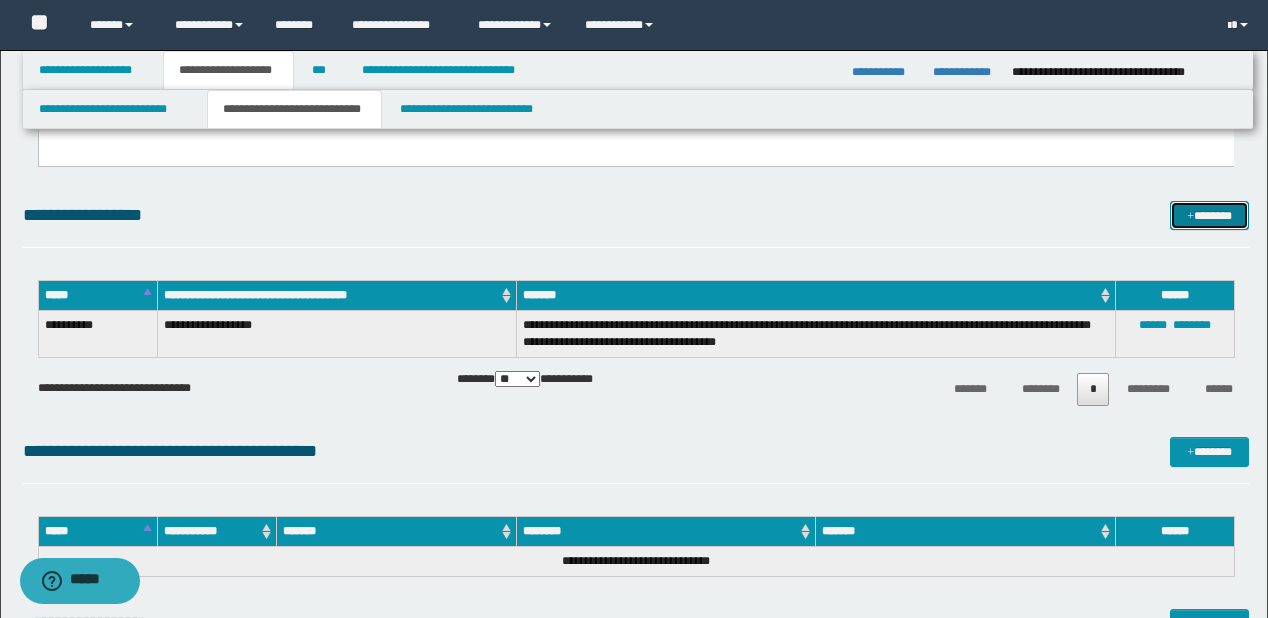 click on "*******" at bounding box center [1209, 216] 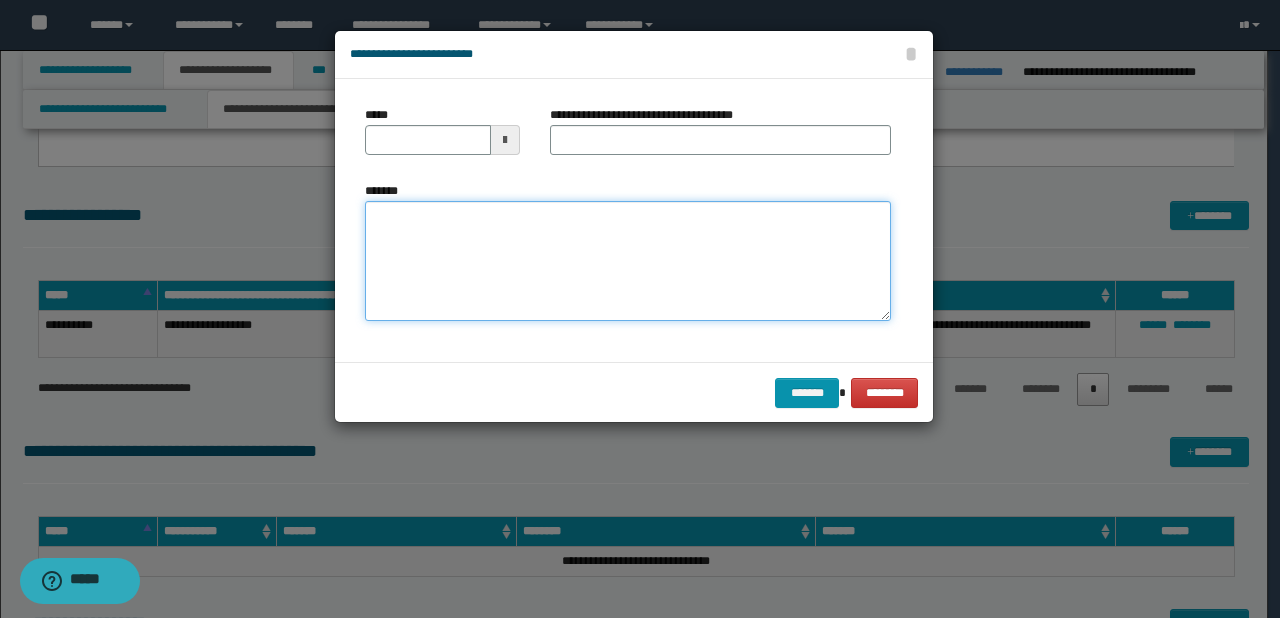 click on "*******" at bounding box center (628, 261) 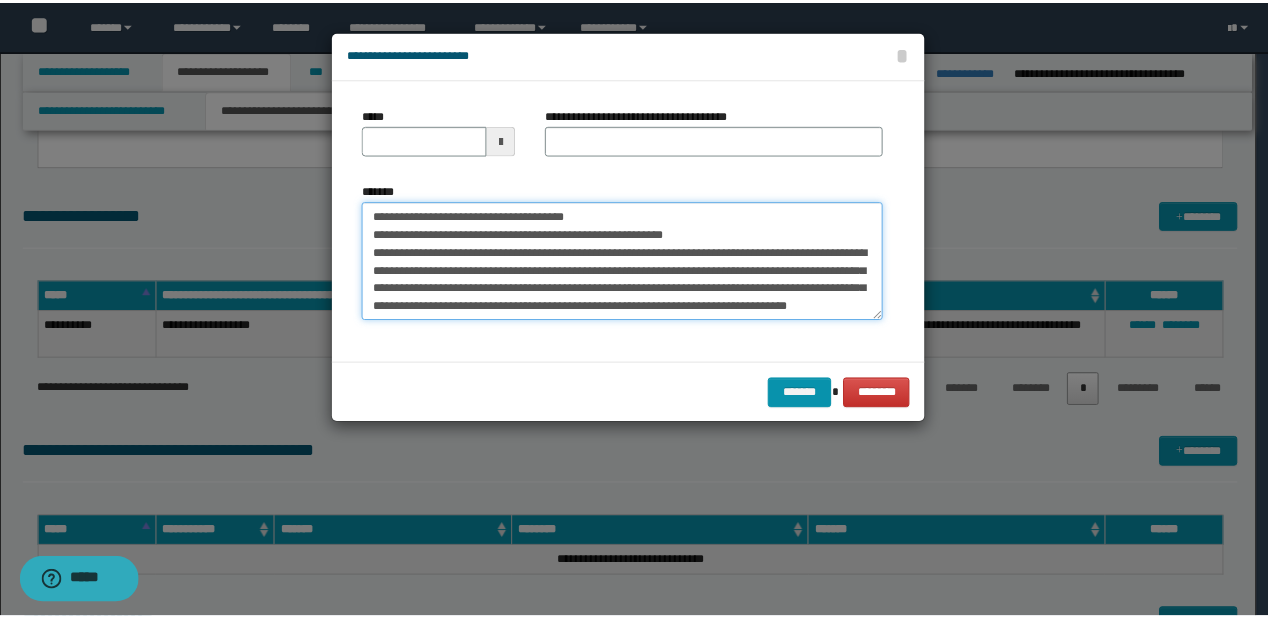 scroll, scrollTop: 0, scrollLeft: 0, axis: both 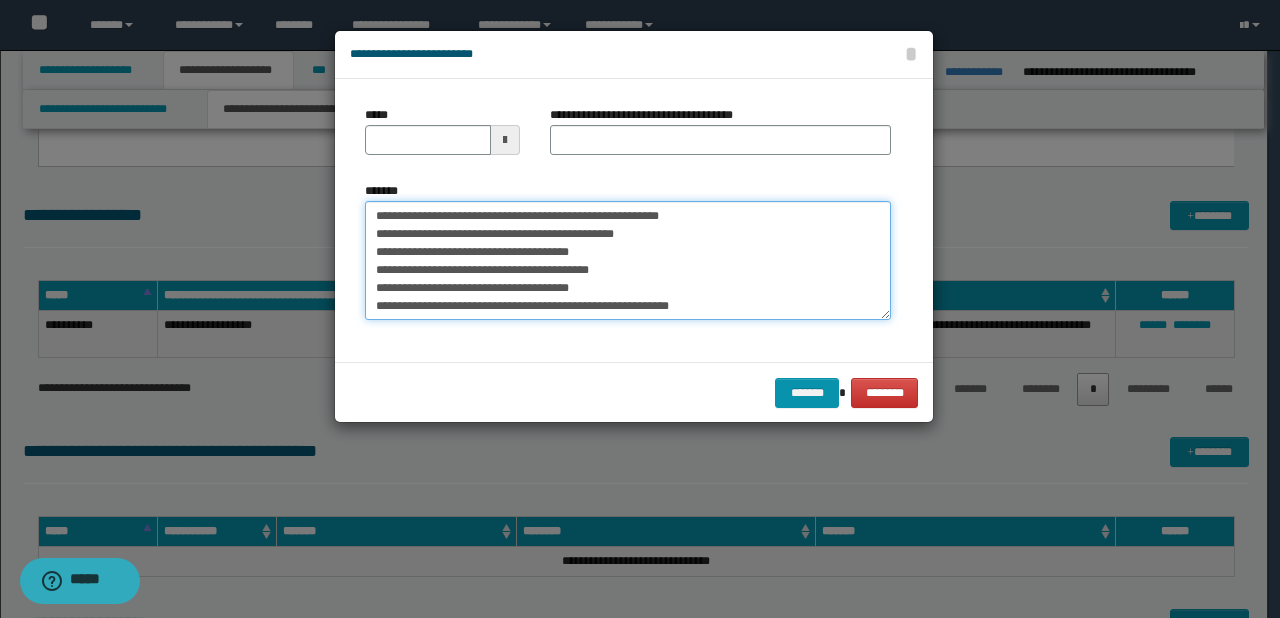 drag, startPoint x: 435, startPoint y: 215, endPoint x: 372, endPoint y: 217, distance: 63.03174 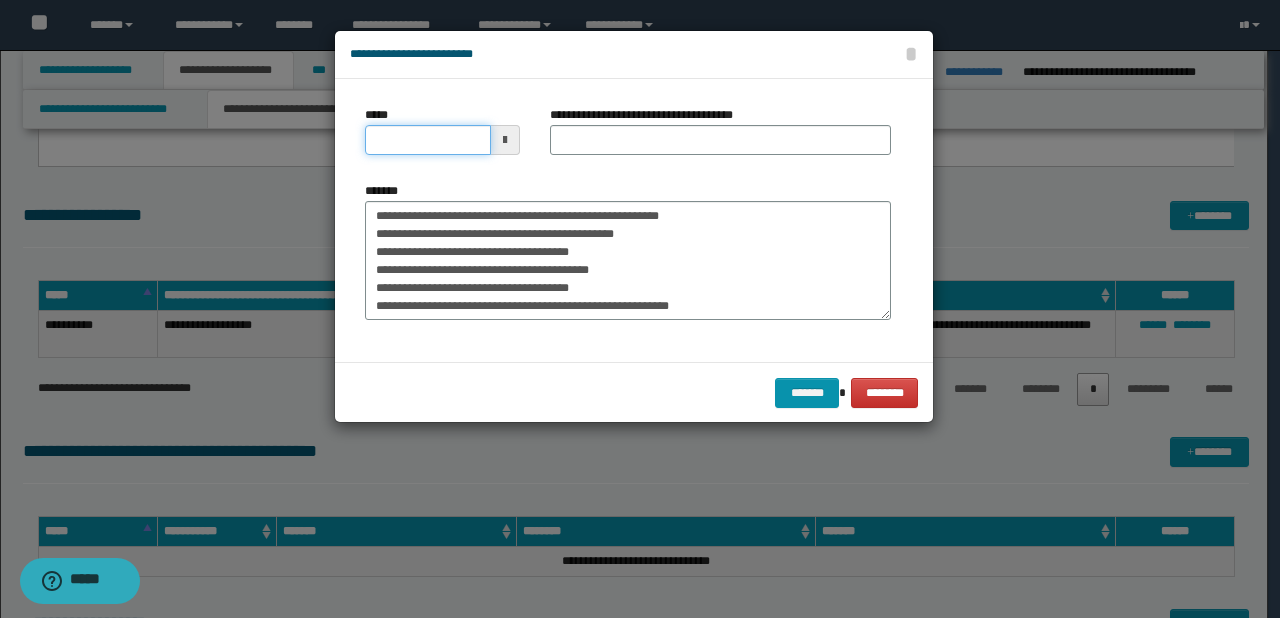 click on "*****" at bounding box center (428, 140) 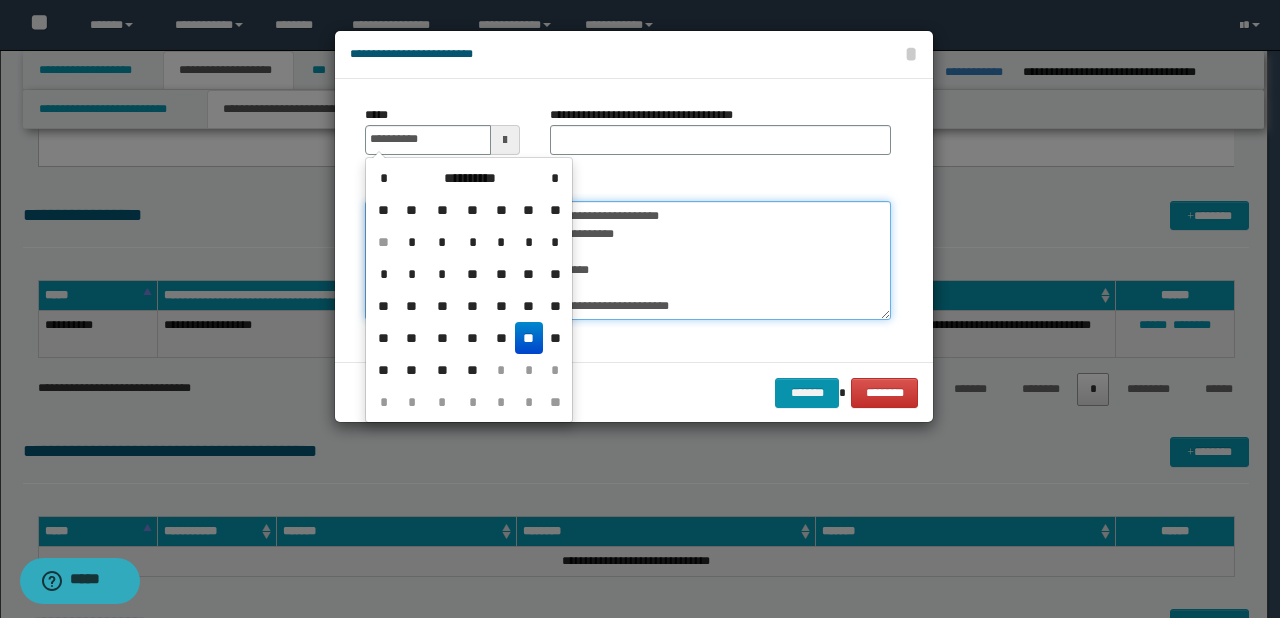 type on "**********" 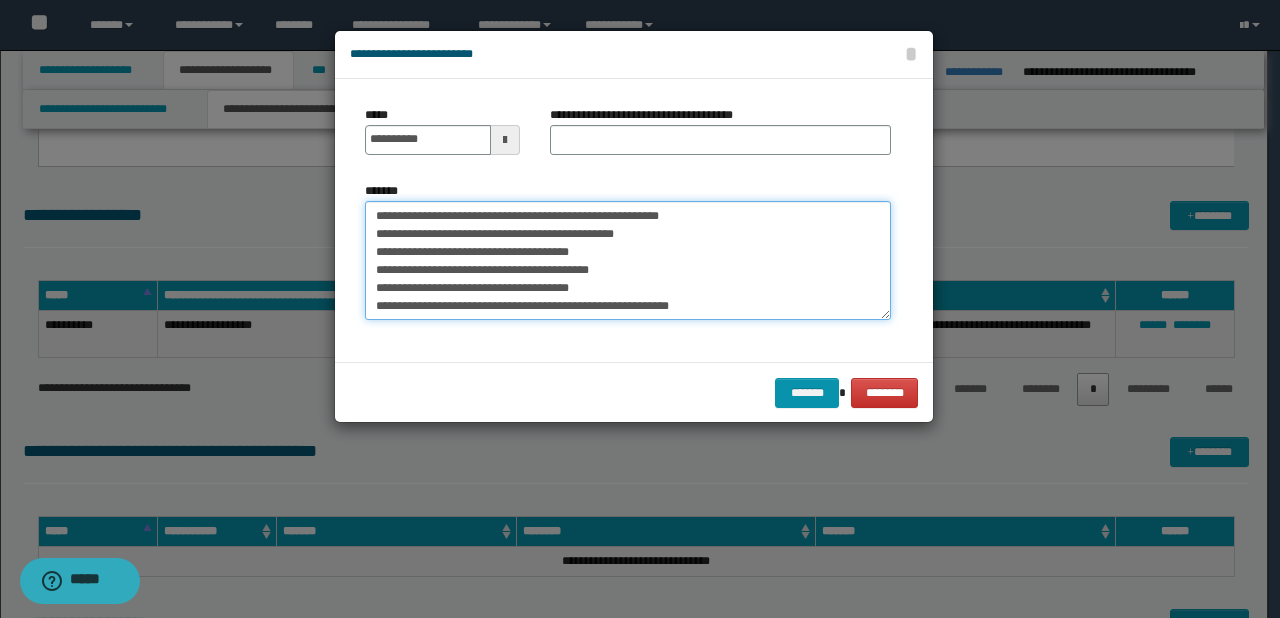 drag, startPoint x: 431, startPoint y: 214, endPoint x: 662, endPoint y: 211, distance: 231.01949 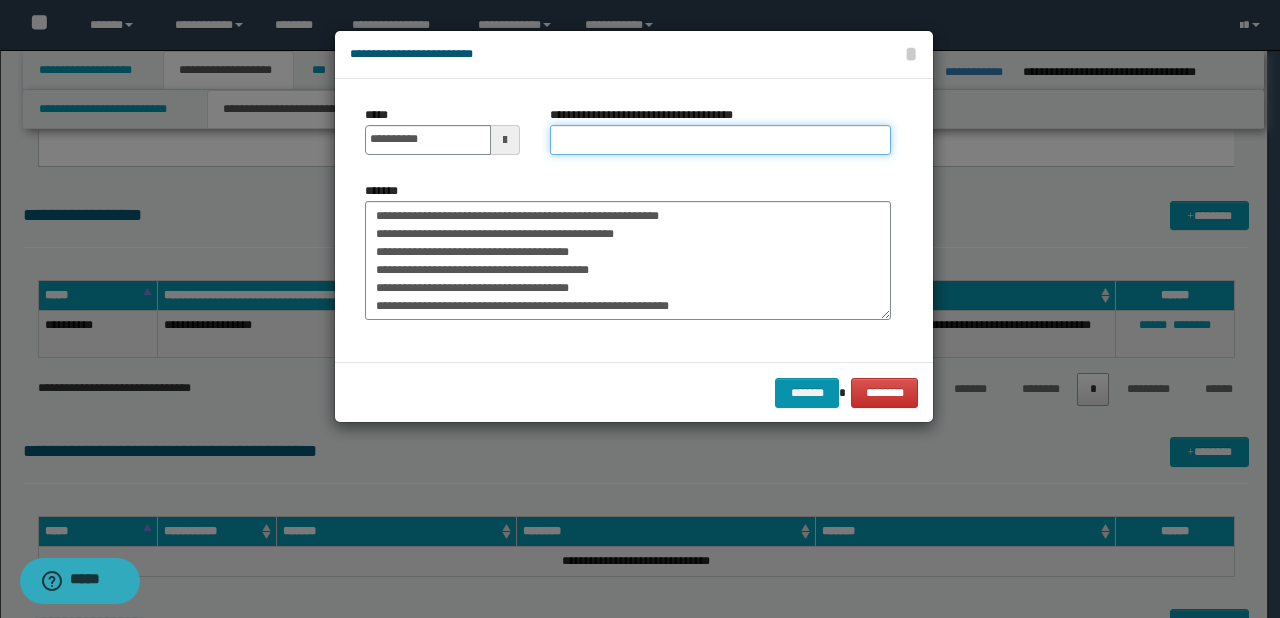 click on "**********" at bounding box center (720, 140) 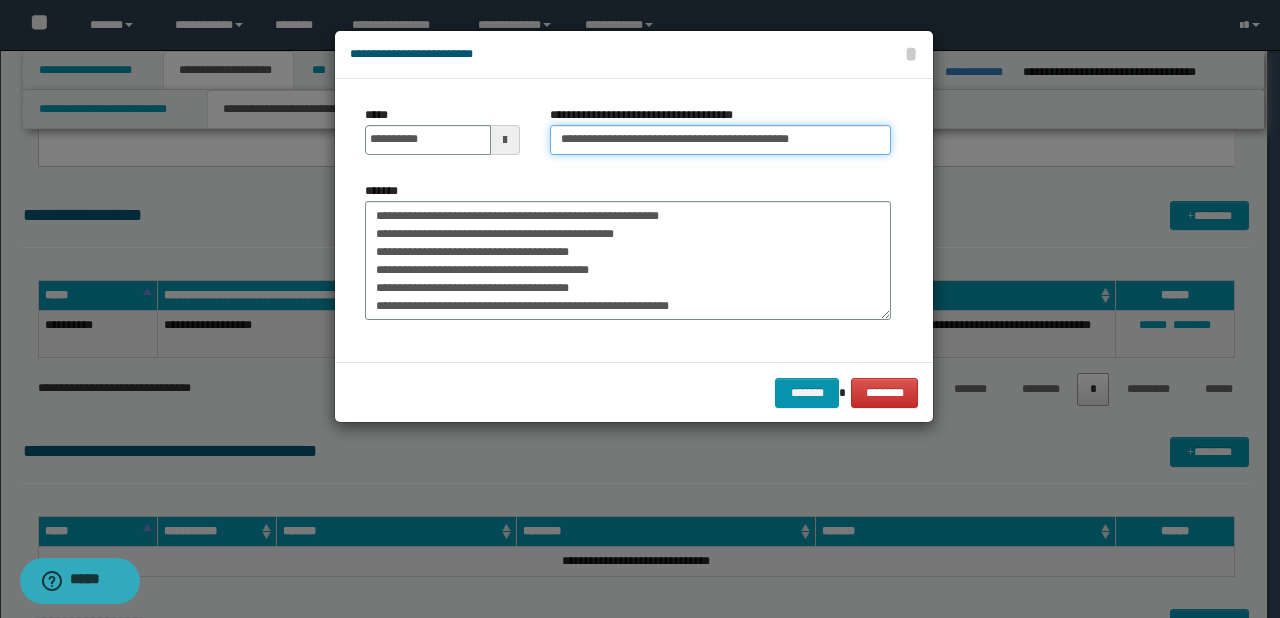 type on "**********" 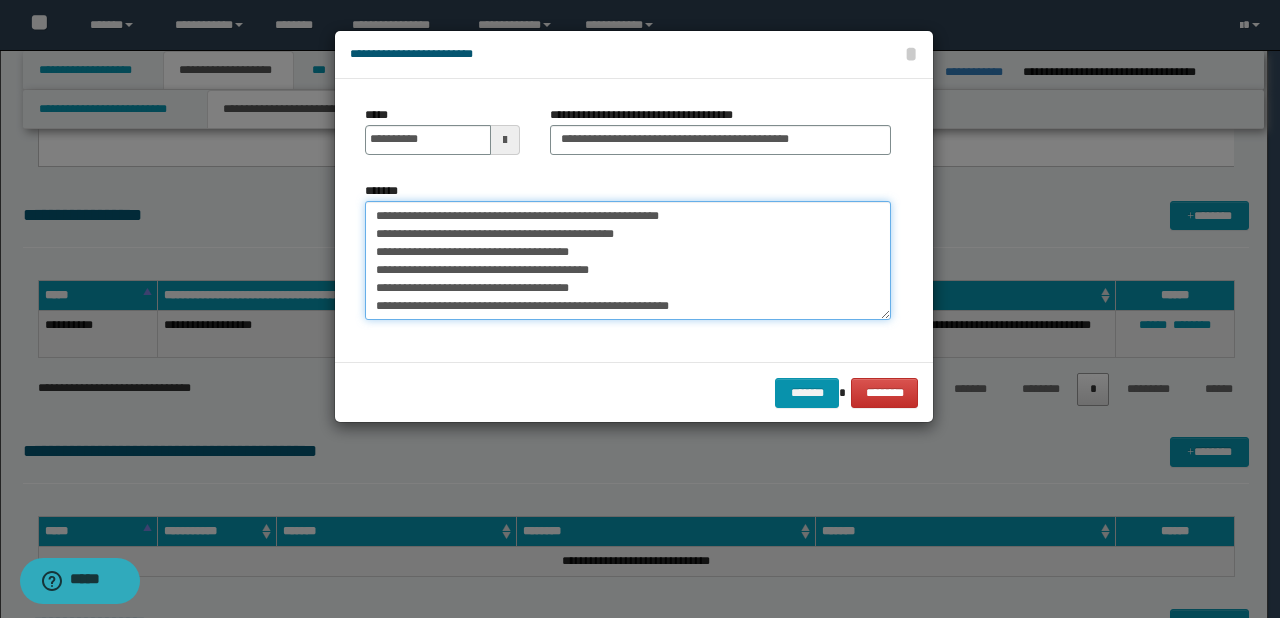 drag, startPoint x: 776, startPoint y: 215, endPoint x: 180, endPoint y: 213, distance: 596.00336 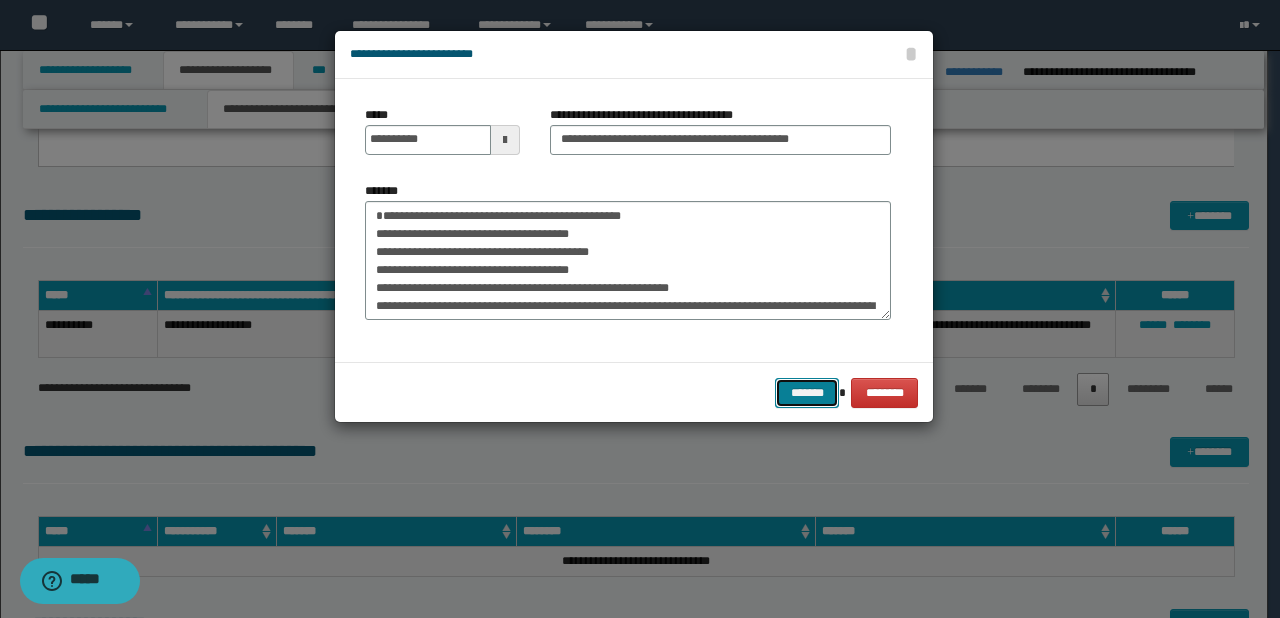 click on "*******" at bounding box center [807, 393] 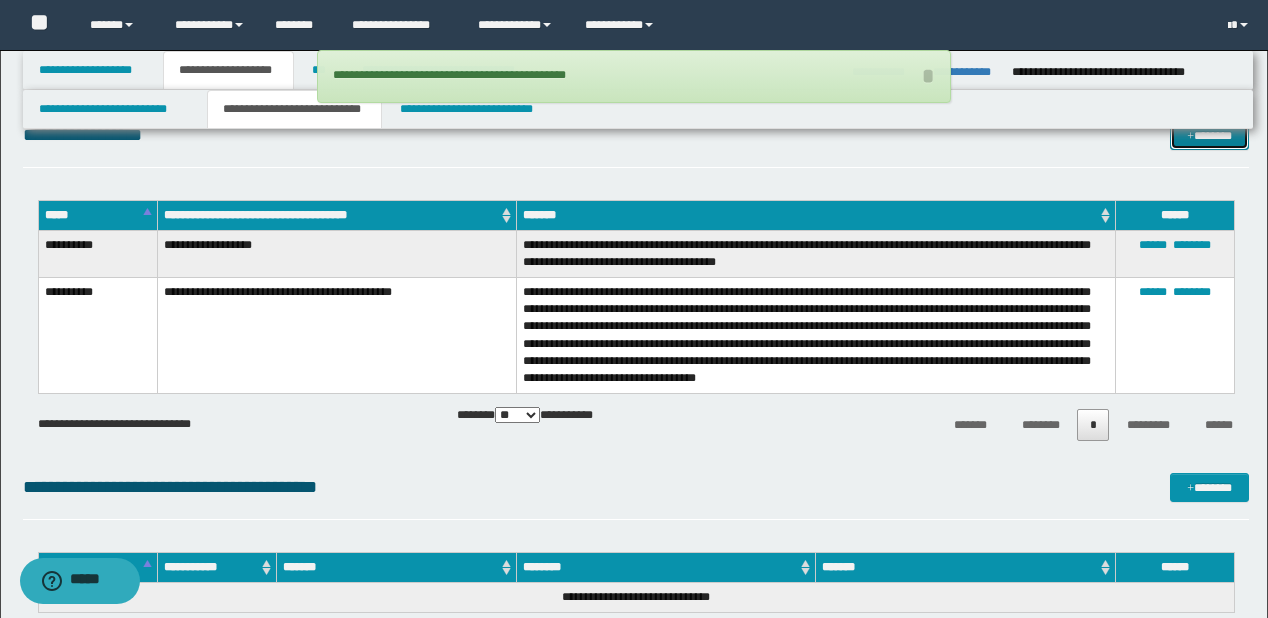 scroll, scrollTop: 4031, scrollLeft: 0, axis: vertical 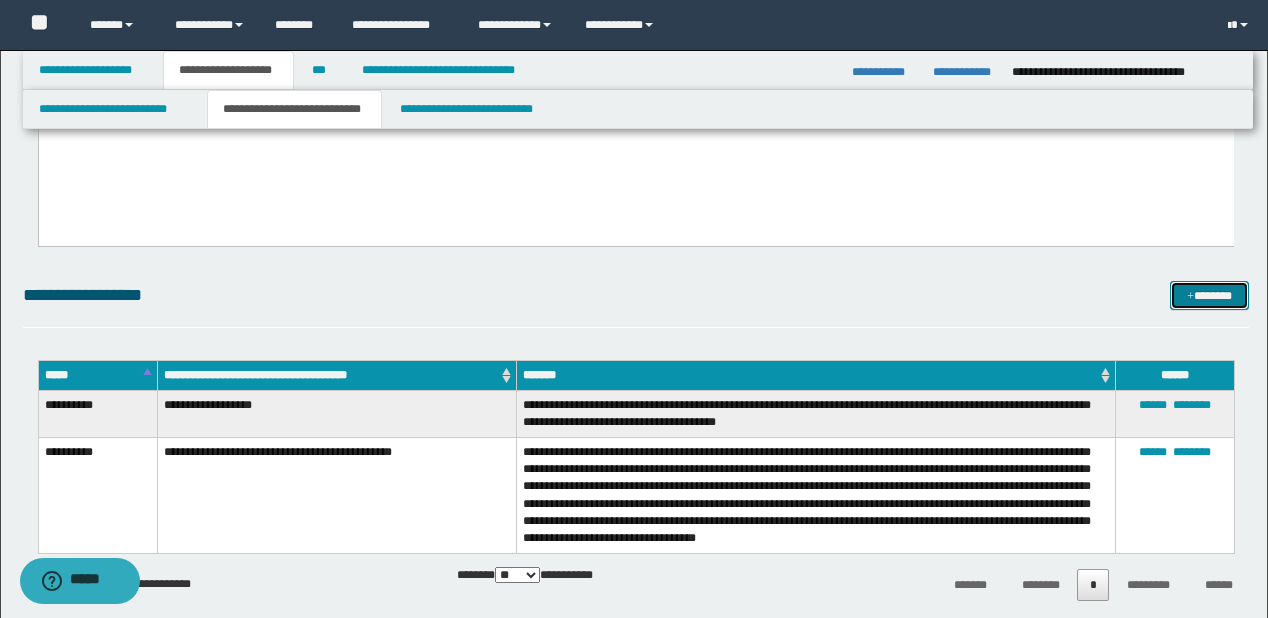 click on "*******" at bounding box center [1209, 296] 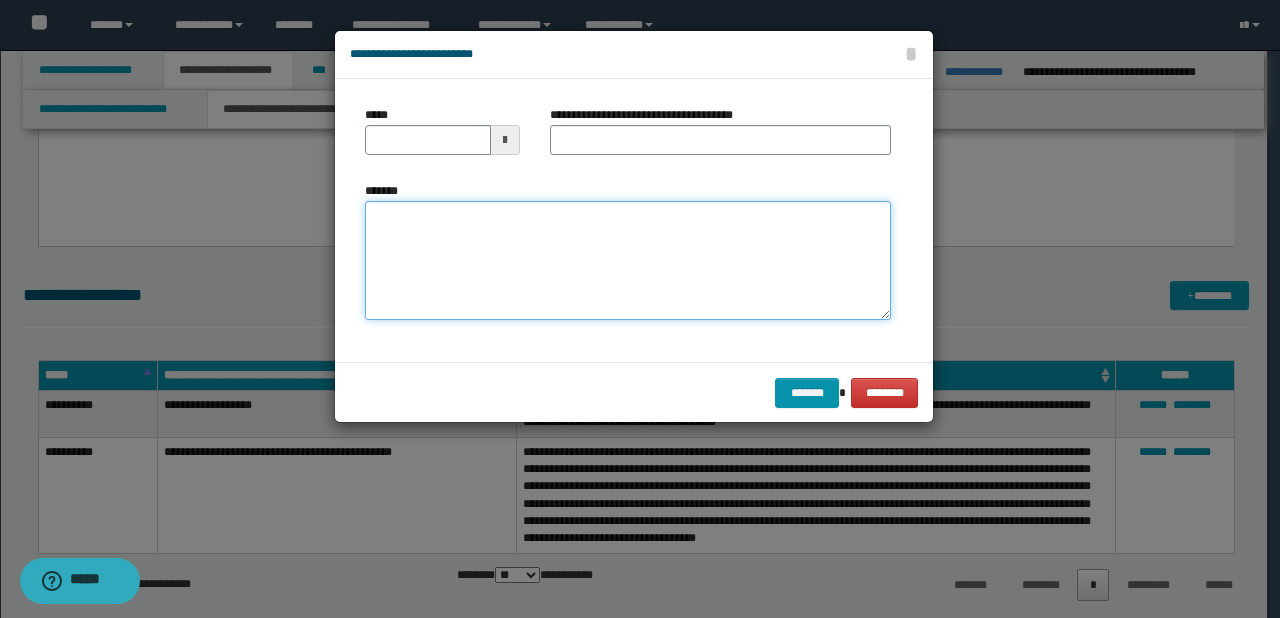 click on "*******" at bounding box center (628, 261) 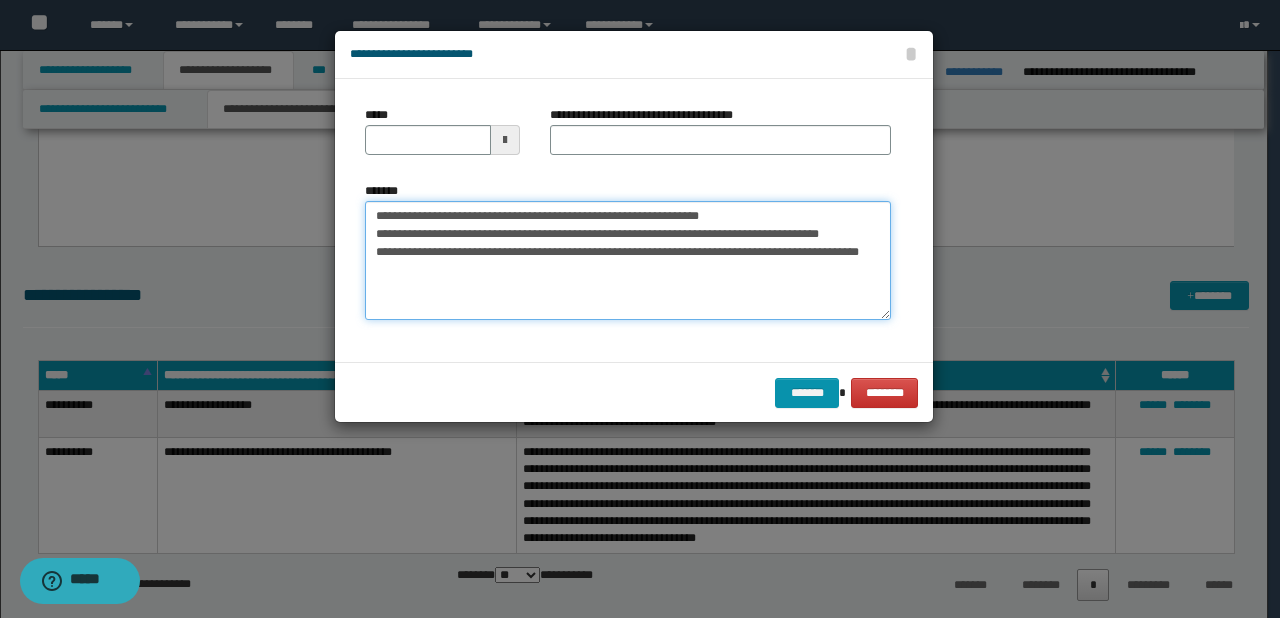drag, startPoint x: 435, startPoint y: 216, endPoint x: 359, endPoint y: 212, distance: 76.105194 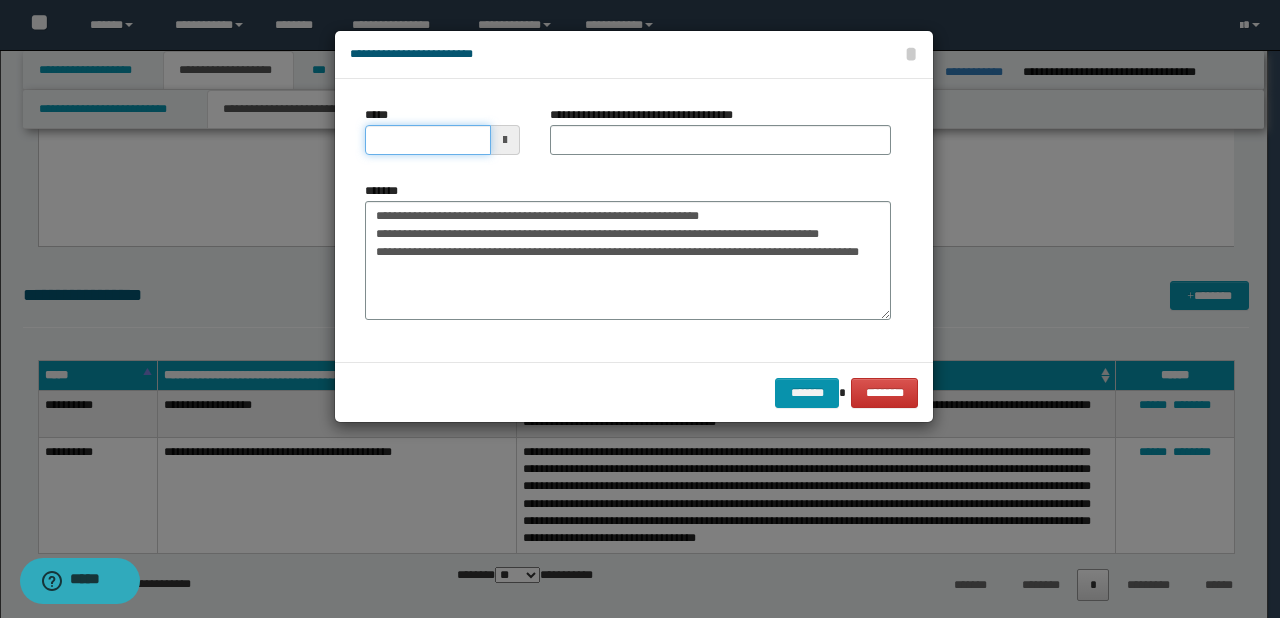 click on "*****" at bounding box center (428, 140) 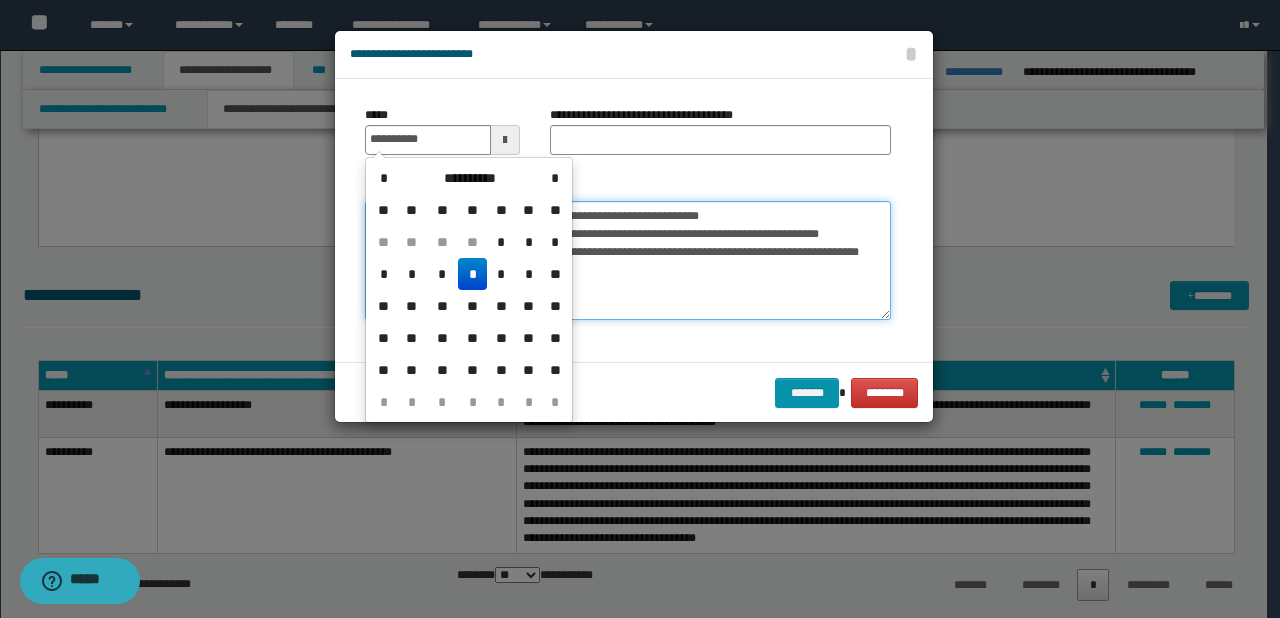 type on "**********" 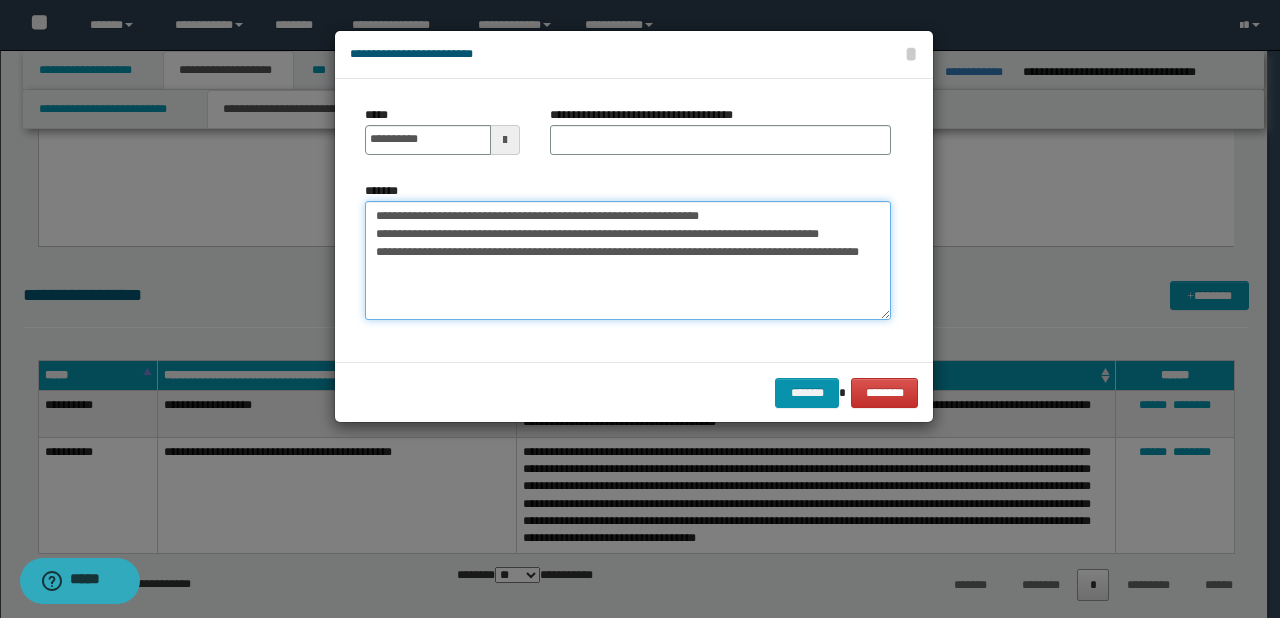 drag, startPoint x: 440, startPoint y: 215, endPoint x: 842, endPoint y: 219, distance: 402.0199 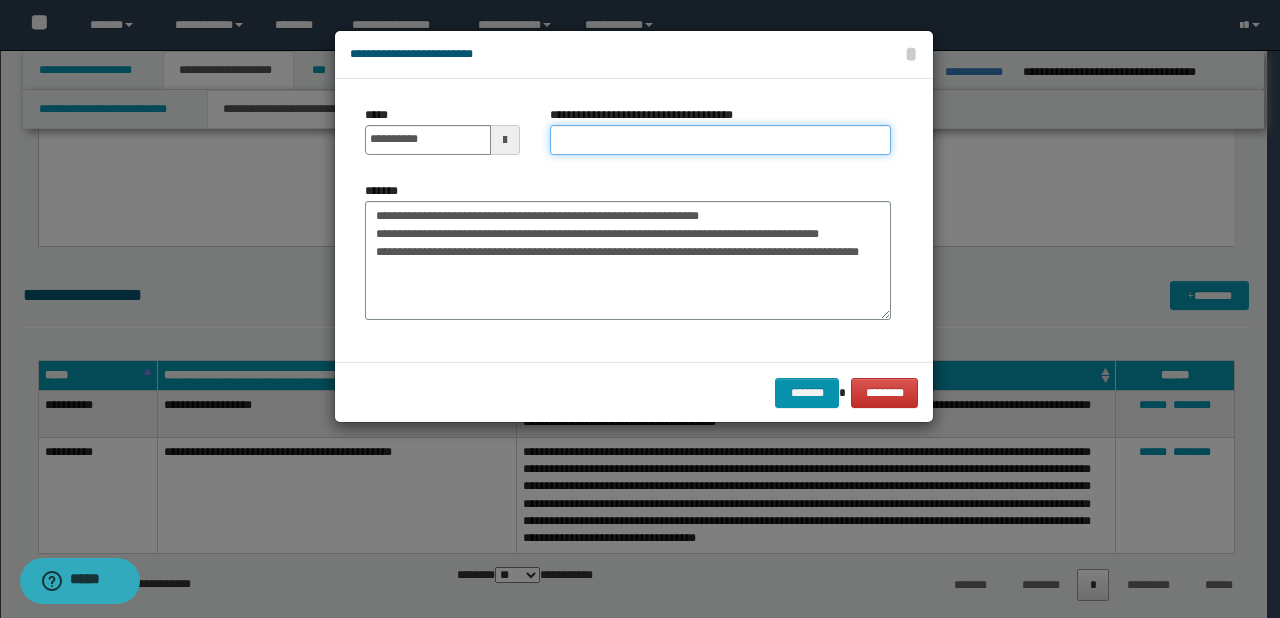 click on "**********" at bounding box center [720, 140] 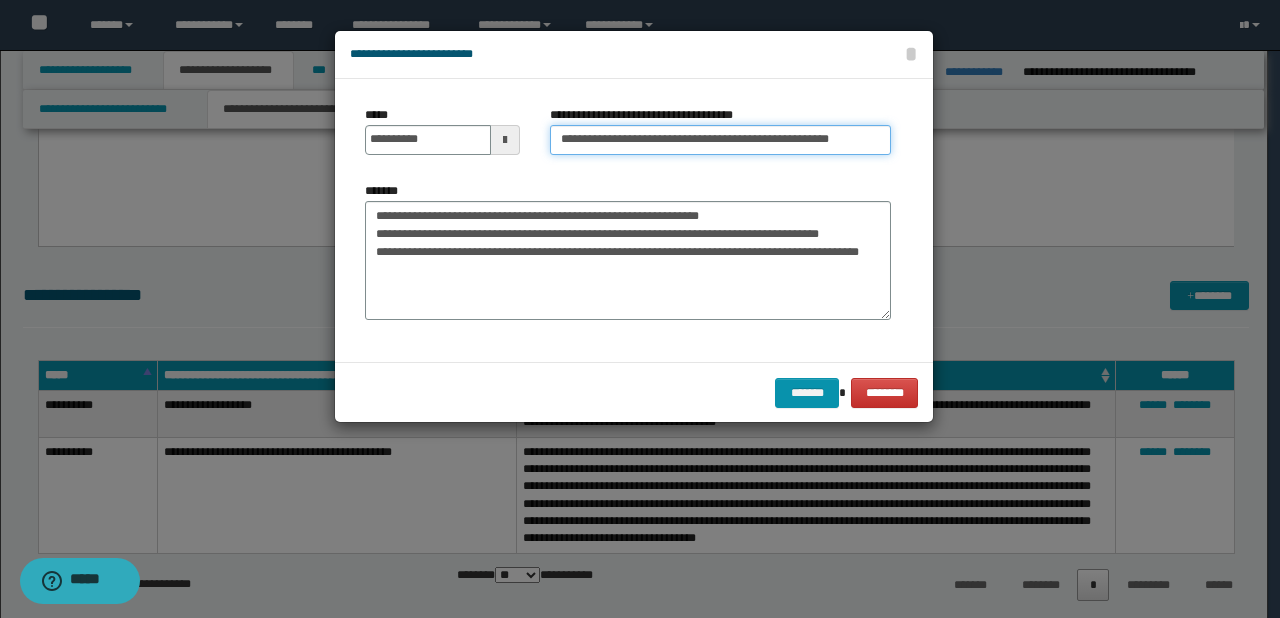 scroll, scrollTop: 0, scrollLeft: 66, axis: horizontal 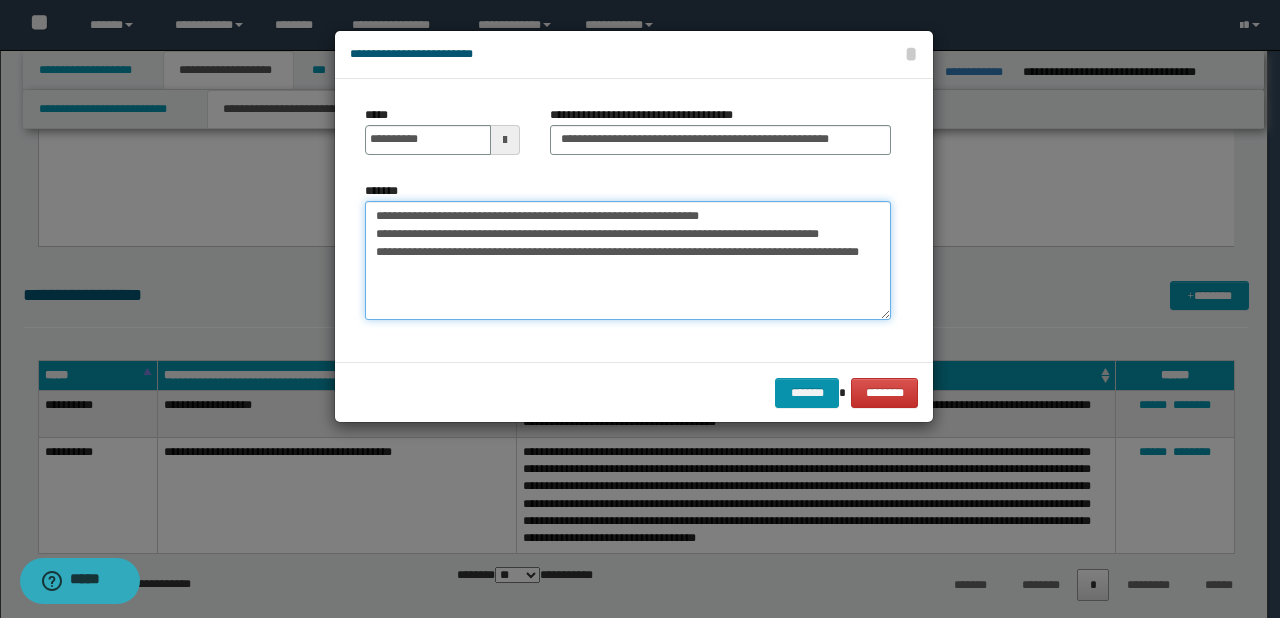 click on "**********" at bounding box center (628, 261) 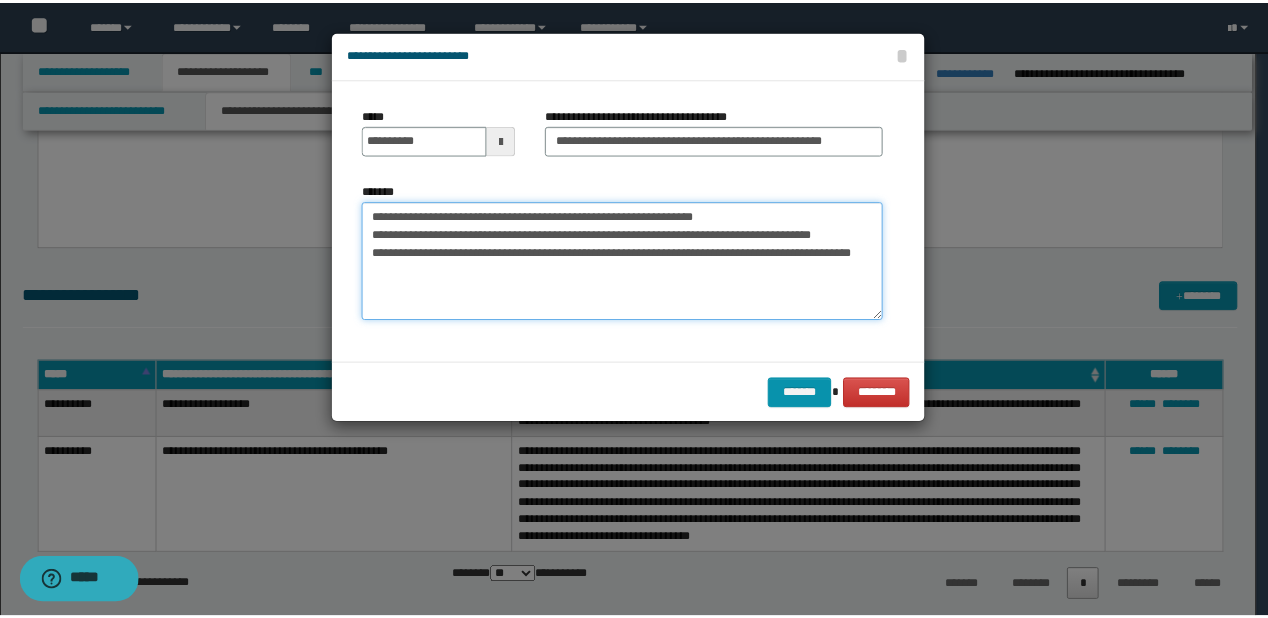 scroll, scrollTop: 0, scrollLeft: 0, axis: both 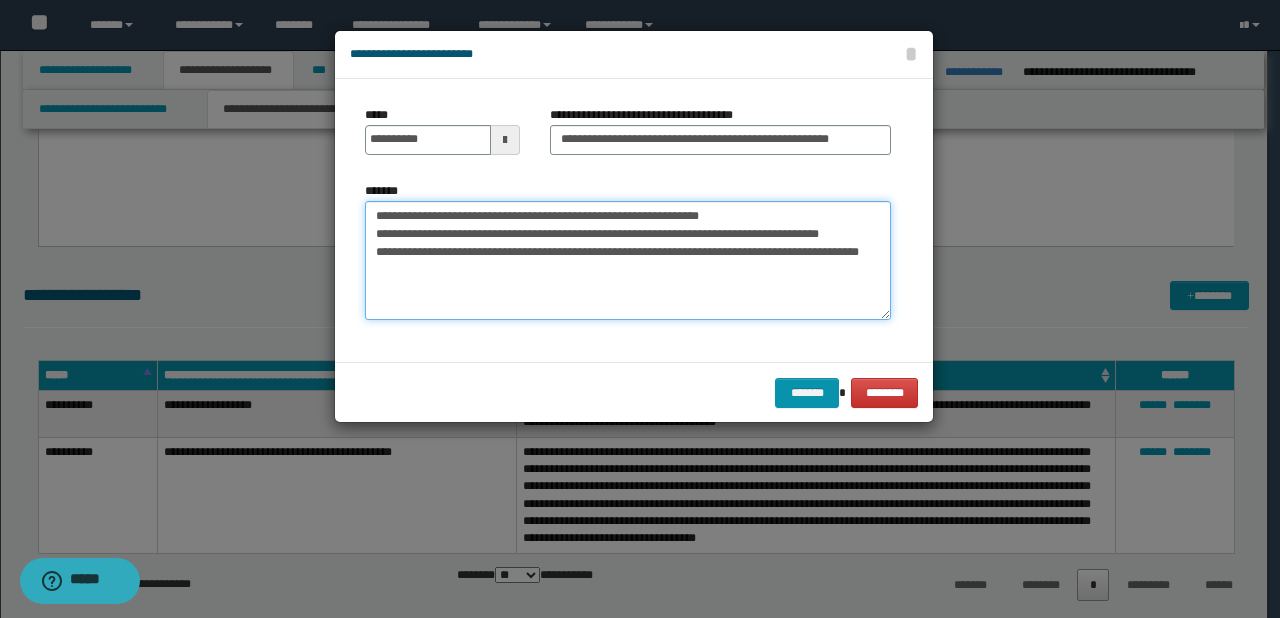 drag, startPoint x: 876, startPoint y: 212, endPoint x: 204, endPoint y: 208, distance: 672.0119 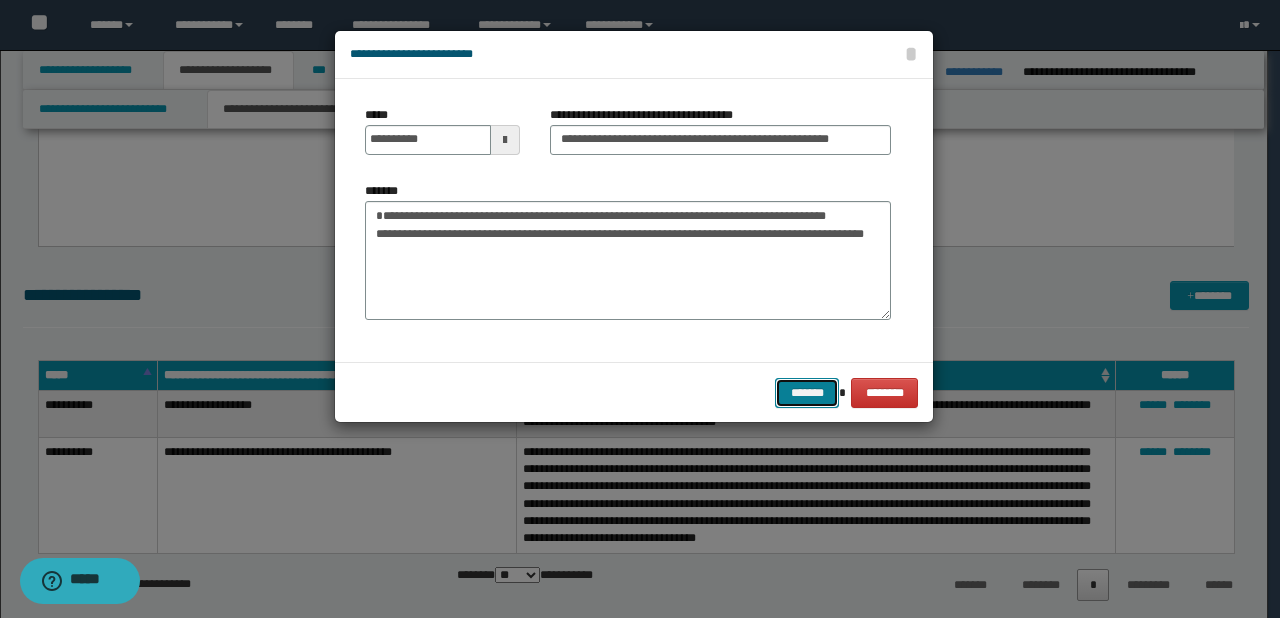 click on "*******" at bounding box center [807, 393] 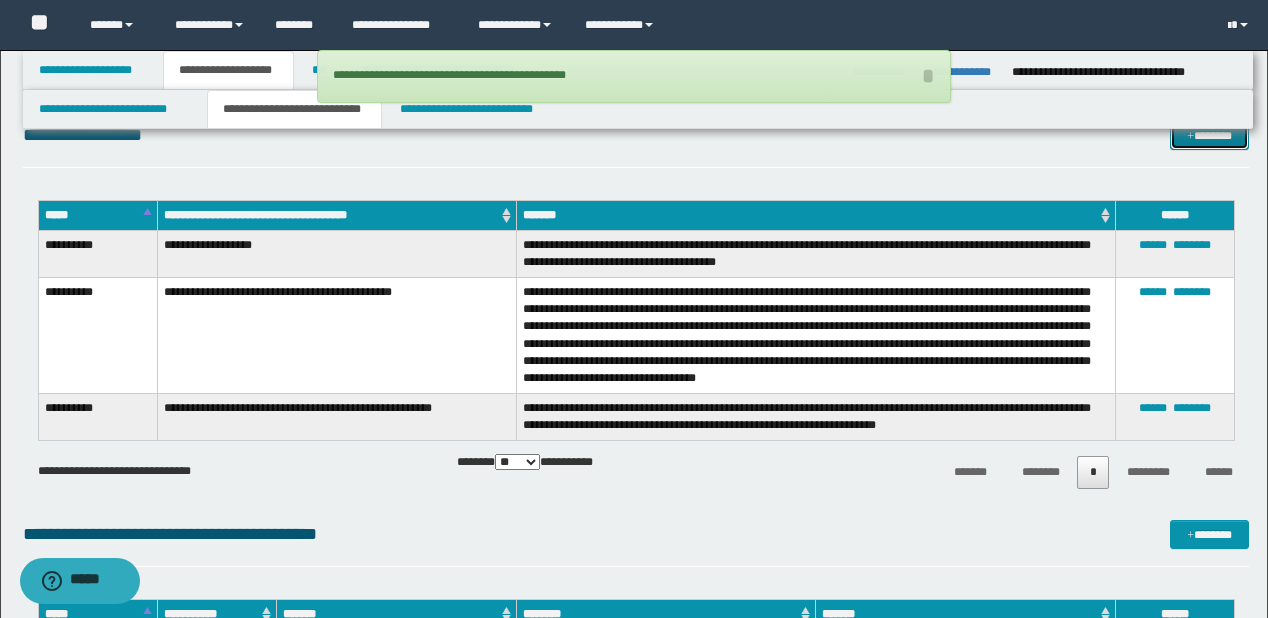 scroll, scrollTop: 4031, scrollLeft: 0, axis: vertical 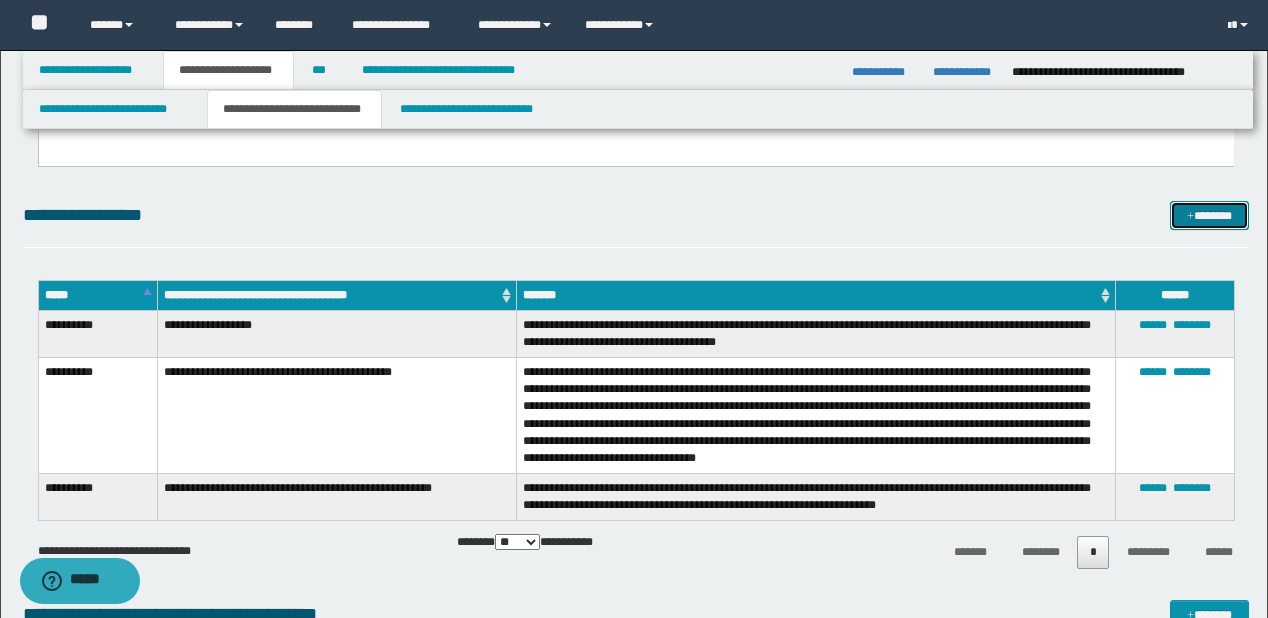 click on "*******" at bounding box center (1209, 216) 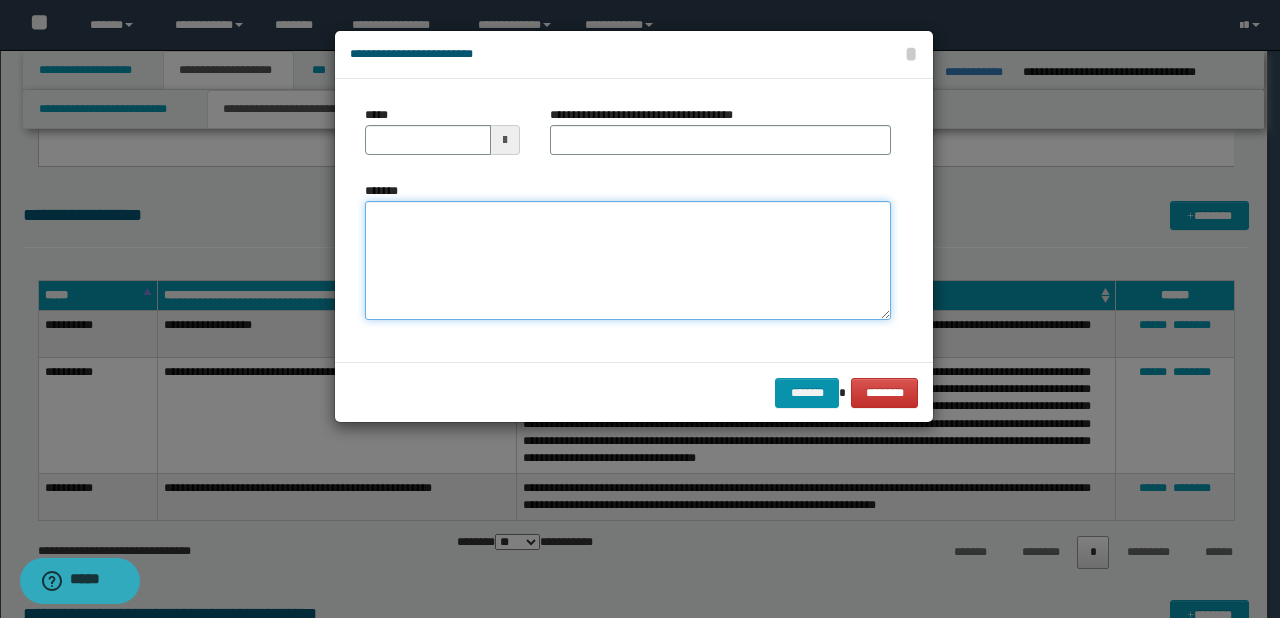 click on "*******" at bounding box center [628, 261] 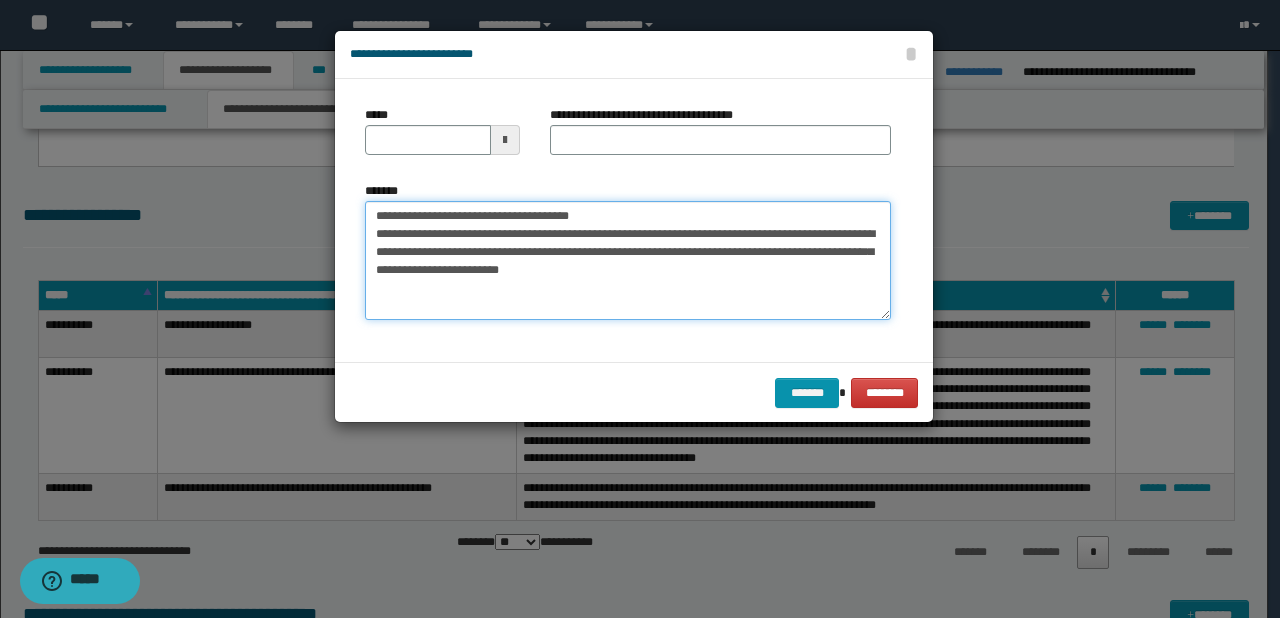 drag, startPoint x: 433, startPoint y: 212, endPoint x: 345, endPoint y: 213, distance: 88.005684 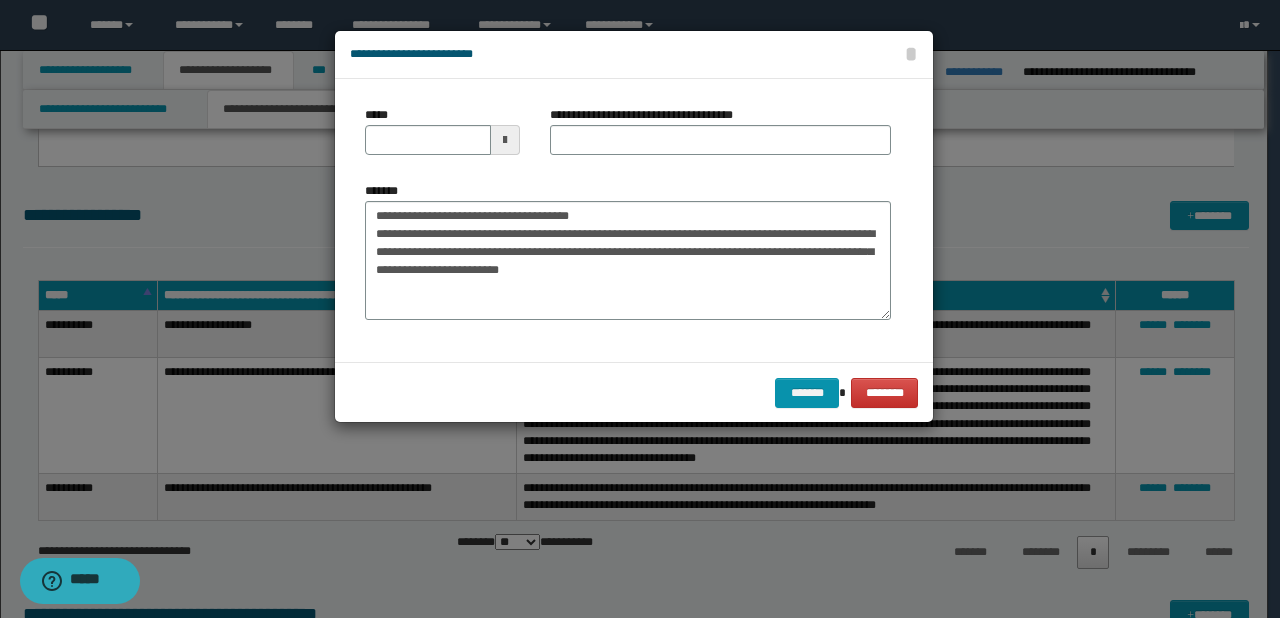 click on "*****" at bounding box center [442, 130] 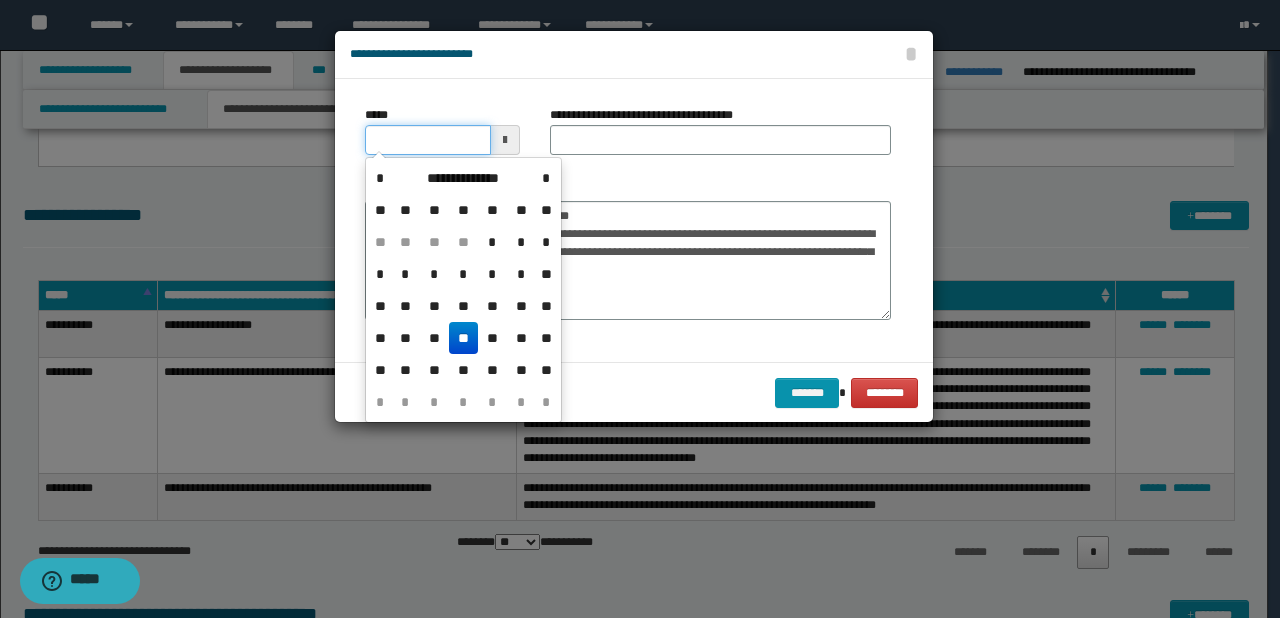 click on "*****" at bounding box center [428, 140] 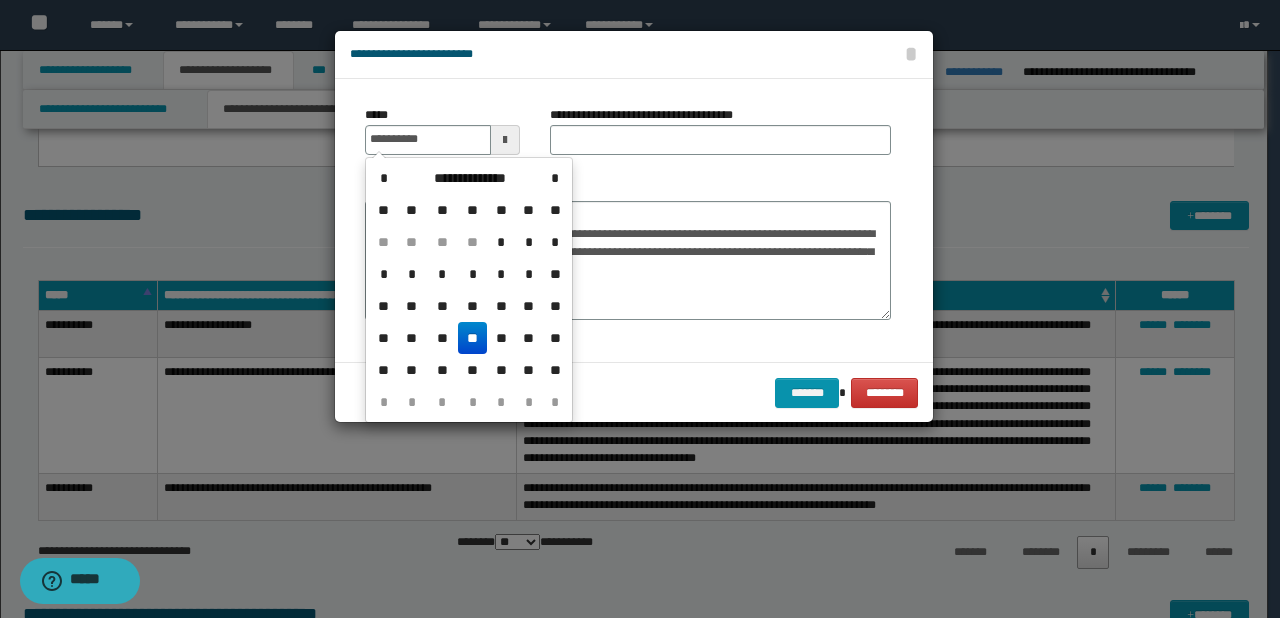 type on "**********" 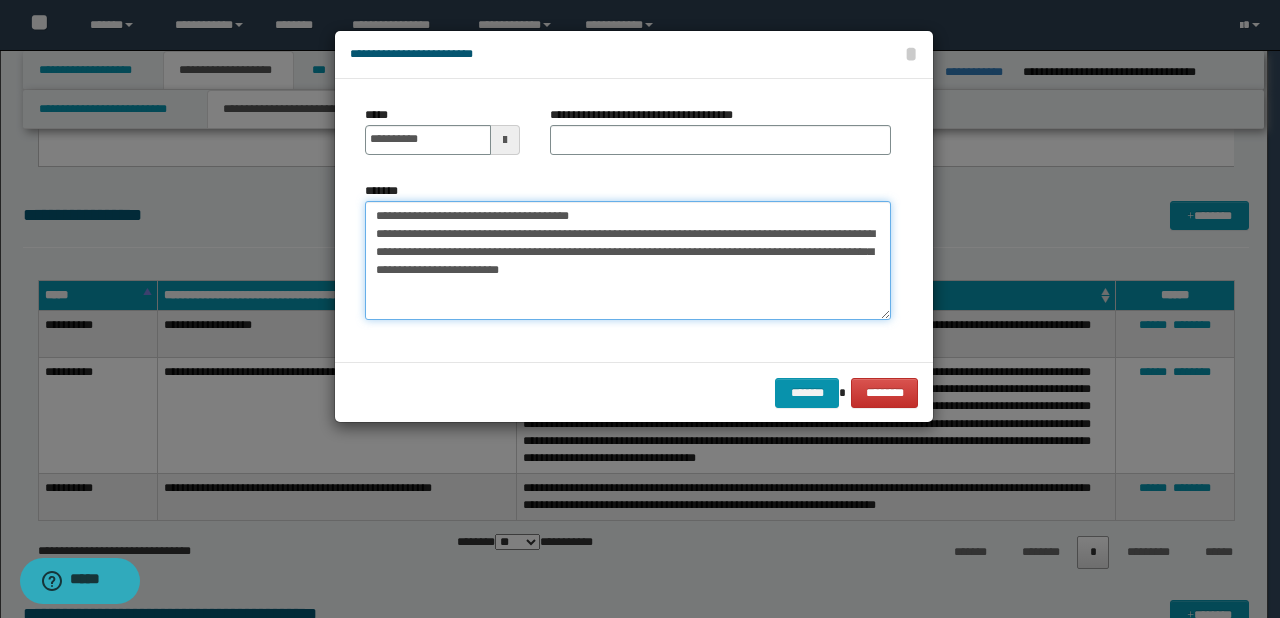 drag, startPoint x: 438, startPoint y: 212, endPoint x: 652, endPoint y: 212, distance: 214 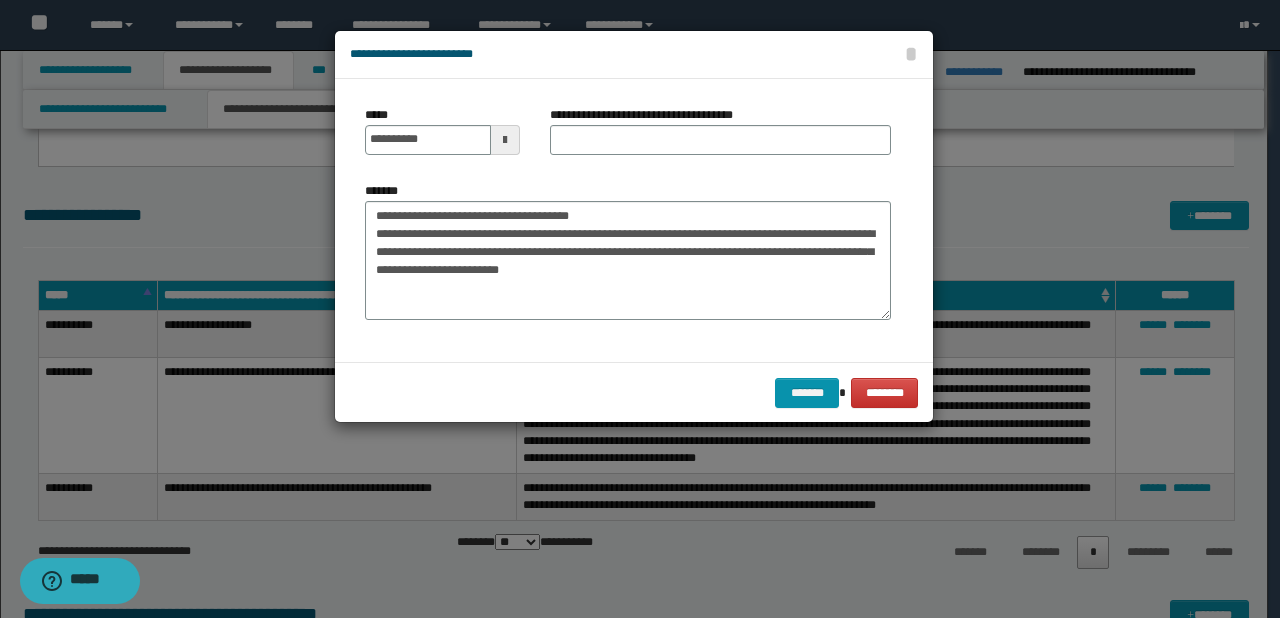 click on "**********" at bounding box center [720, 138] 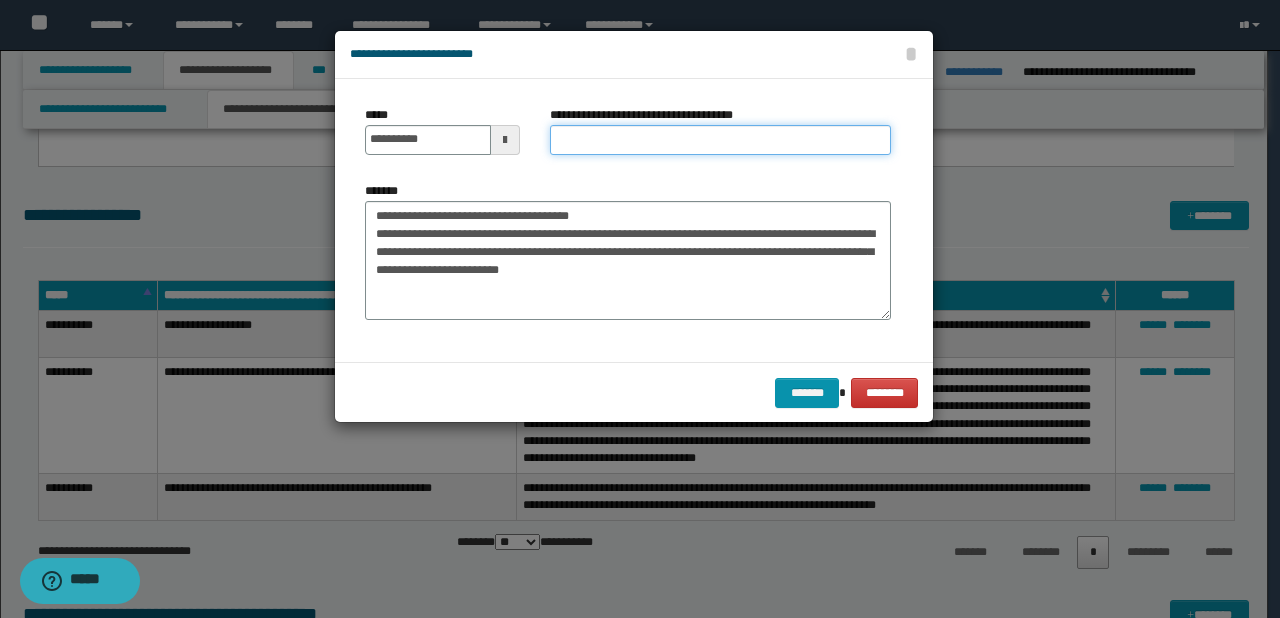 drag, startPoint x: 666, startPoint y: 151, endPoint x: 656, endPoint y: 153, distance: 10.198039 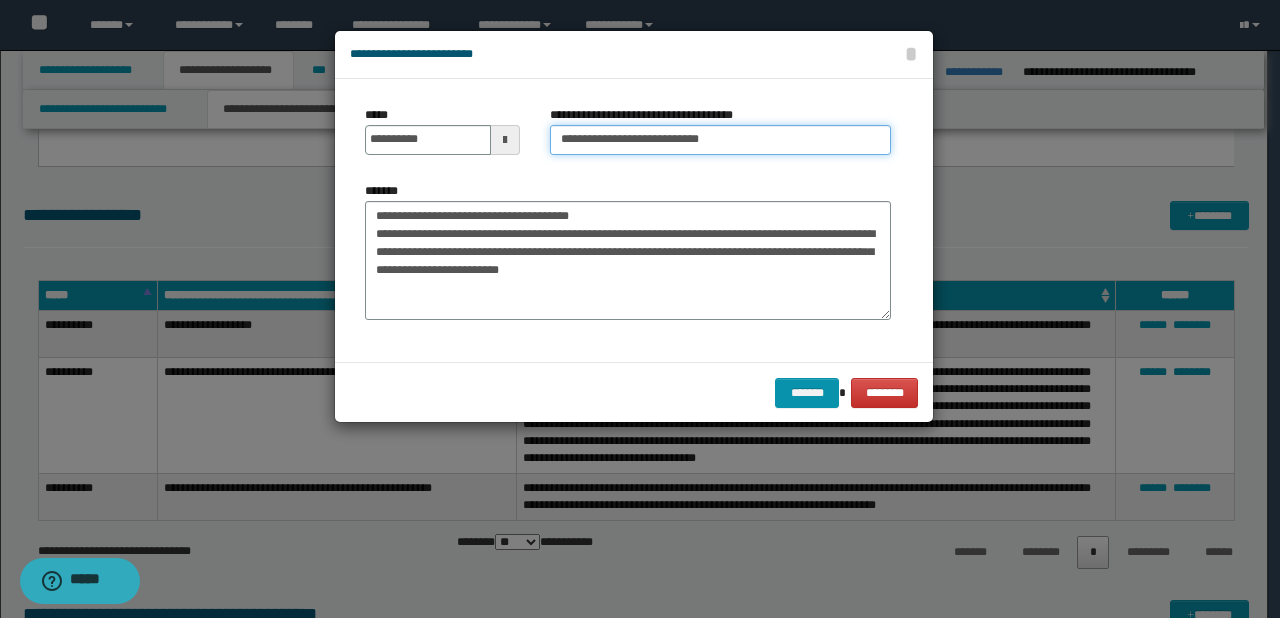 type on "**********" 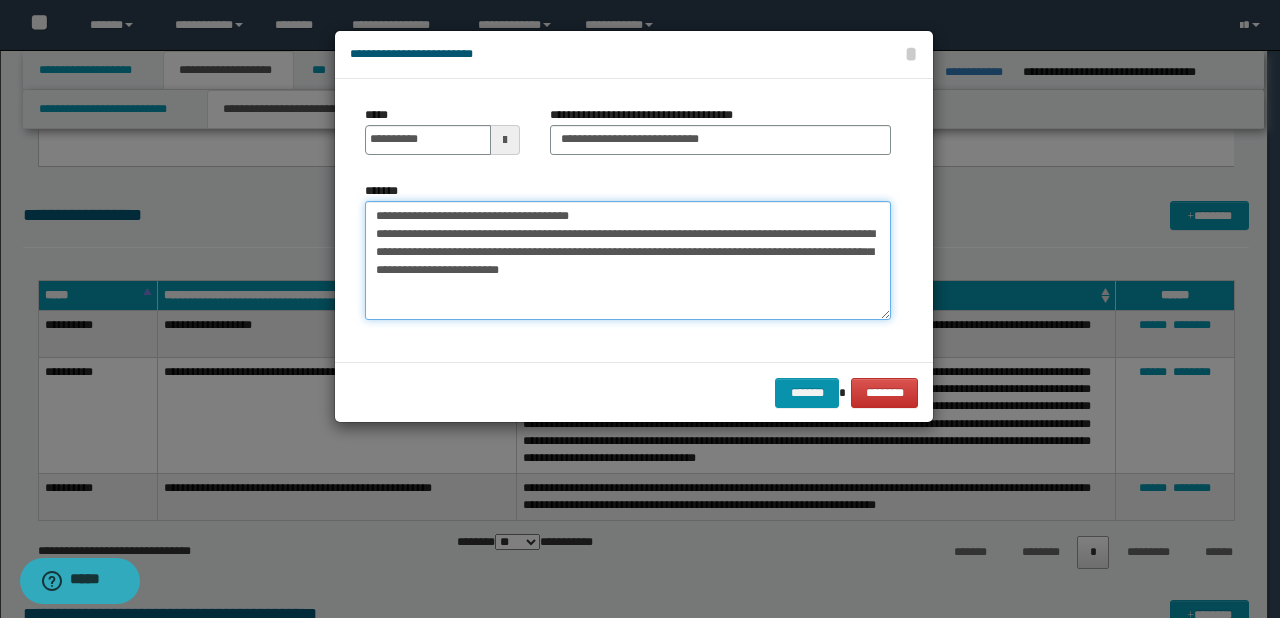 click on "**********" at bounding box center [628, 261] 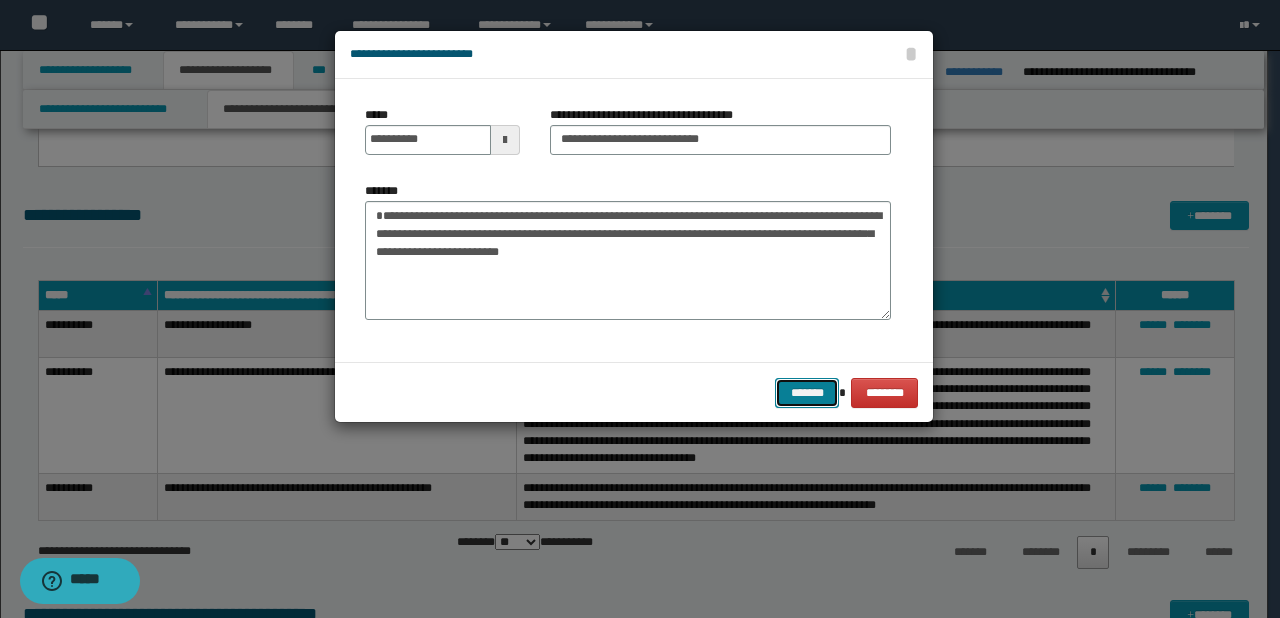 click on "*******" at bounding box center [807, 393] 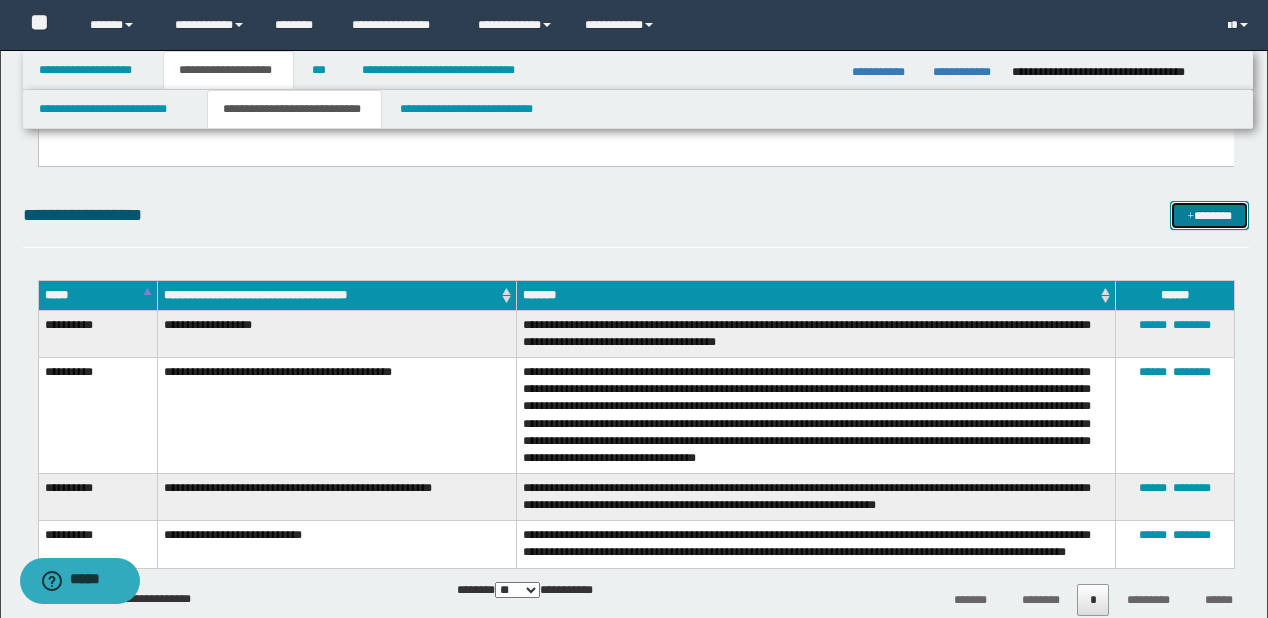 click on "*******" at bounding box center [1209, 216] 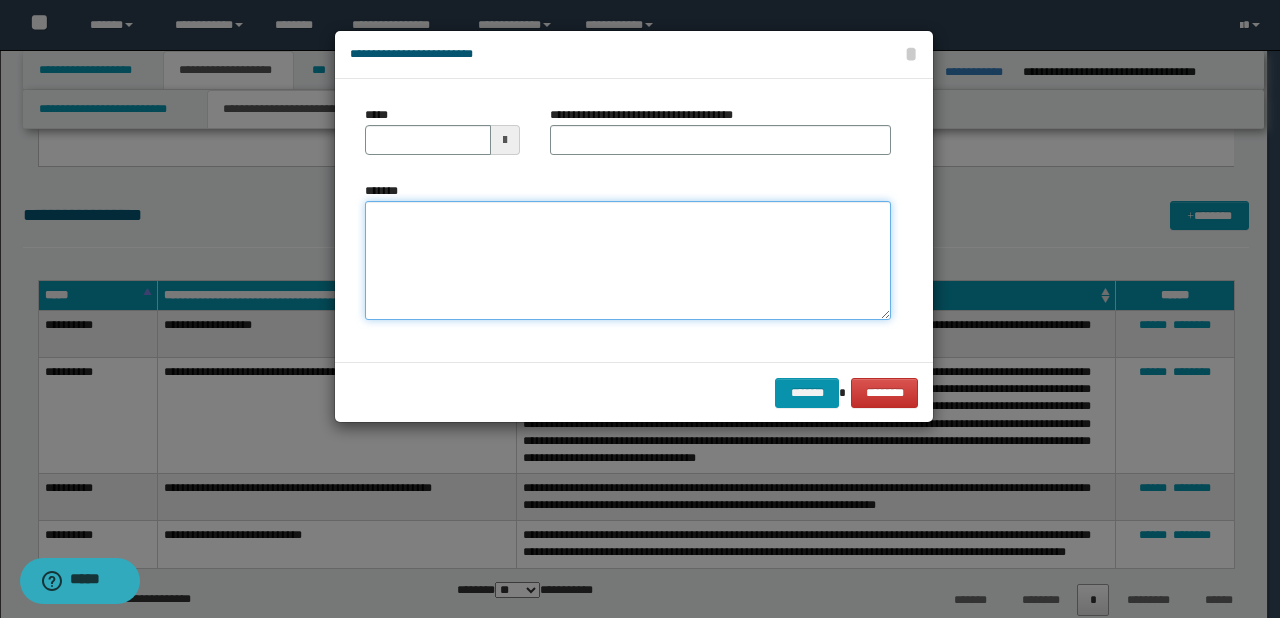 click on "*******" at bounding box center (628, 261) 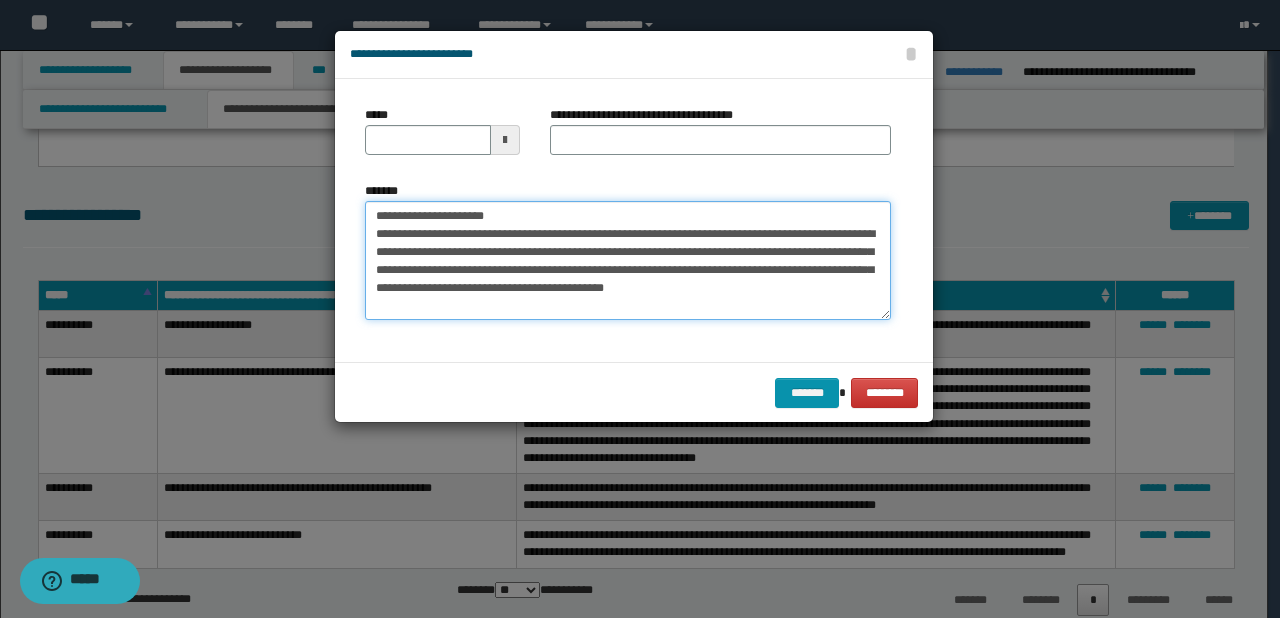 drag, startPoint x: 441, startPoint y: 215, endPoint x: 376, endPoint y: 213, distance: 65.03076 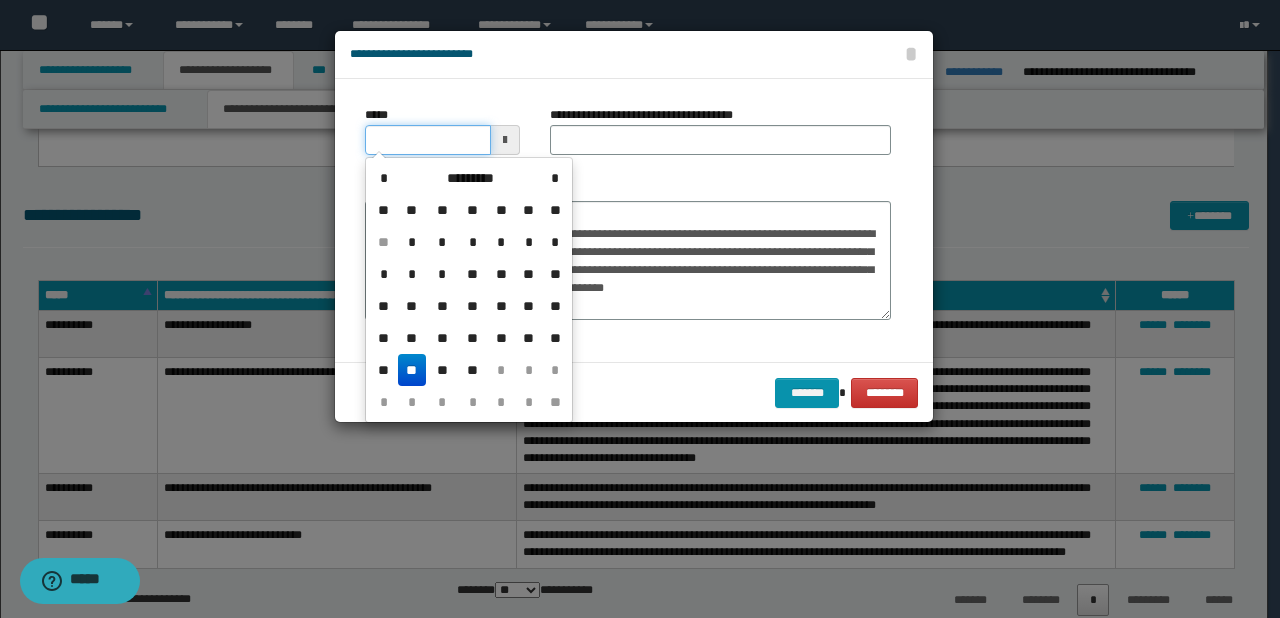 click on "*****" at bounding box center [428, 140] 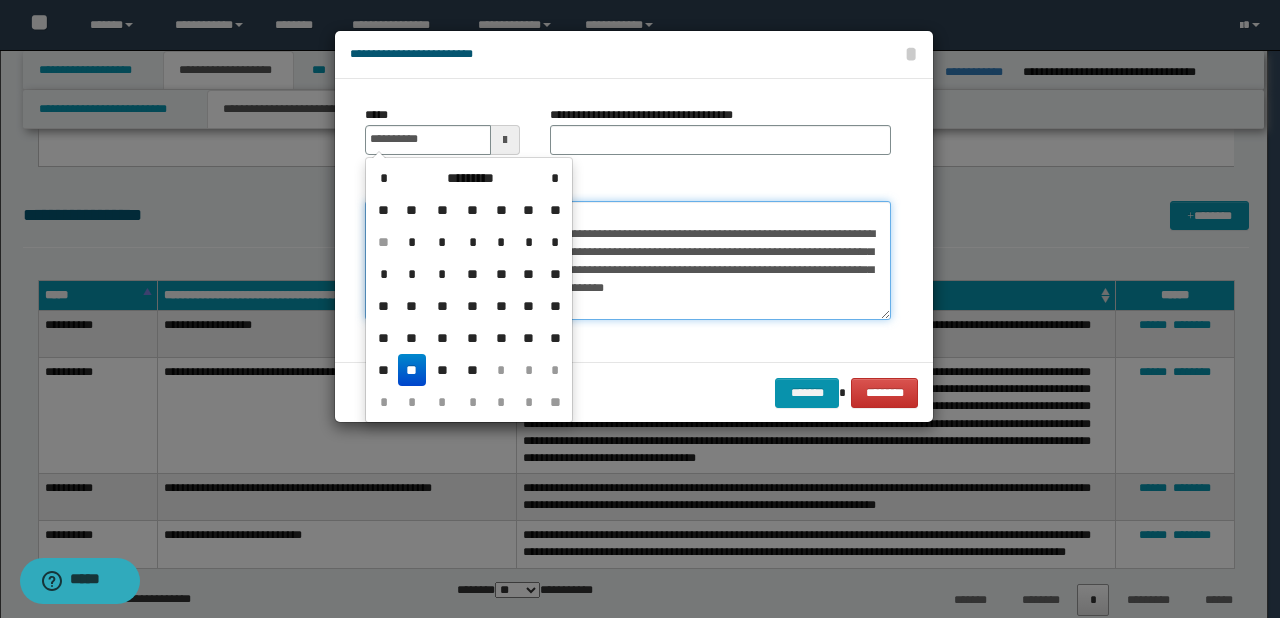 type on "**********" 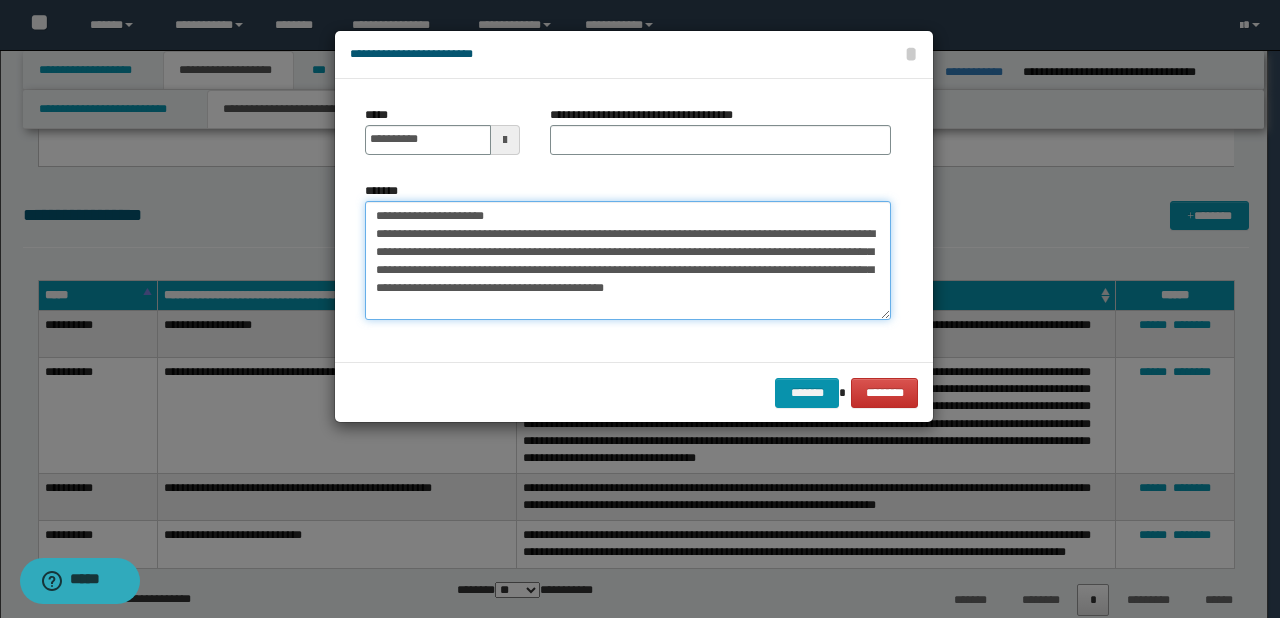 drag, startPoint x: 437, startPoint y: 213, endPoint x: 600, endPoint y: 213, distance: 163 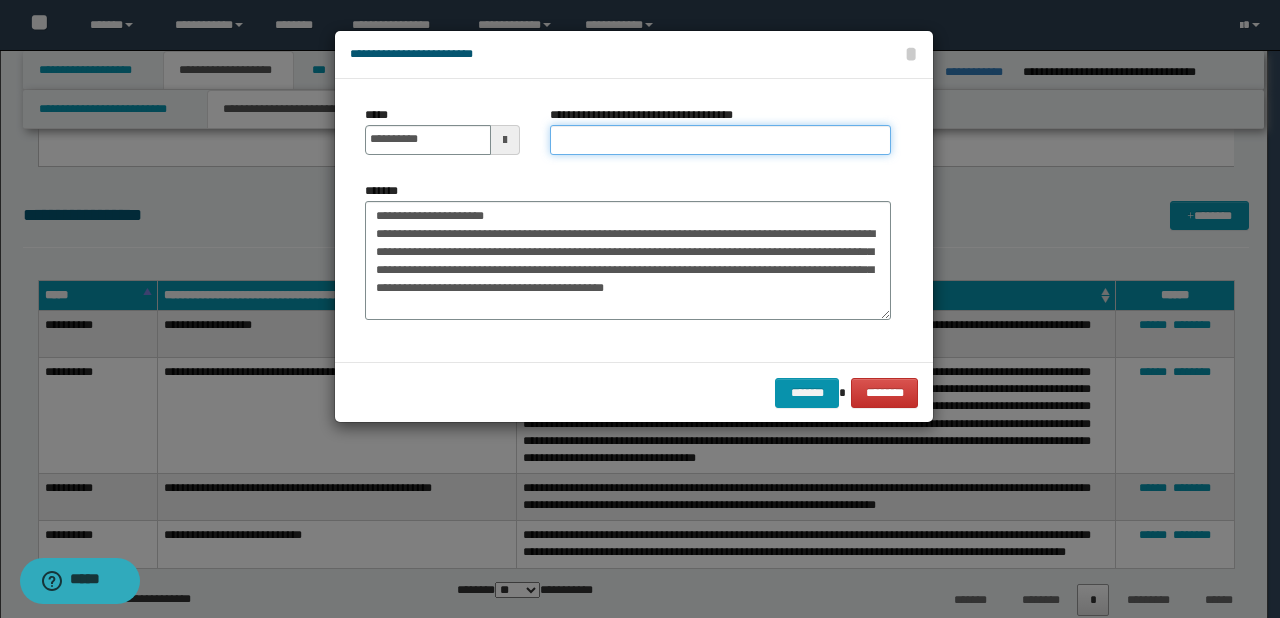 click on "**********" at bounding box center (720, 140) 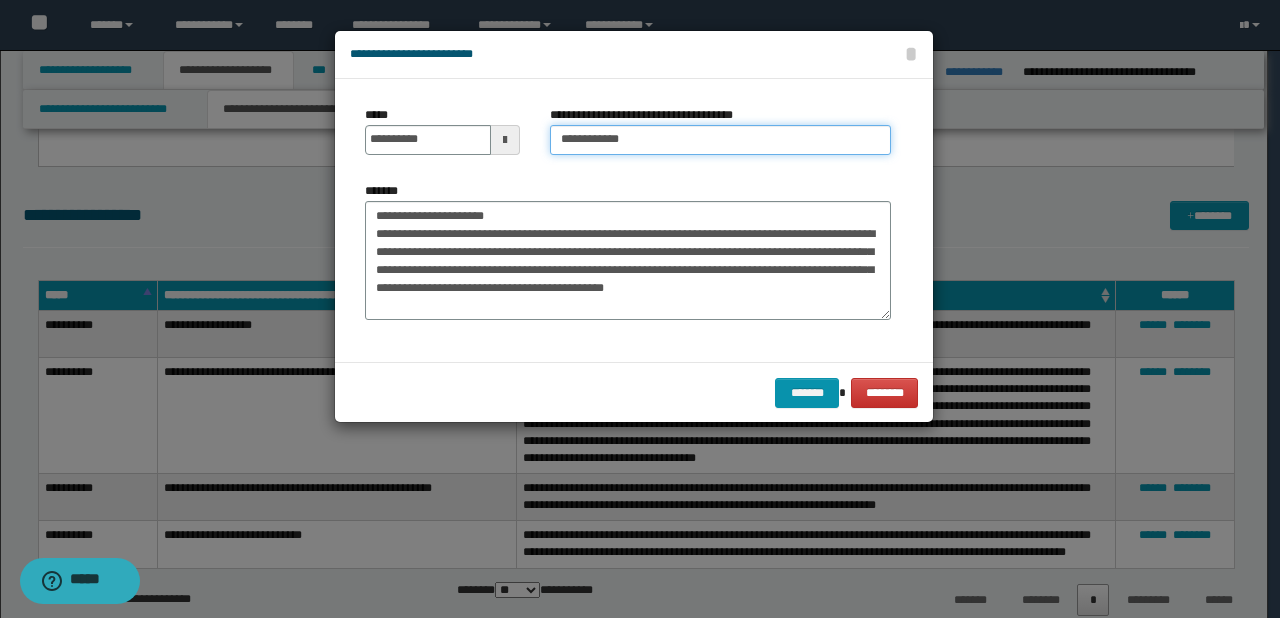 type on "**********" 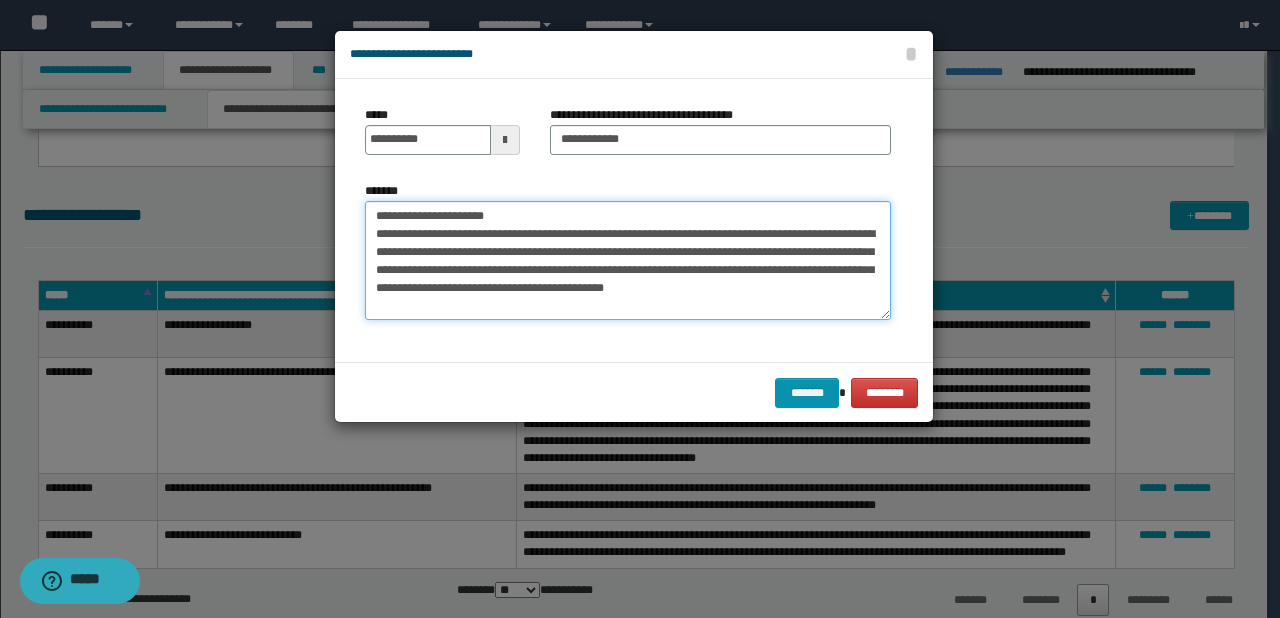 drag, startPoint x: 560, startPoint y: 215, endPoint x: 236, endPoint y: 191, distance: 324.88766 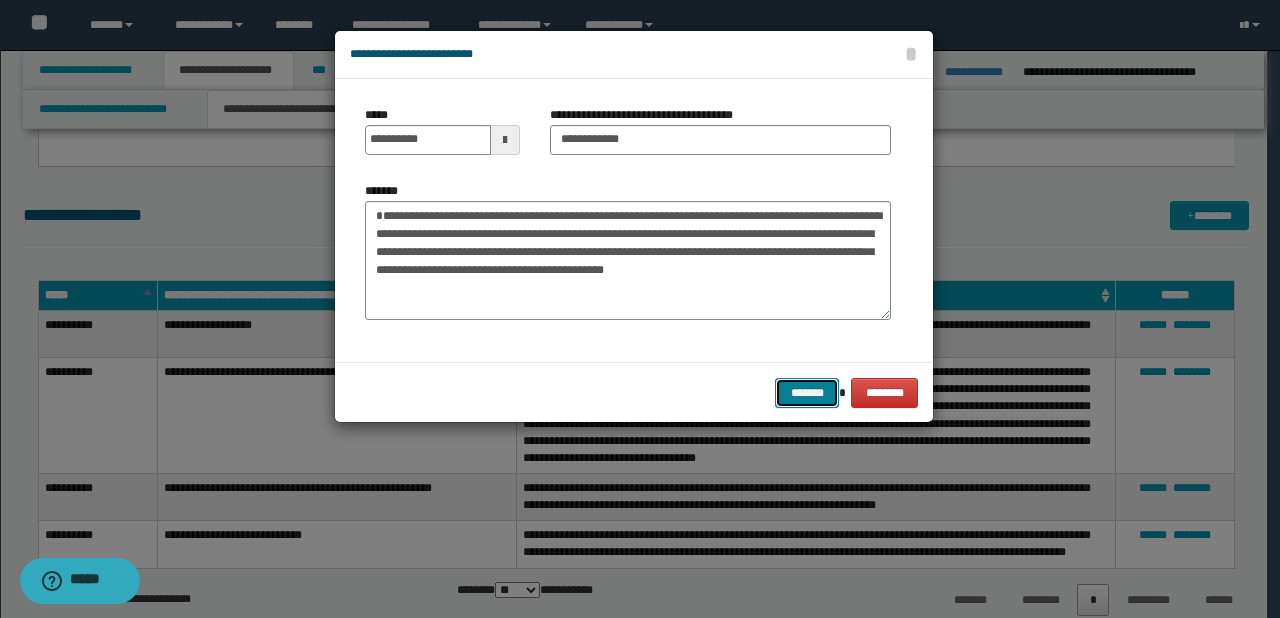 click on "*******" at bounding box center [807, 393] 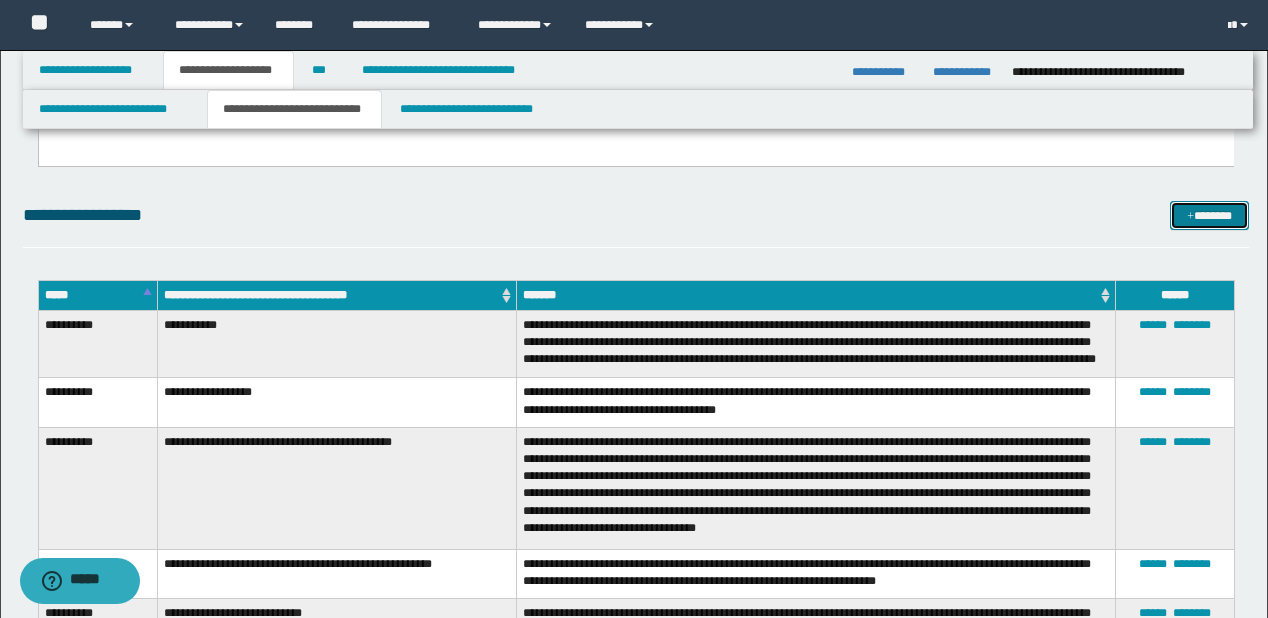scroll, scrollTop: 4111, scrollLeft: 0, axis: vertical 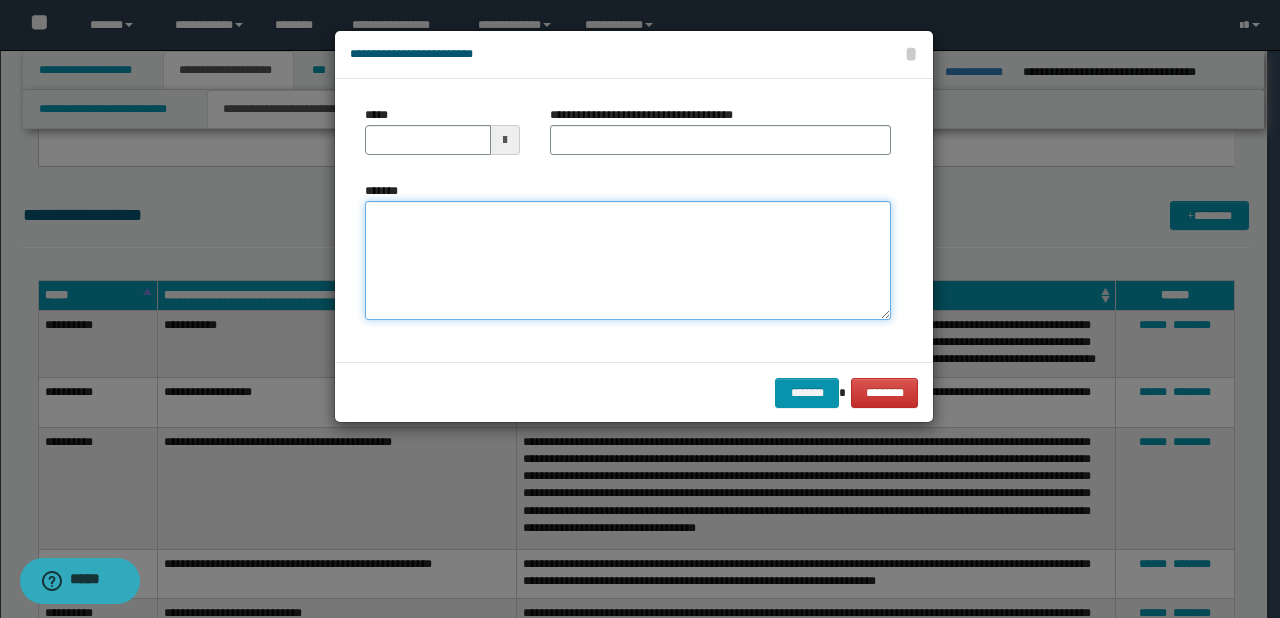 click on "*******" at bounding box center (628, 261) 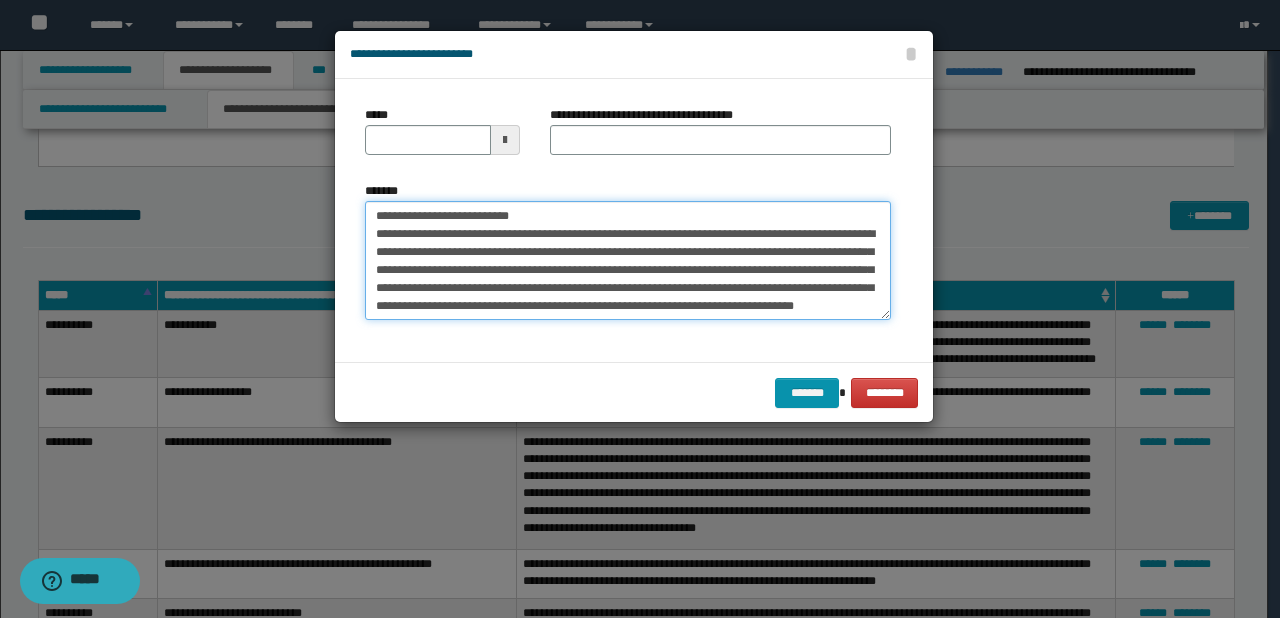scroll, scrollTop: 0, scrollLeft: 0, axis: both 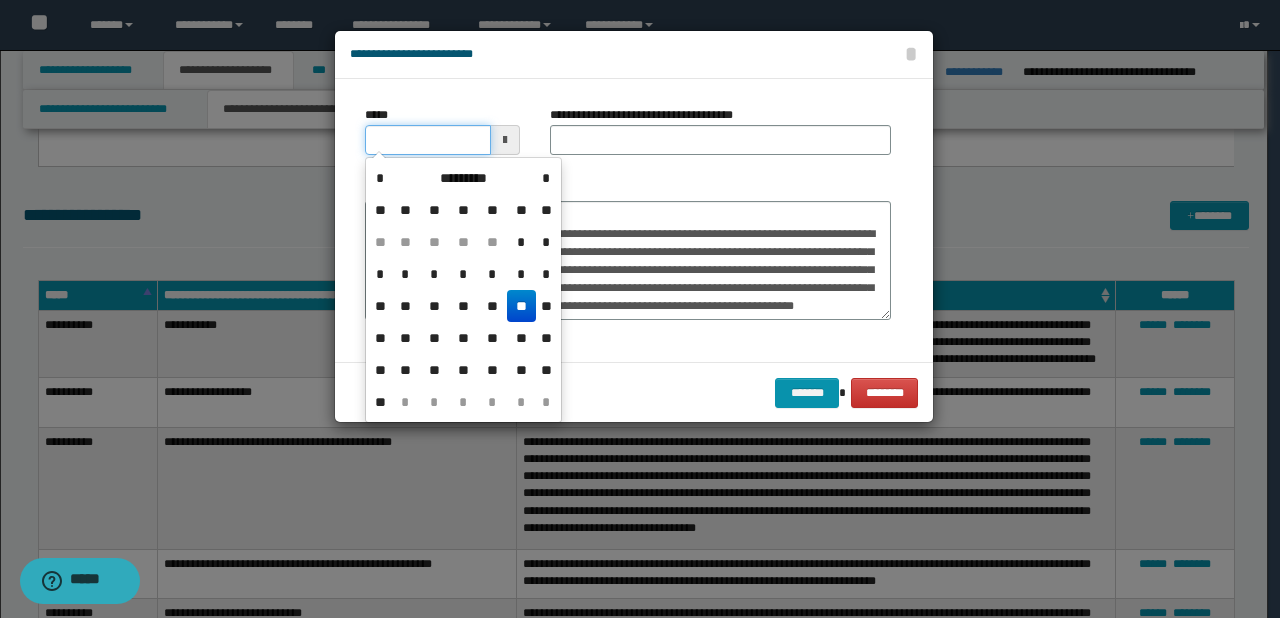 click on "*****" at bounding box center [428, 140] 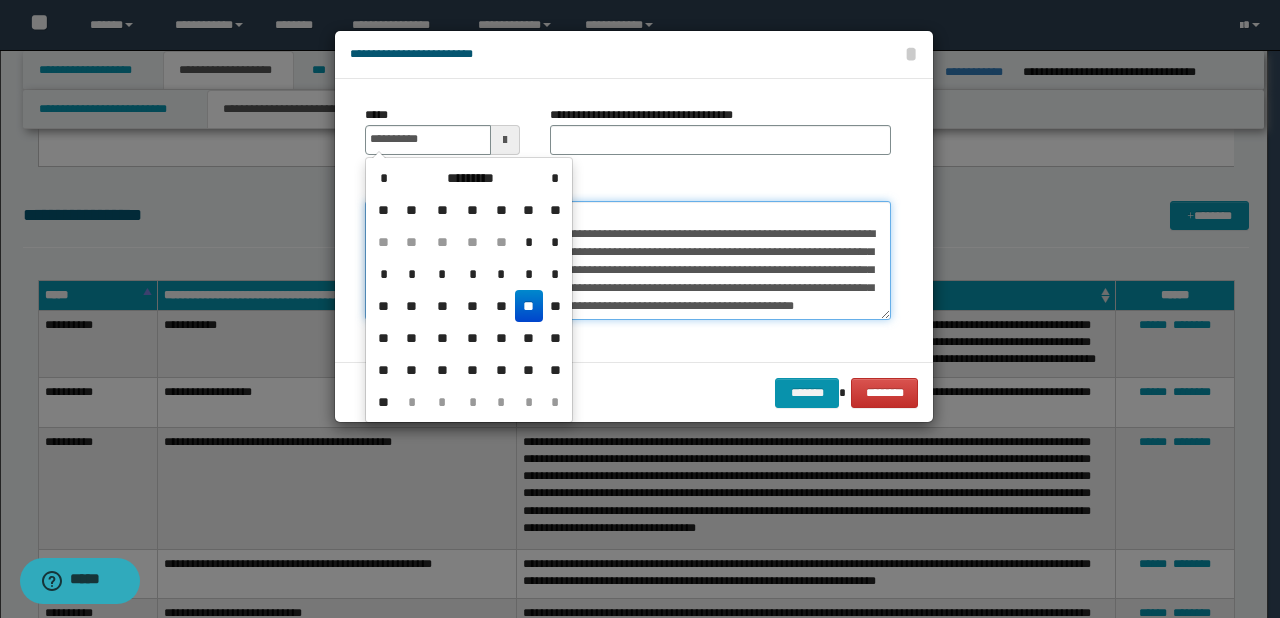type on "**********" 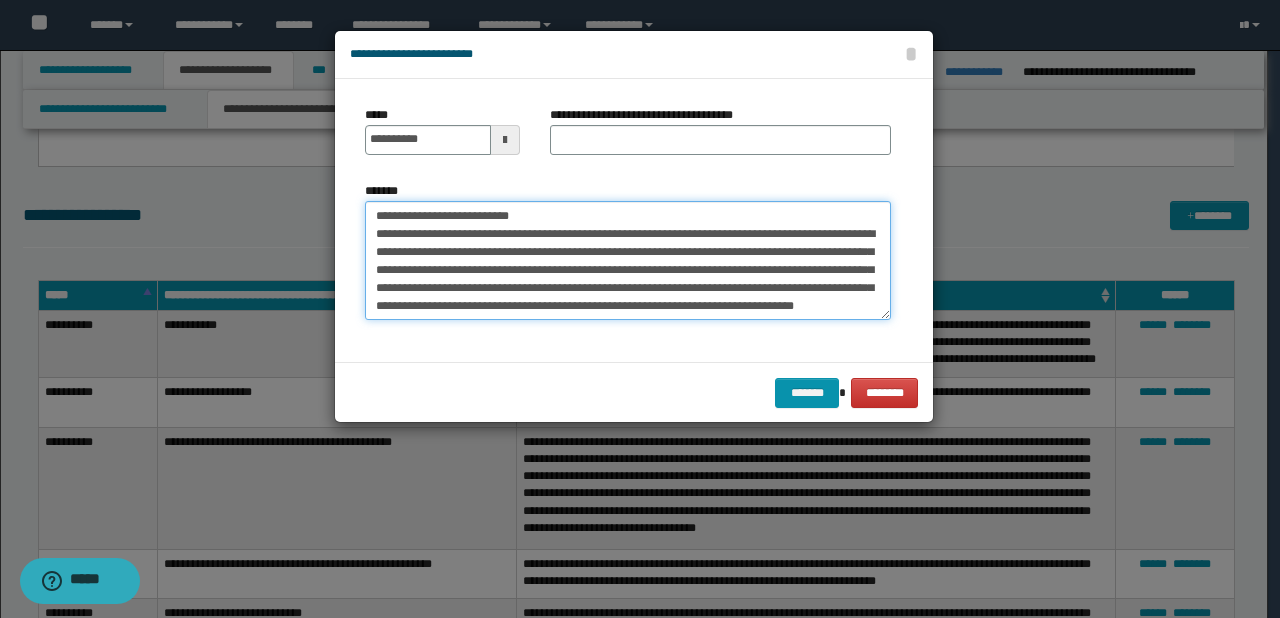 drag, startPoint x: 443, startPoint y: 213, endPoint x: 588, endPoint y: 213, distance: 145 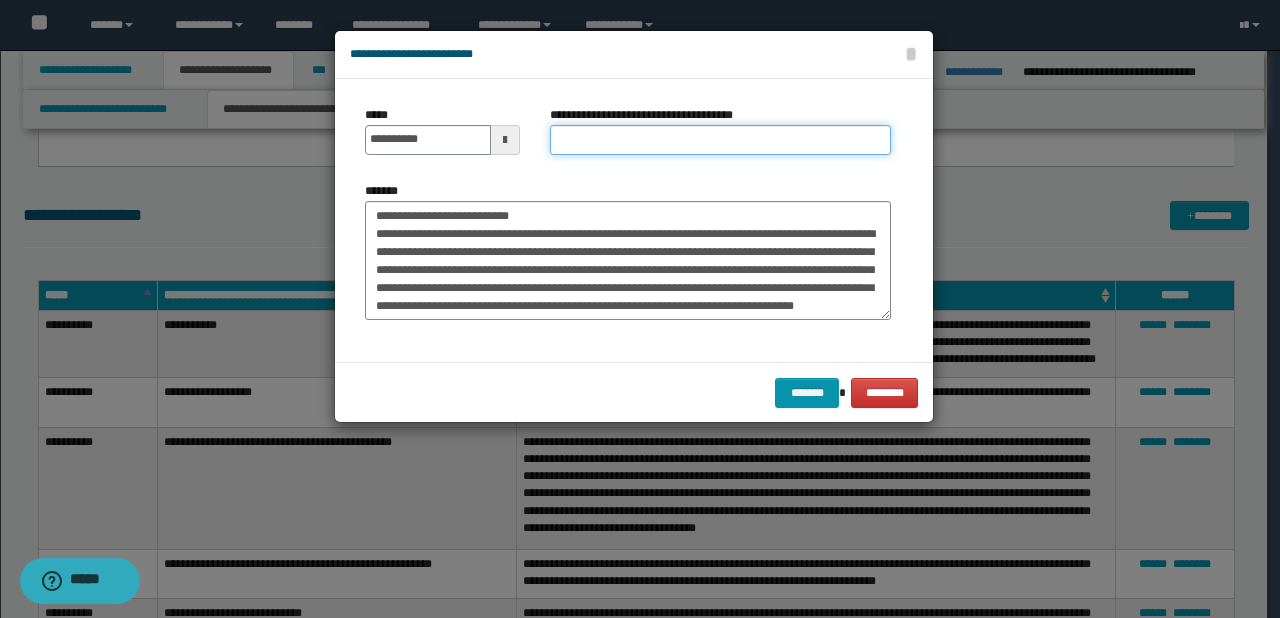click on "**********" at bounding box center (720, 140) 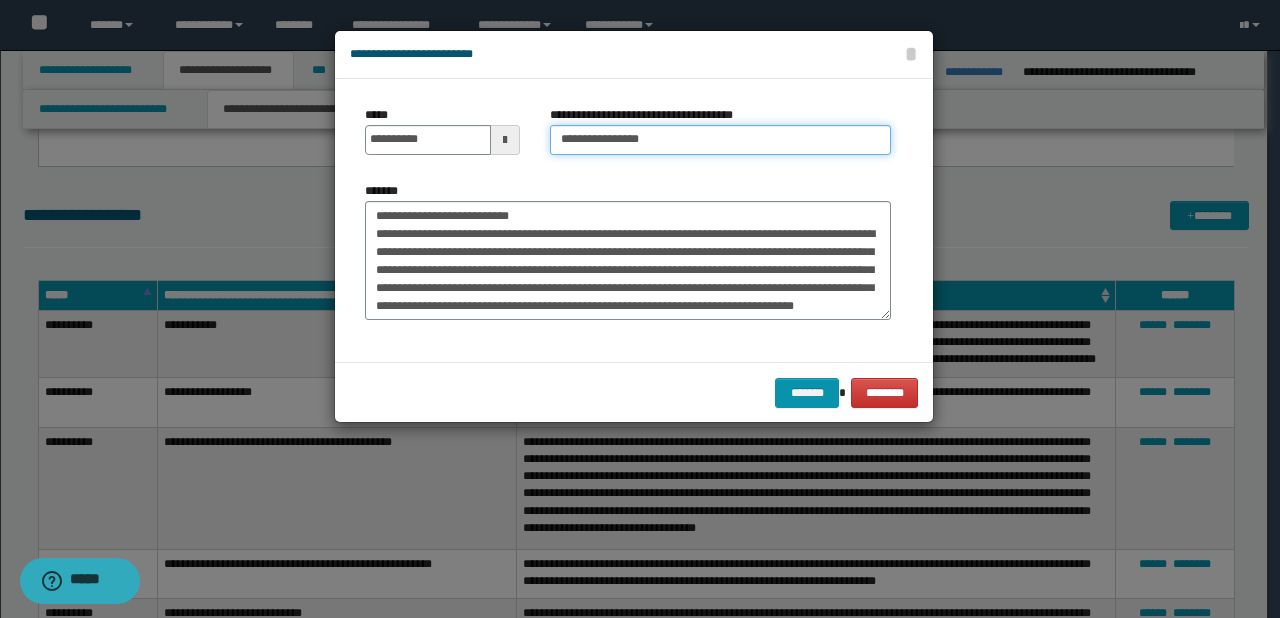 type on "**********" 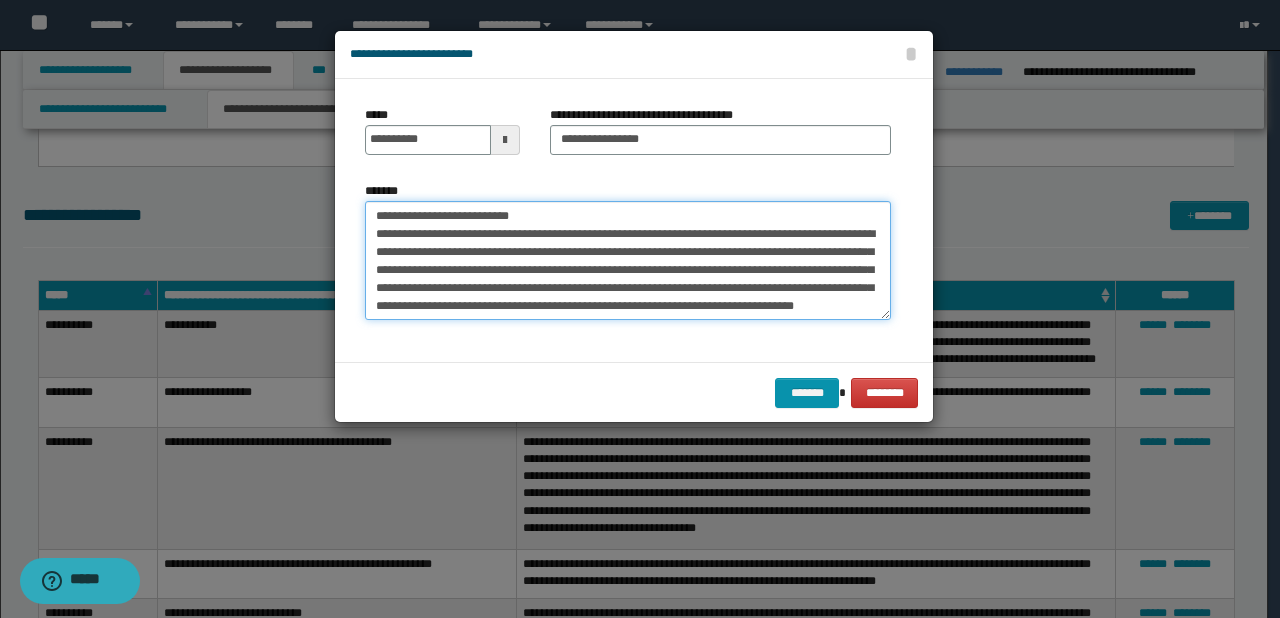 drag, startPoint x: 596, startPoint y: 220, endPoint x: 291, endPoint y: 222, distance: 305.00656 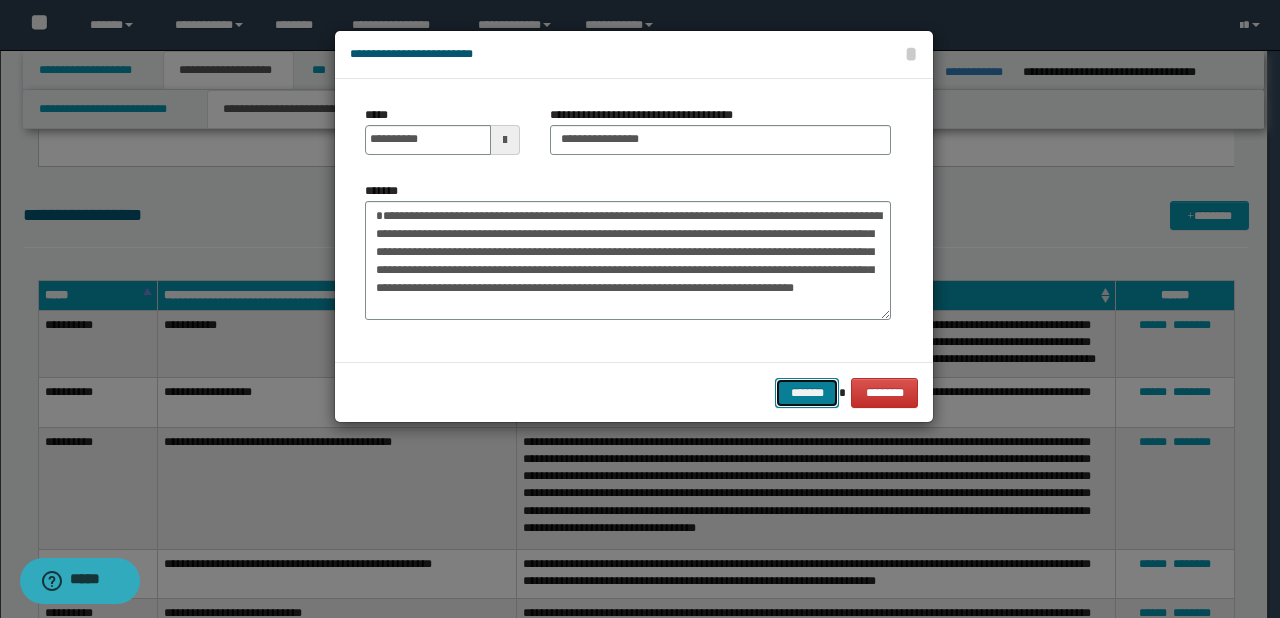 click on "*******" at bounding box center [807, 393] 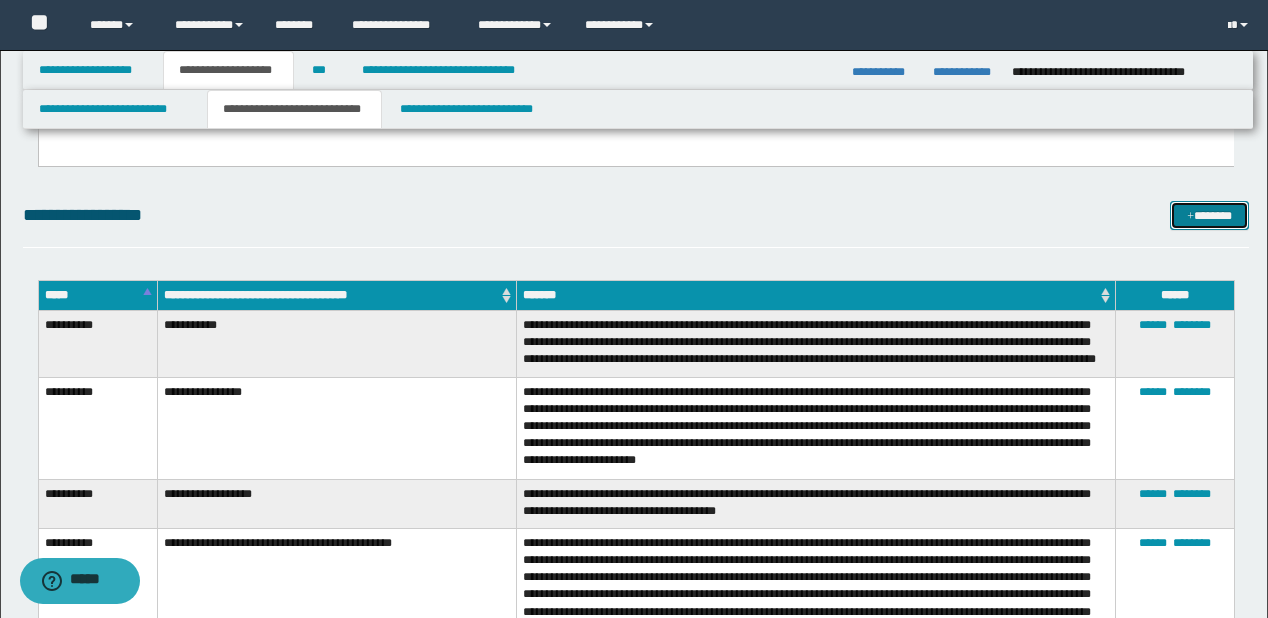 click on "*******" at bounding box center (1209, 216) 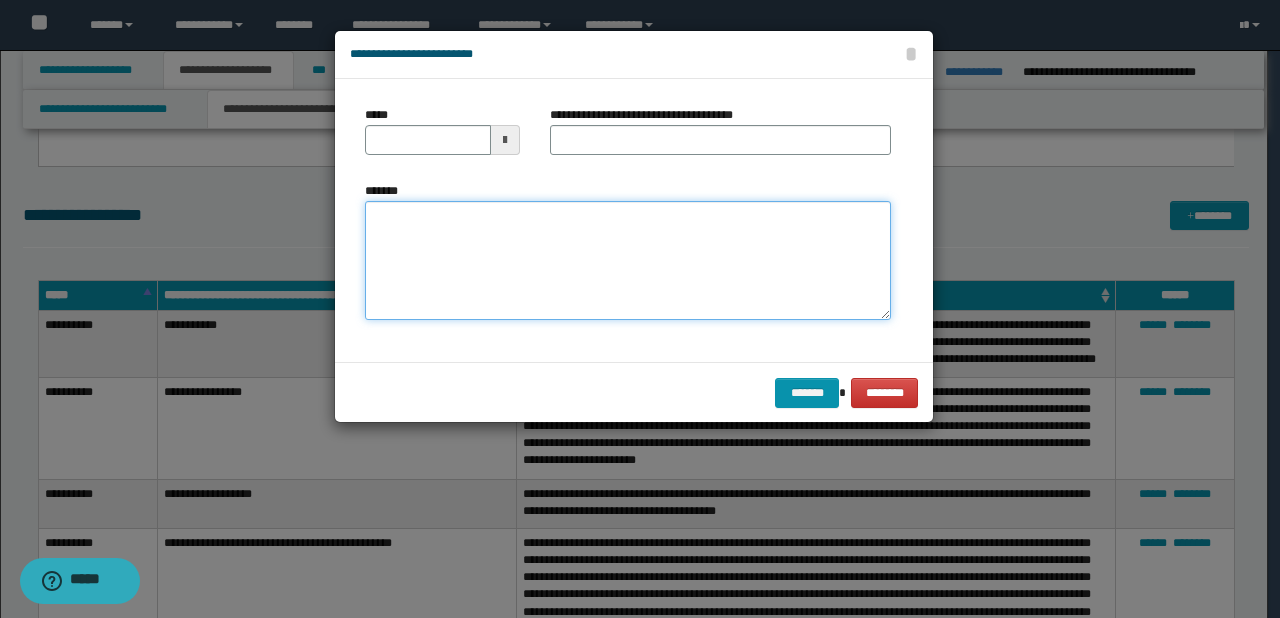 click on "*******" at bounding box center (628, 261) 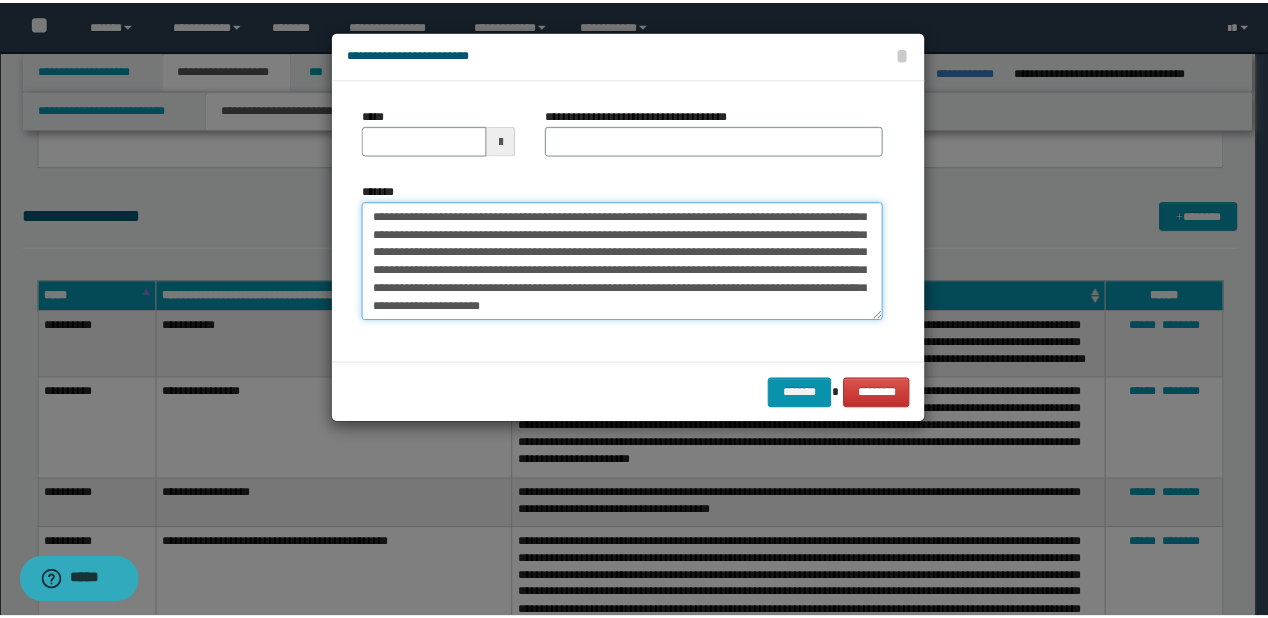 scroll, scrollTop: 0, scrollLeft: 0, axis: both 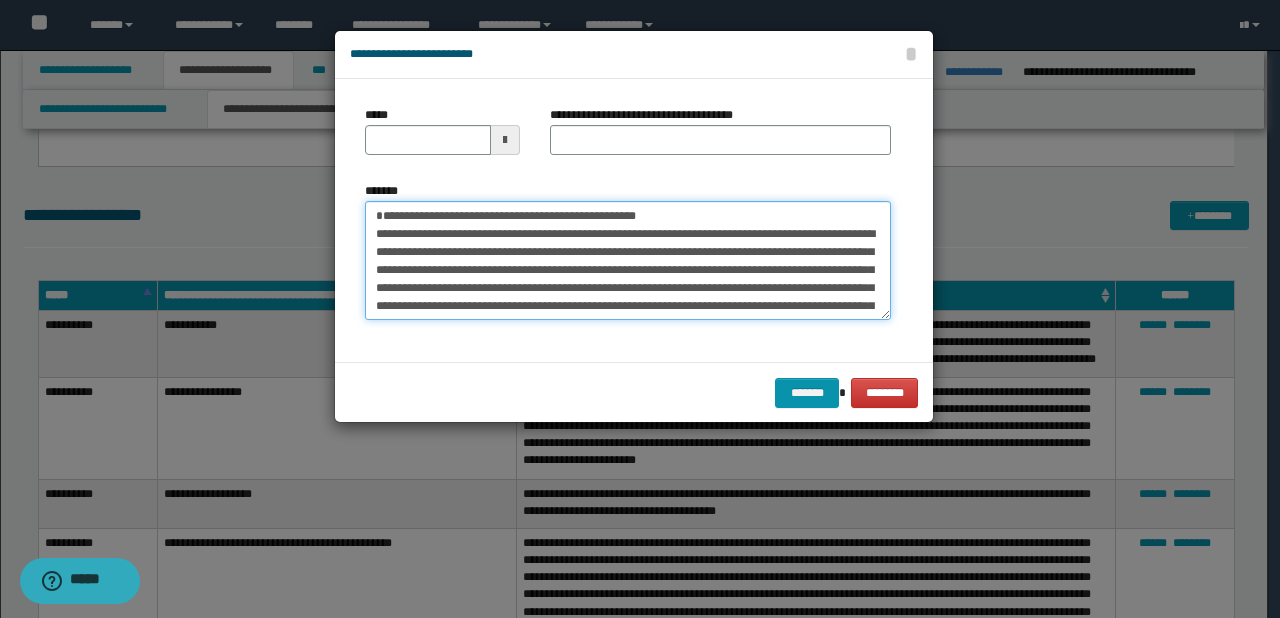 drag, startPoint x: 440, startPoint y: 232, endPoint x: 375, endPoint y: 232, distance: 65 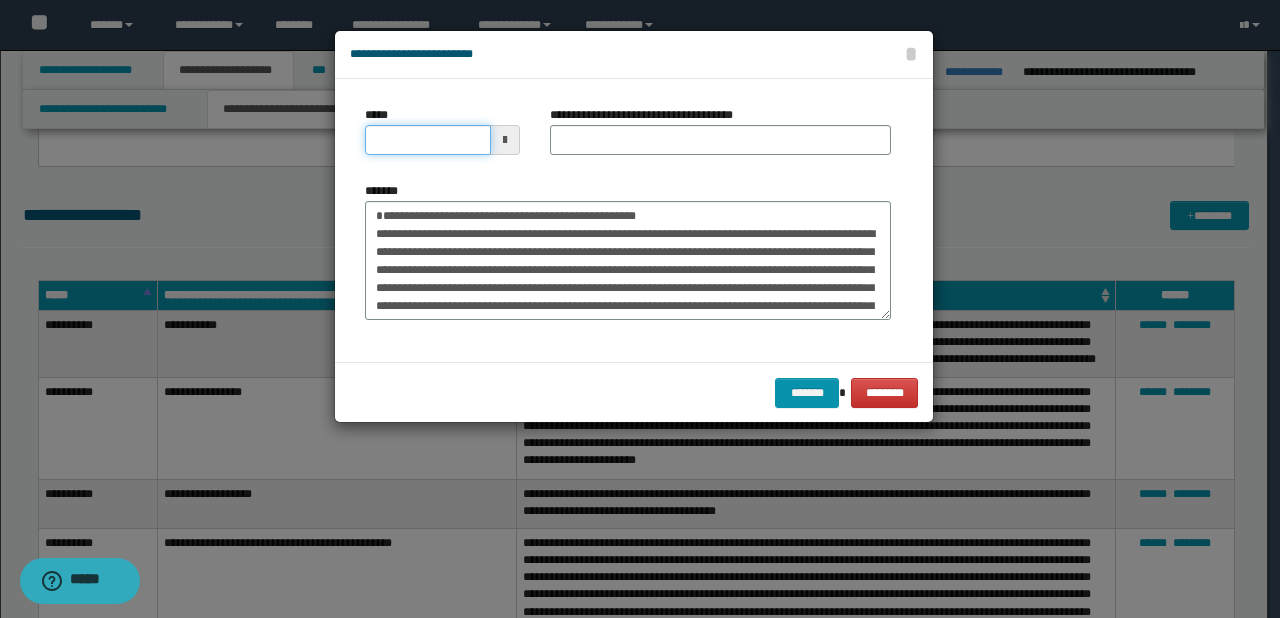 click on "*****" at bounding box center (428, 140) 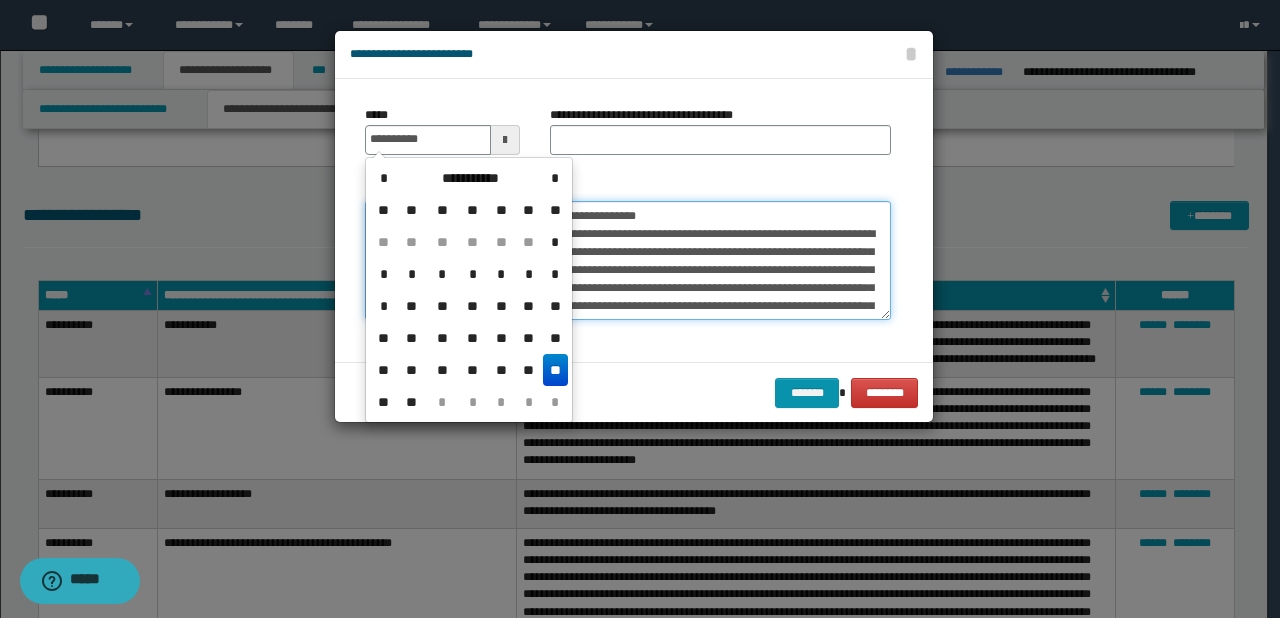 type on "**********" 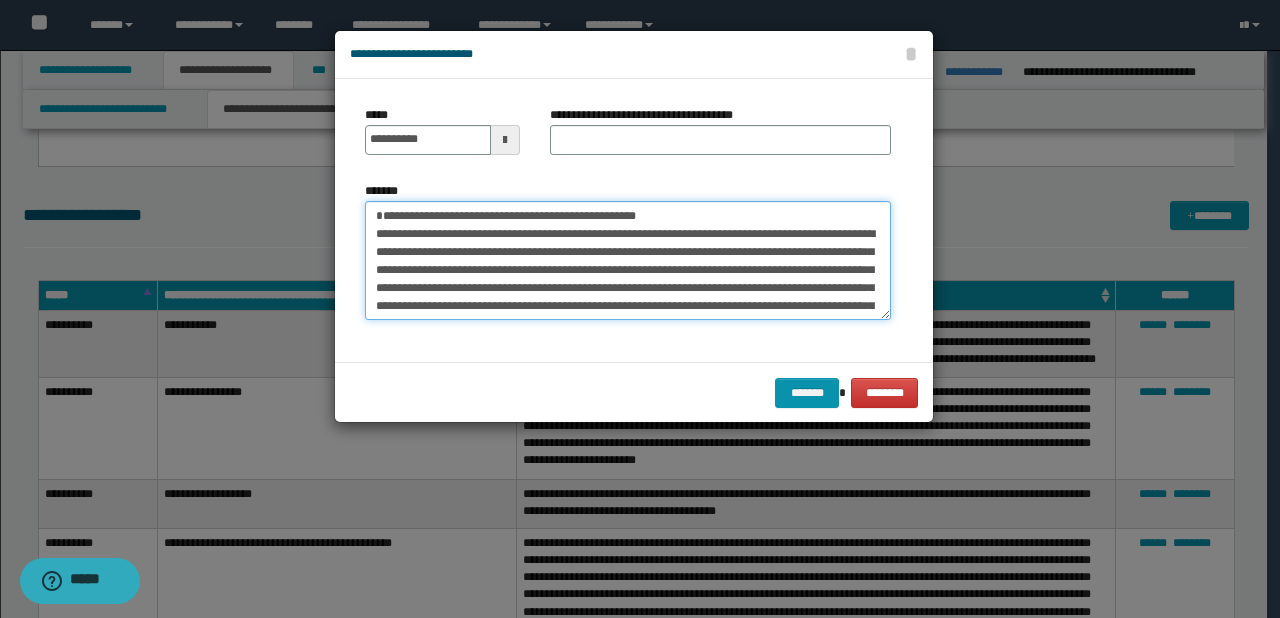 drag, startPoint x: 440, startPoint y: 236, endPoint x: 712, endPoint y: 236, distance: 272 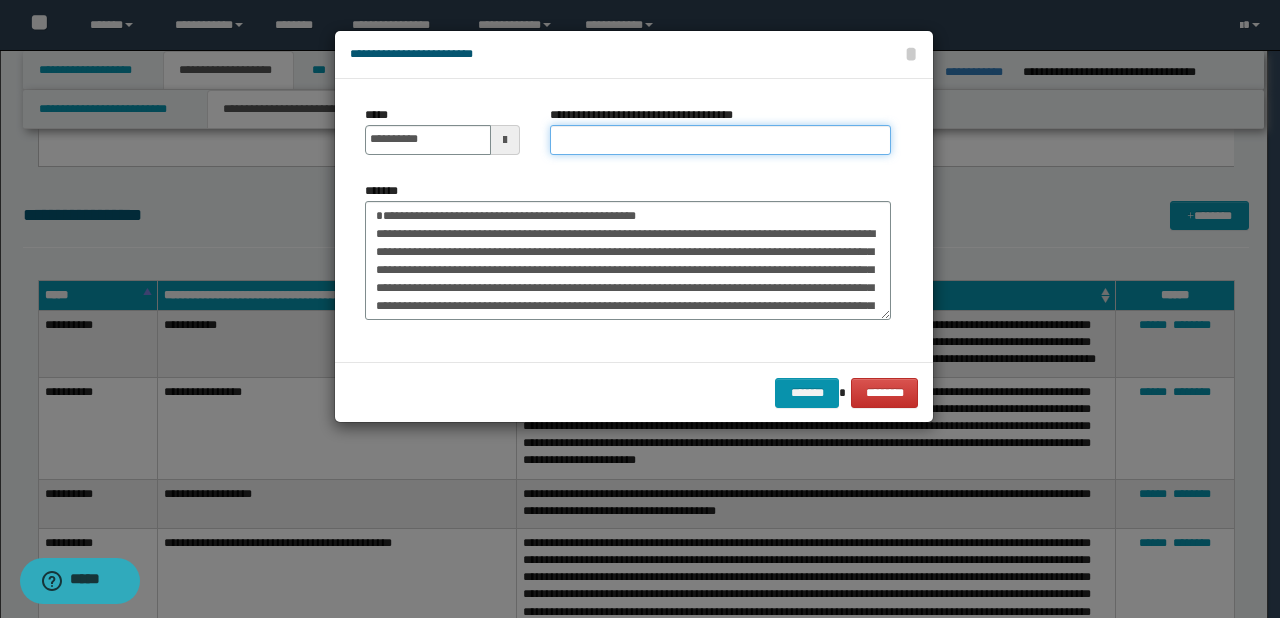 drag, startPoint x: 680, startPoint y: 137, endPoint x: 660, endPoint y: 152, distance: 25 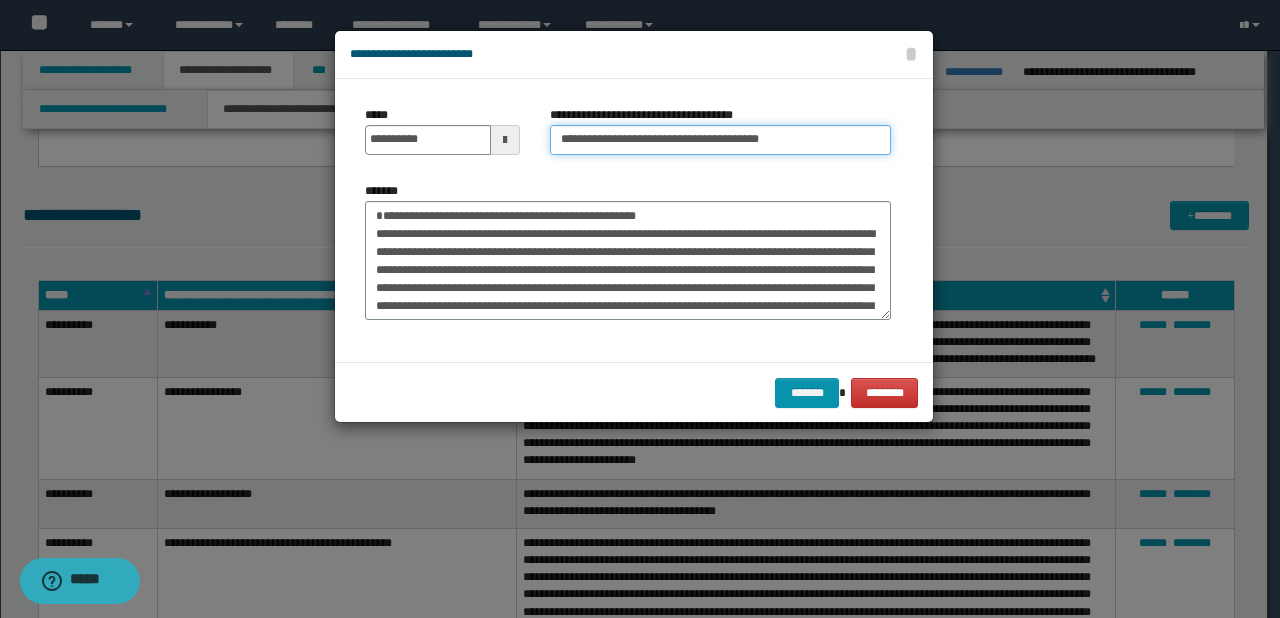 type on "**********" 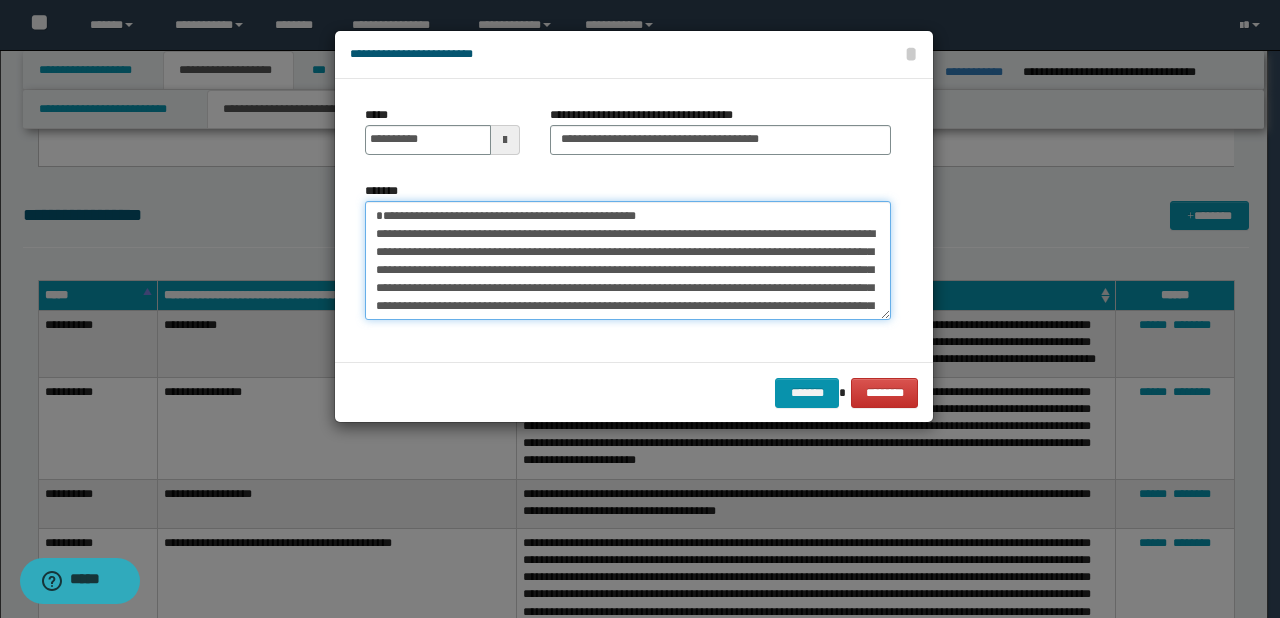 drag, startPoint x: 591, startPoint y: 206, endPoint x: 616, endPoint y: 212, distance: 25.70992 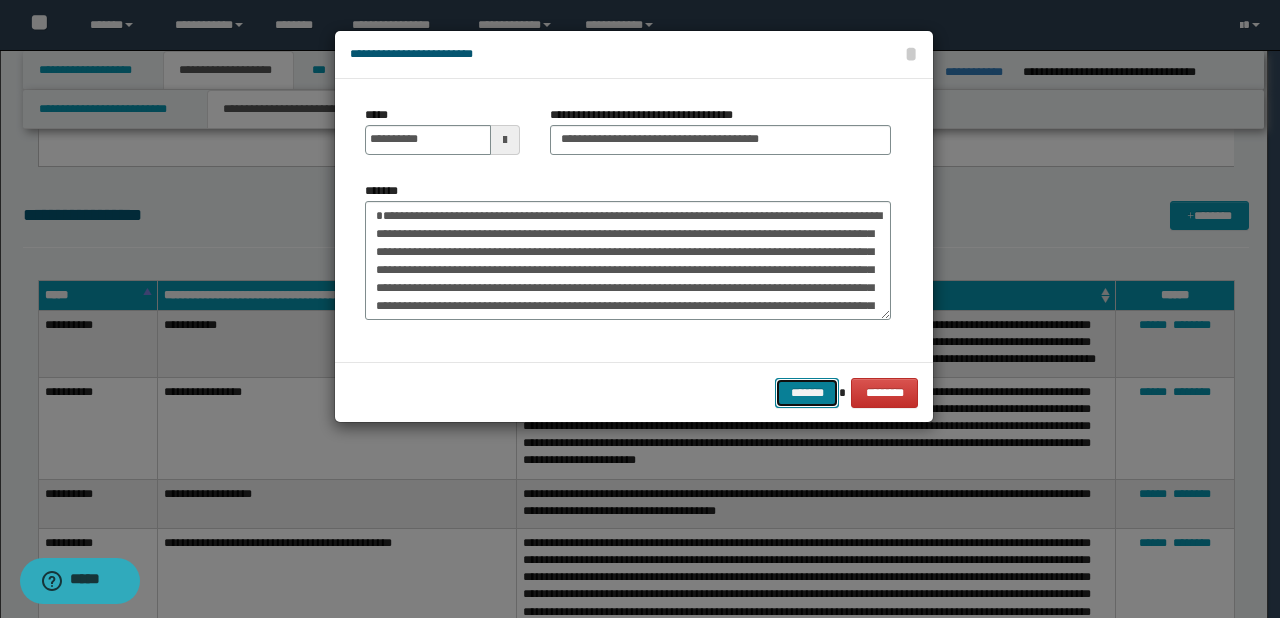click on "*******" at bounding box center [807, 393] 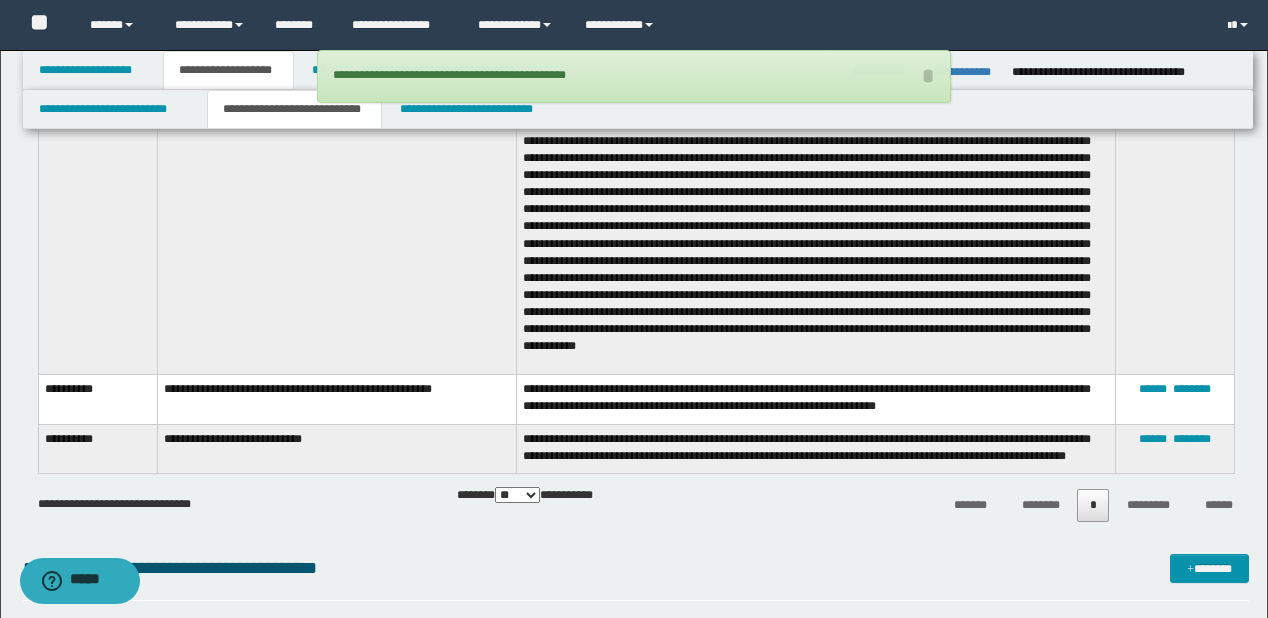 scroll, scrollTop: 4511, scrollLeft: 0, axis: vertical 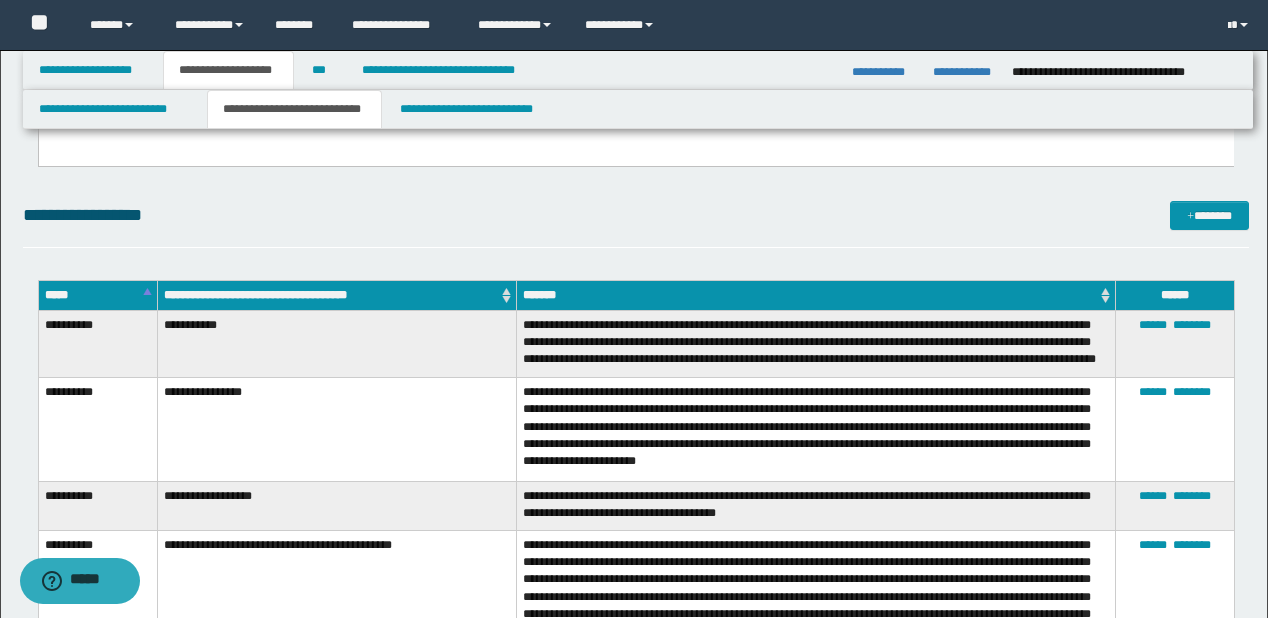 click on "**********" at bounding box center (636, -926) 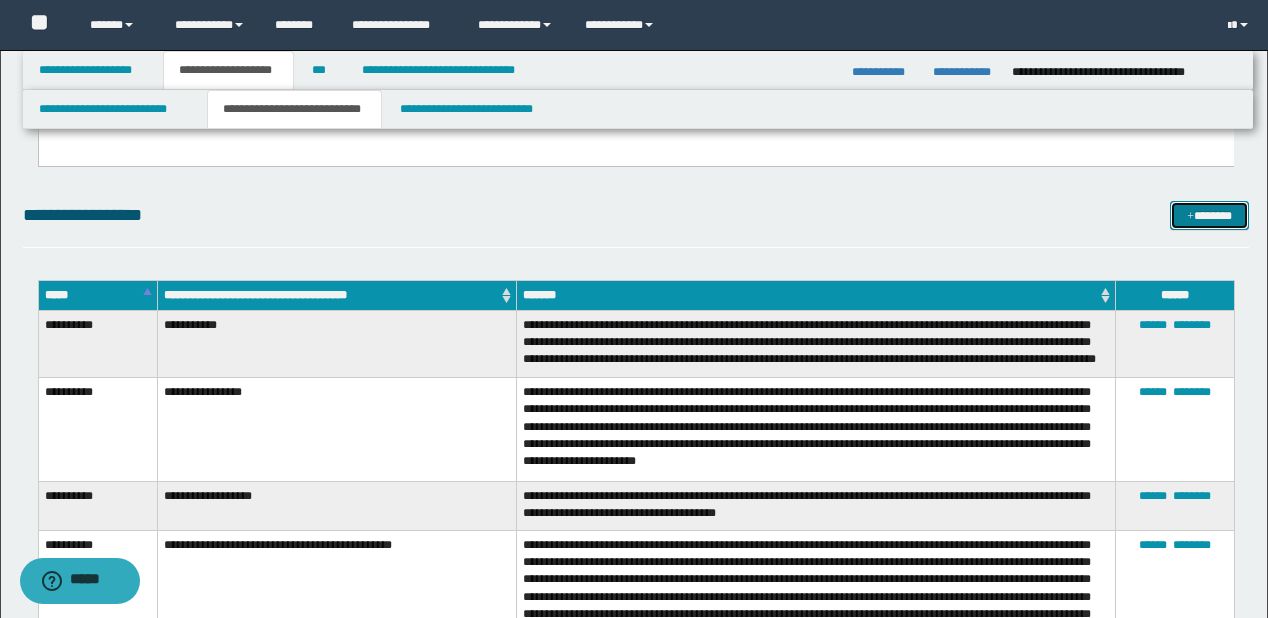 click on "*******" at bounding box center [1209, 216] 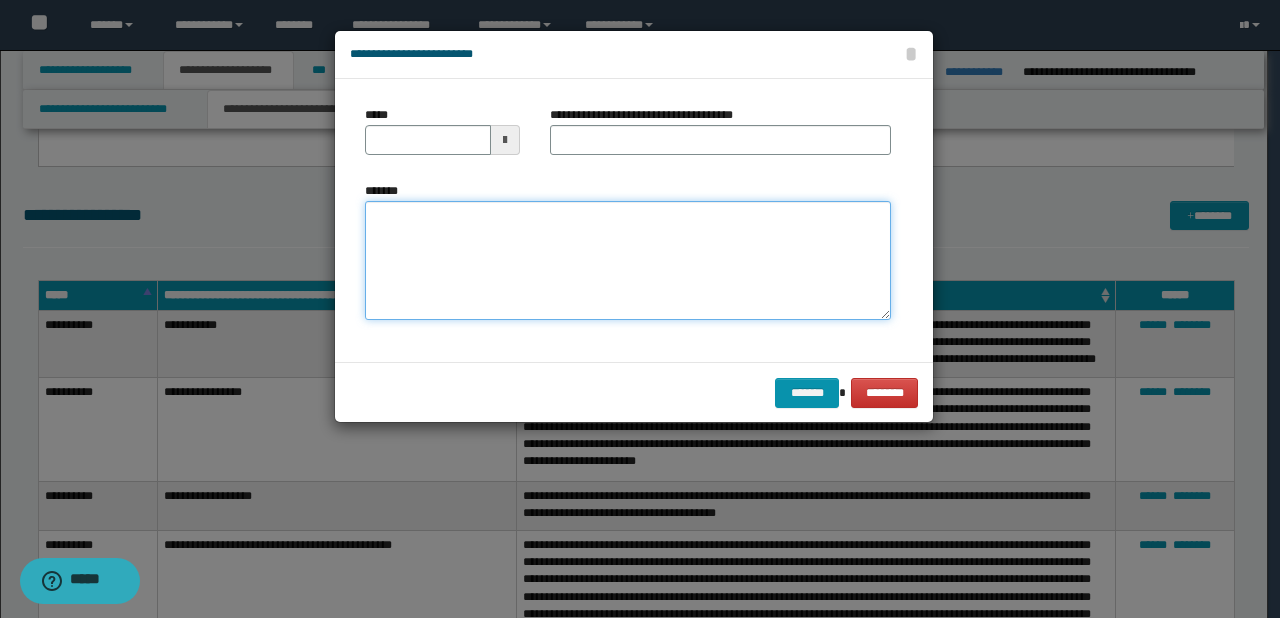 click on "*******" at bounding box center [628, 261] 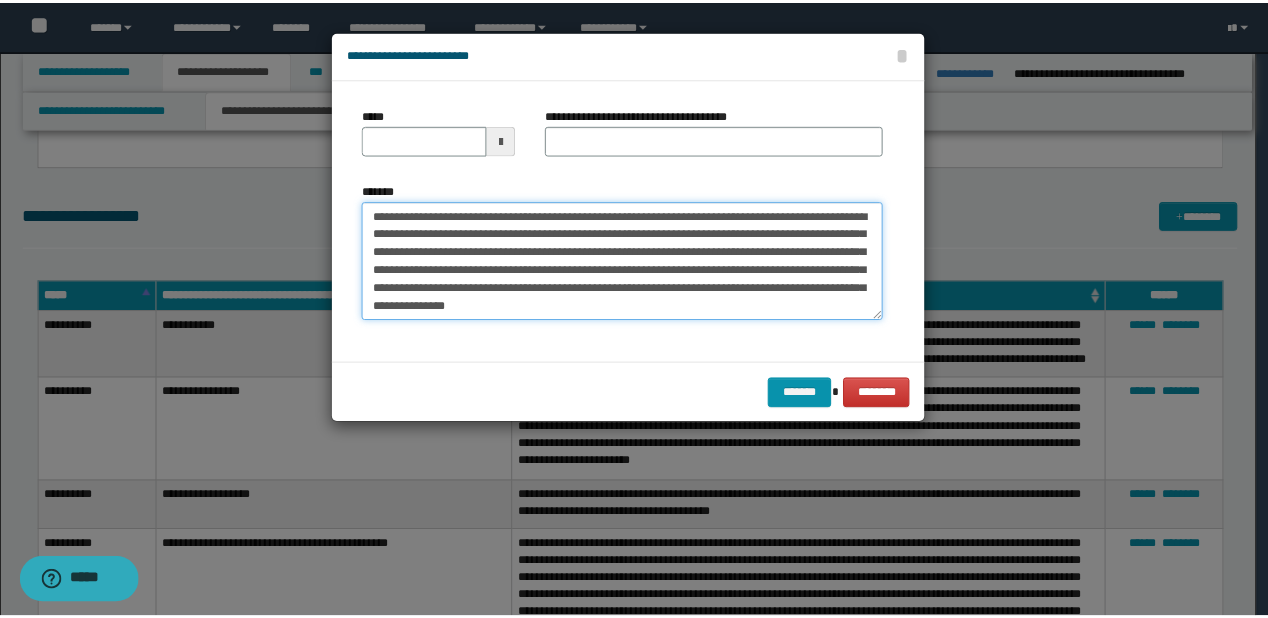 scroll, scrollTop: 0, scrollLeft: 0, axis: both 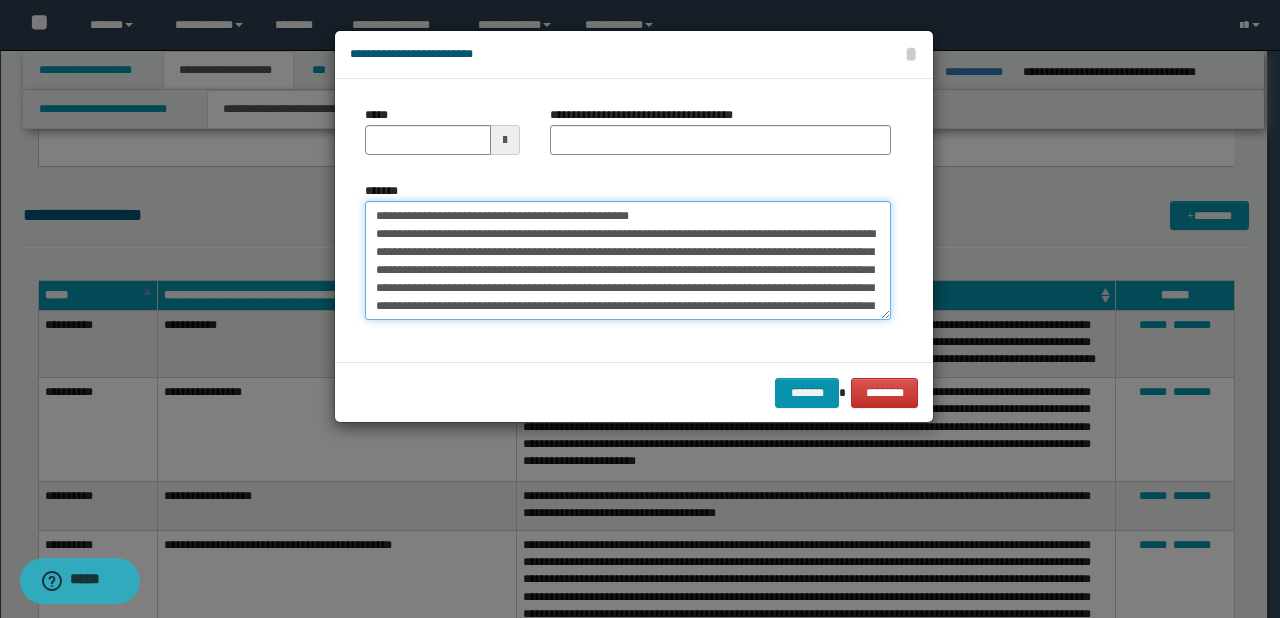 drag, startPoint x: 436, startPoint y: 220, endPoint x: 372, endPoint y: 215, distance: 64.195015 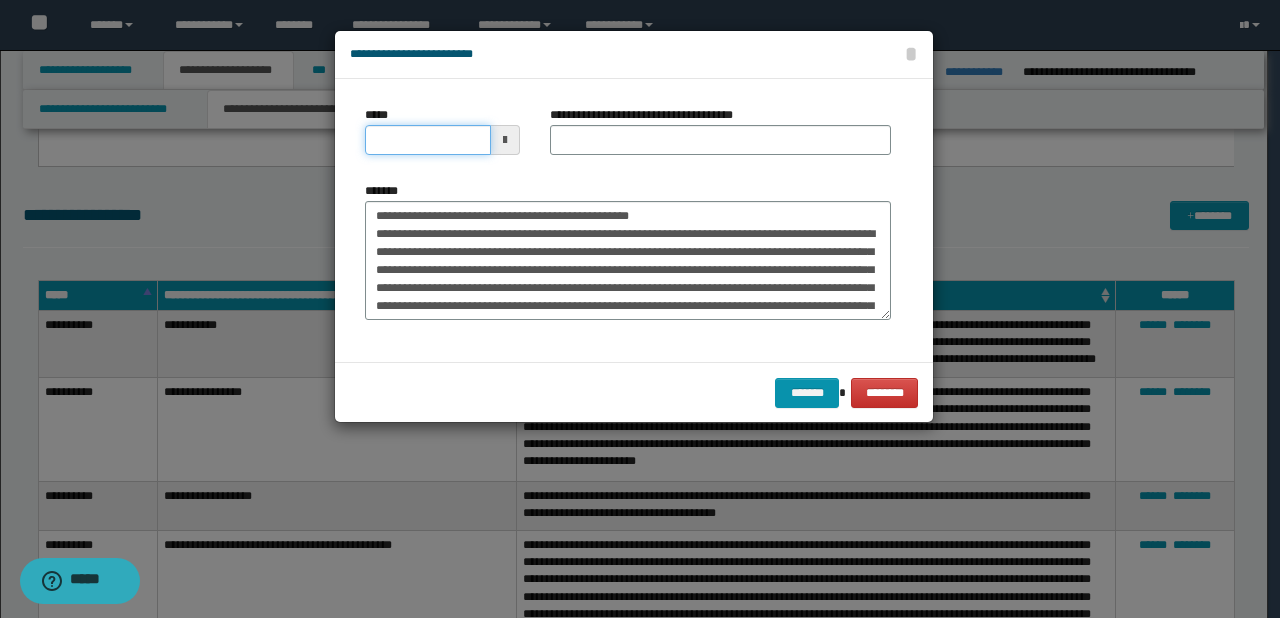 click on "*****" at bounding box center (428, 140) 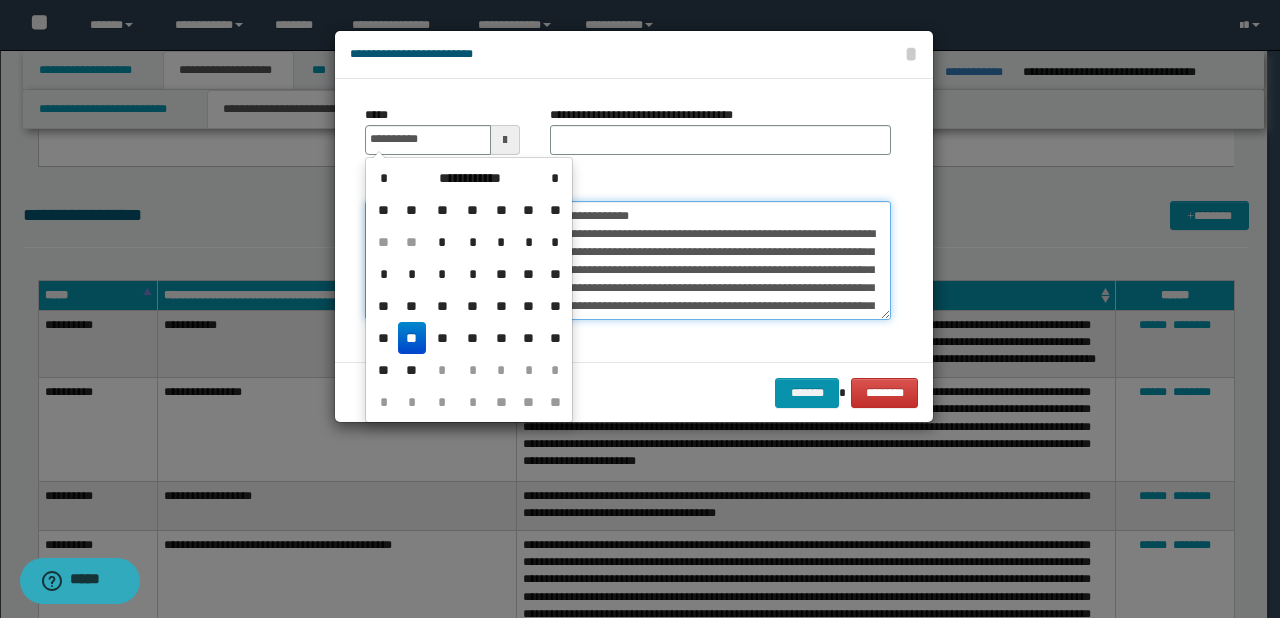 type on "**********" 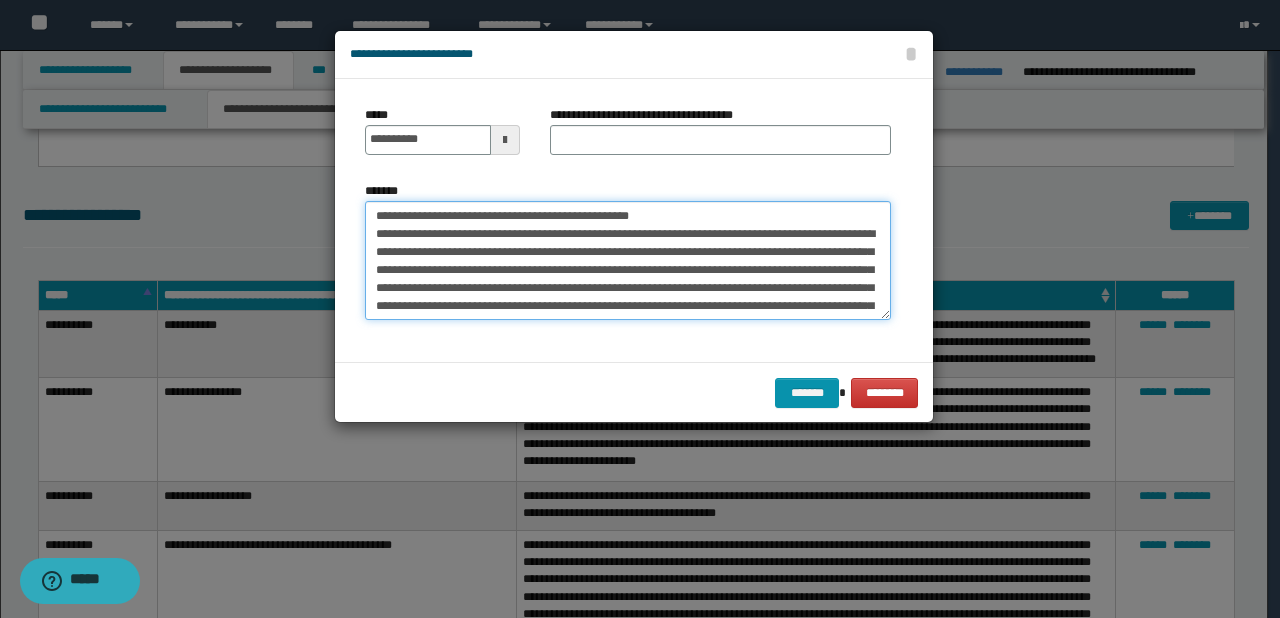 drag, startPoint x: 440, startPoint y: 218, endPoint x: 756, endPoint y: 218, distance: 316 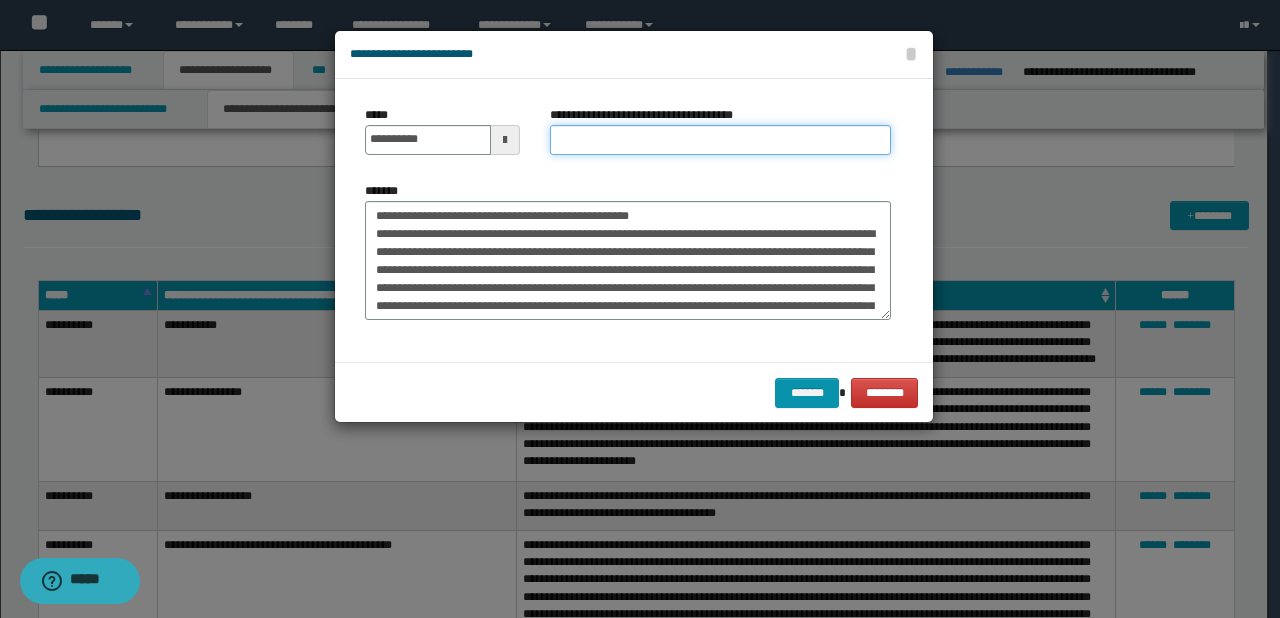 click on "**********" at bounding box center [720, 140] 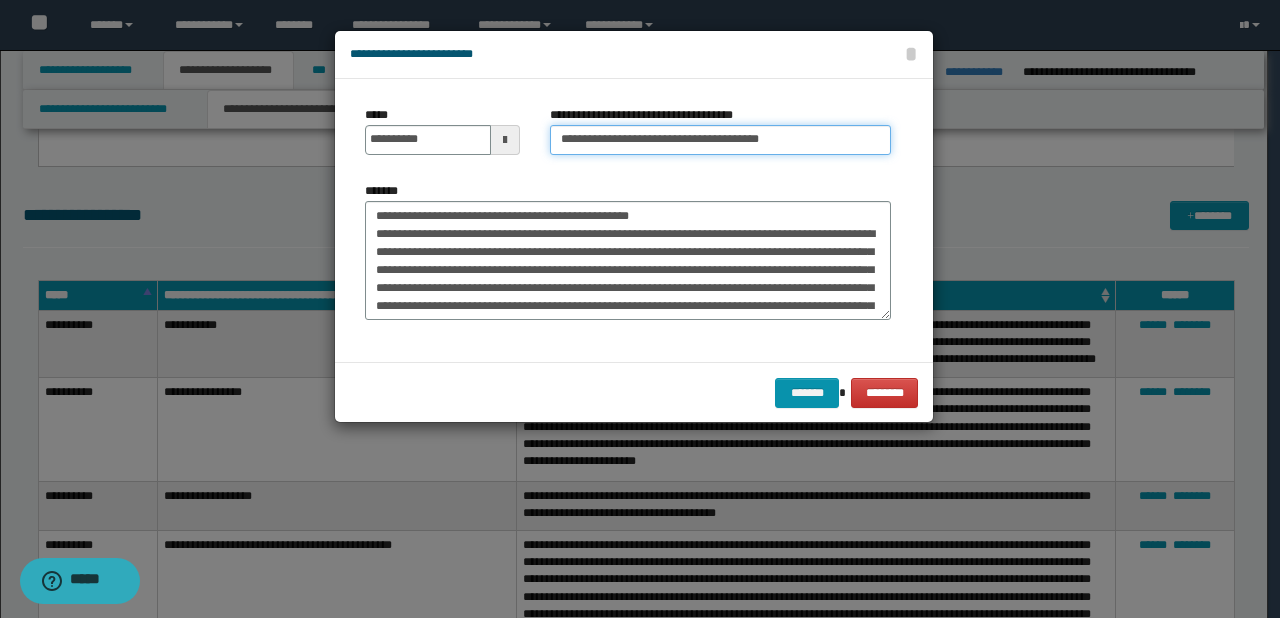 type on "**********" 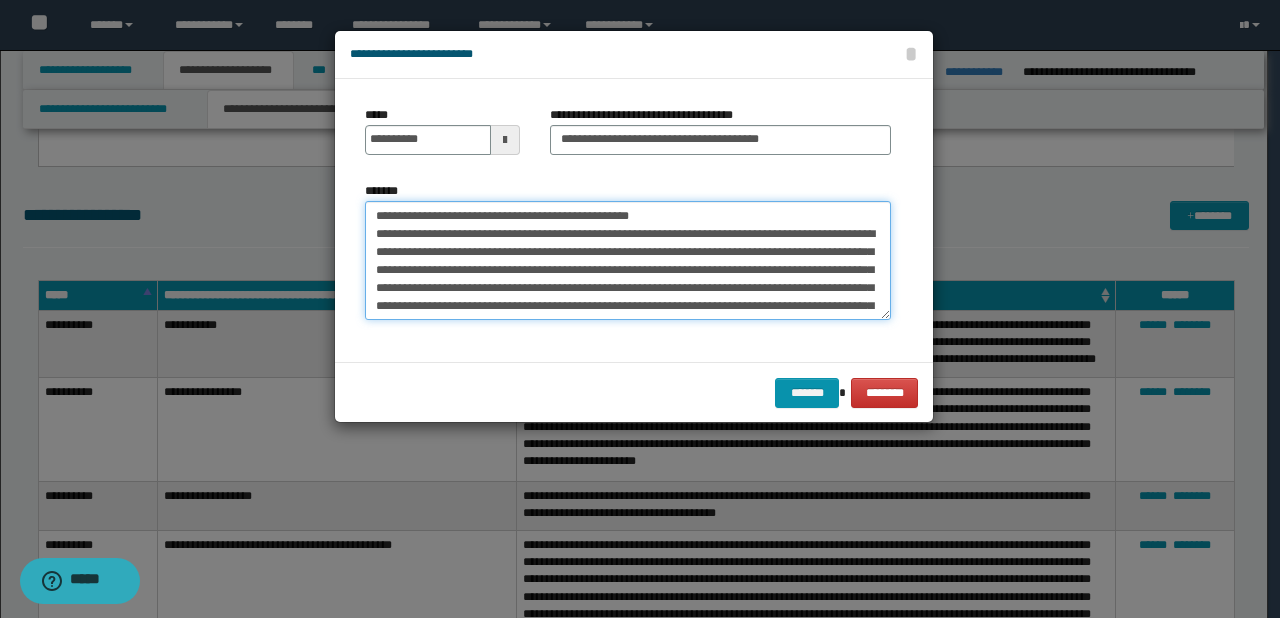 click on "**********" at bounding box center (628, 261) 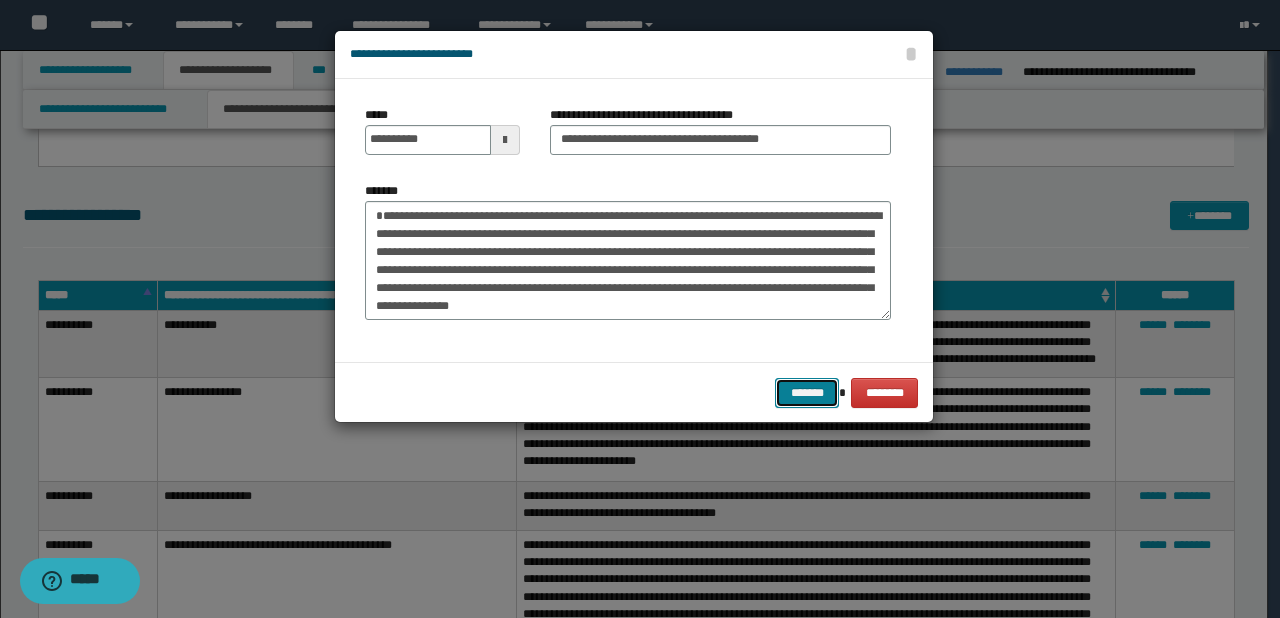 click on "*******" at bounding box center [807, 393] 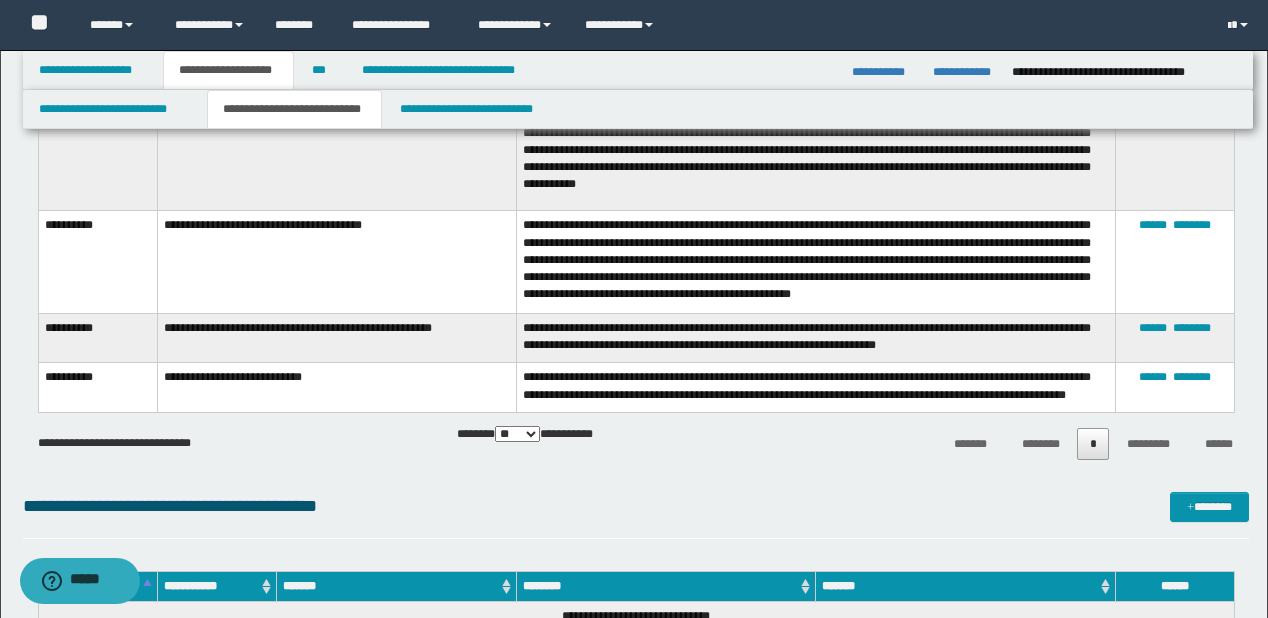 scroll, scrollTop: 4831, scrollLeft: 0, axis: vertical 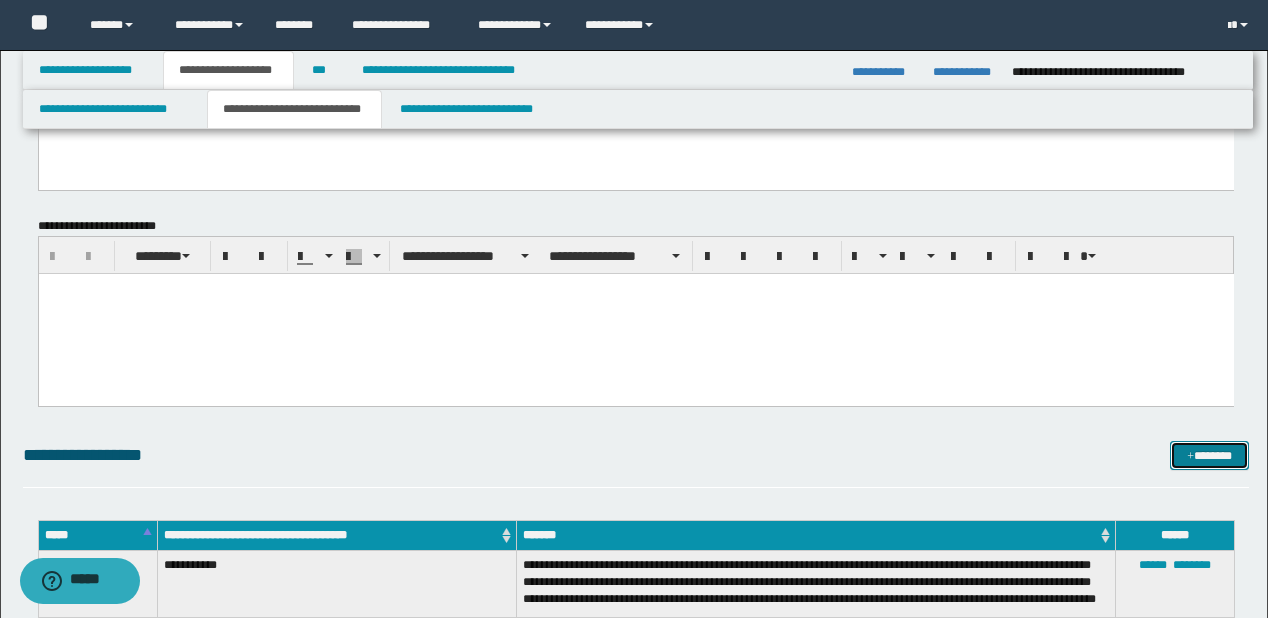 click on "*******" at bounding box center [1209, 456] 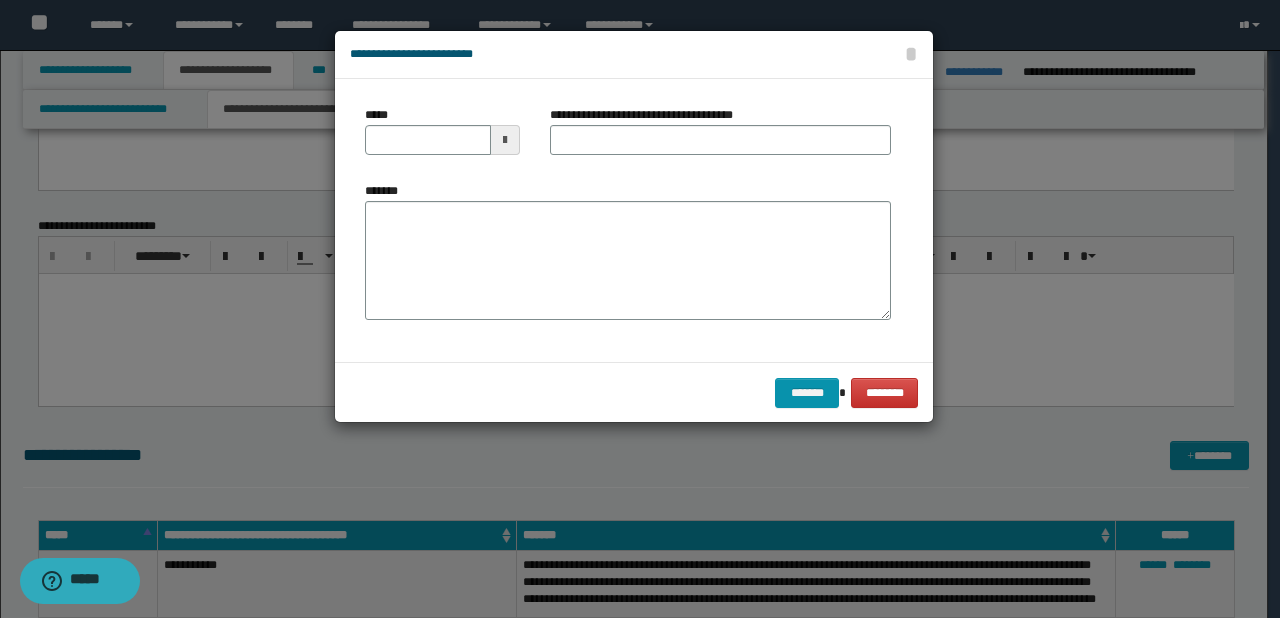 click on "**********" at bounding box center [628, 220] 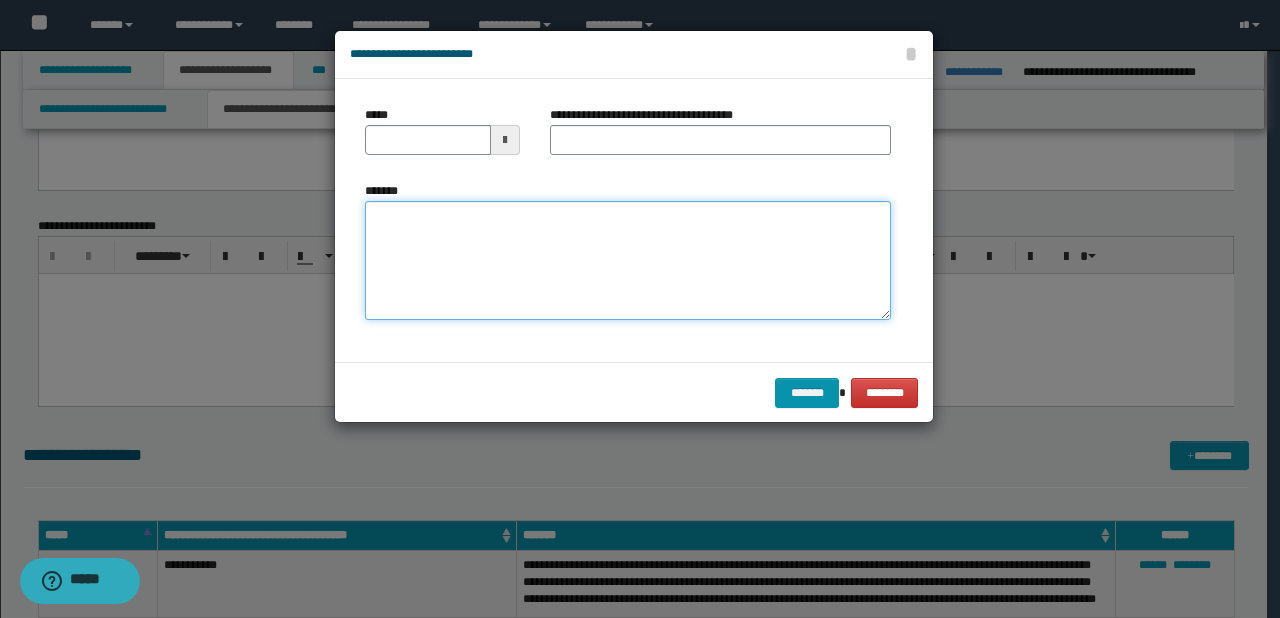 click on "*******" at bounding box center [628, 261] 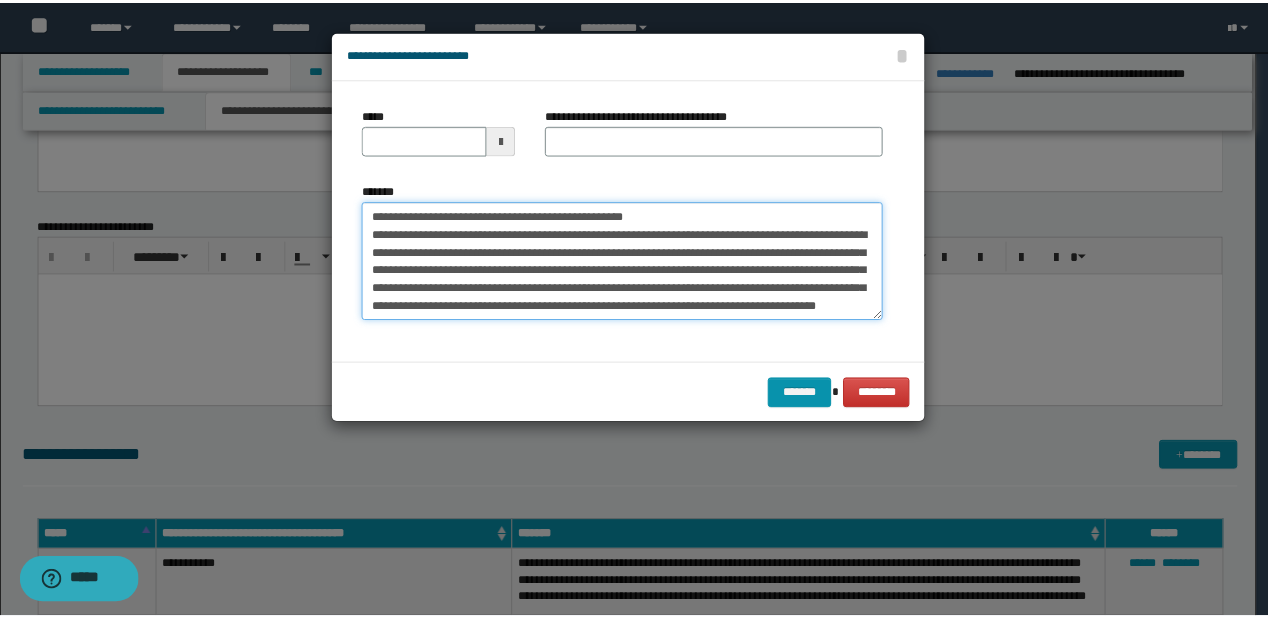 scroll, scrollTop: 0, scrollLeft: 0, axis: both 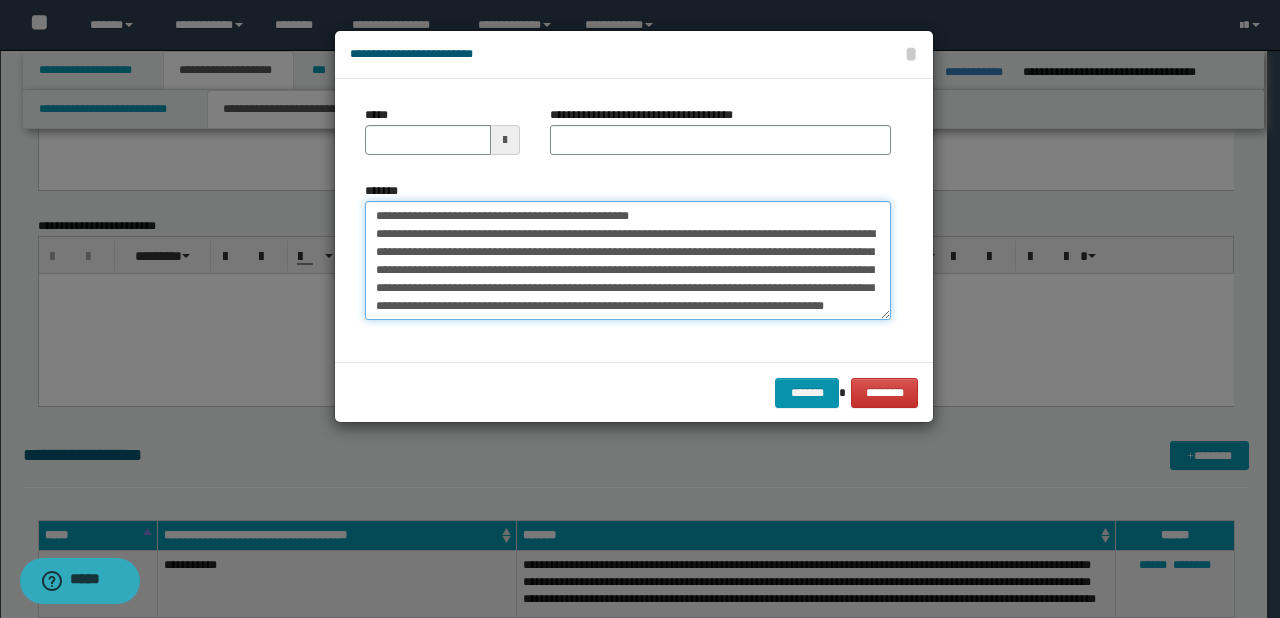 drag, startPoint x: 439, startPoint y: 215, endPoint x: 376, endPoint y: 217, distance: 63.03174 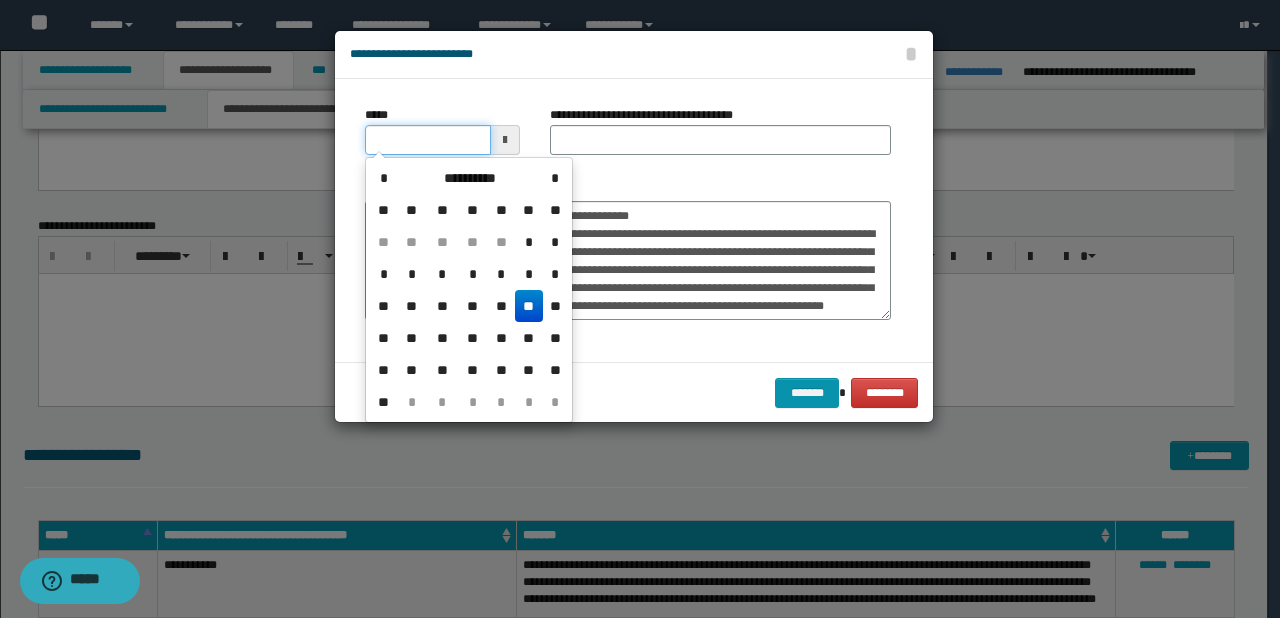click on "*****" at bounding box center [428, 140] 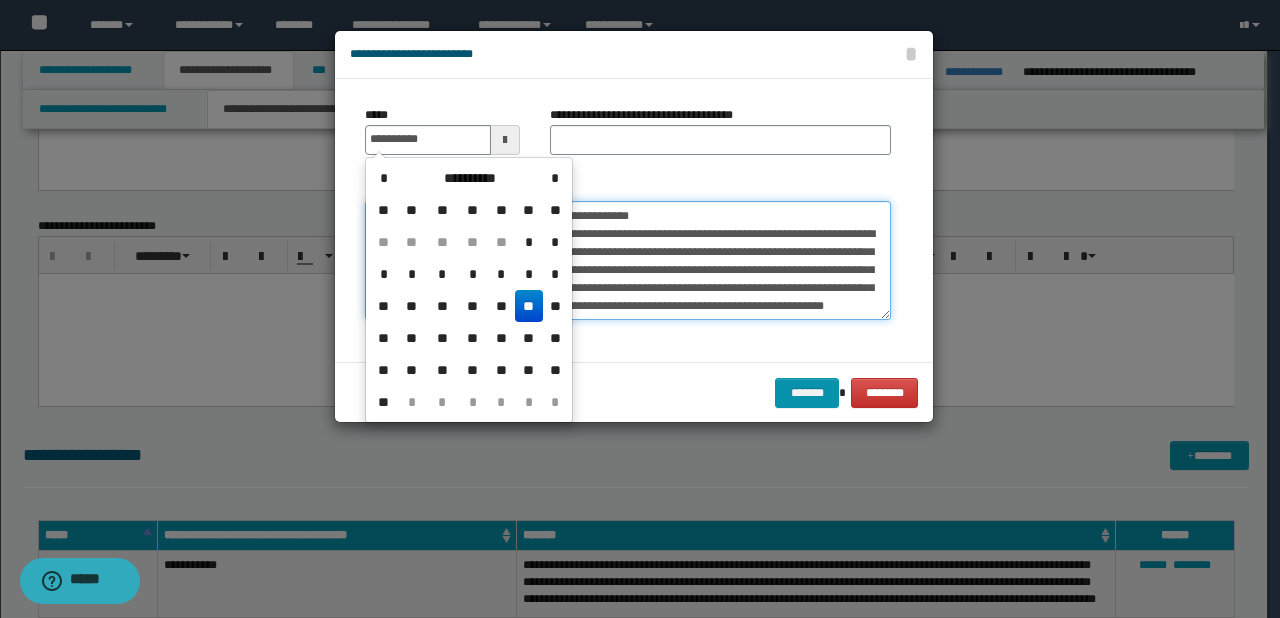 type on "**********" 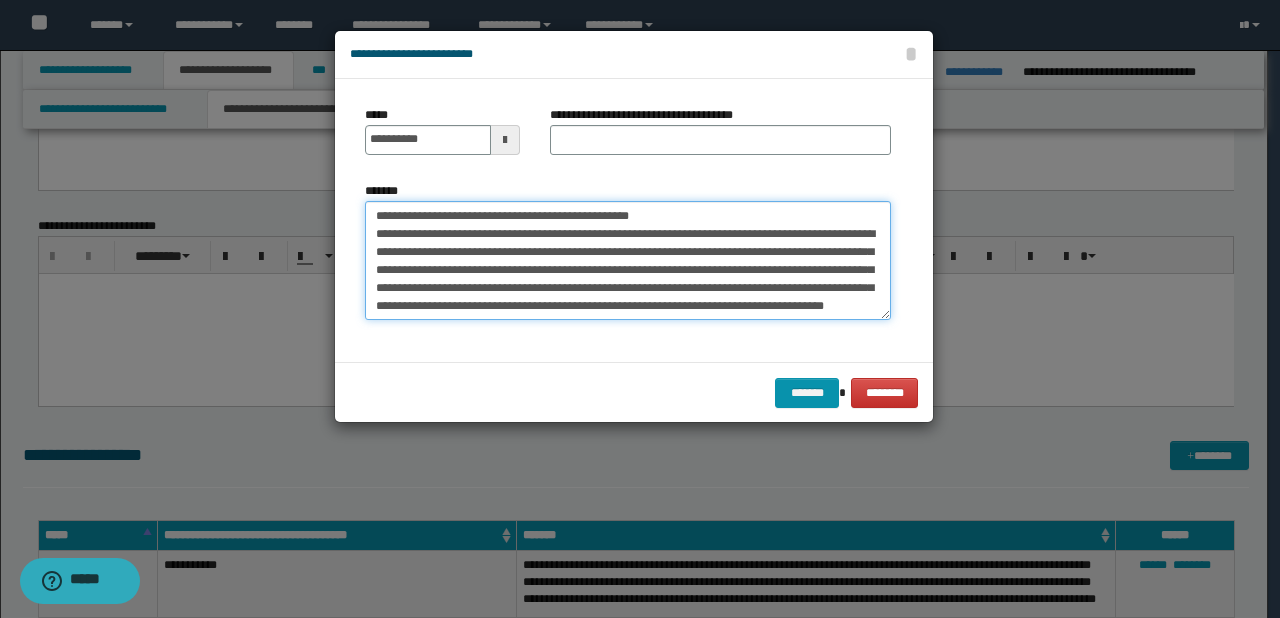 drag, startPoint x: 441, startPoint y: 213, endPoint x: 799, endPoint y: 213, distance: 358 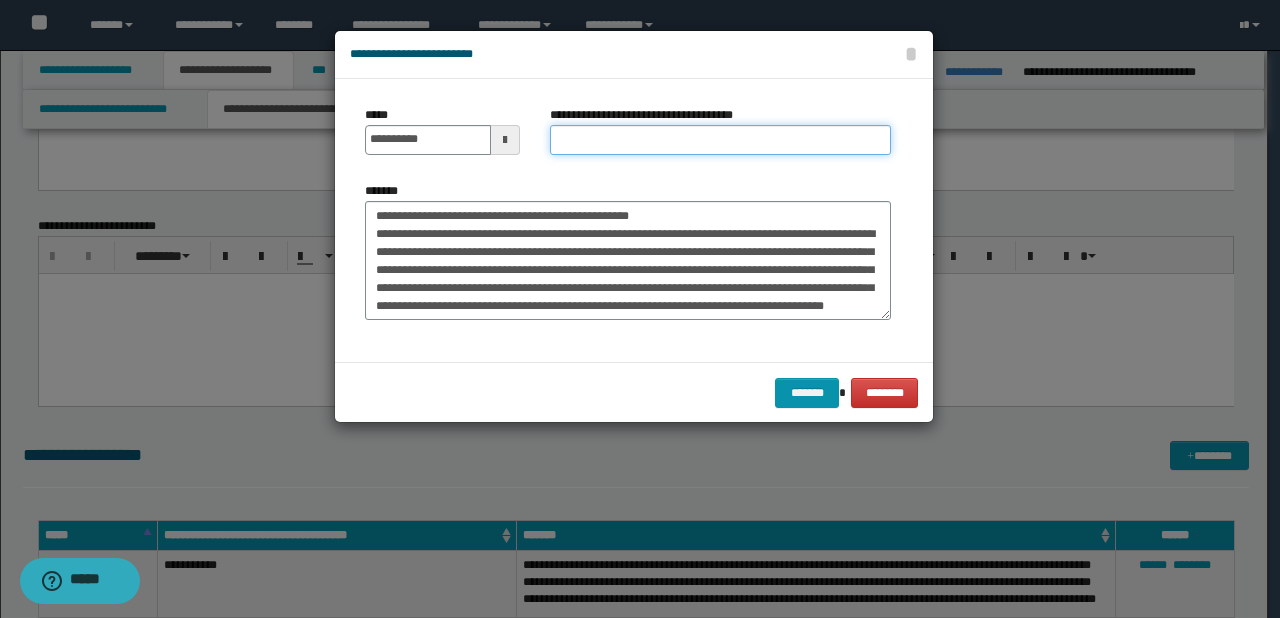 click on "**********" at bounding box center [720, 140] 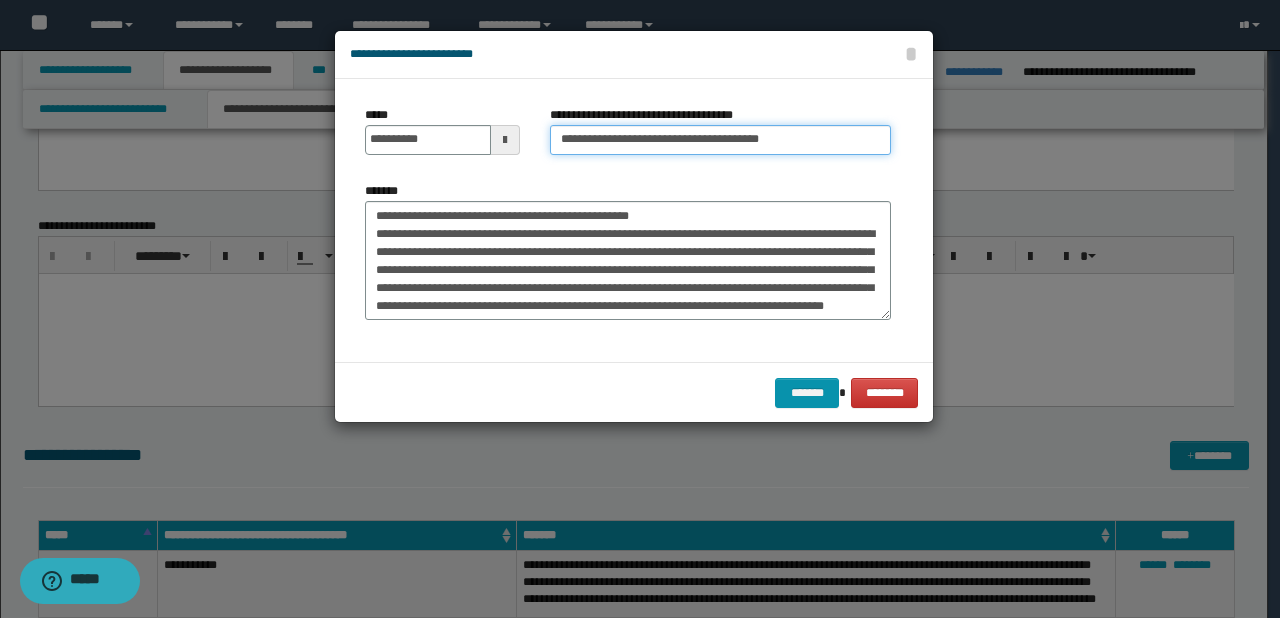 type on "**********" 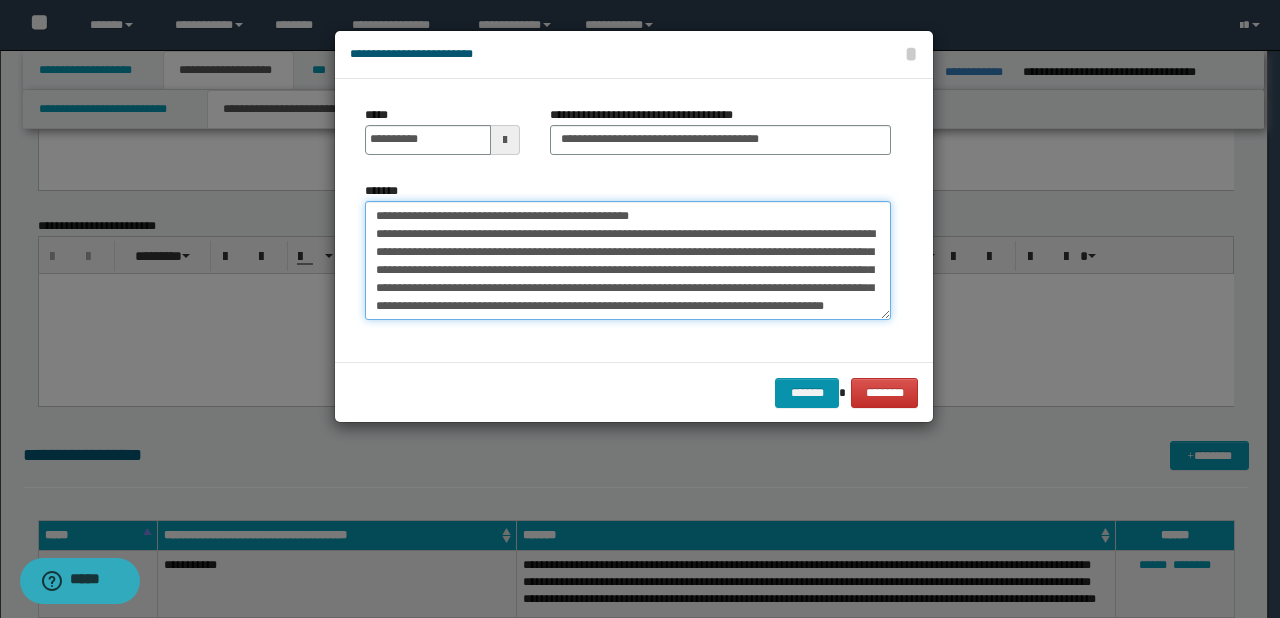 click on "**********" at bounding box center [628, 261] 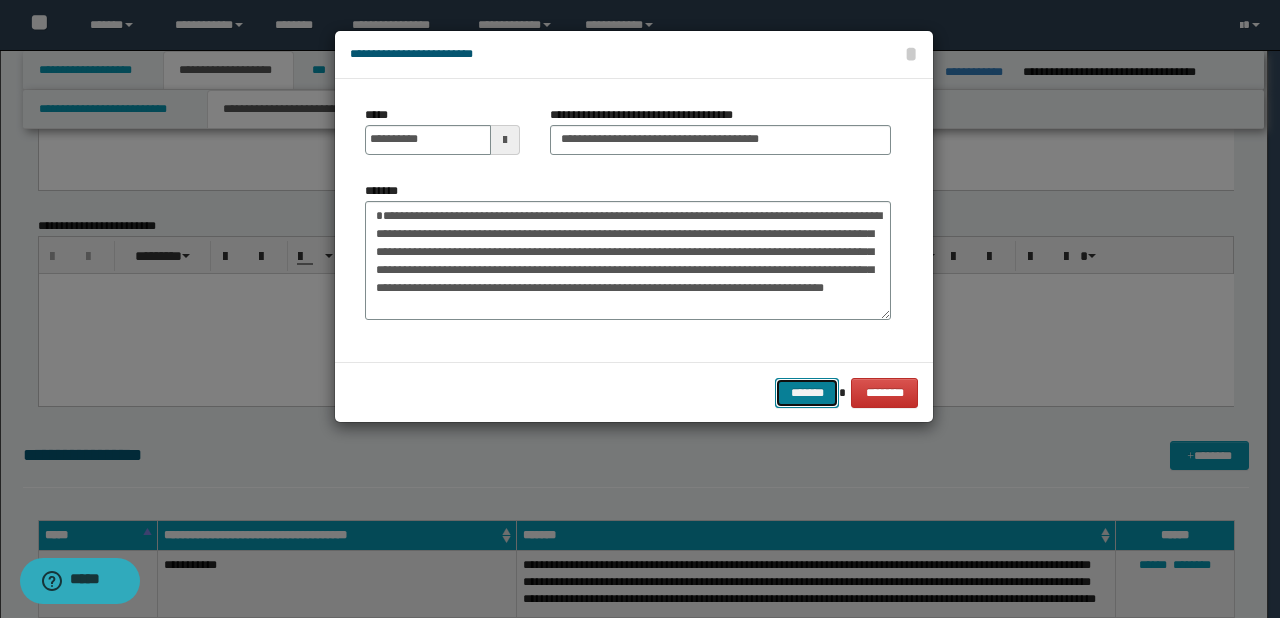 click on "*******" at bounding box center (807, 393) 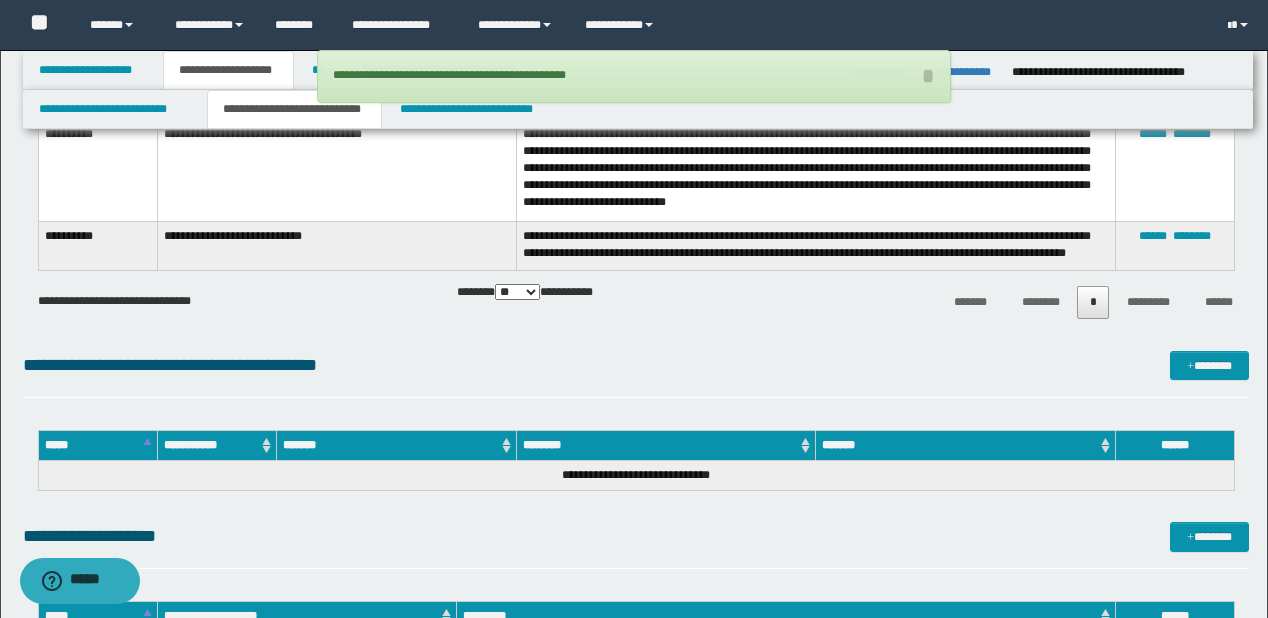 scroll, scrollTop: 4751, scrollLeft: 0, axis: vertical 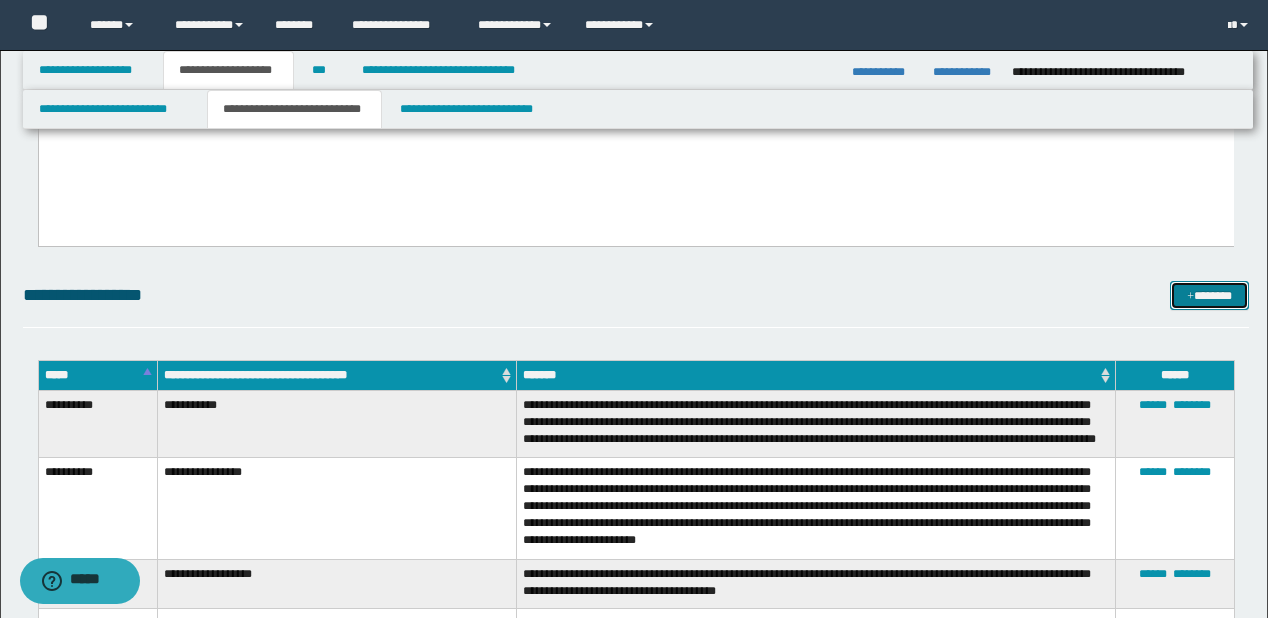 click on "*******" at bounding box center (1209, 296) 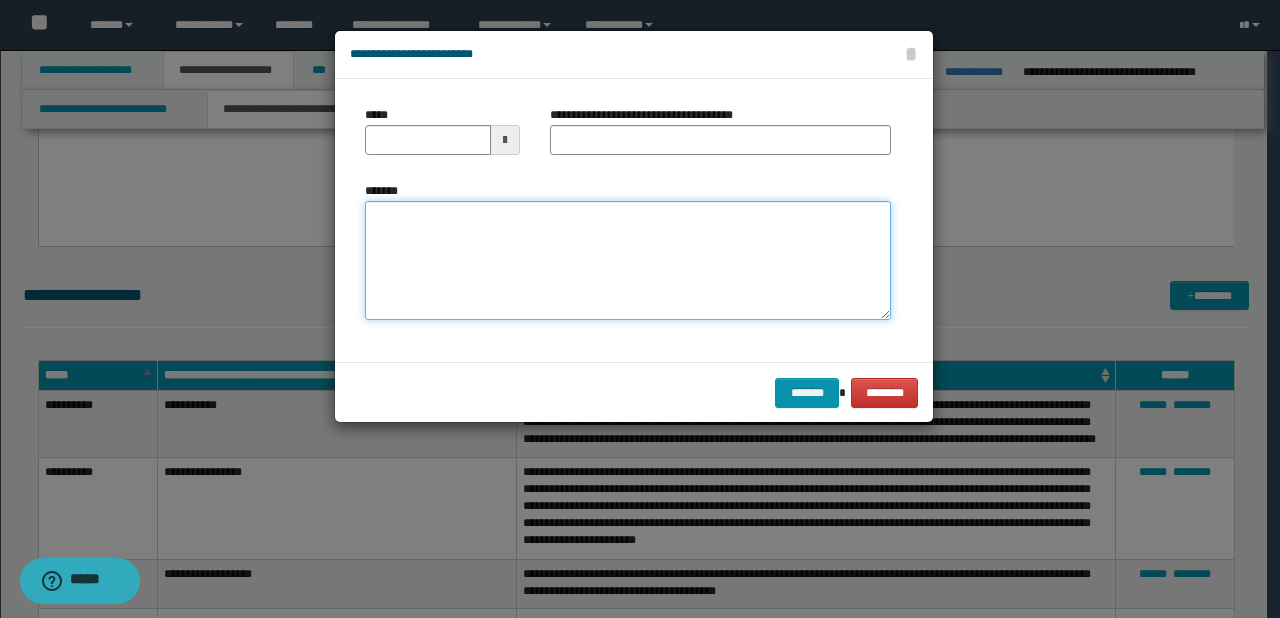 click on "*******" at bounding box center [628, 261] 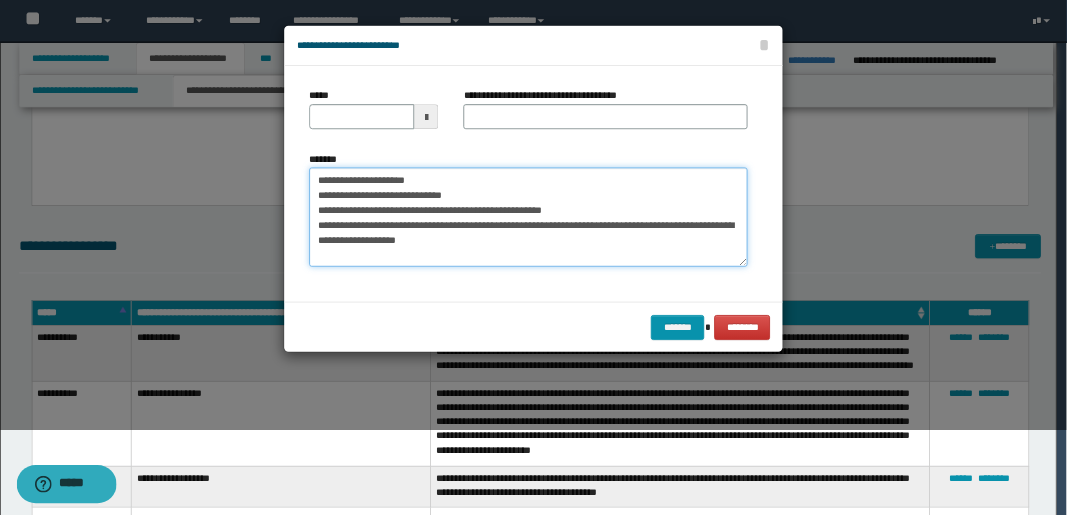 scroll, scrollTop: 3791, scrollLeft: 0, axis: vertical 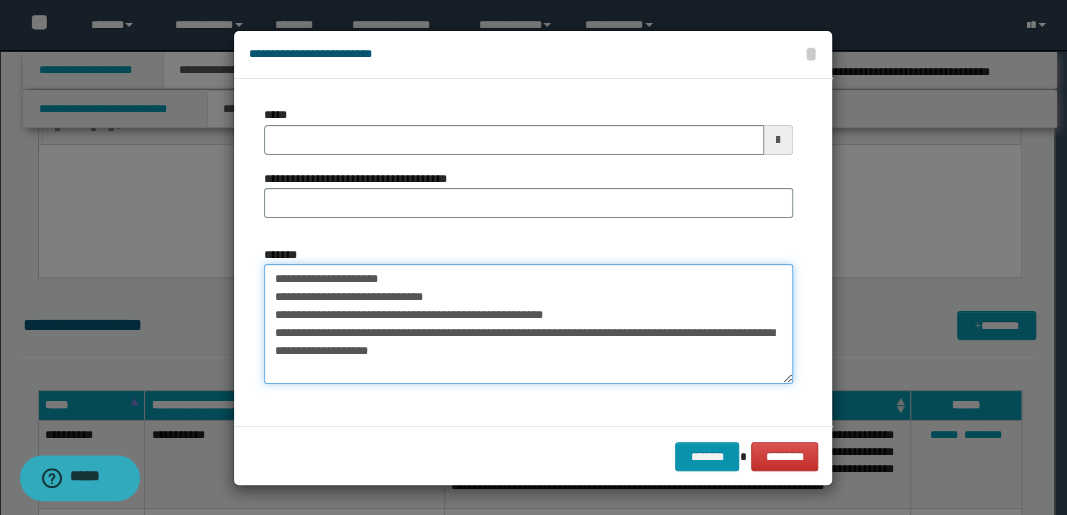 drag, startPoint x: 330, startPoint y: 280, endPoint x: 264, endPoint y: 275, distance: 66.189125 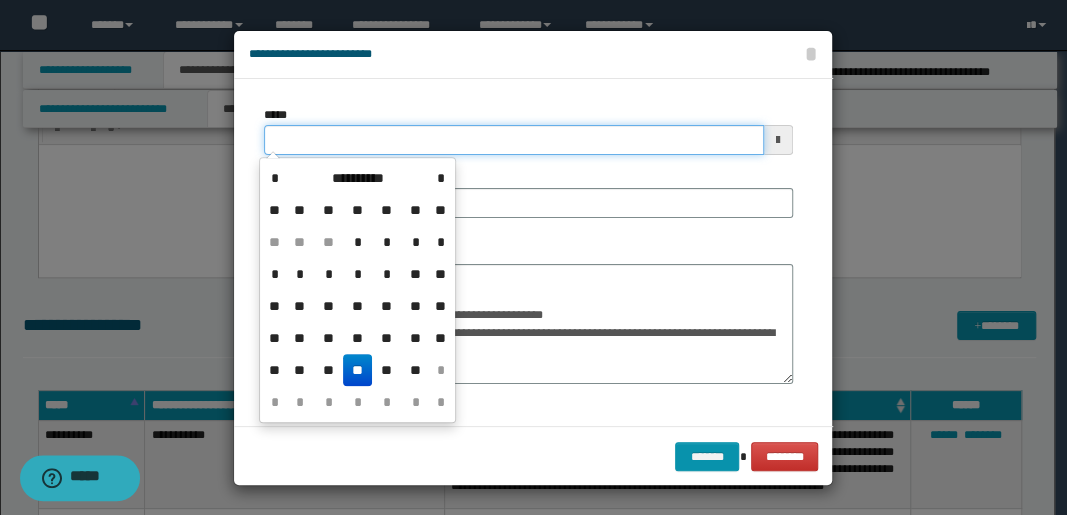 click on "*****" at bounding box center [514, 140] 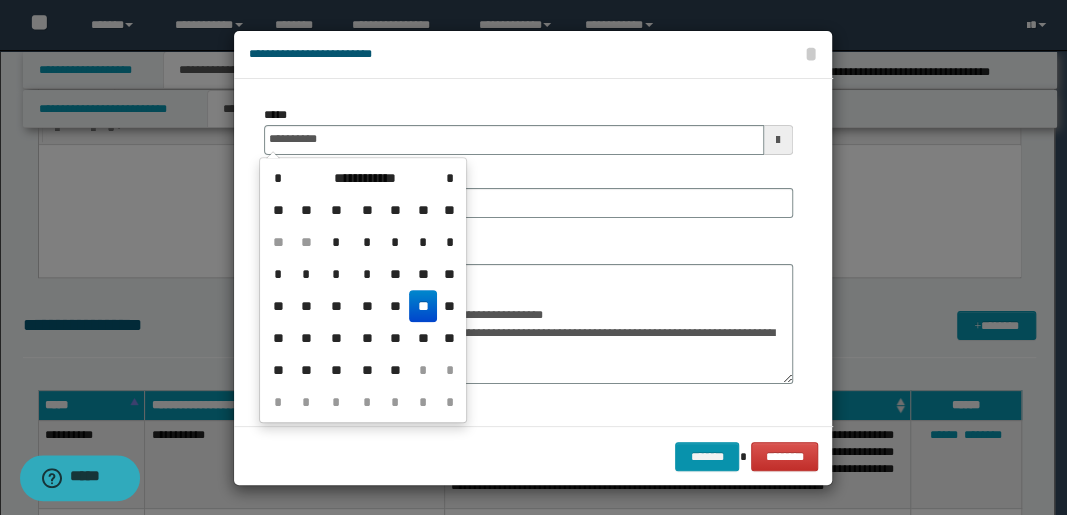 type on "**********" 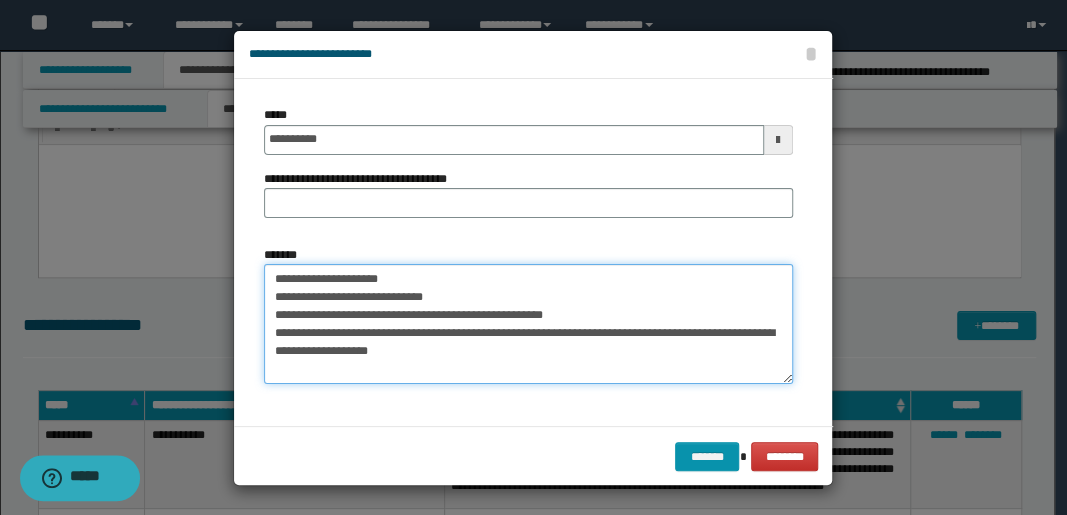 drag, startPoint x: 332, startPoint y: 282, endPoint x: 467, endPoint y: 281, distance: 135.00371 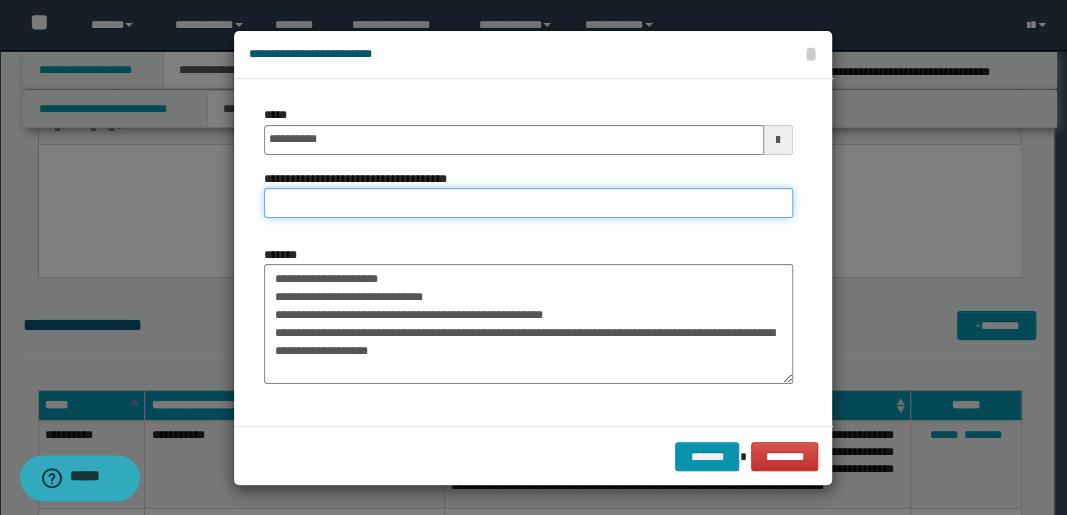 drag, startPoint x: 390, startPoint y: 200, endPoint x: 397, endPoint y: 210, distance: 12.206555 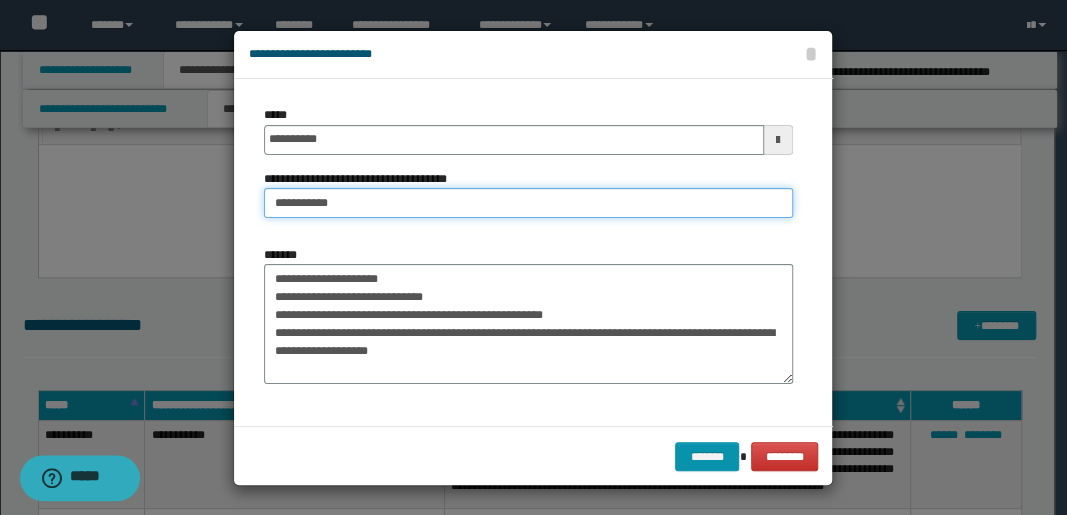 type on "**********" 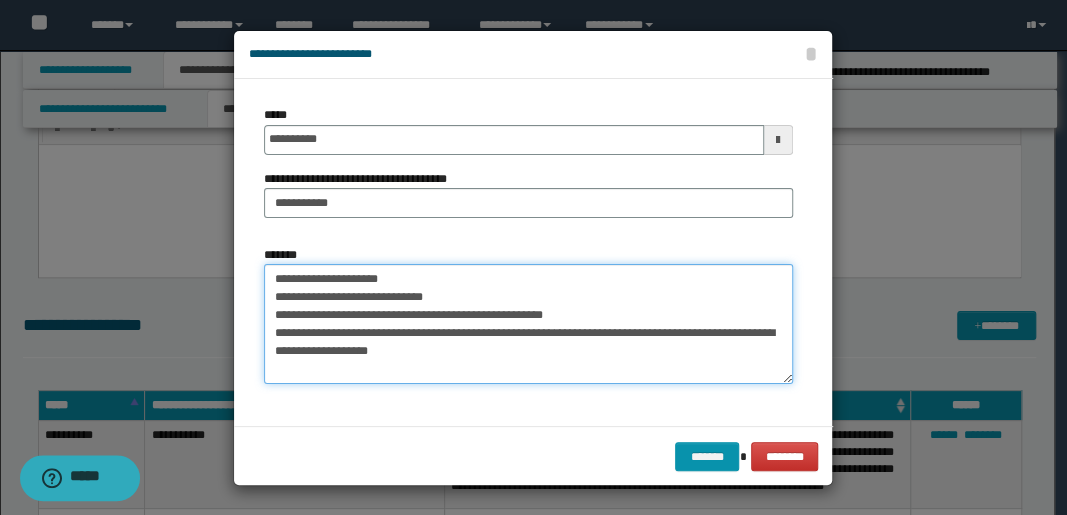 click on "**********" at bounding box center (528, 323) 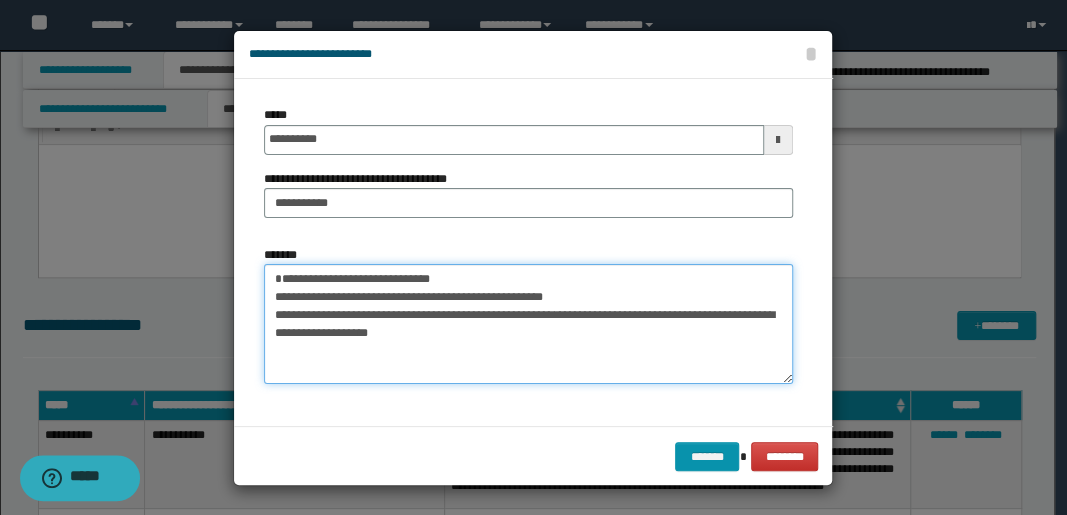 type on "**********" 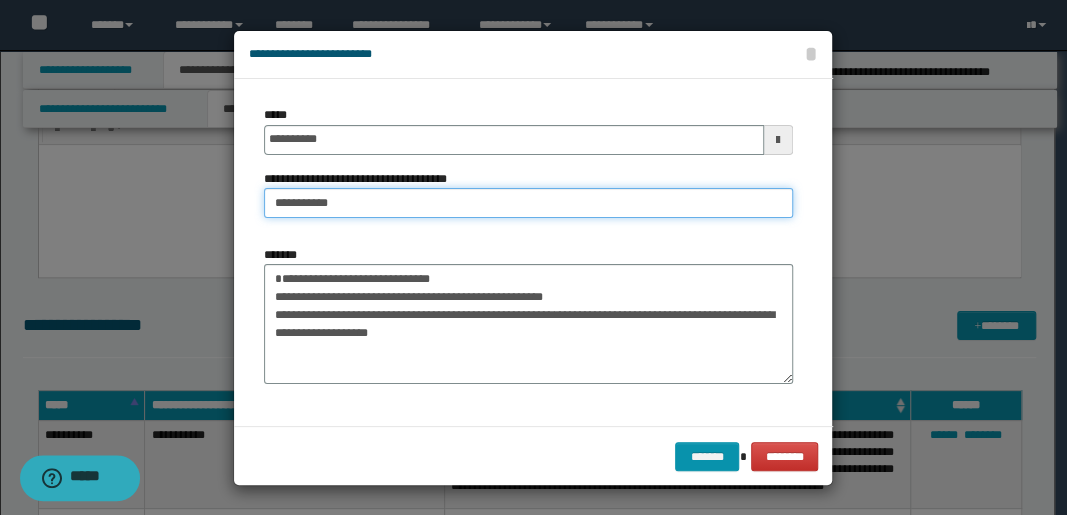 drag, startPoint x: 364, startPoint y: 208, endPoint x: 295, endPoint y: 211, distance: 69.065186 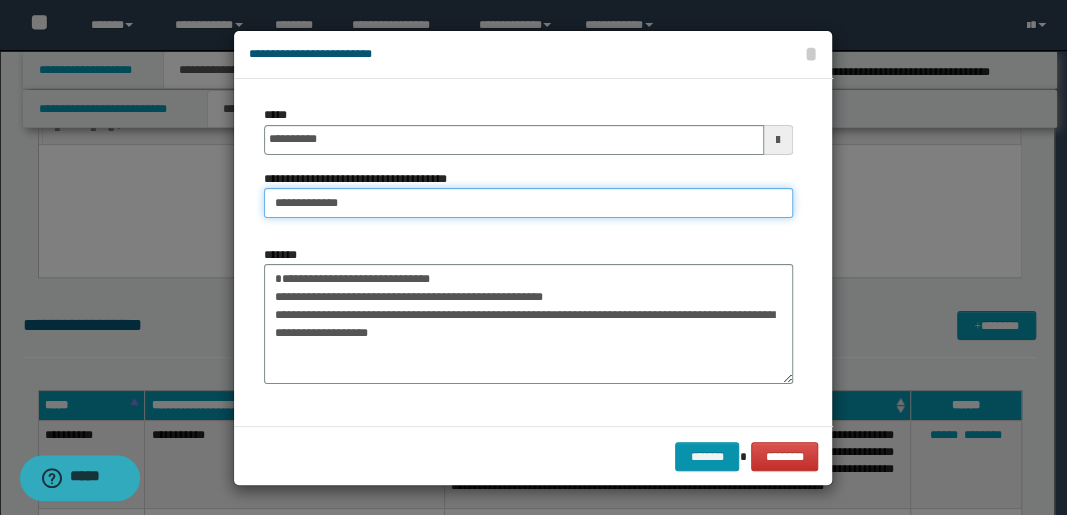 type on "**********" 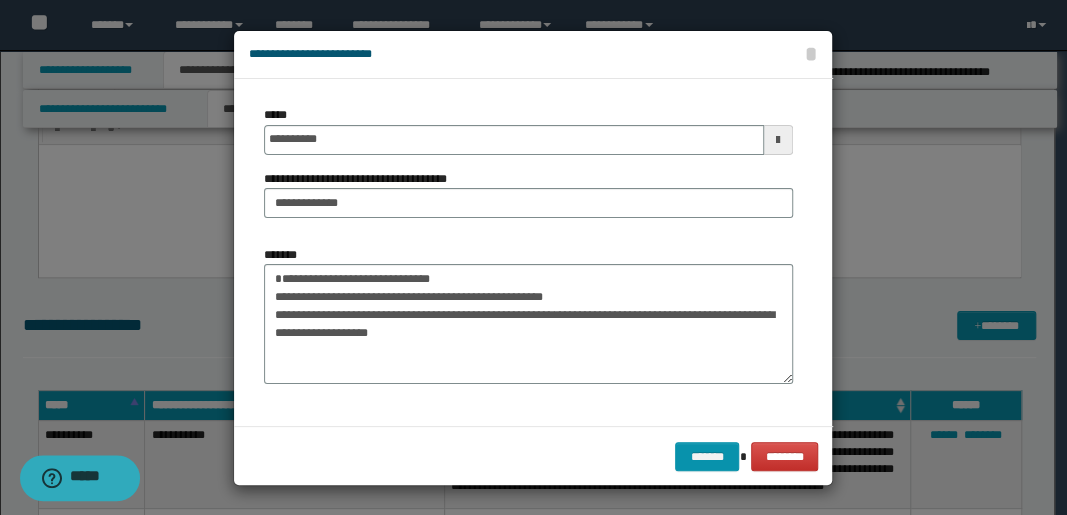 click on "**********" at bounding box center [528, 315] 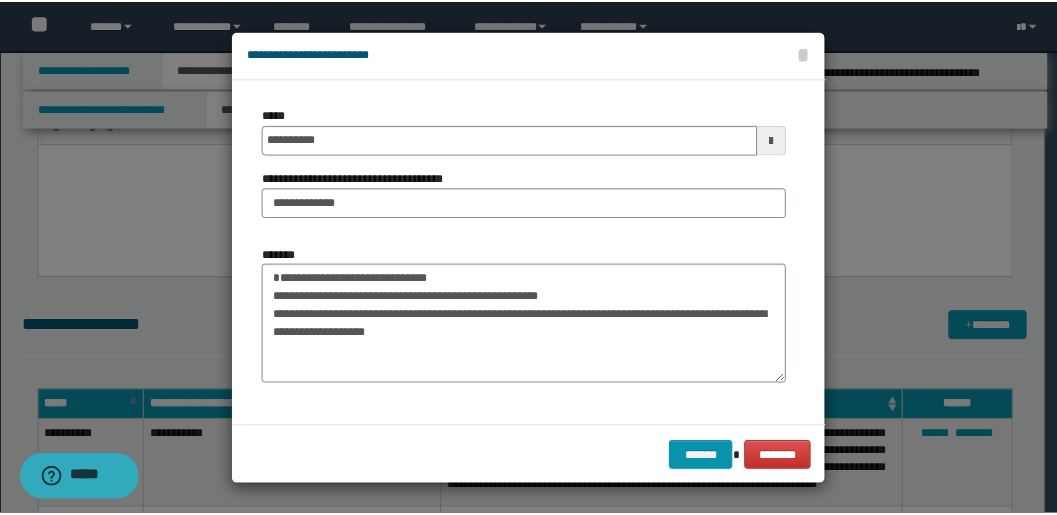 scroll, scrollTop: 0, scrollLeft: 0, axis: both 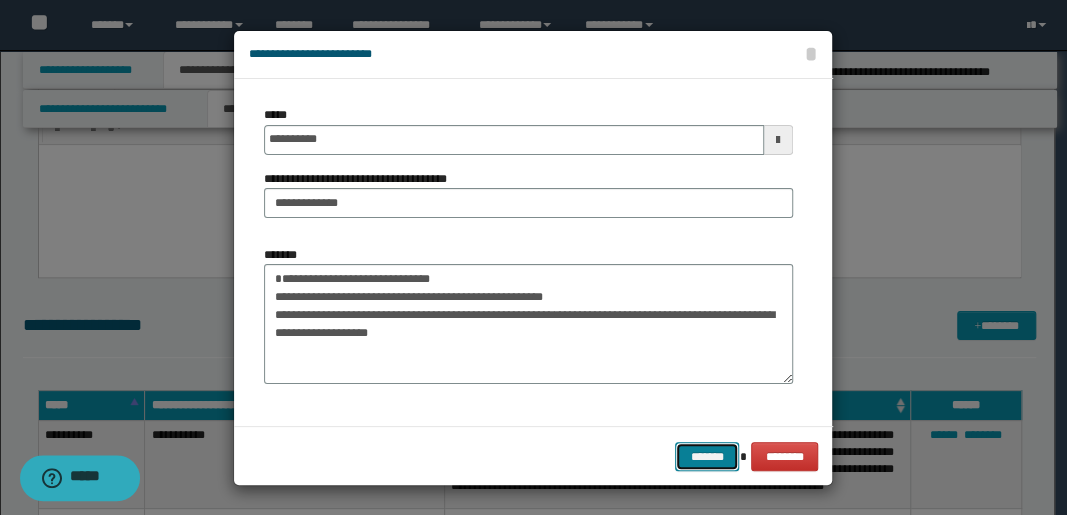 click on "*******" at bounding box center (707, 456) 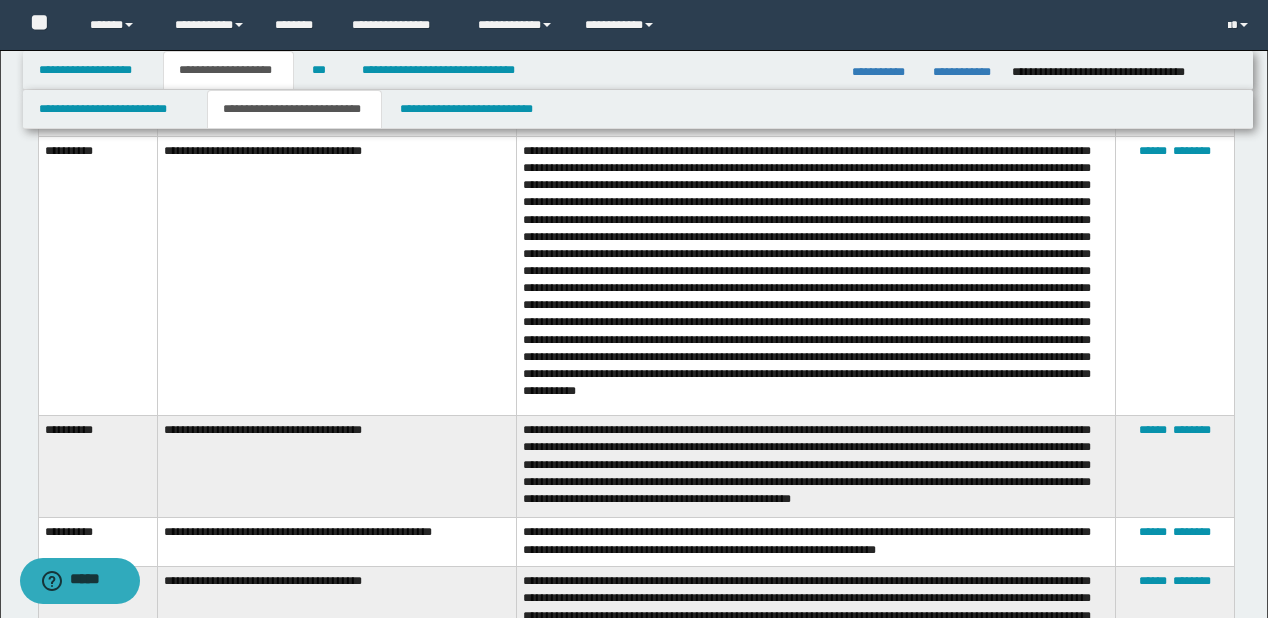 scroll, scrollTop: 4351, scrollLeft: 0, axis: vertical 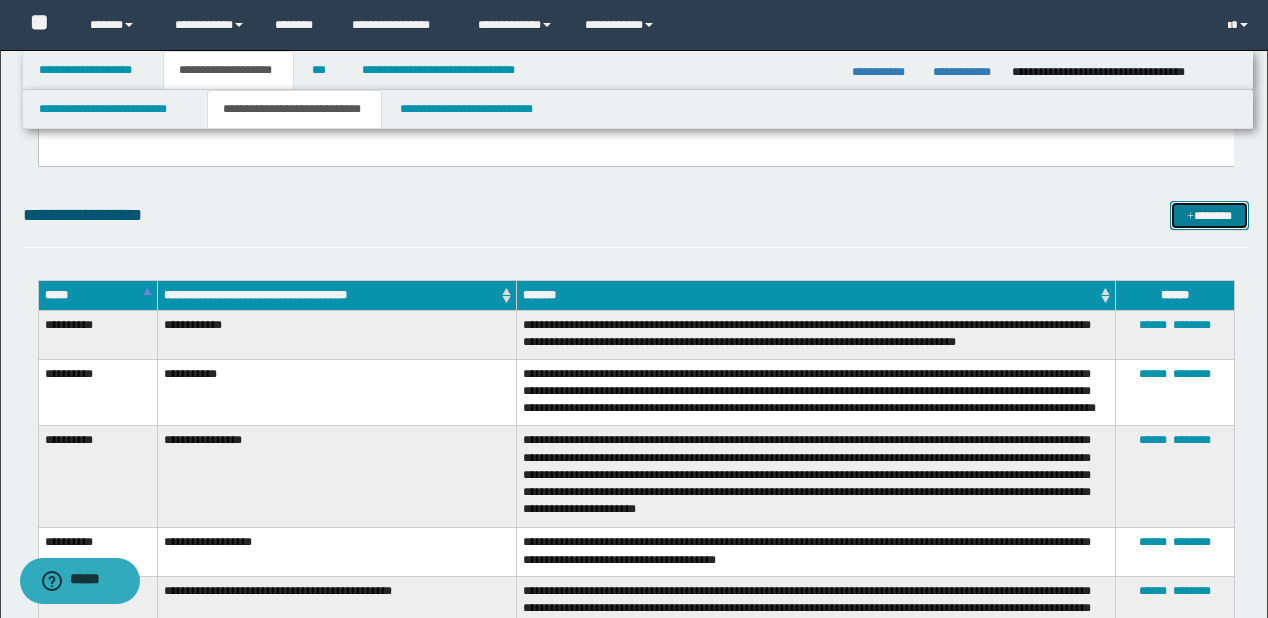 click on "*******" at bounding box center [1209, 216] 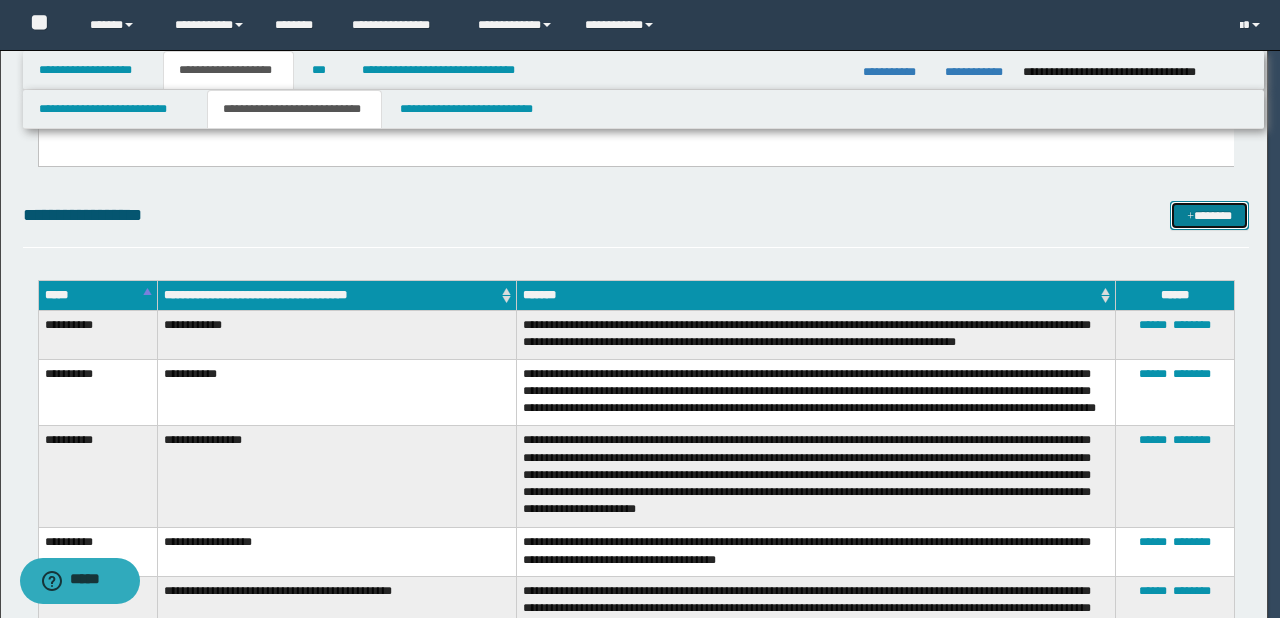 scroll, scrollTop: 0, scrollLeft: 0, axis: both 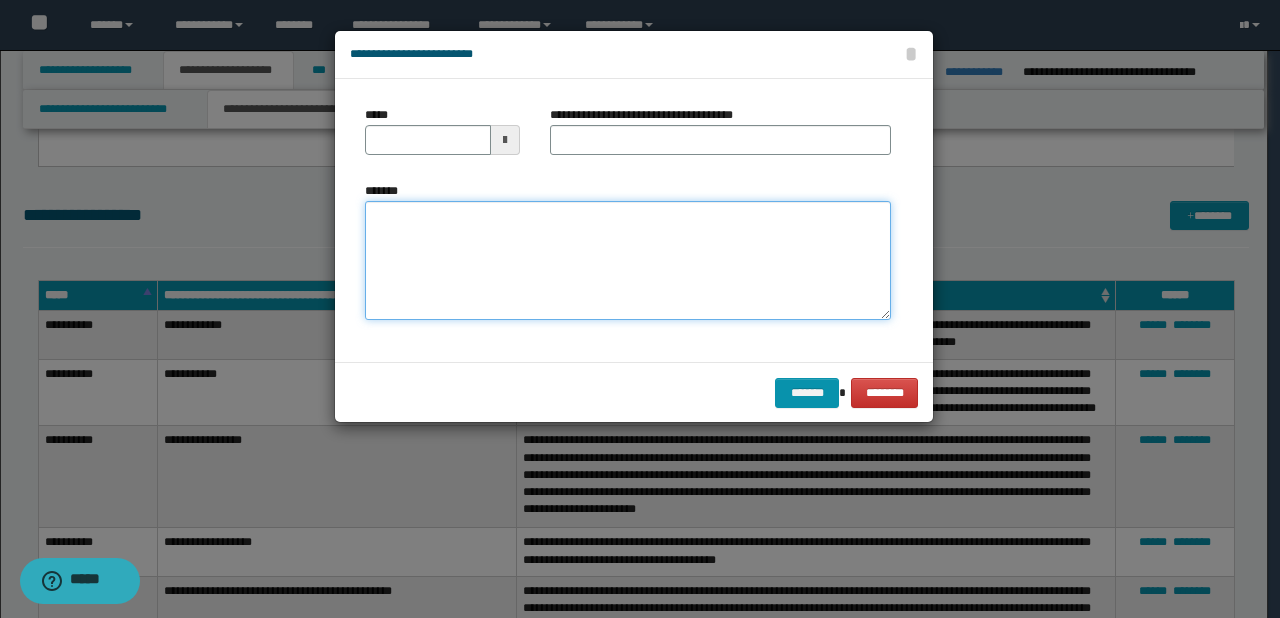 click on "*******" at bounding box center (628, 261) 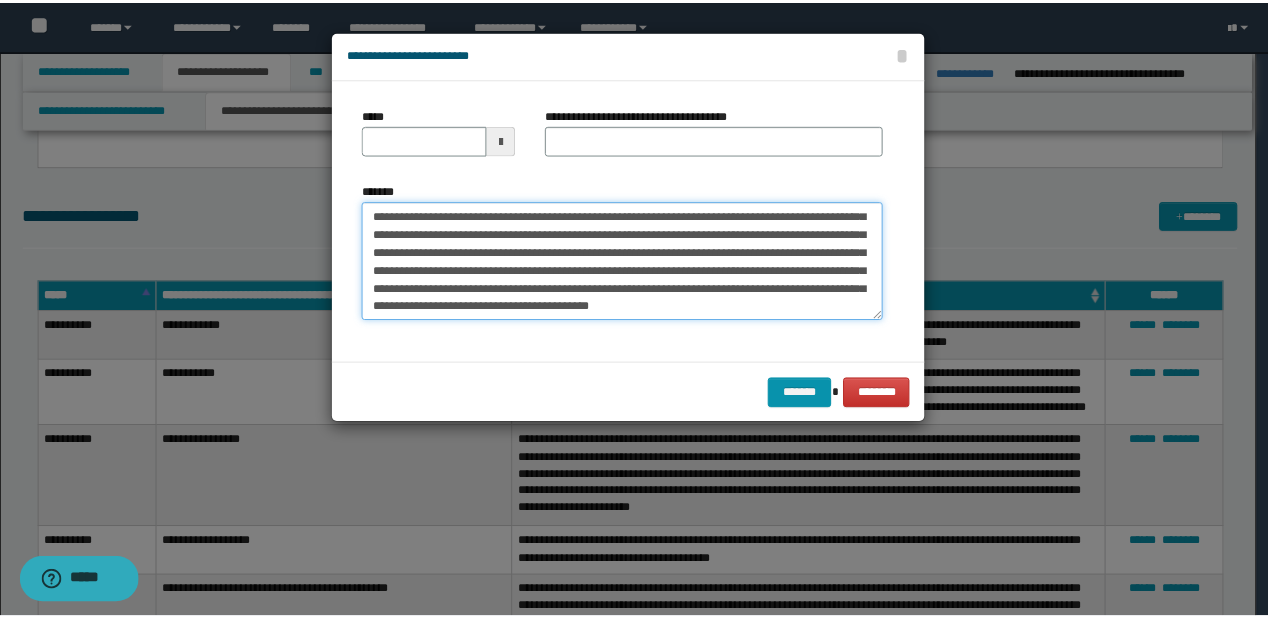 scroll, scrollTop: 0, scrollLeft: 0, axis: both 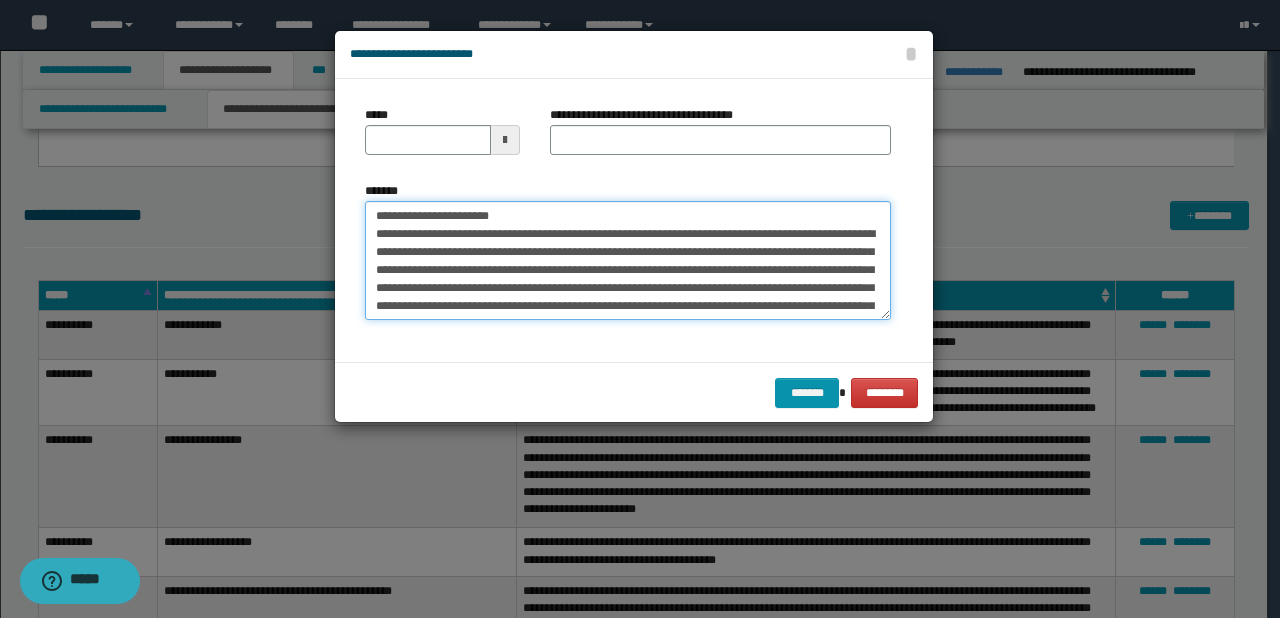 drag, startPoint x: 435, startPoint y: 213, endPoint x: 374, endPoint y: 210, distance: 61.073727 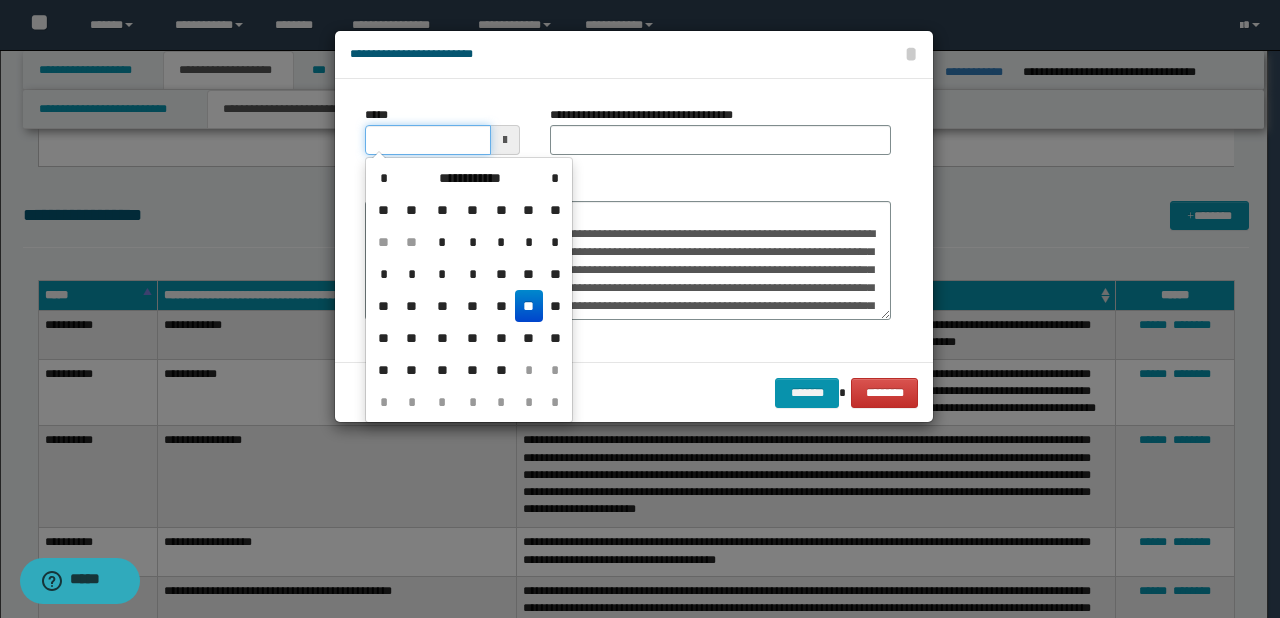 click on "*****" at bounding box center [428, 140] 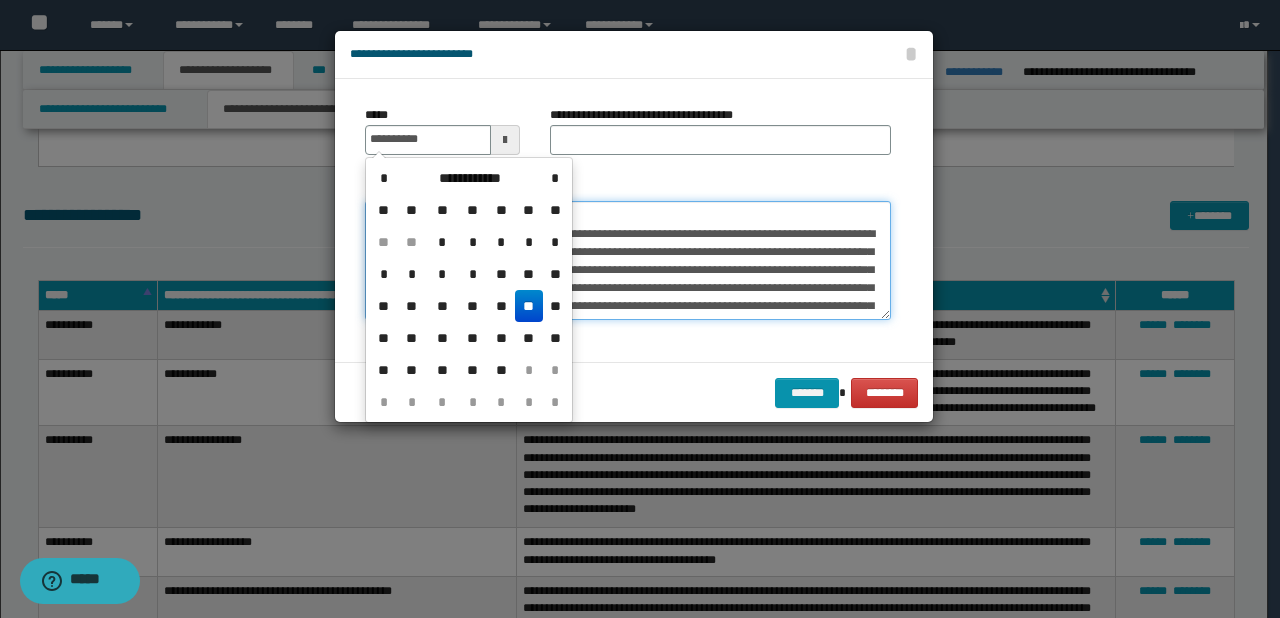 type on "**********" 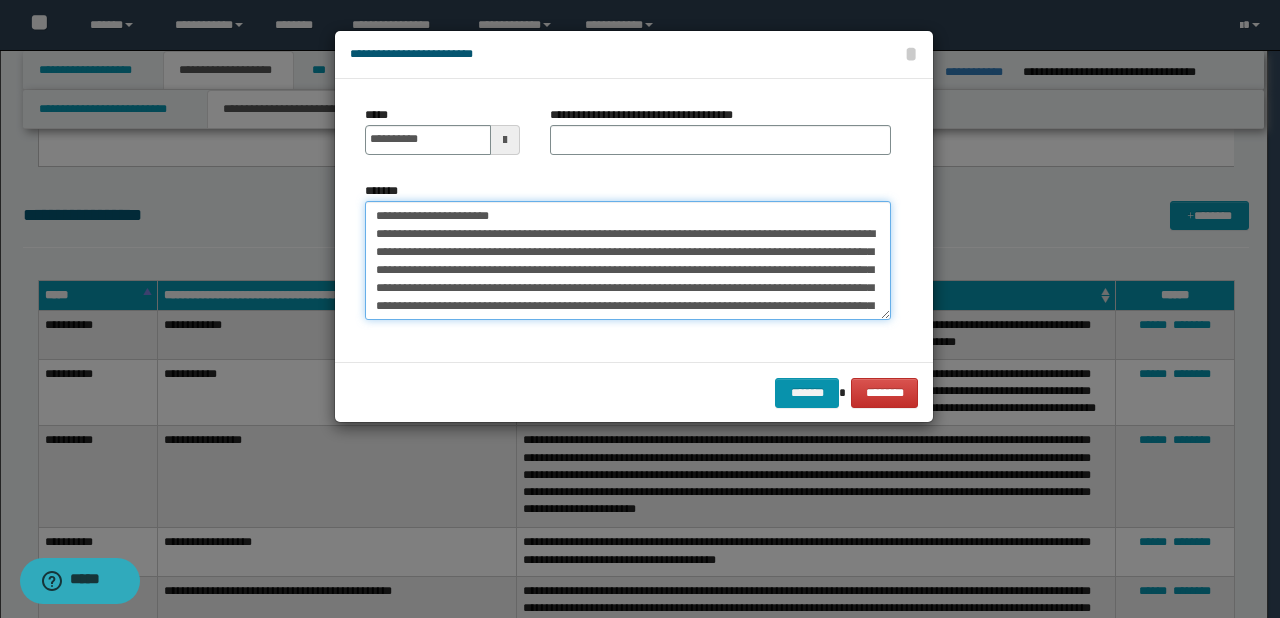 drag, startPoint x: 440, startPoint y: 216, endPoint x: 529, endPoint y: 216, distance: 89 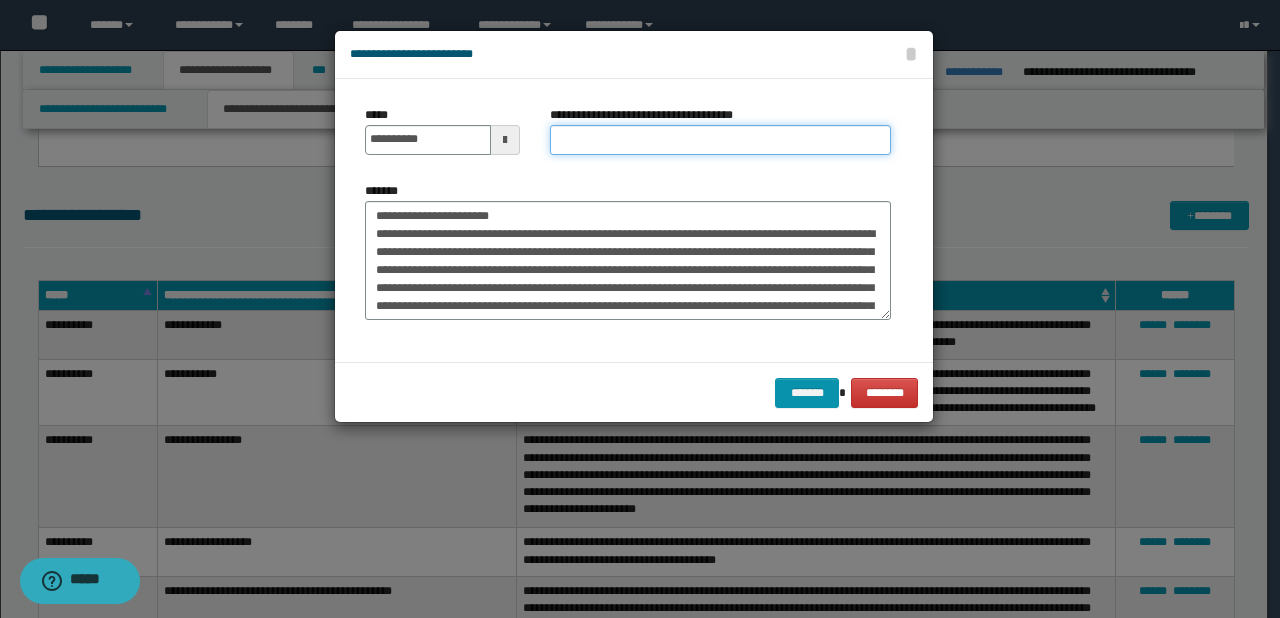 drag, startPoint x: 588, startPoint y: 144, endPoint x: 593, endPoint y: 169, distance: 25.495098 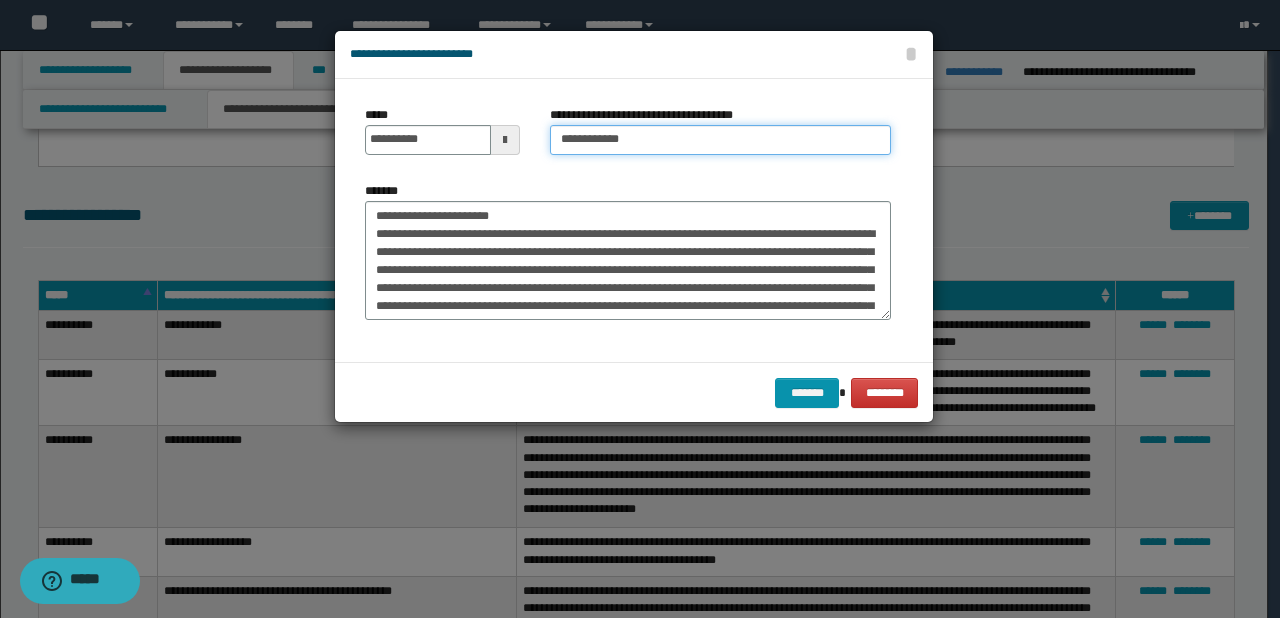 type on "**********" 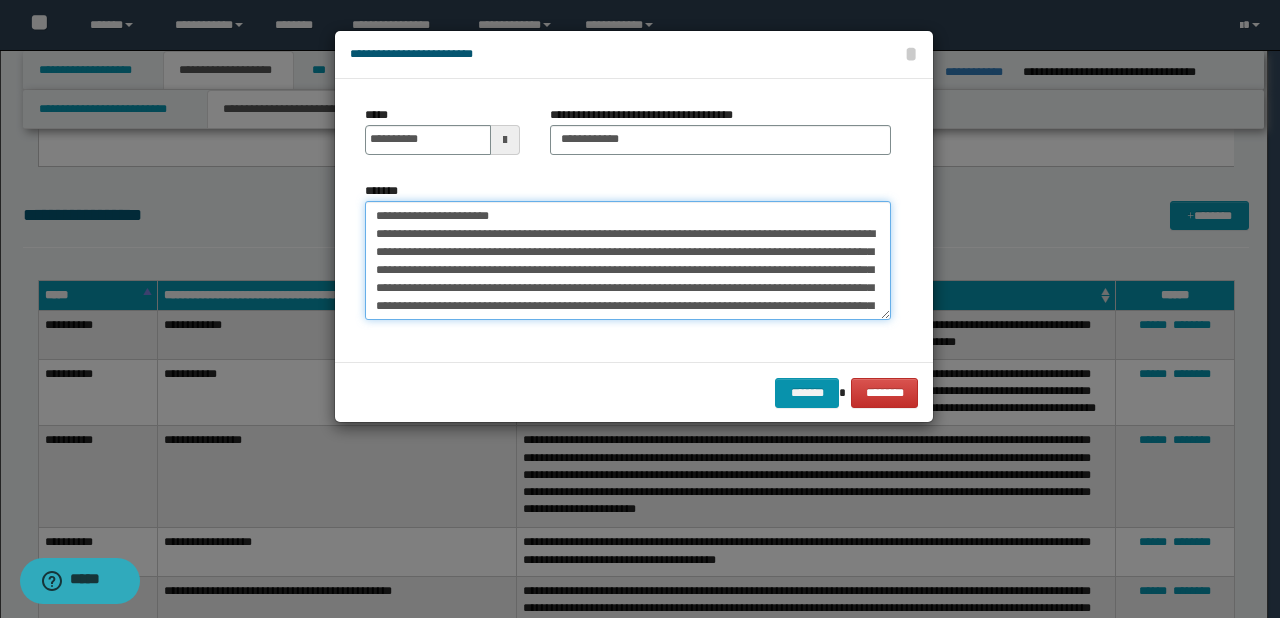 drag, startPoint x: 503, startPoint y: 211, endPoint x: 316, endPoint y: 211, distance: 187 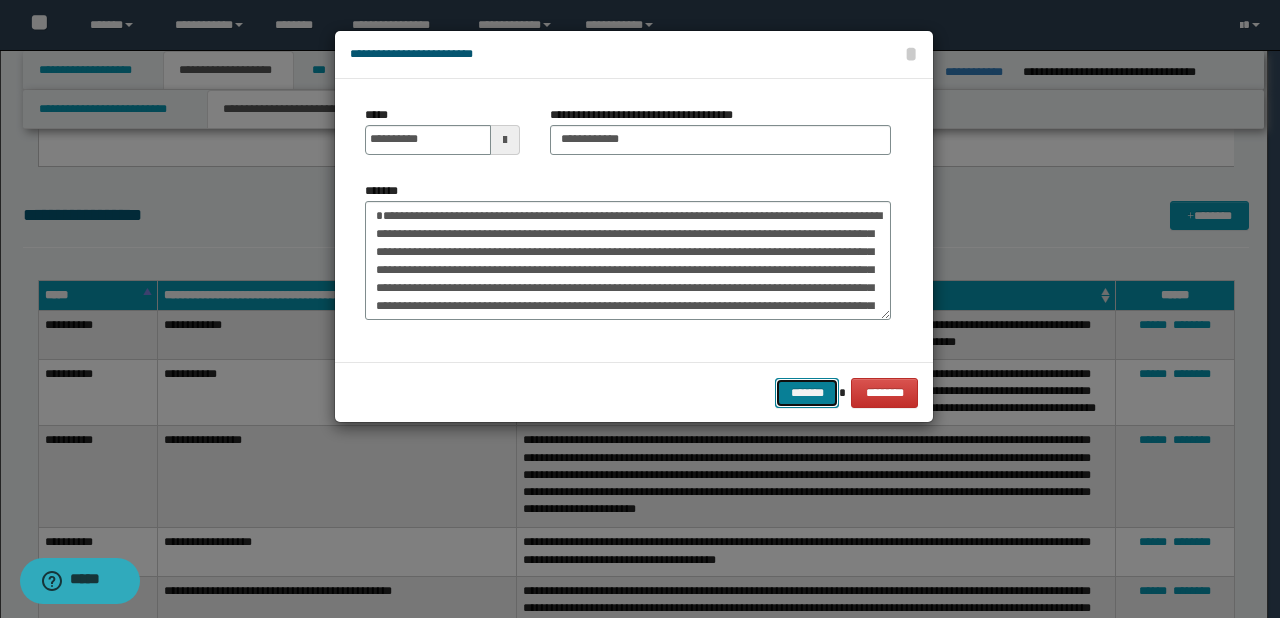 click on "*******" at bounding box center [807, 393] 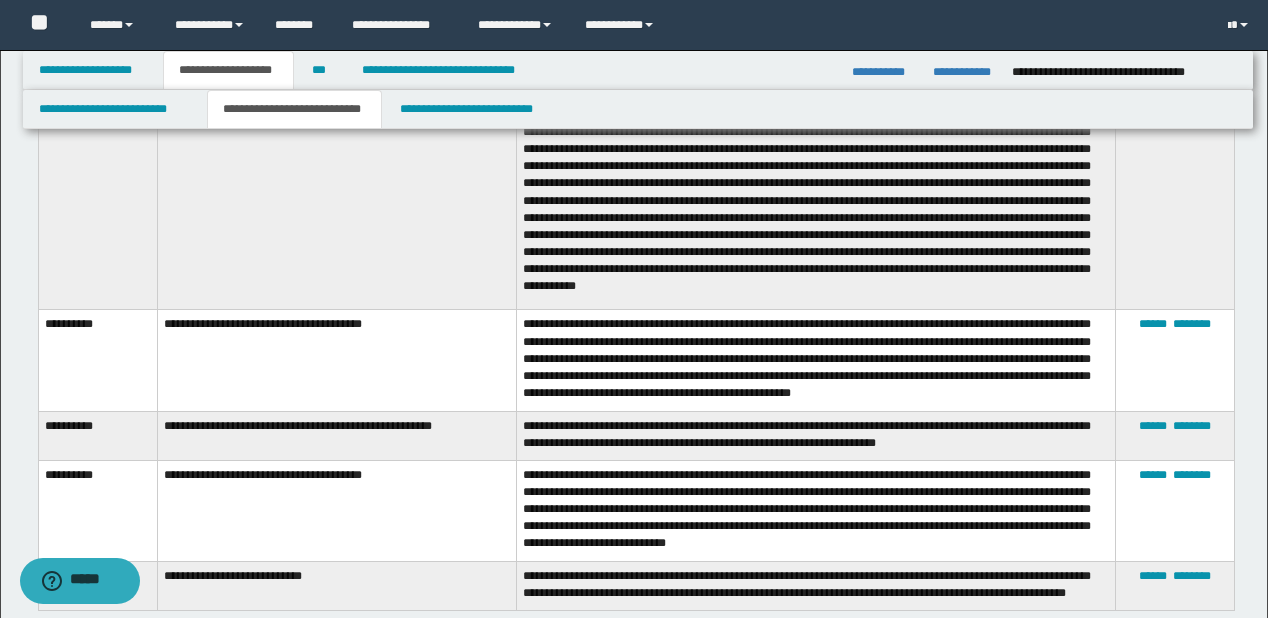 scroll, scrollTop: 4911, scrollLeft: 0, axis: vertical 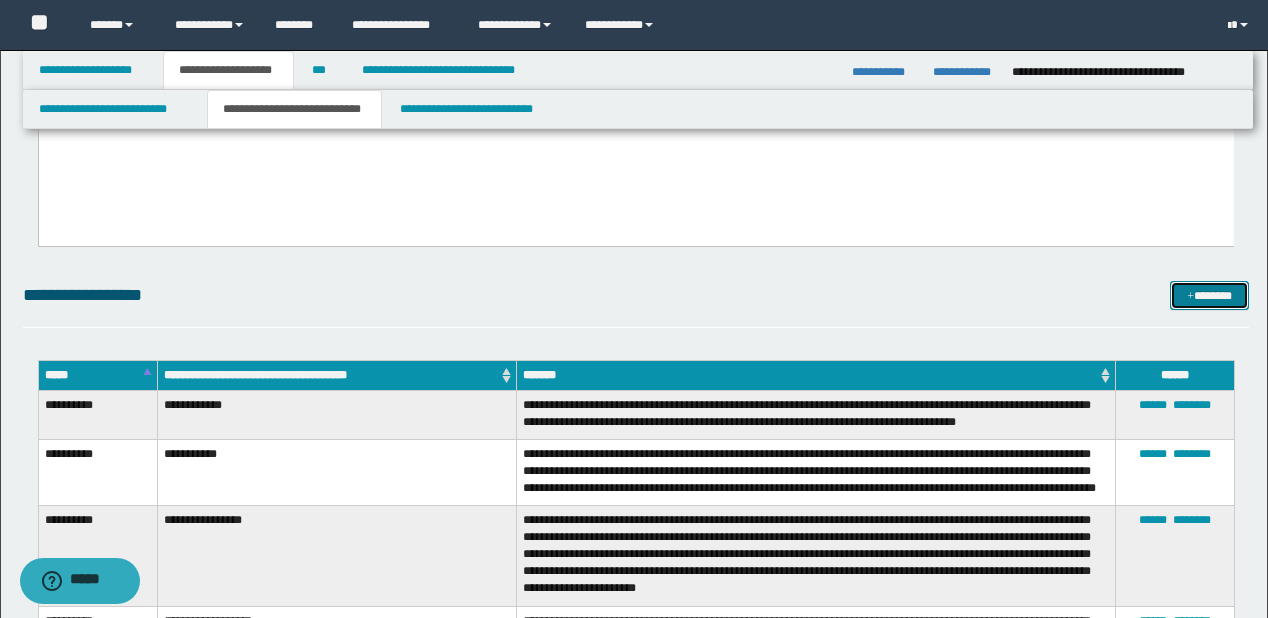 click on "*******" at bounding box center (1209, 296) 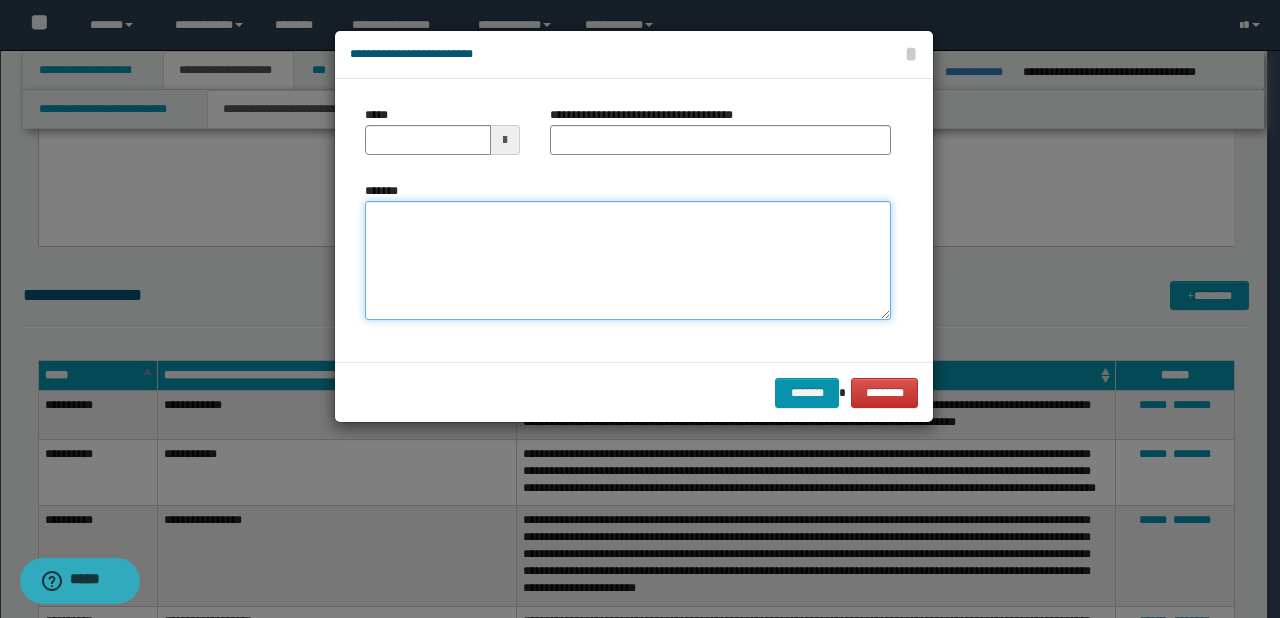 click on "*******" at bounding box center [628, 261] 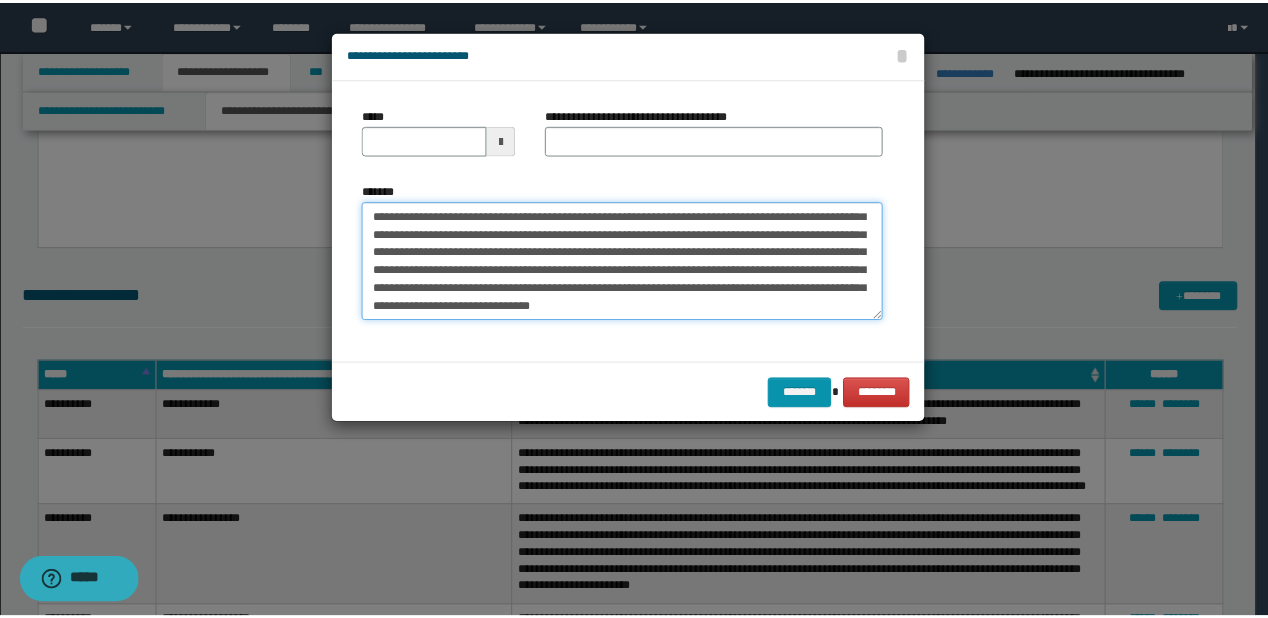scroll, scrollTop: 0, scrollLeft: 0, axis: both 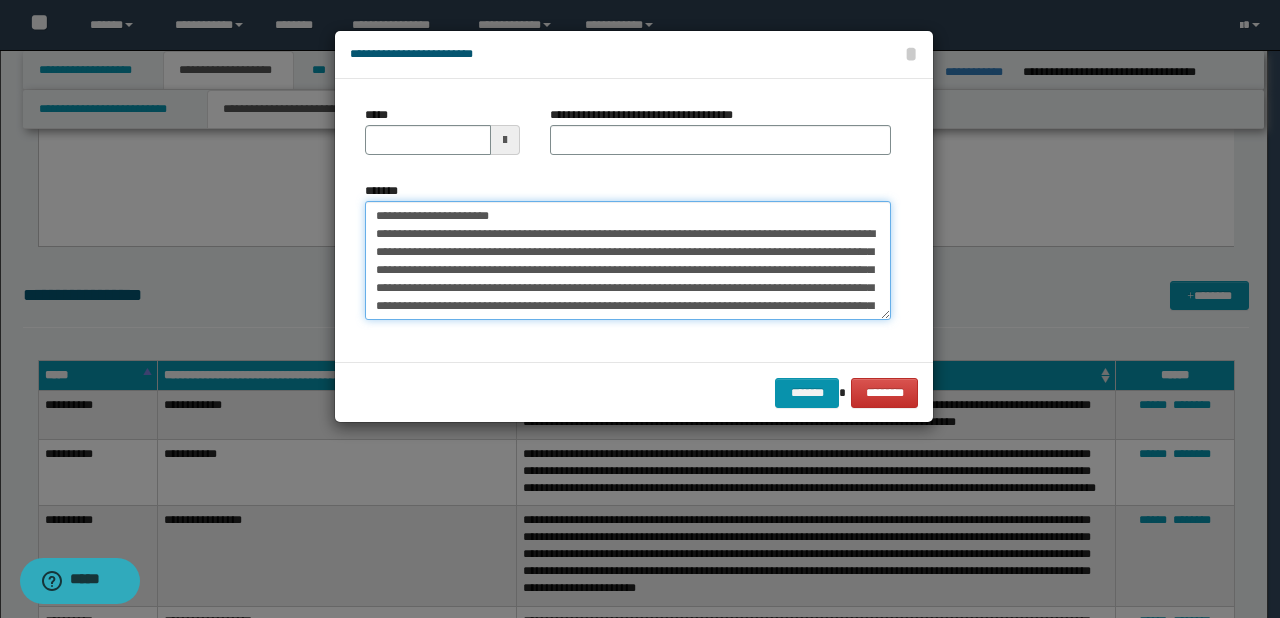 drag, startPoint x: 437, startPoint y: 214, endPoint x: 373, endPoint y: 213, distance: 64.00781 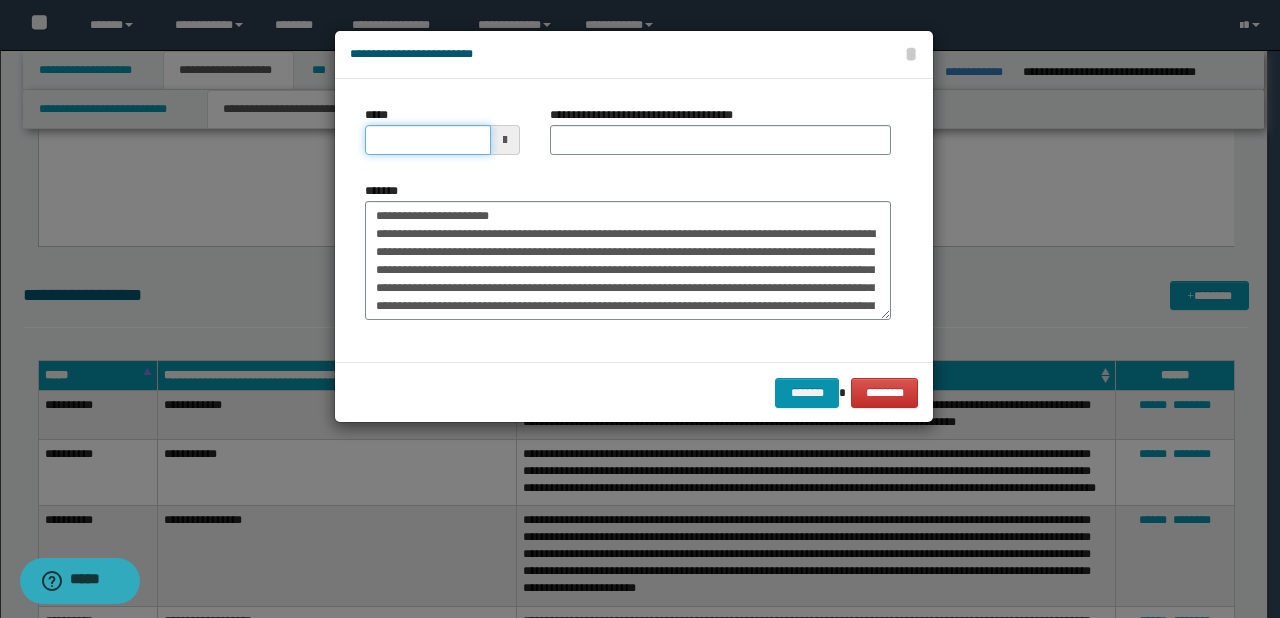 click on "*****" at bounding box center (428, 140) 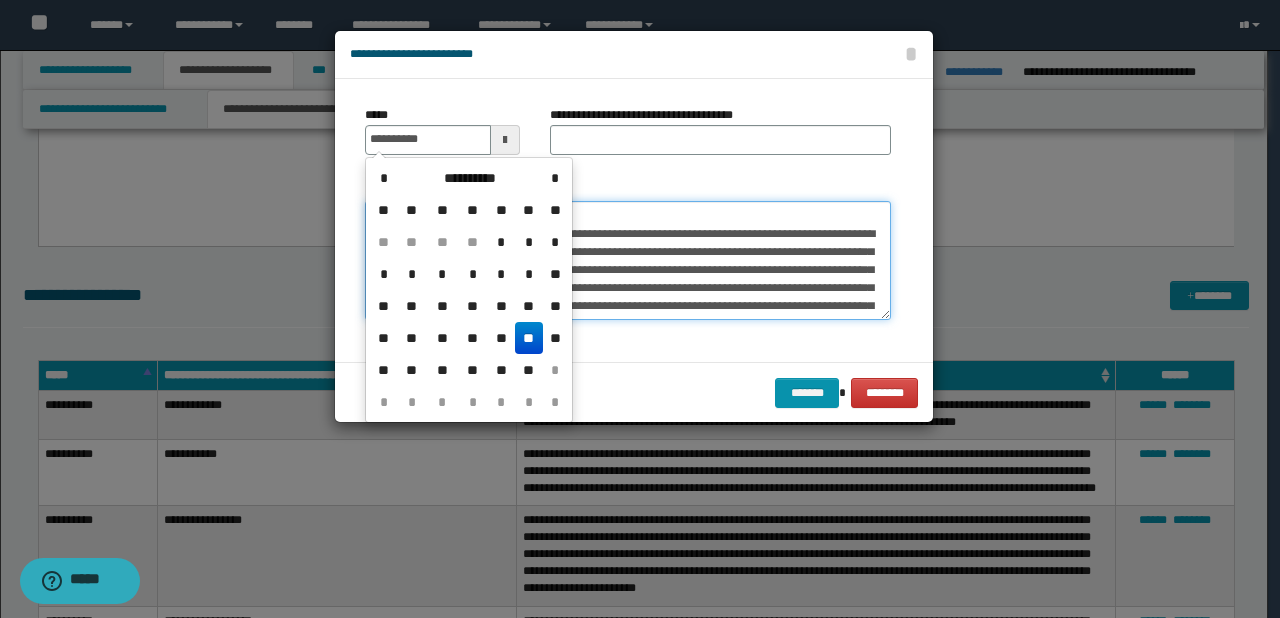 type on "**********" 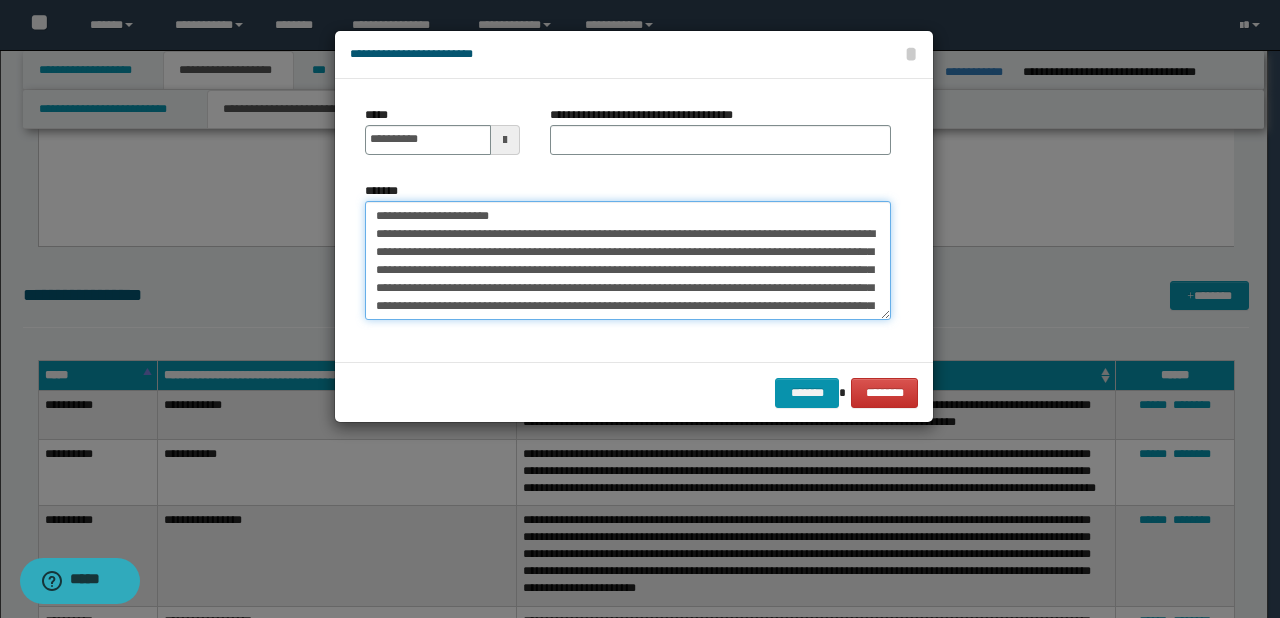 drag, startPoint x: 441, startPoint y: 220, endPoint x: 557, endPoint y: 217, distance: 116.03879 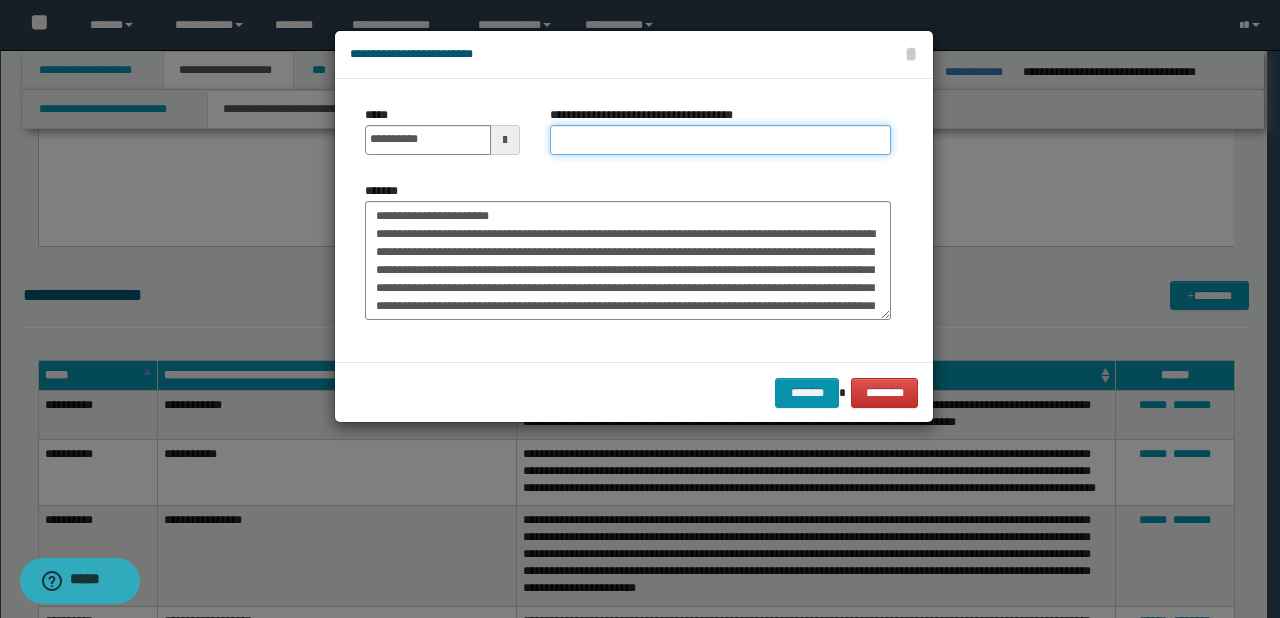 click on "**********" at bounding box center [720, 140] 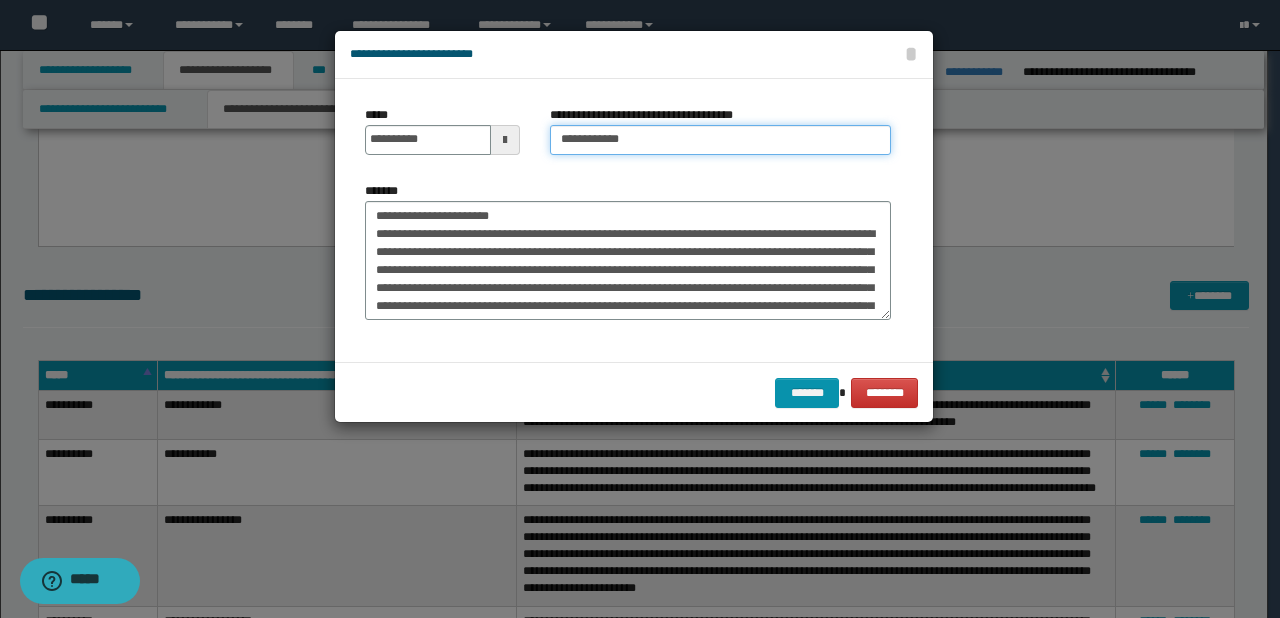type on "**********" 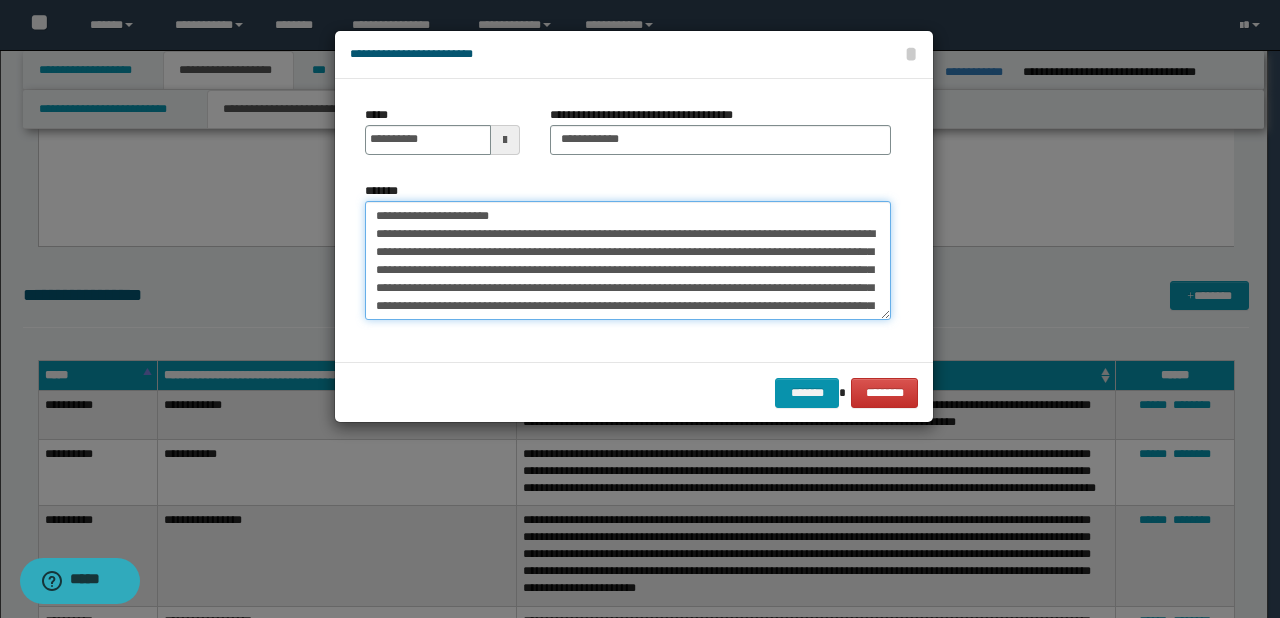 drag, startPoint x: 561, startPoint y: 217, endPoint x: 282, endPoint y: 191, distance: 280.20886 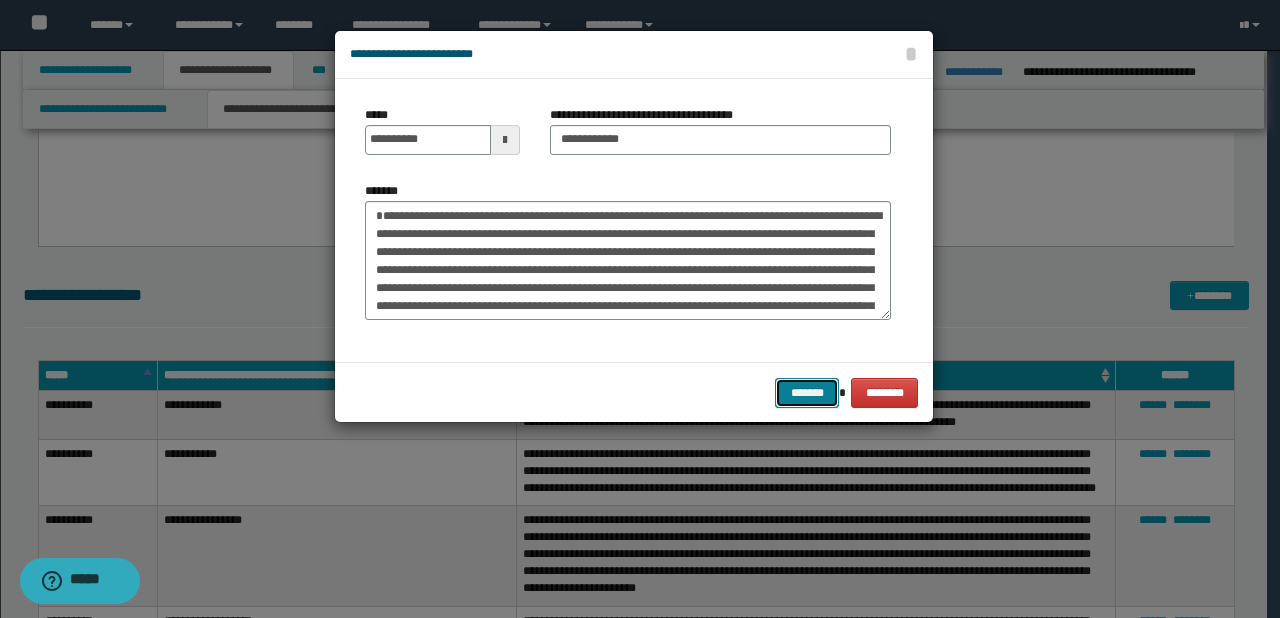 click on "*******" at bounding box center [807, 393] 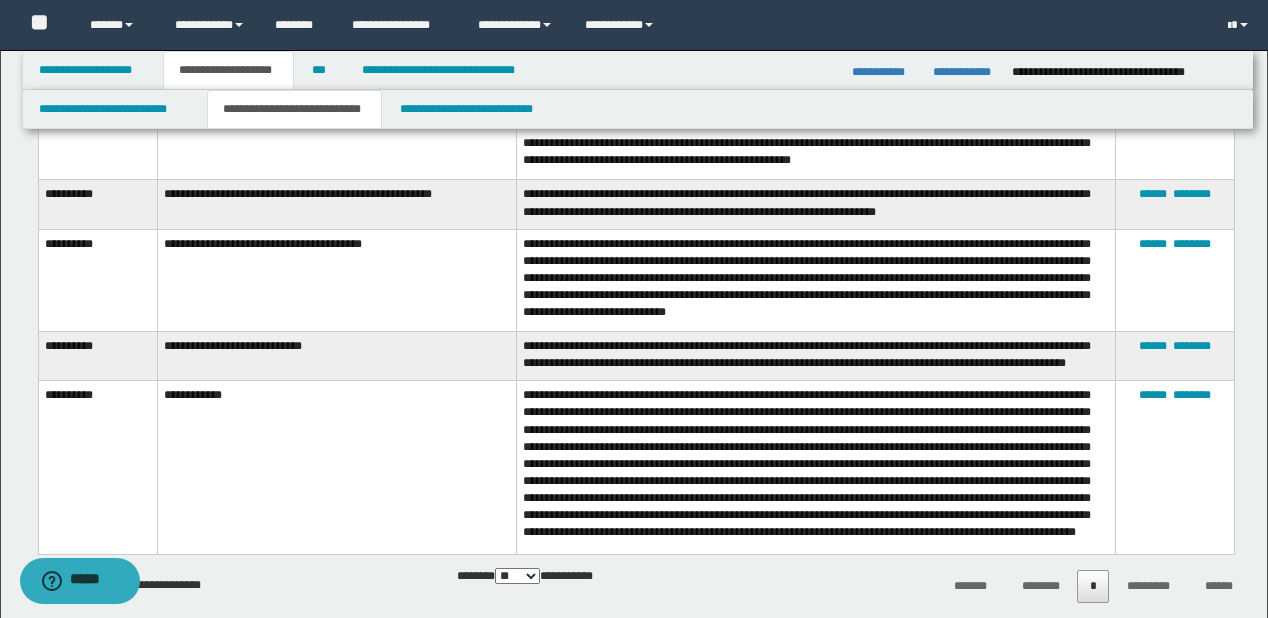 scroll, scrollTop: 4991, scrollLeft: 0, axis: vertical 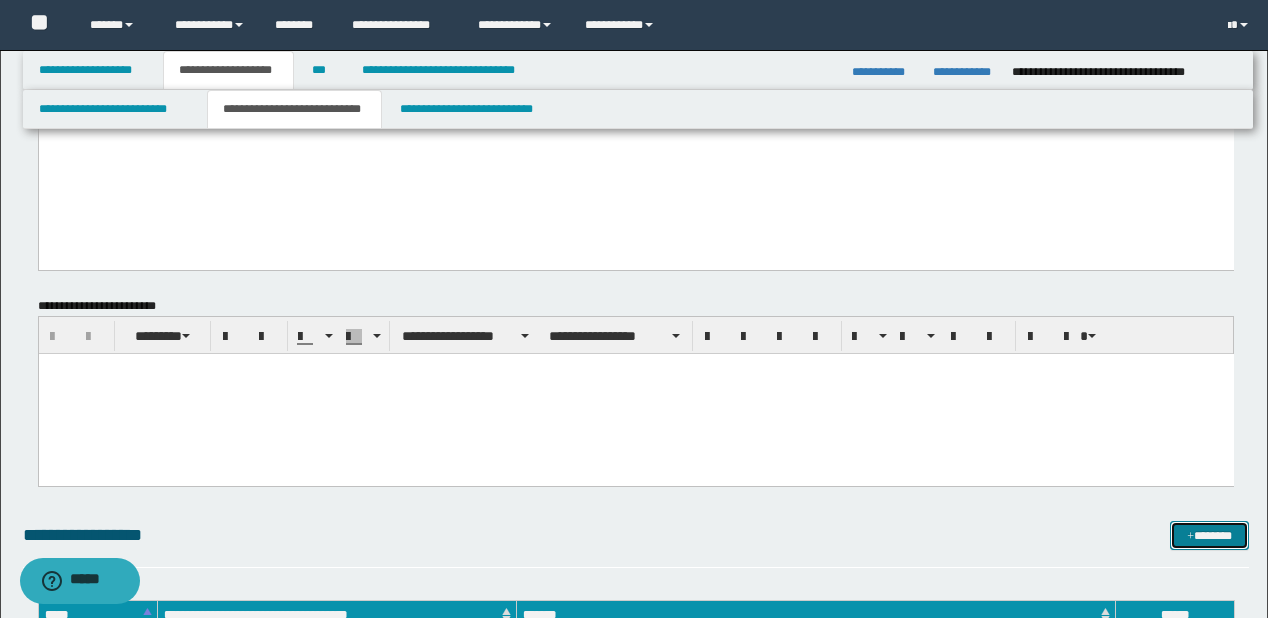 click on "*******" at bounding box center (1209, 536) 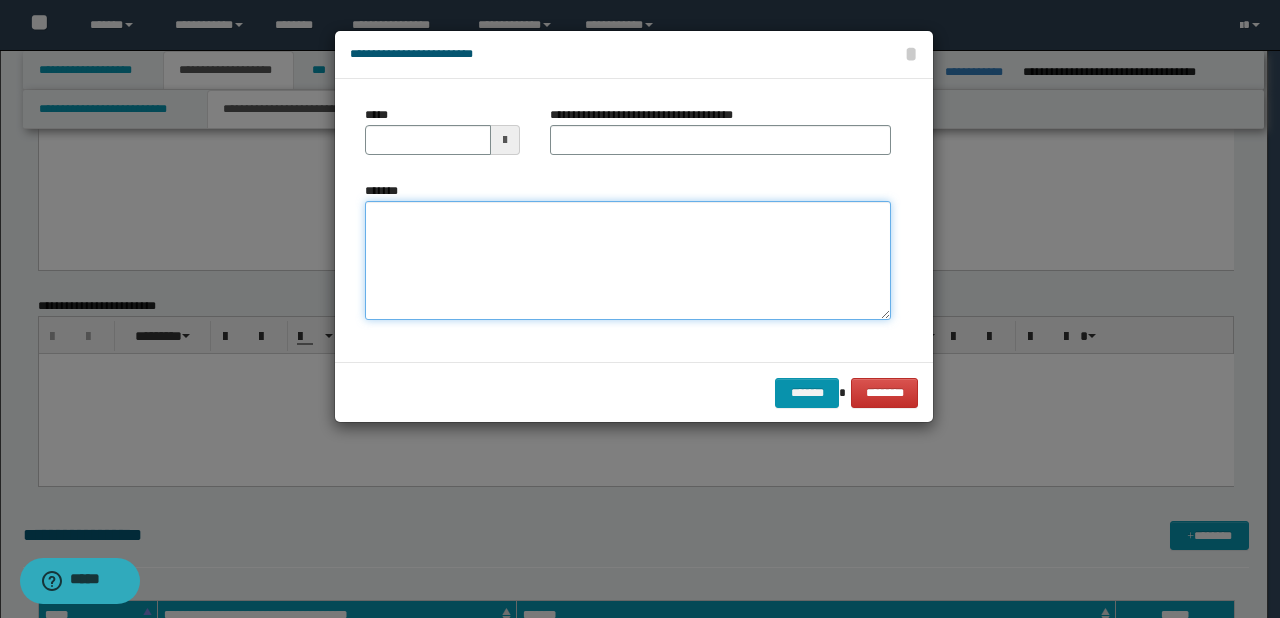 click on "*******" at bounding box center [628, 261] 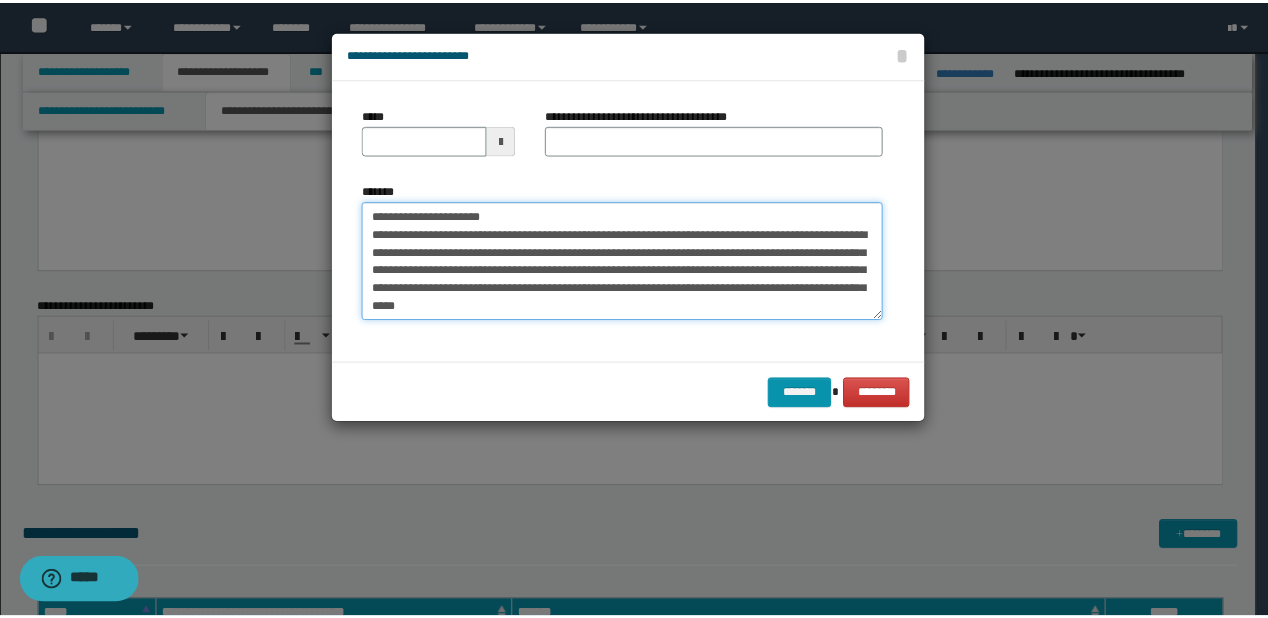 scroll, scrollTop: 0, scrollLeft: 0, axis: both 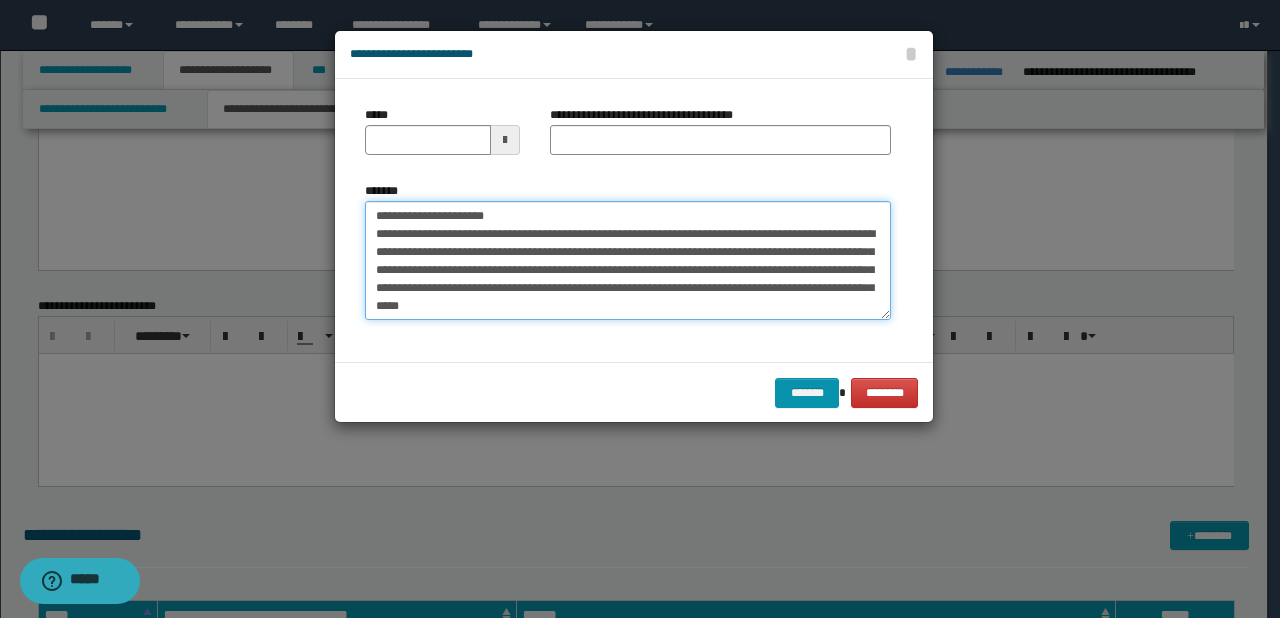 drag, startPoint x: 436, startPoint y: 212, endPoint x: 372, endPoint y: 211, distance: 64.00781 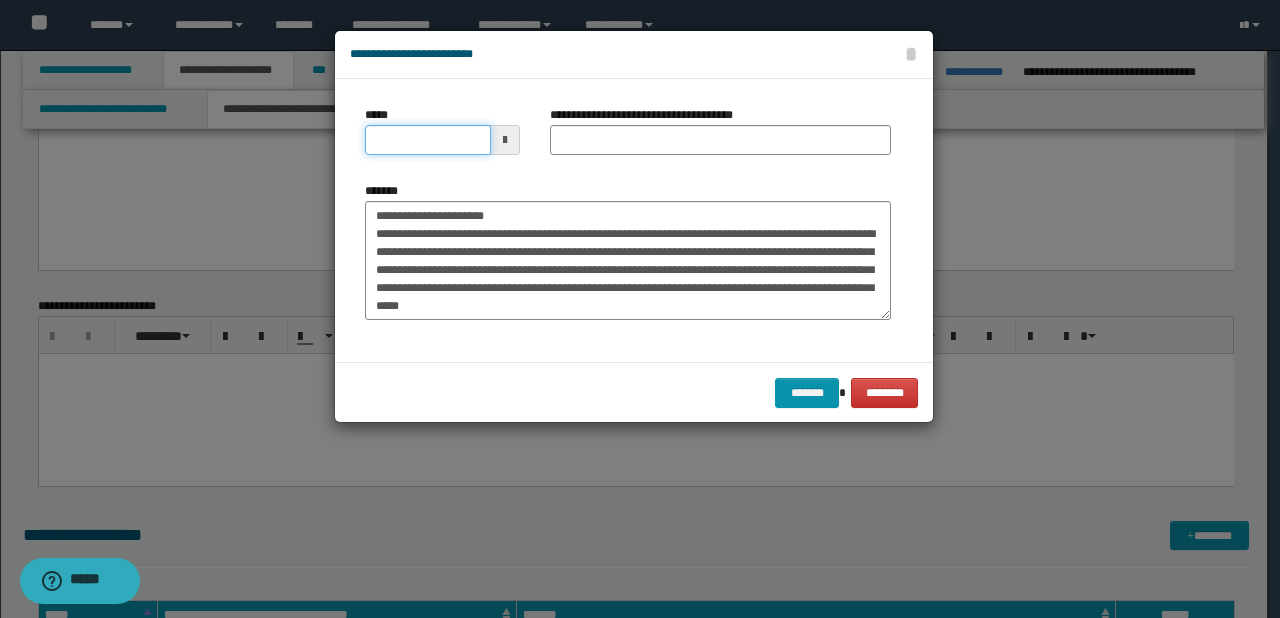 click on "*****" at bounding box center [428, 140] 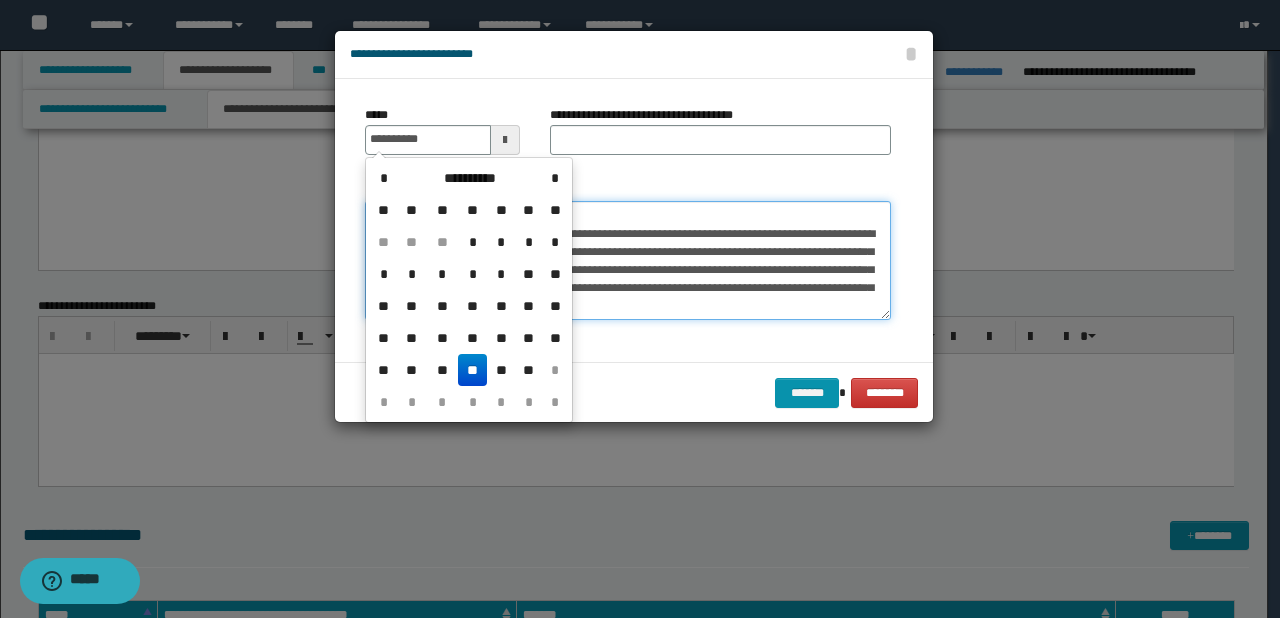type on "**********" 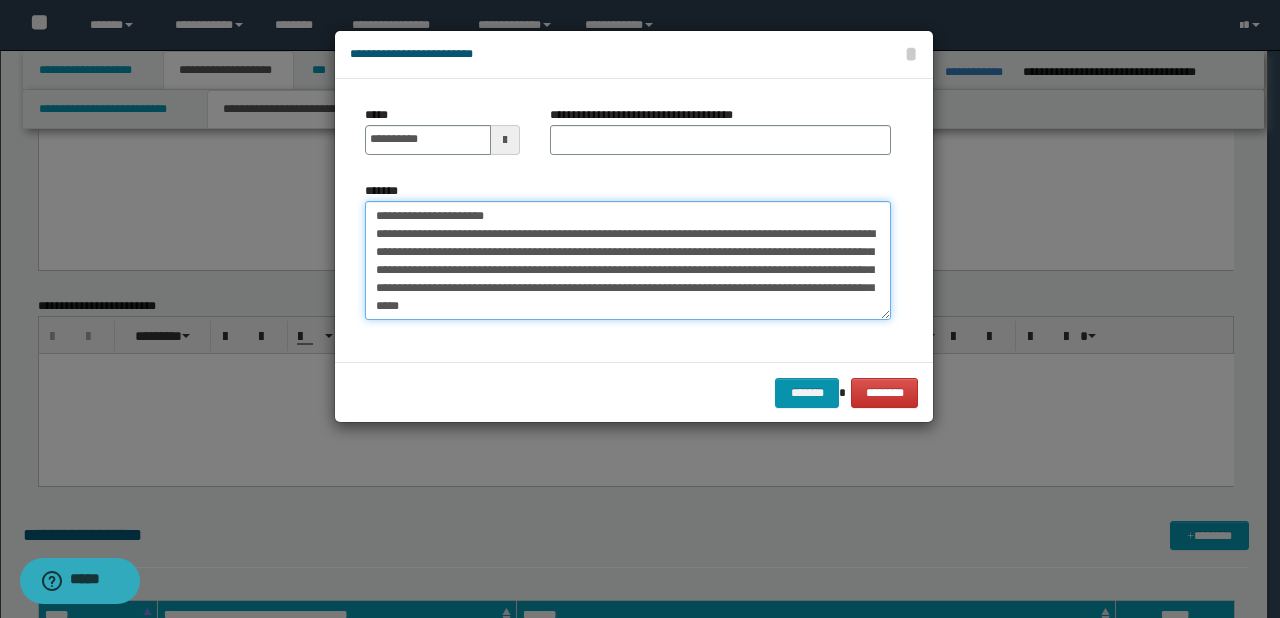 drag, startPoint x: 440, startPoint y: 216, endPoint x: 527, endPoint y: 215, distance: 87.005745 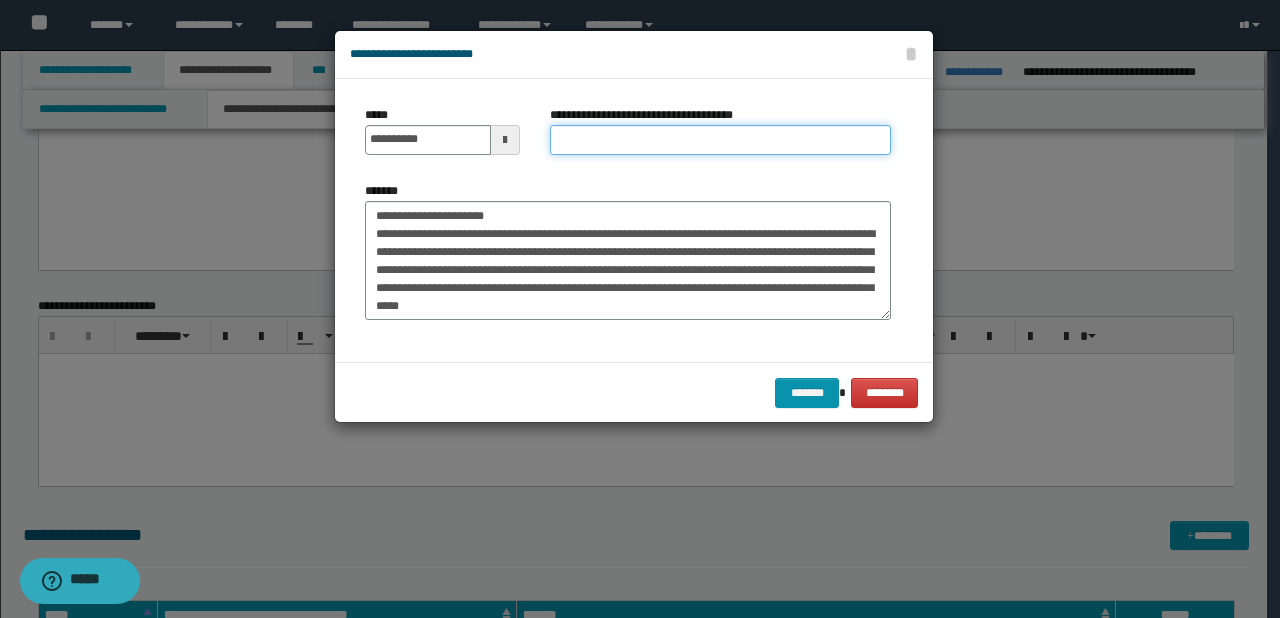 click on "**********" at bounding box center [720, 140] 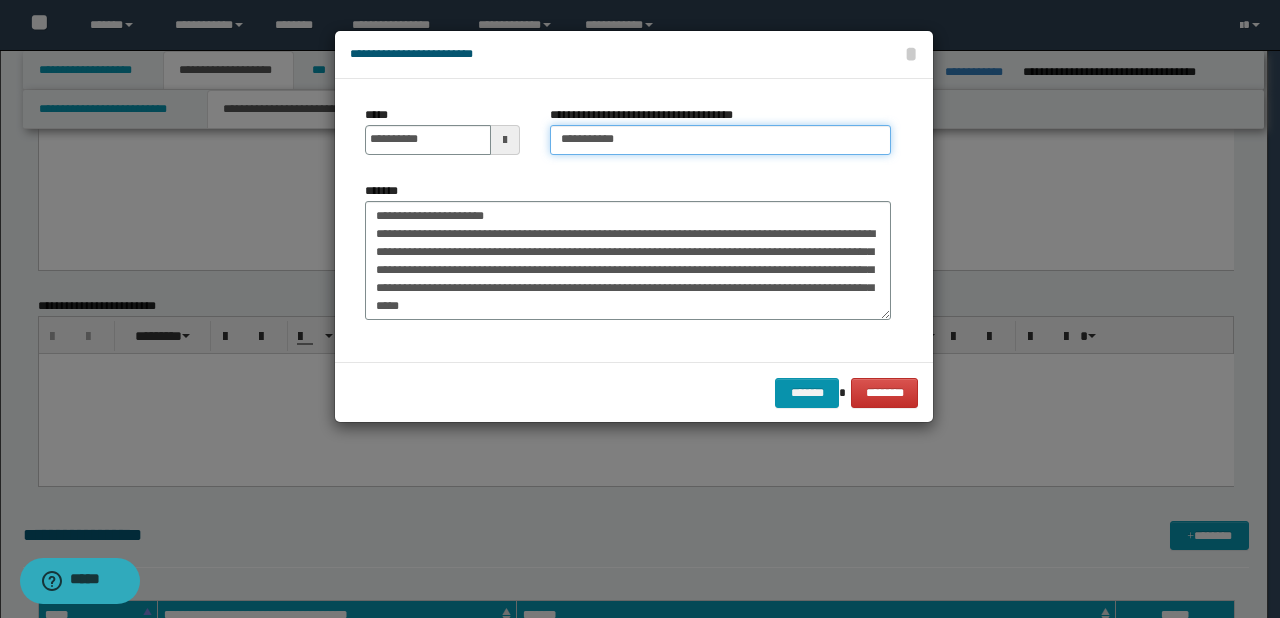 type on "**********" 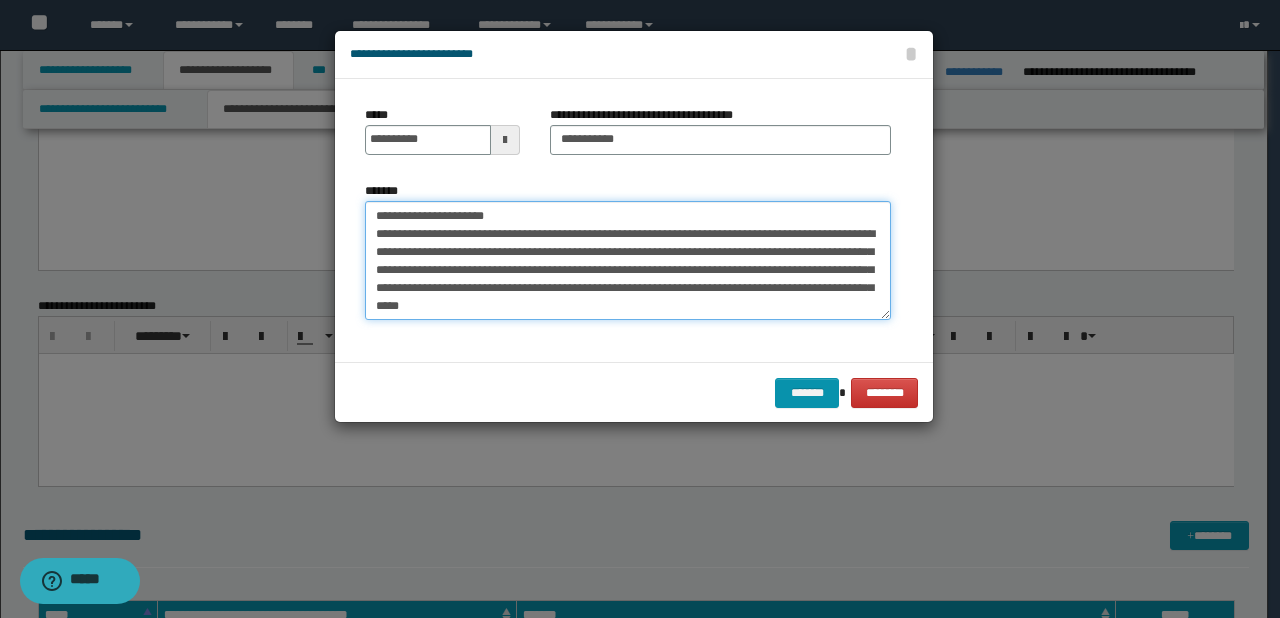drag, startPoint x: 541, startPoint y: 214, endPoint x: 240, endPoint y: 212, distance: 301.00665 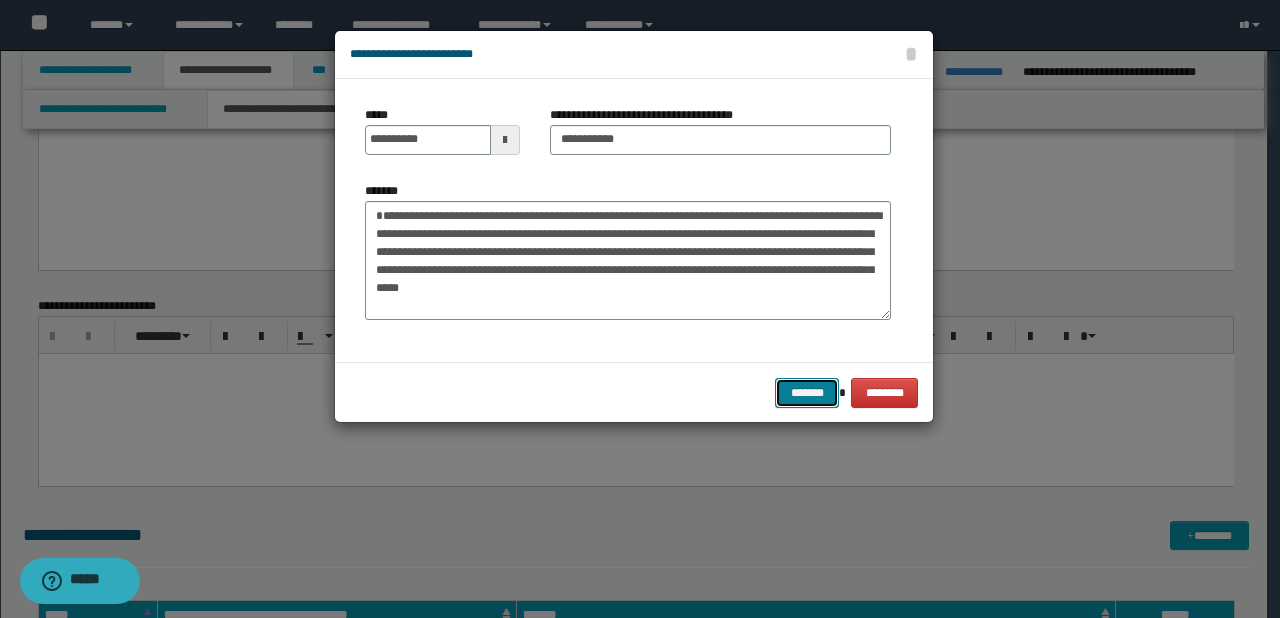 click on "*******" at bounding box center (807, 393) 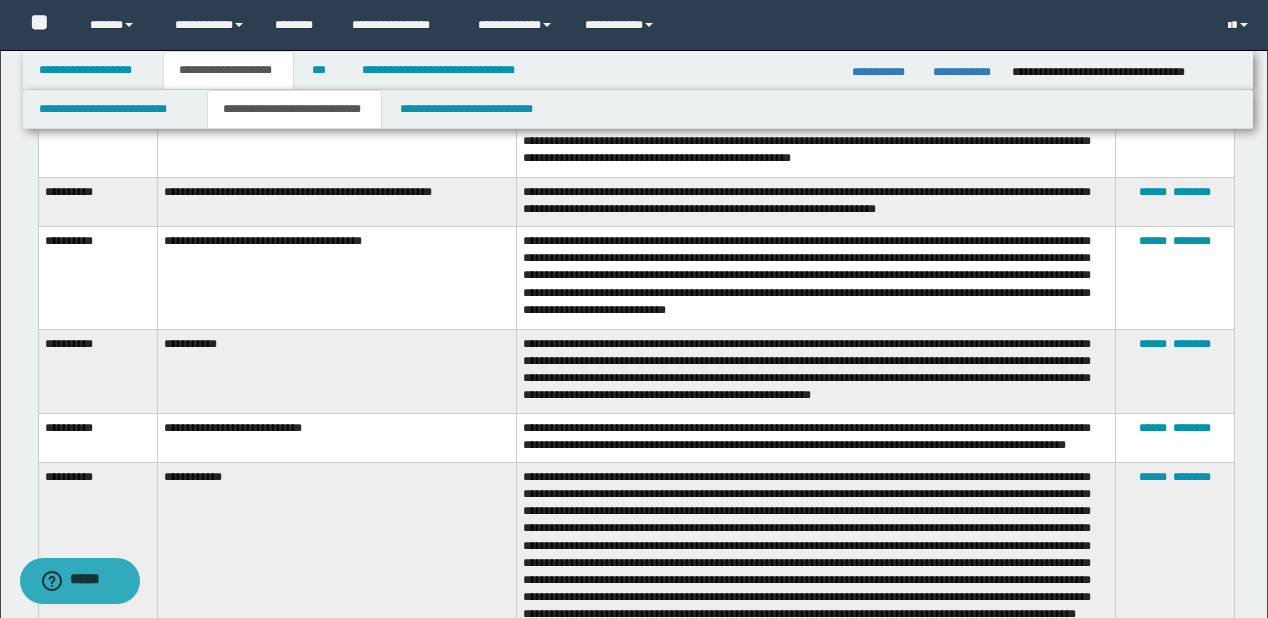 scroll, scrollTop: 4991, scrollLeft: 0, axis: vertical 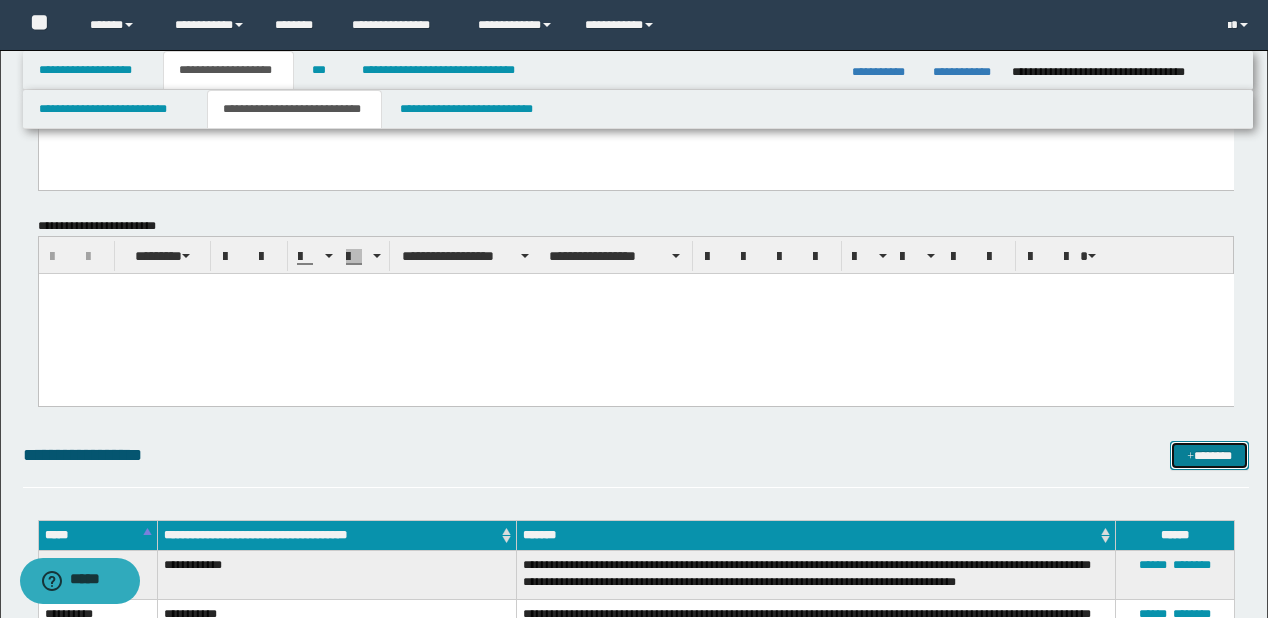 click on "*******" at bounding box center [1209, 456] 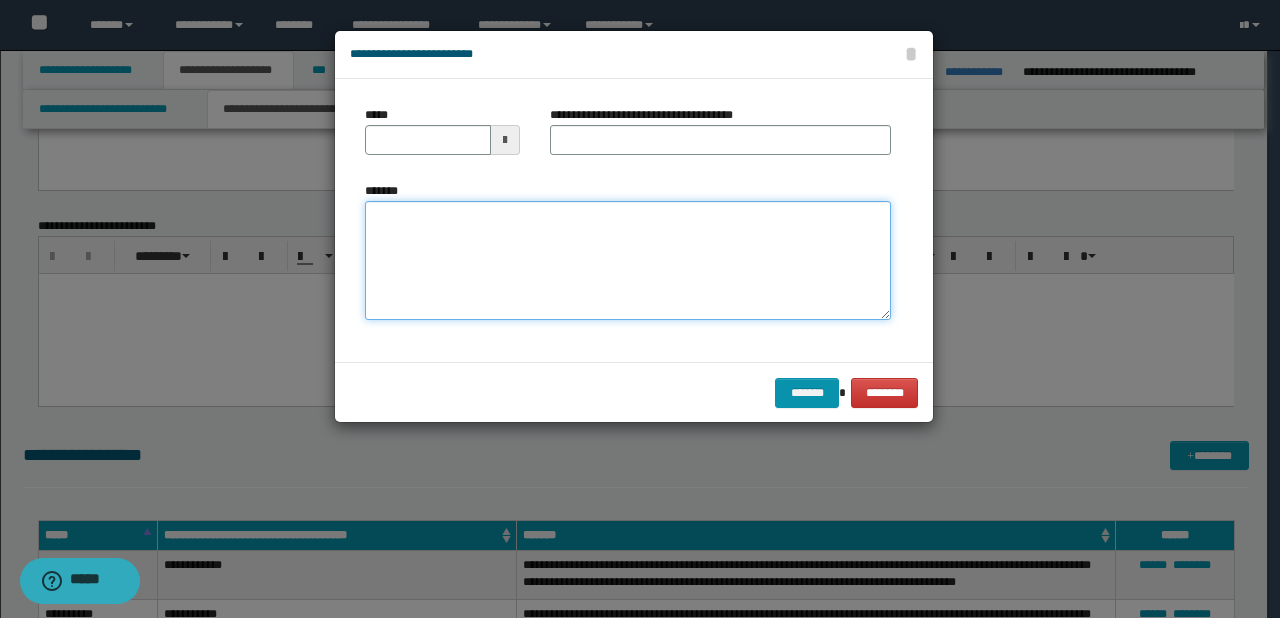 click on "*******" at bounding box center (628, 261) 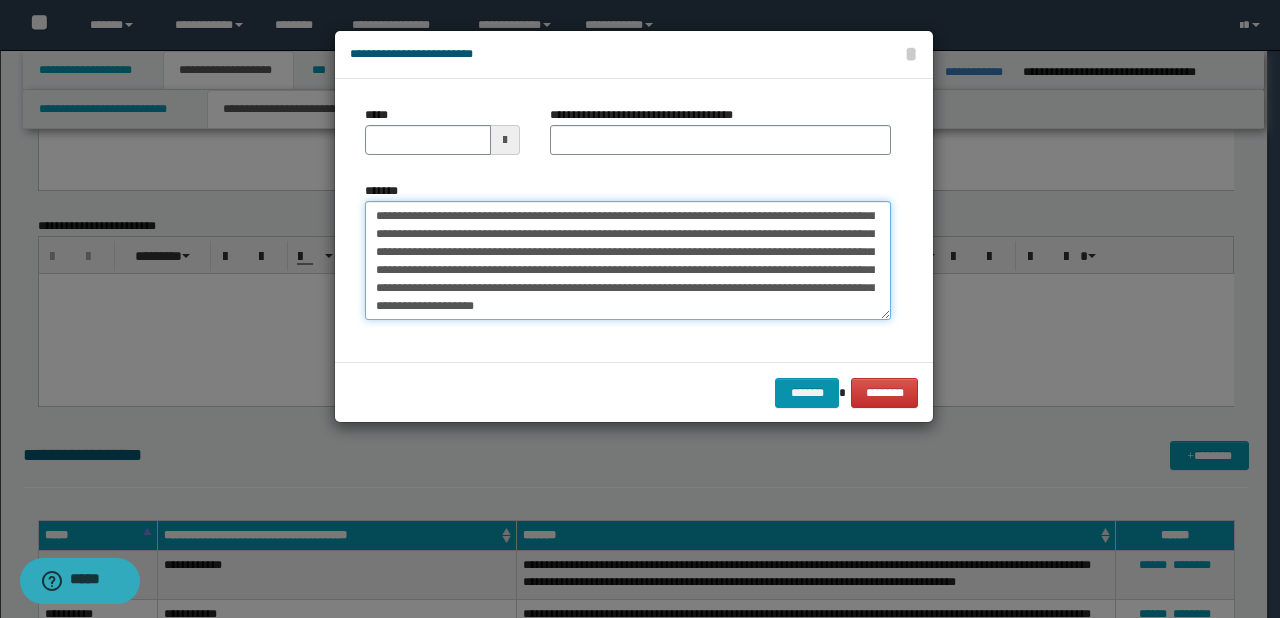 scroll, scrollTop: 0, scrollLeft: 0, axis: both 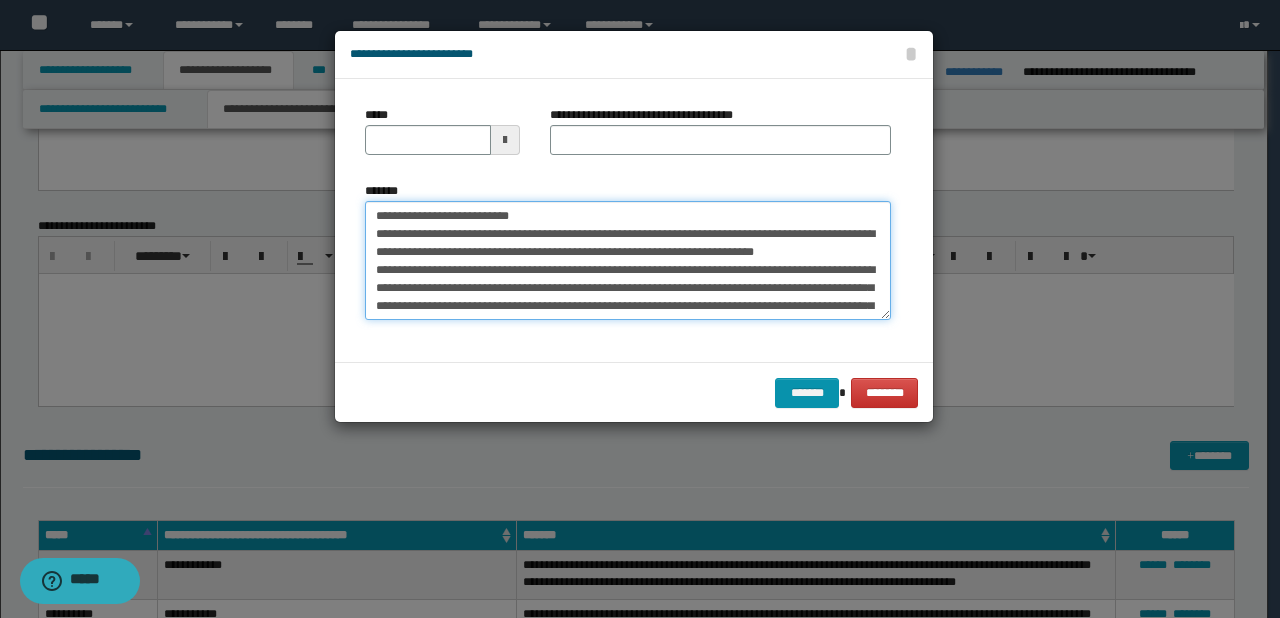 drag, startPoint x: 440, startPoint y: 210, endPoint x: 355, endPoint y: 211, distance: 85.00588 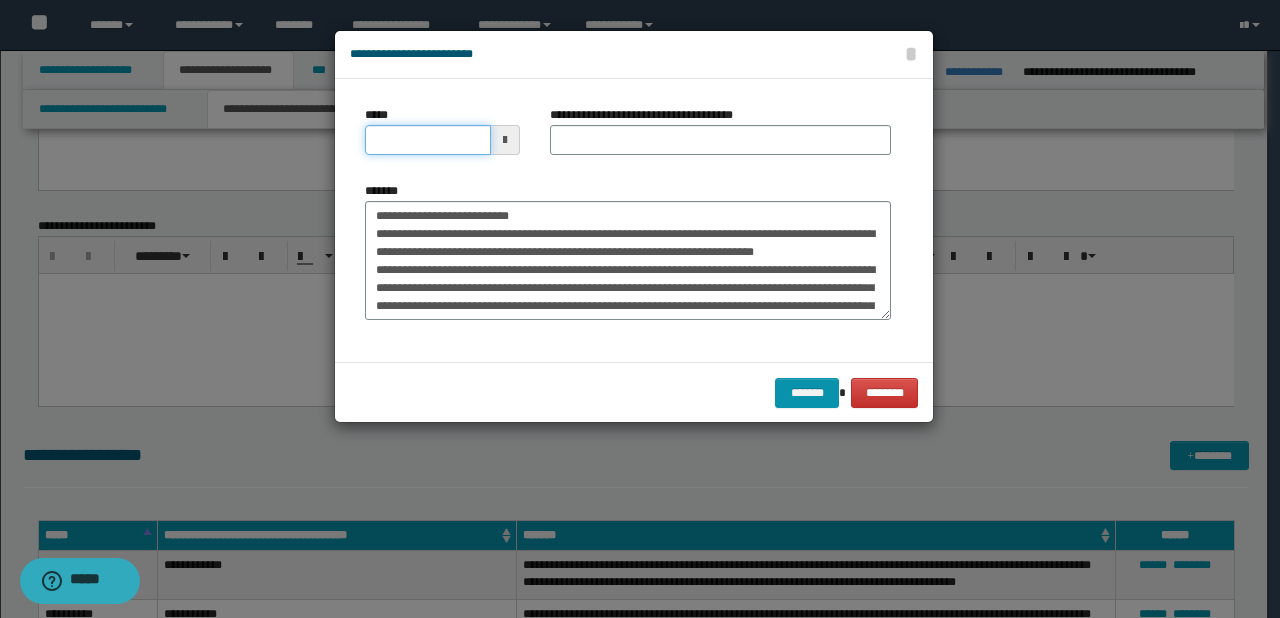 click on "*****" at bounding box center [428, 140] 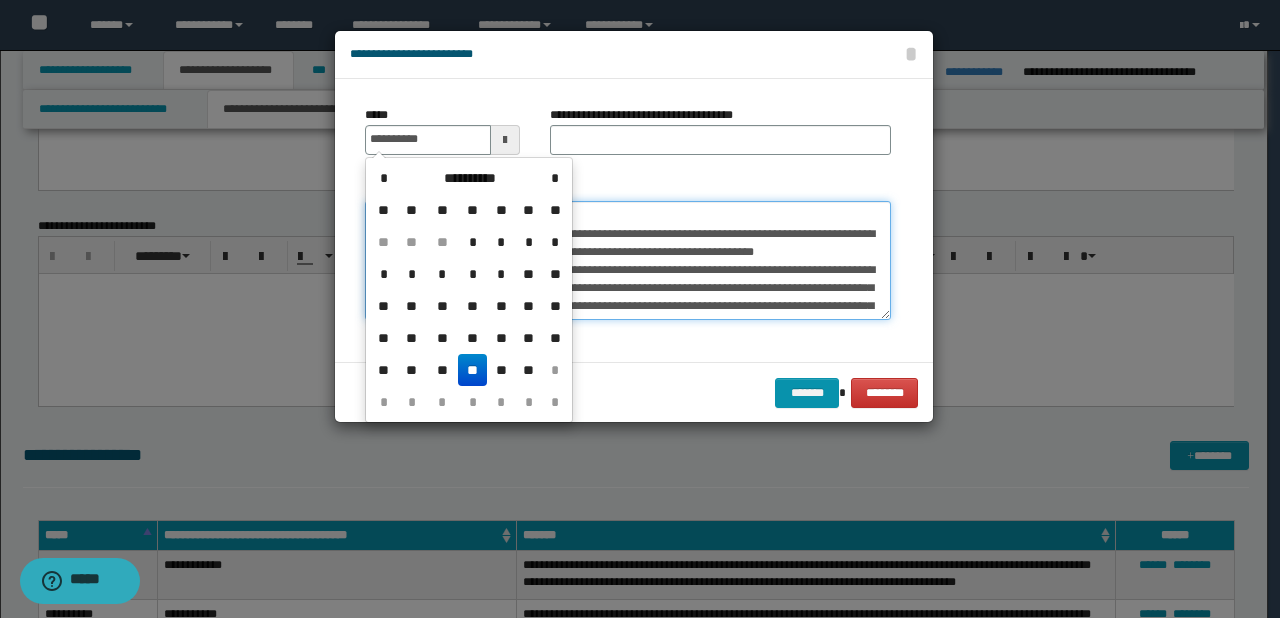type on "**********" 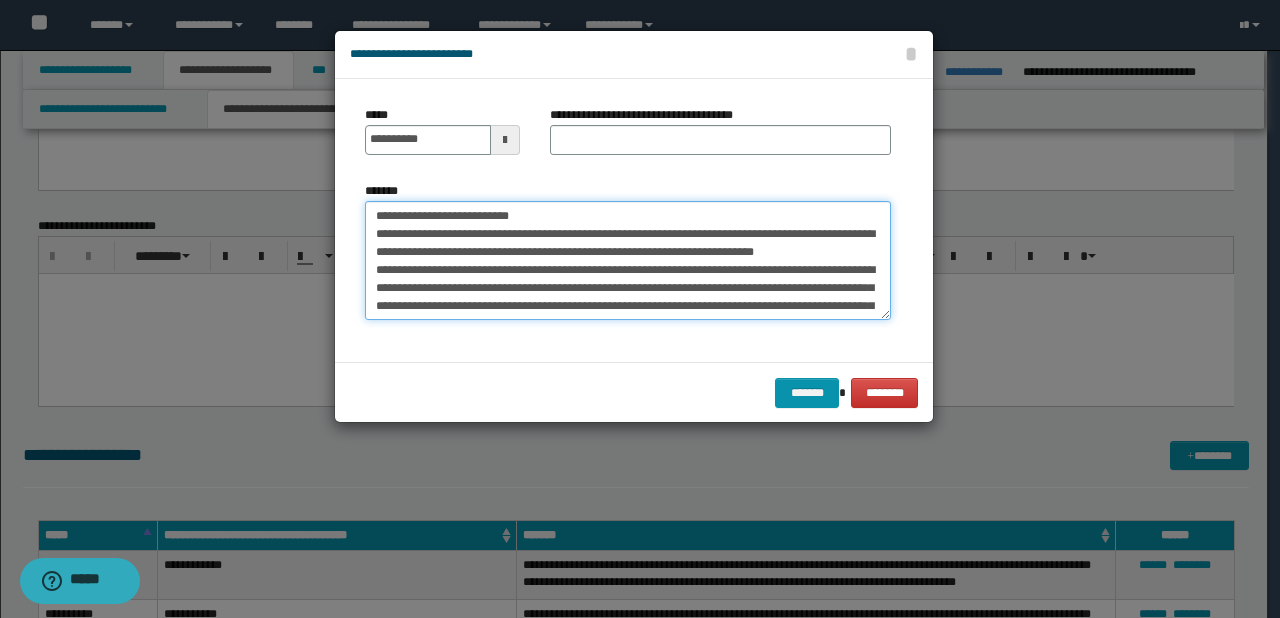 click on "*******" at bounding box center (628, 261) 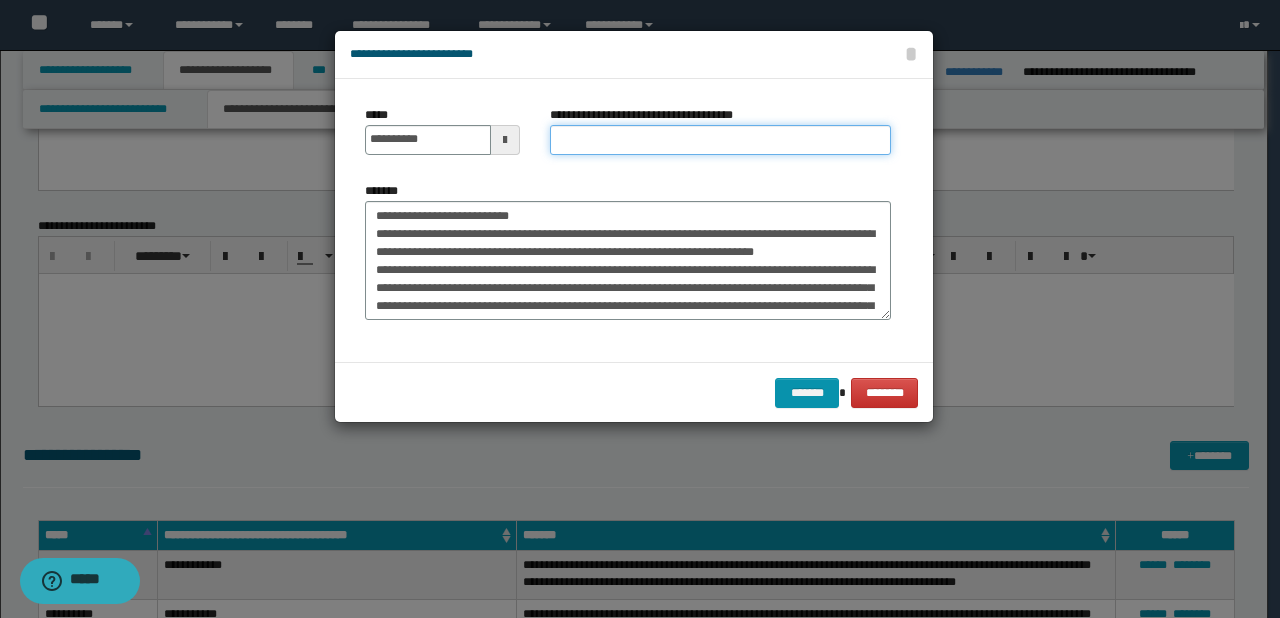 click on "**********" at bounding box center [720, 140] 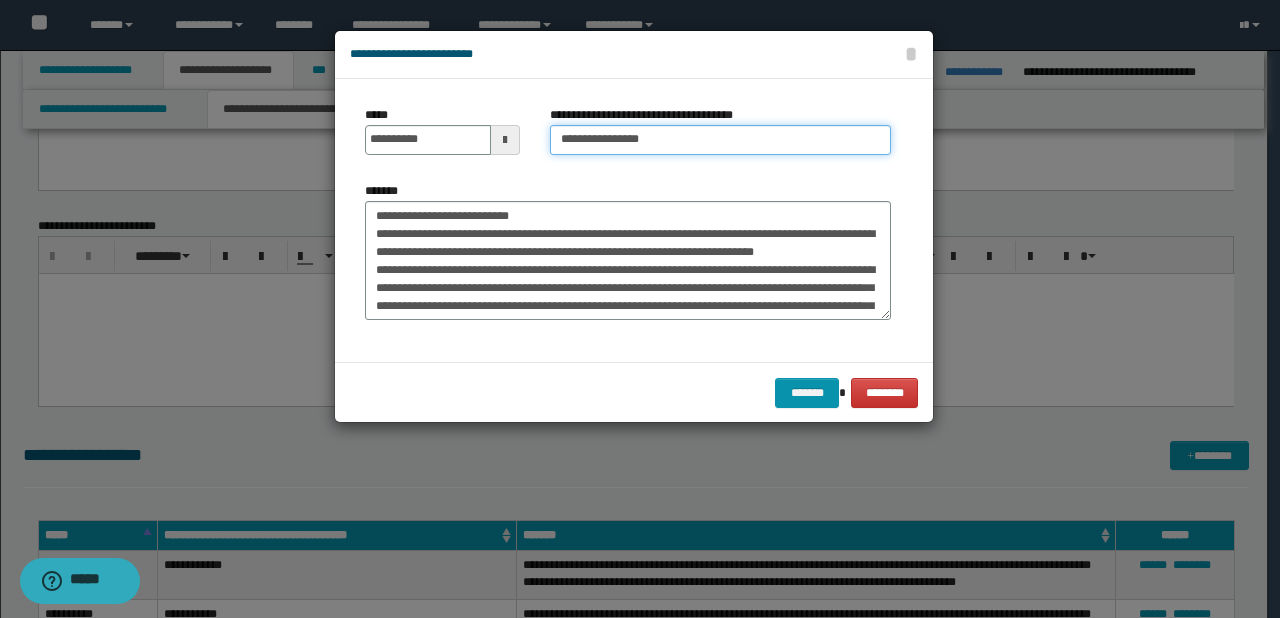 type on "**********" 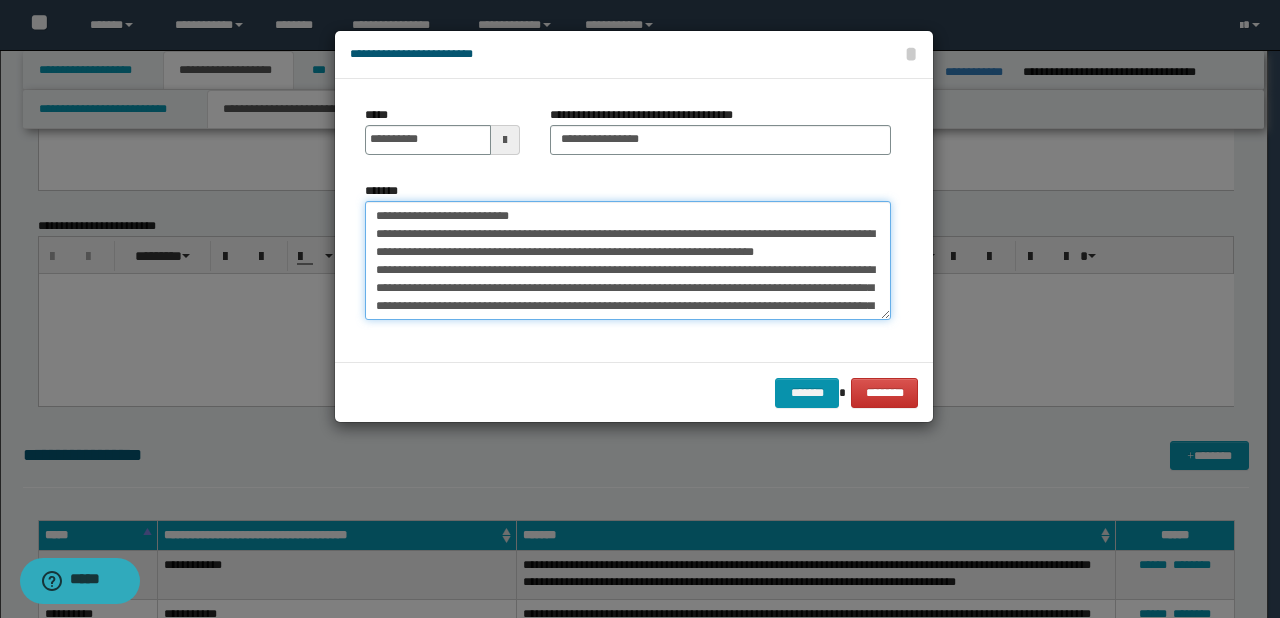 drag, startPoint x: 577, startPoint y: 209, endPoint x: 279, endPoint y: 192, distance: 298.4845 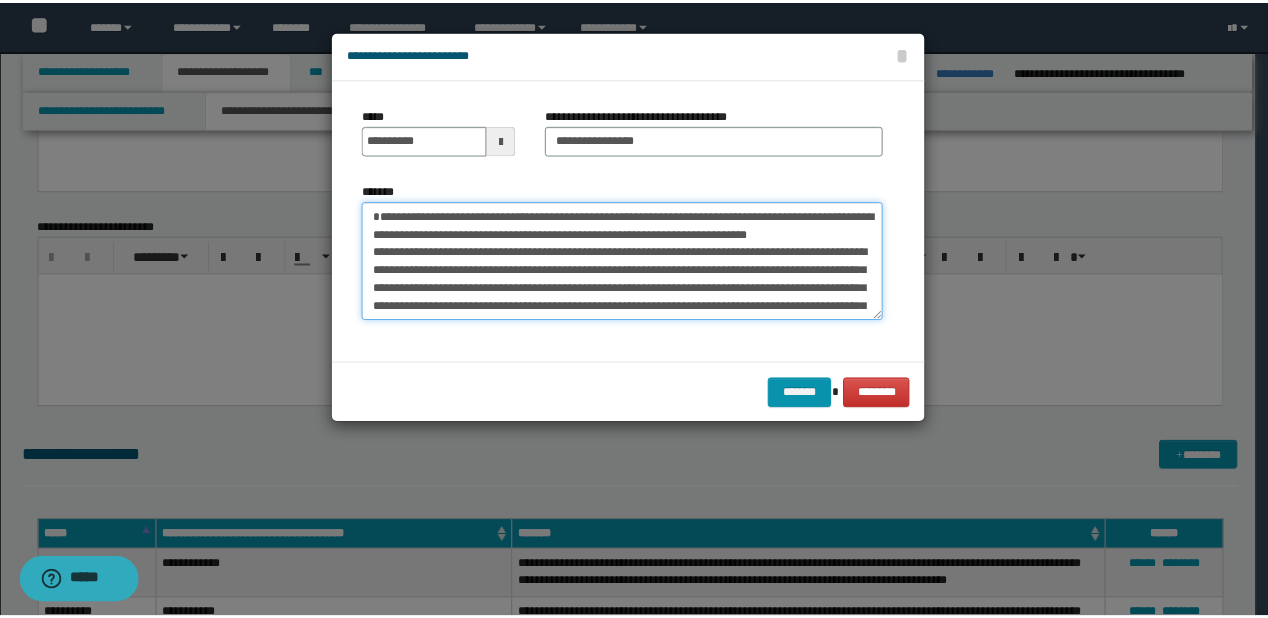 scroll, scrollTop: 161, scrollLeft: 0, axis: vertical 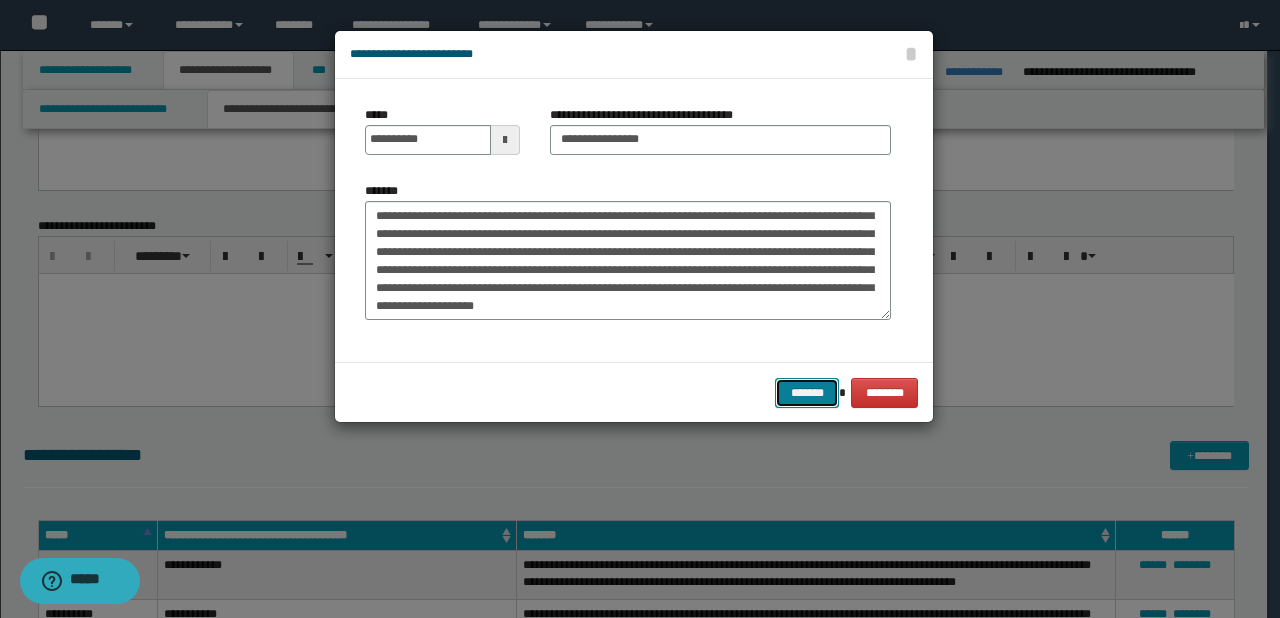 click on "*******" at bounding box center (807, 393) 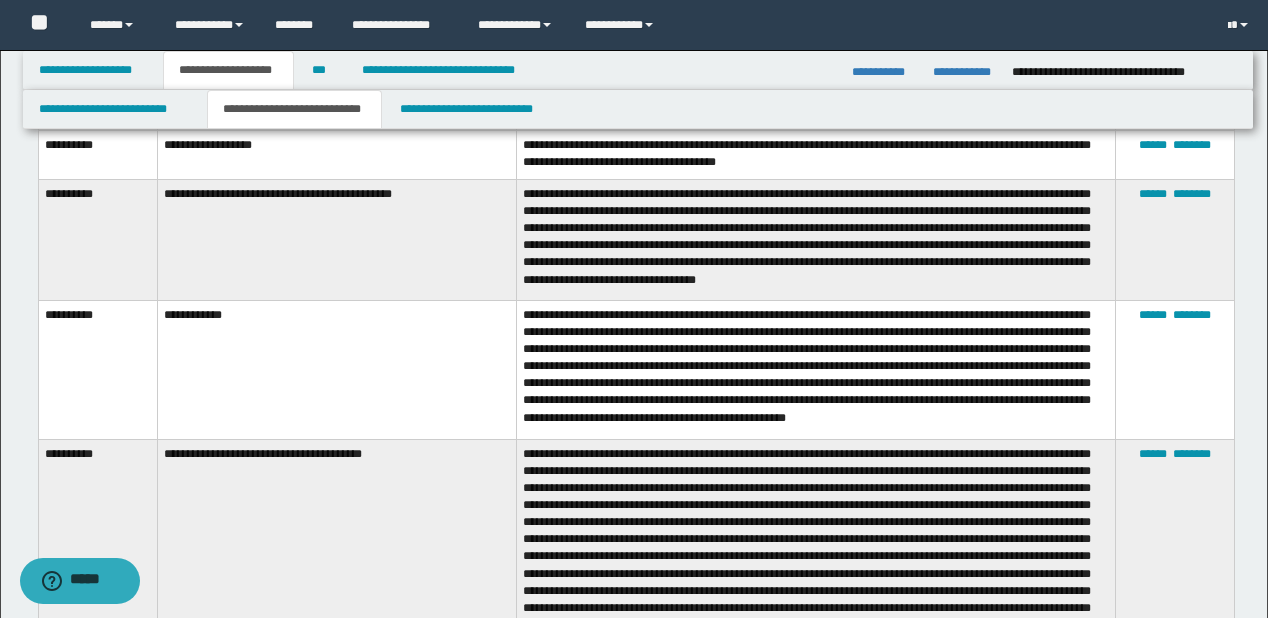 scroll, scrollTop: 3951, scrollLeft: 0, axis: vertical 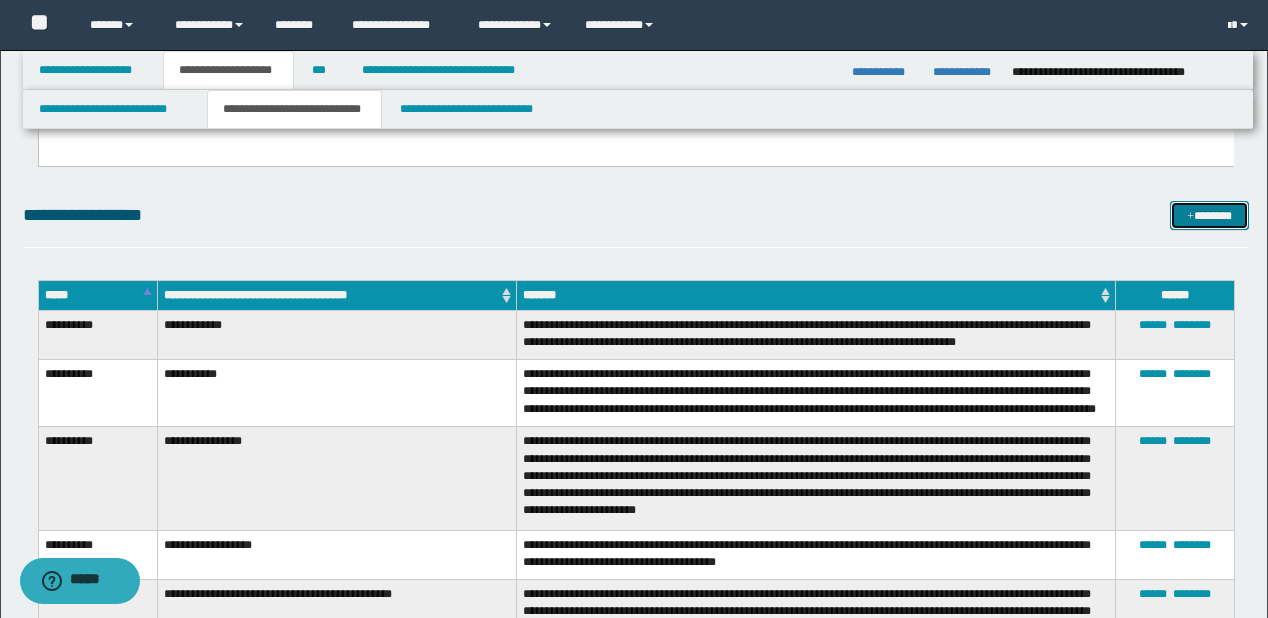 click on "*******" at bounding box center [1209, 216] 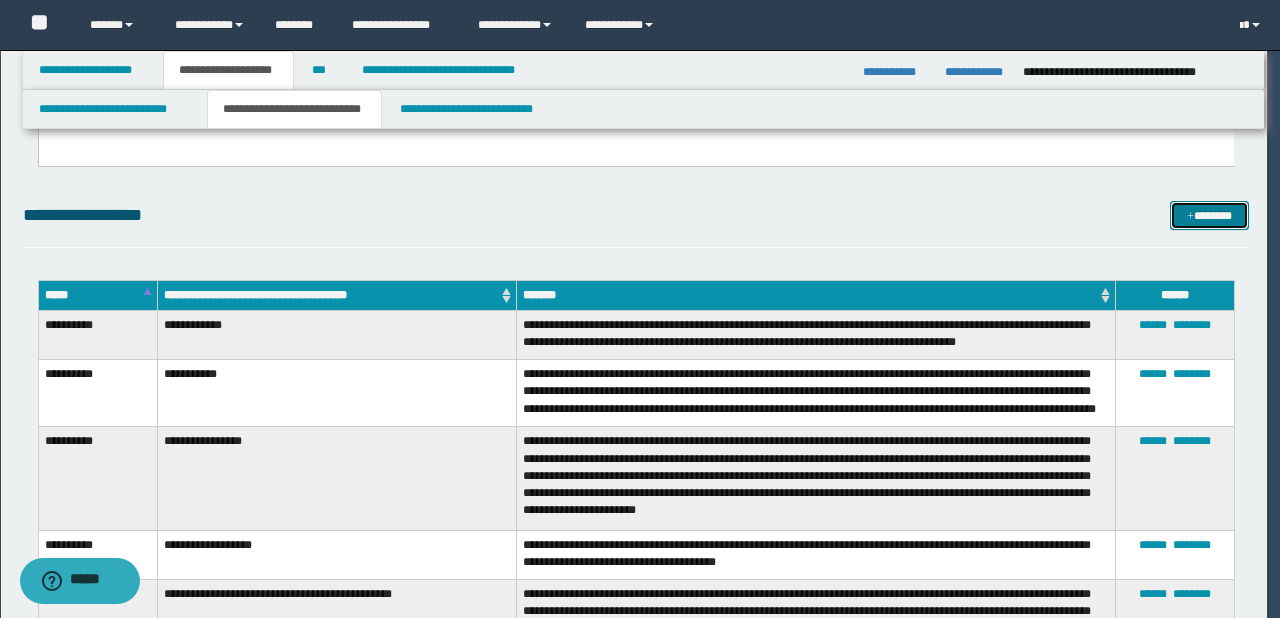 scroll, scrollTop: 0, scrollLeft: 0, axis: both 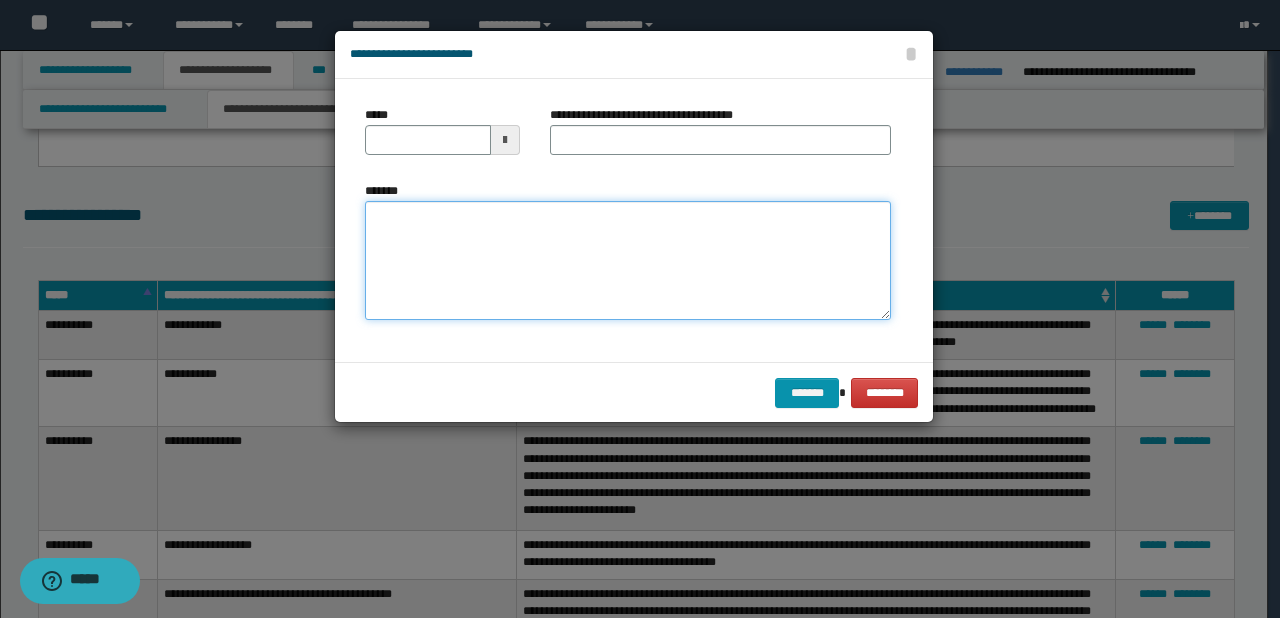 click on "*******" at bounding box center [628, 261] 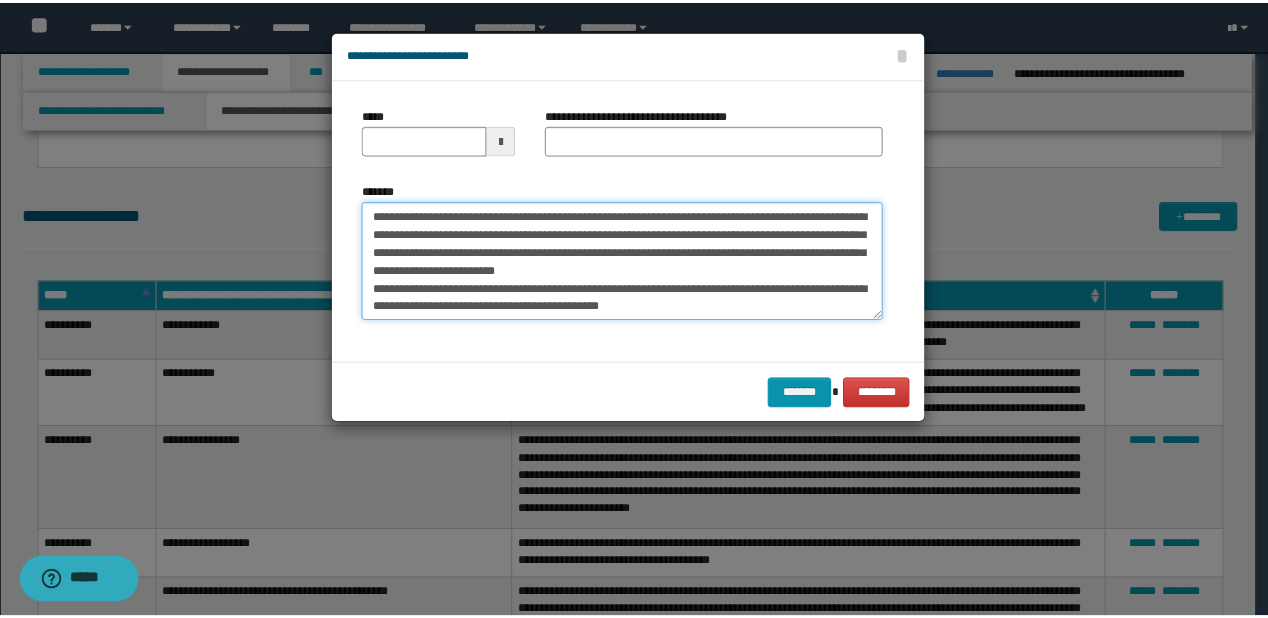 scroll, scrollTop: 0, scrollLeft: 0, axis: both 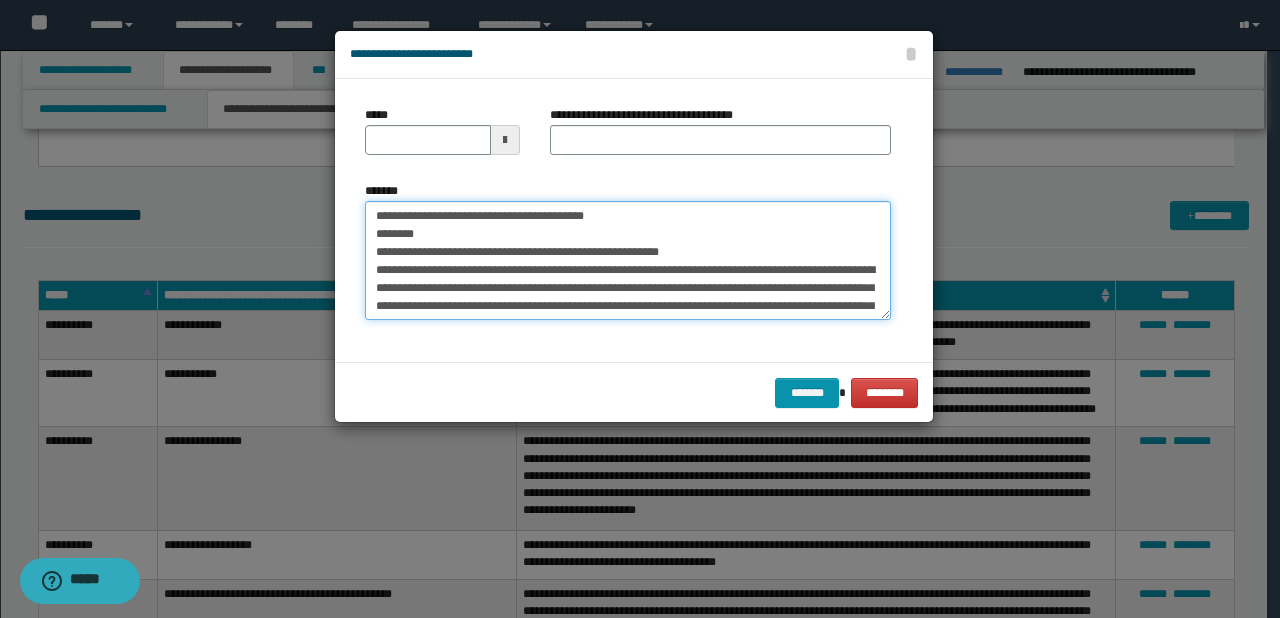 drag, startPoint x: 436, startPoint y: 218, endPoint x: 376, endPoint y: 212, distance: 60.299255 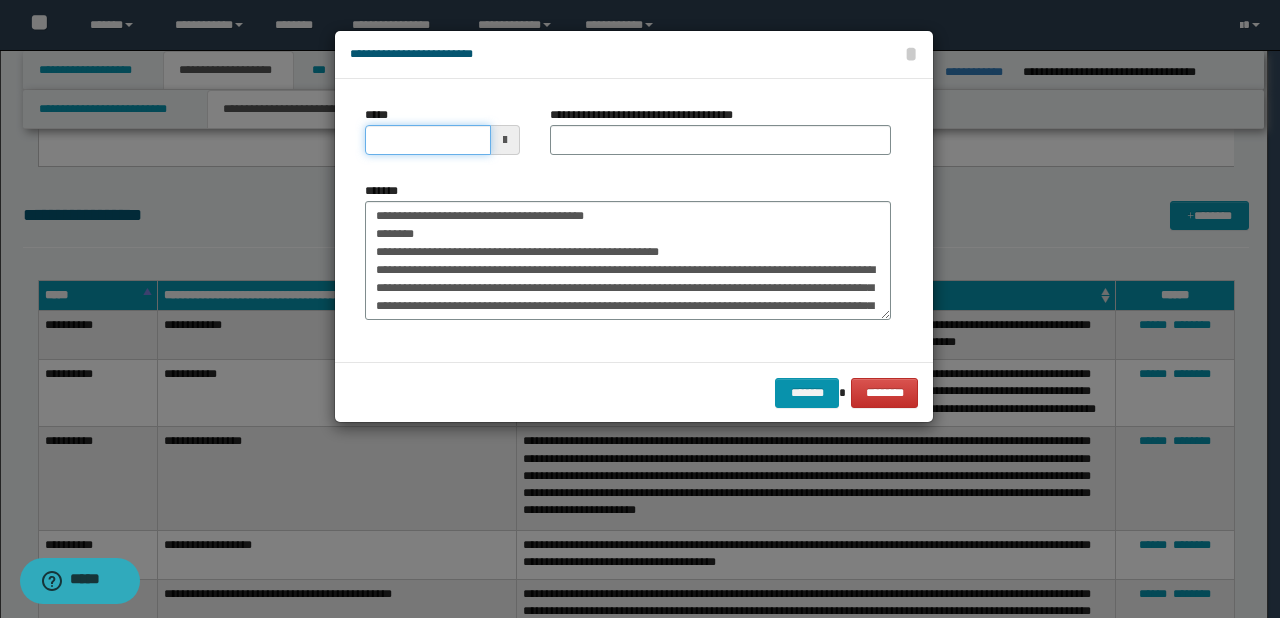 click on "*****" at bounding box center [428, 140] 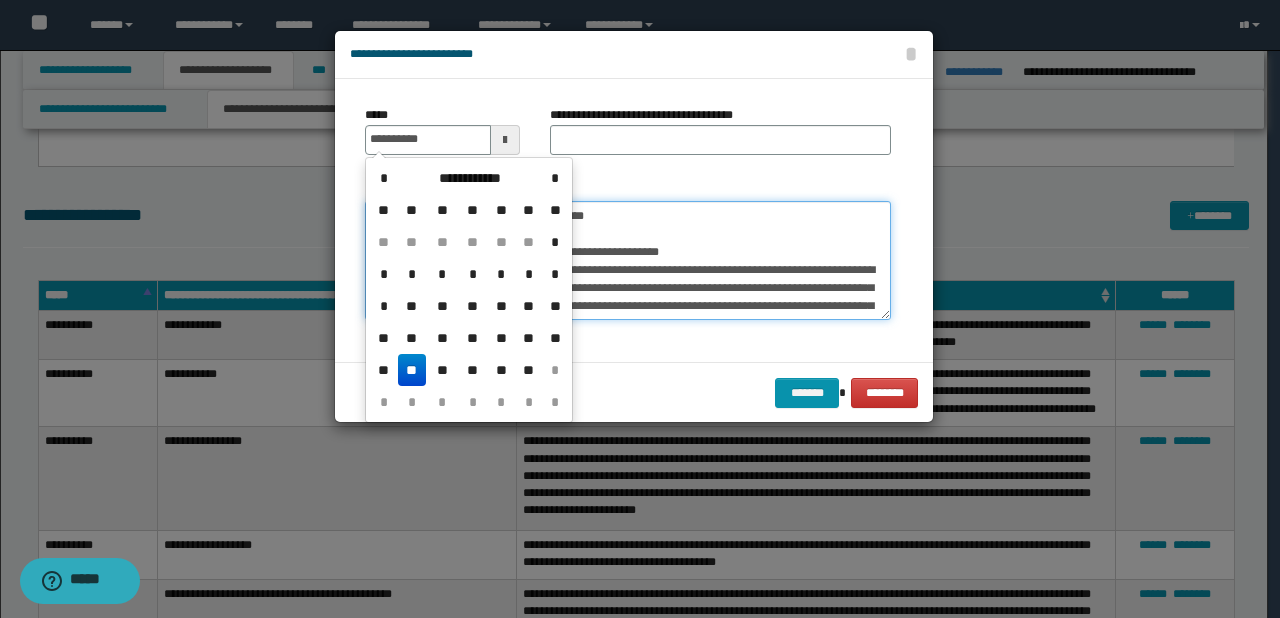 type on "**********" 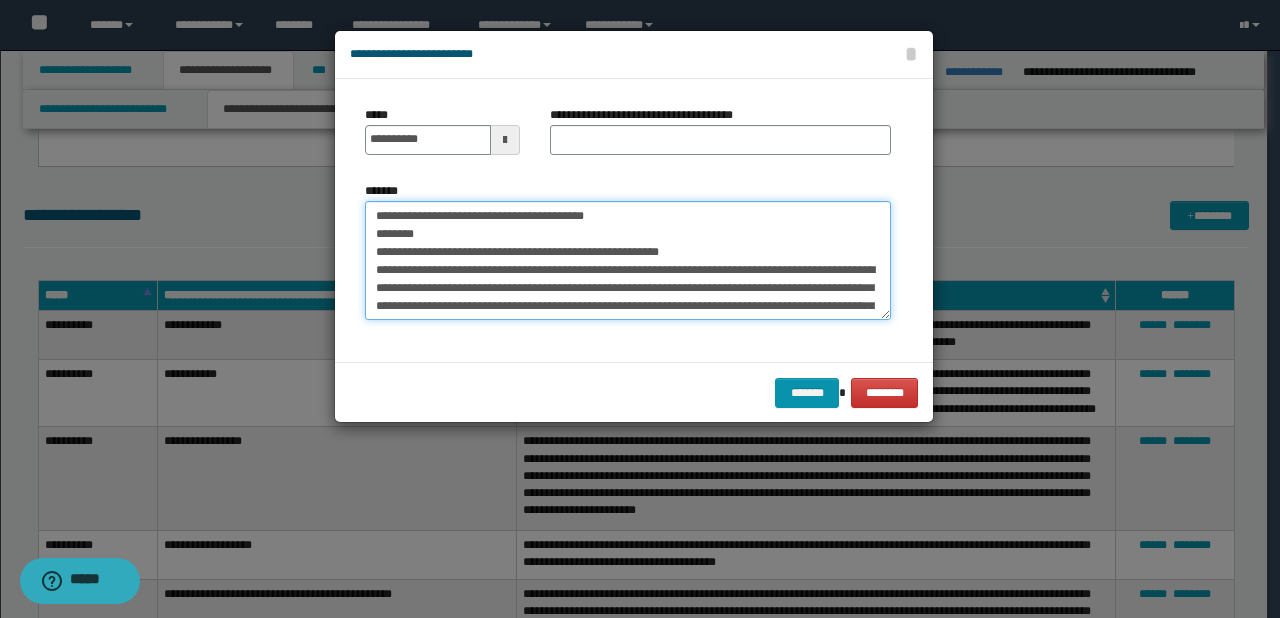 click on "**********" at bounding box center (628, 261) 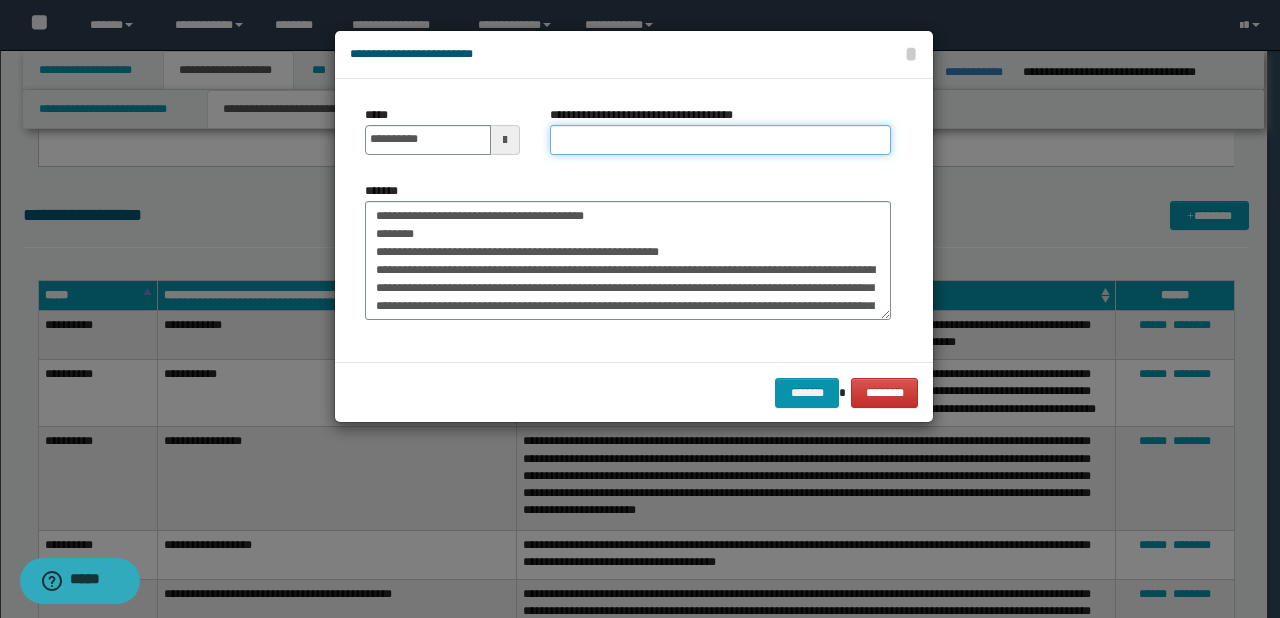 click on "**********" at bounding box center (720, 140) 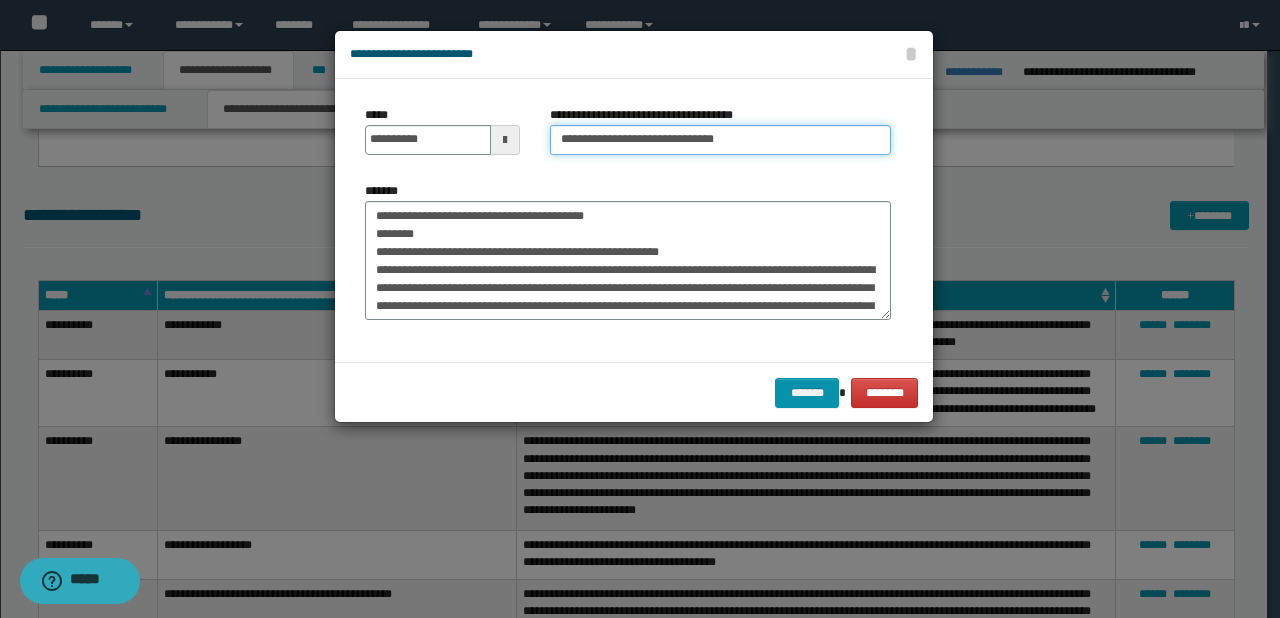 type on "**********" 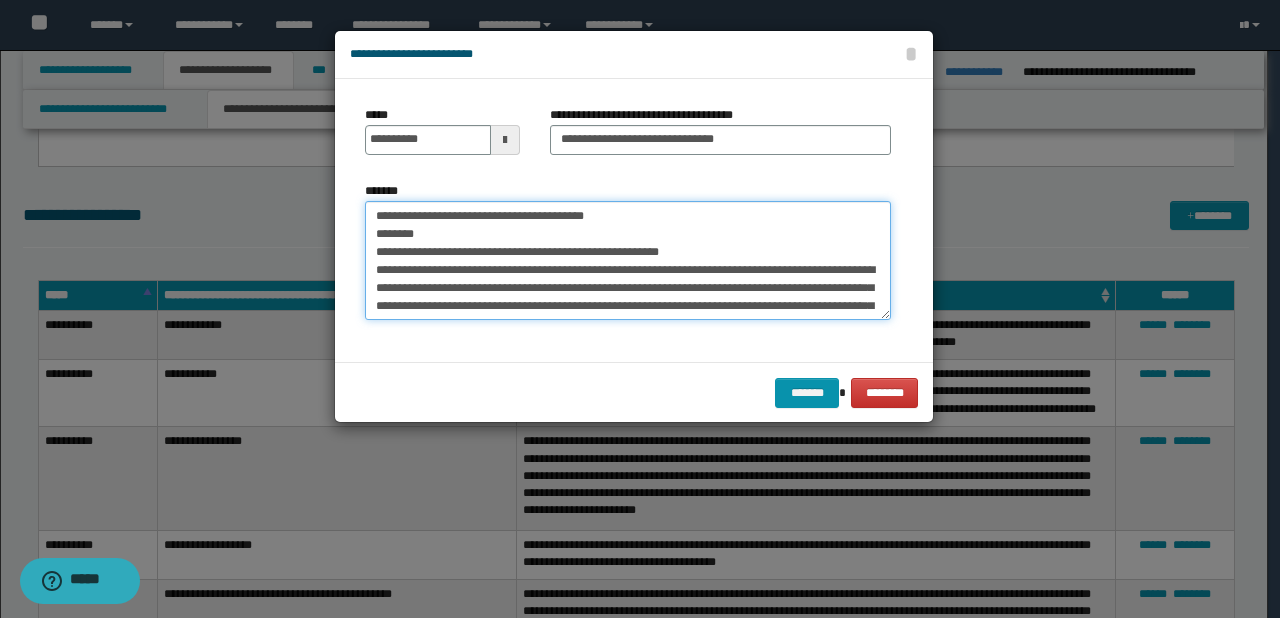 drag, startPoint x: 561, startPoint y: 244, endPoint x: 675, endPoint y: 214, distance: 117.881294 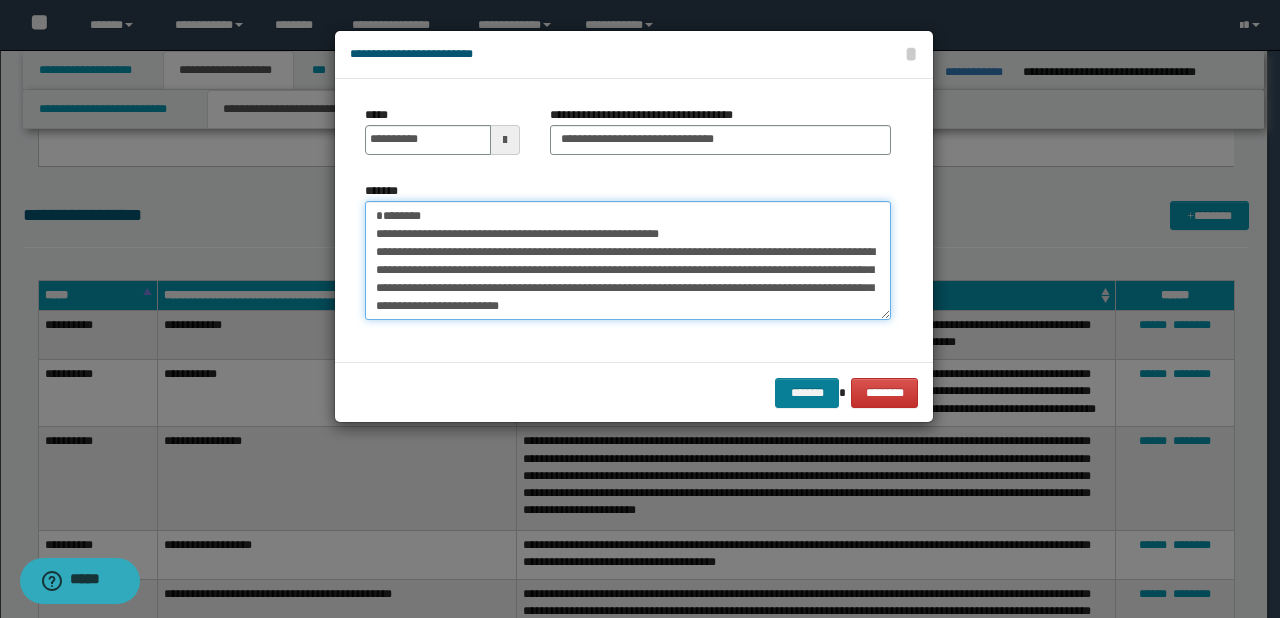 type on "**********" 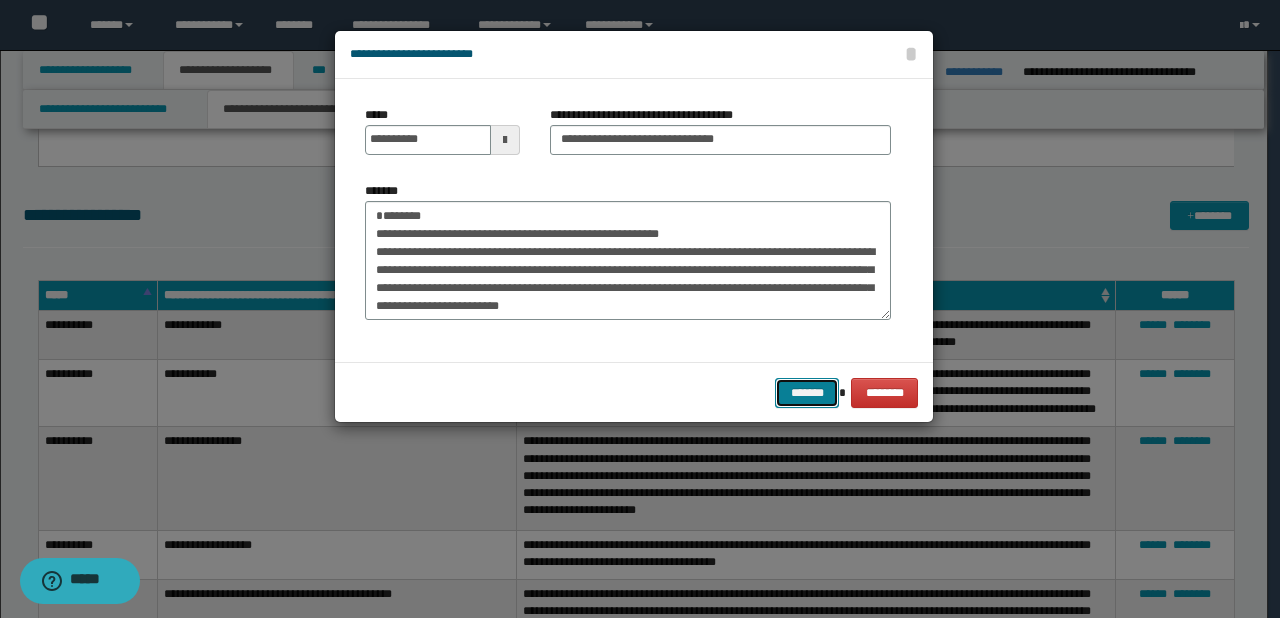 click on "*******" at bounding box center (807, 393) 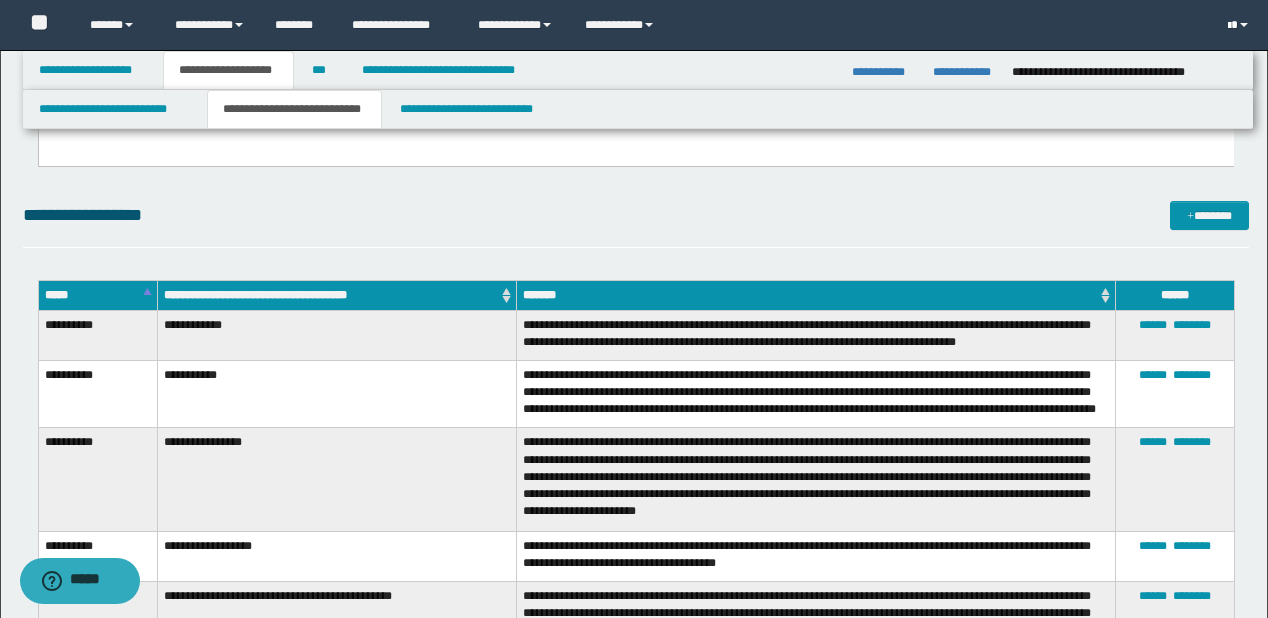 click at bounding box center (1240, 25) 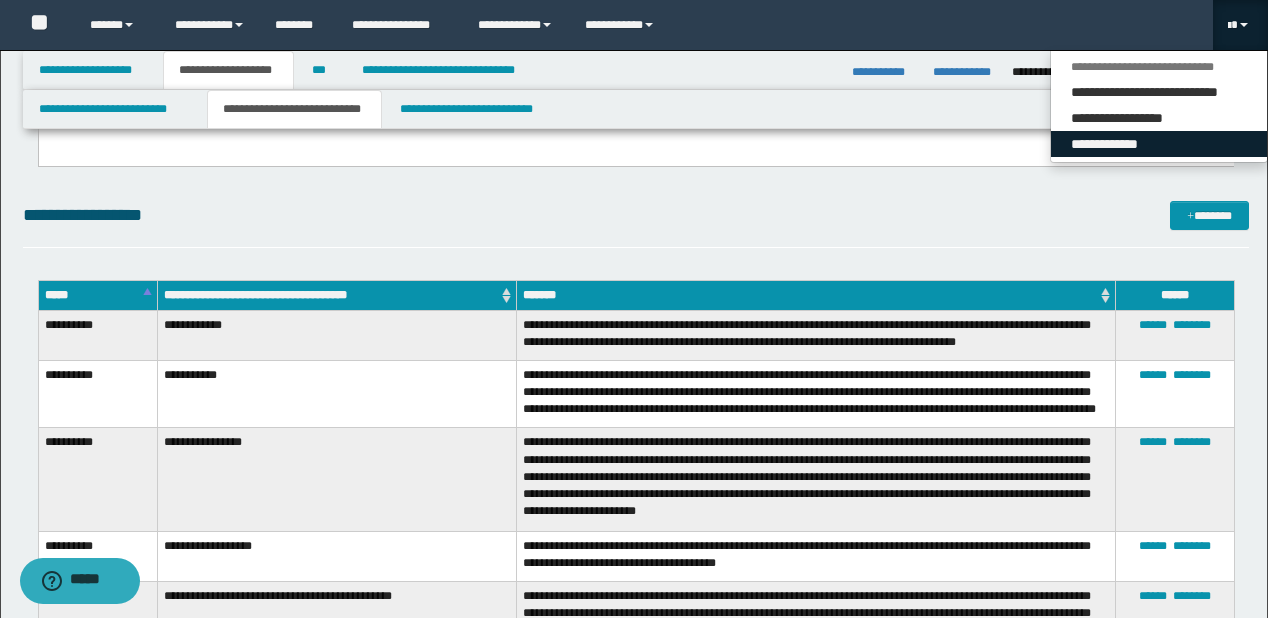click on "**********" at bounding box center [1159, 144] 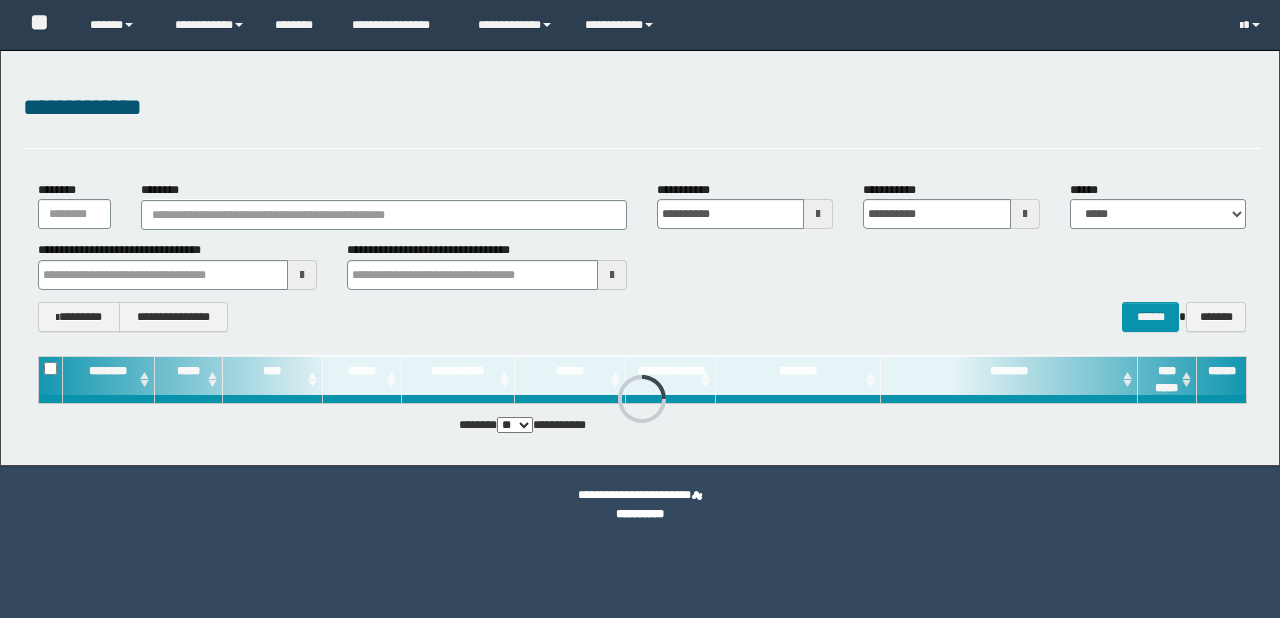scroll, scrollTop: 0, scrollLeft: 0, axis: both 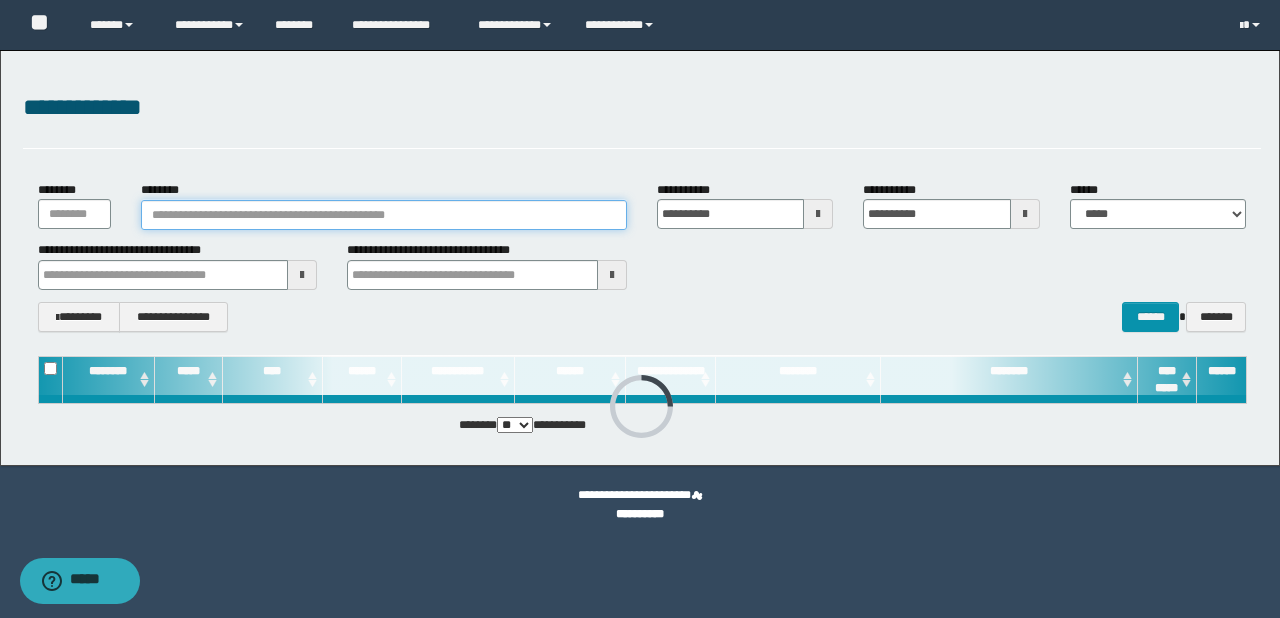click on "********" at bounding box center [384, 215] 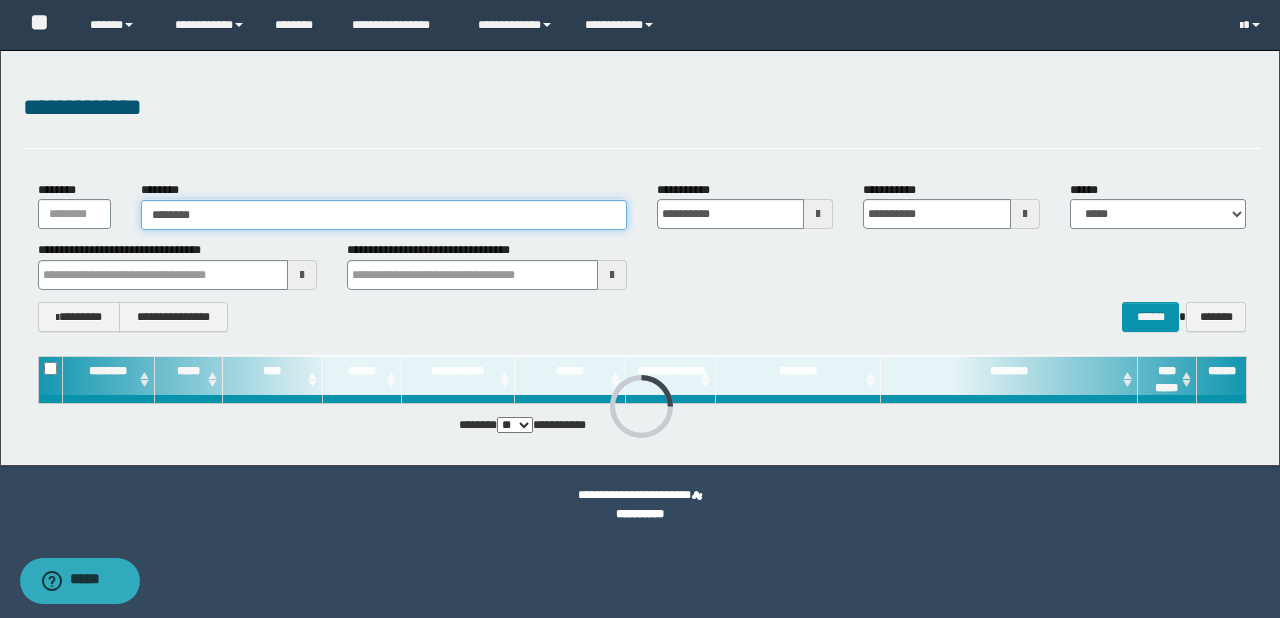 type on "********" 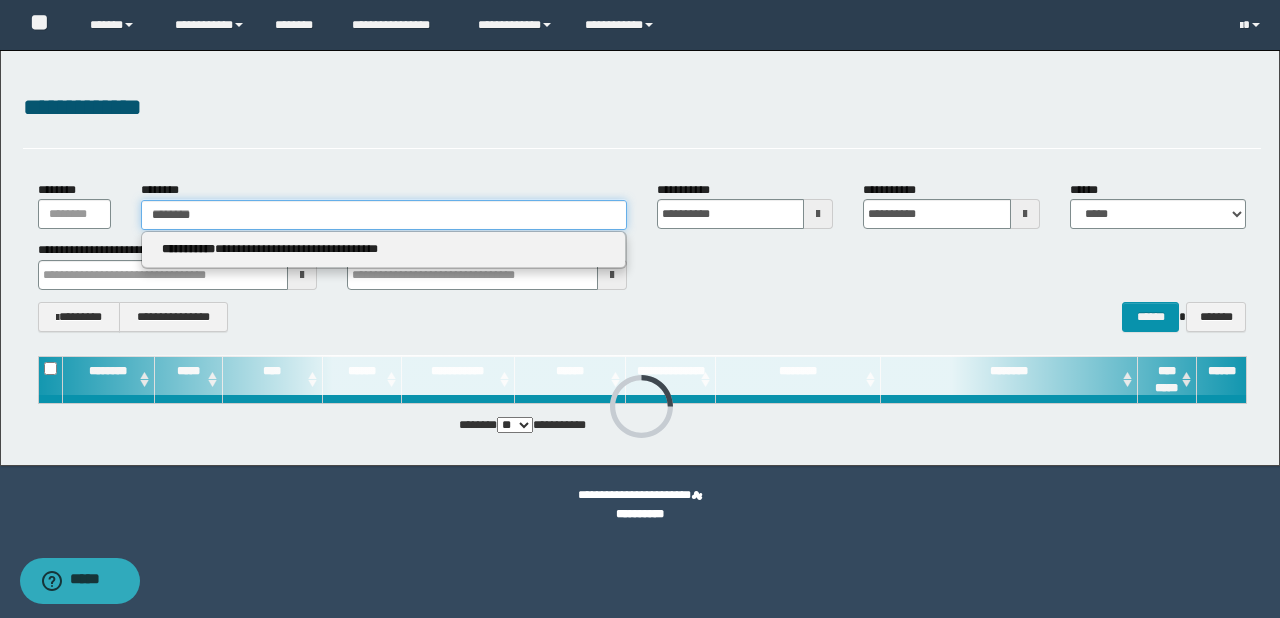 type on "********" 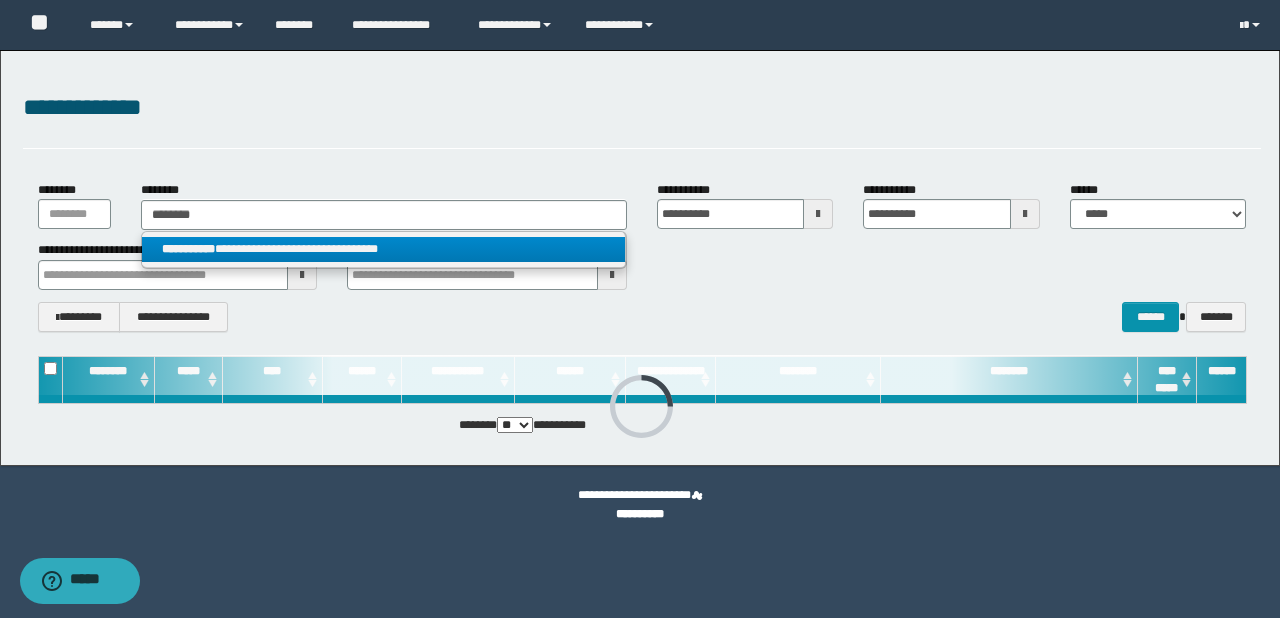 click on "**********" at bounding box center [384, 249] 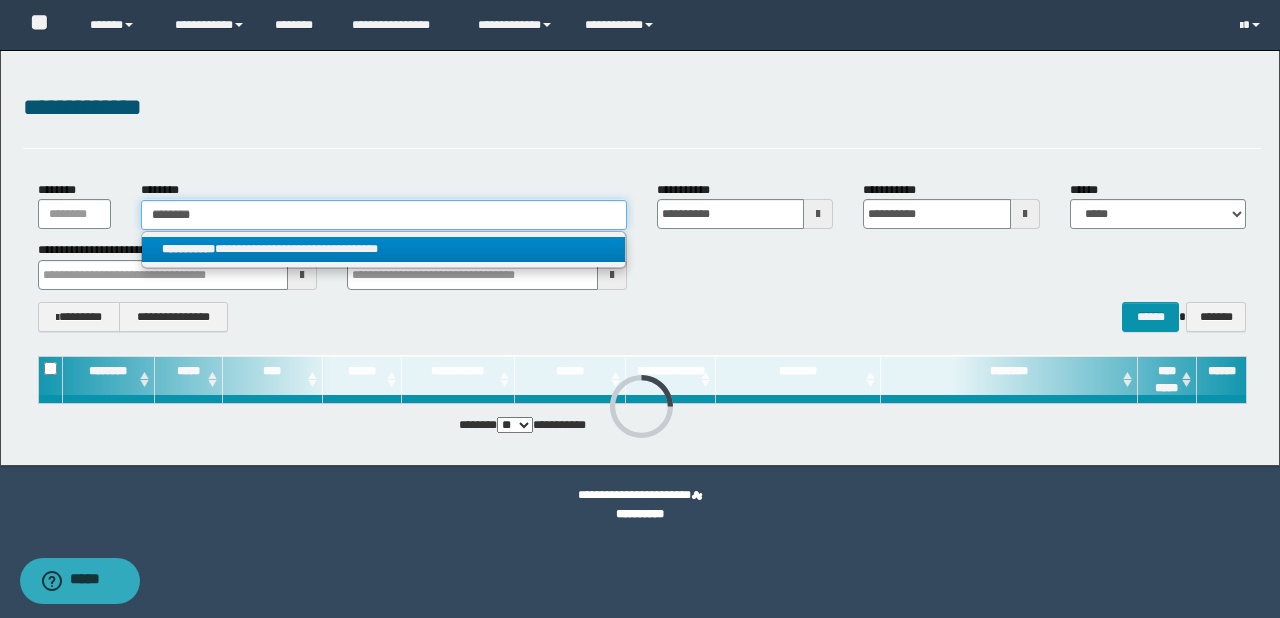 type 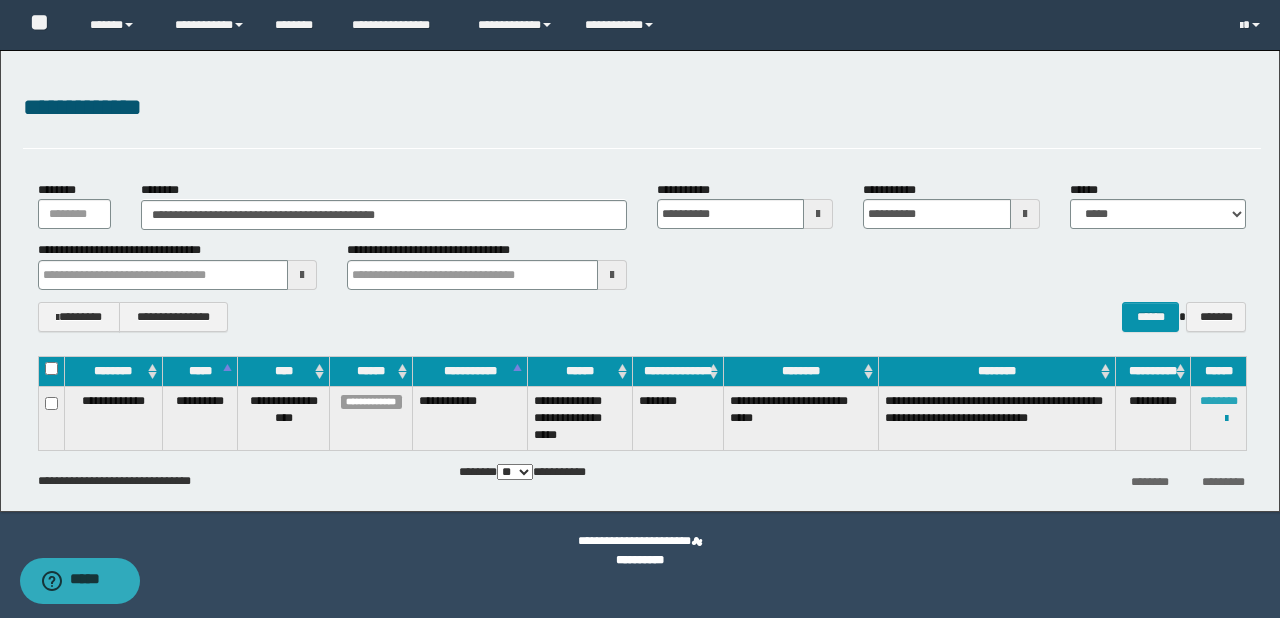 click on "********" at bounding box center (1219, 401) 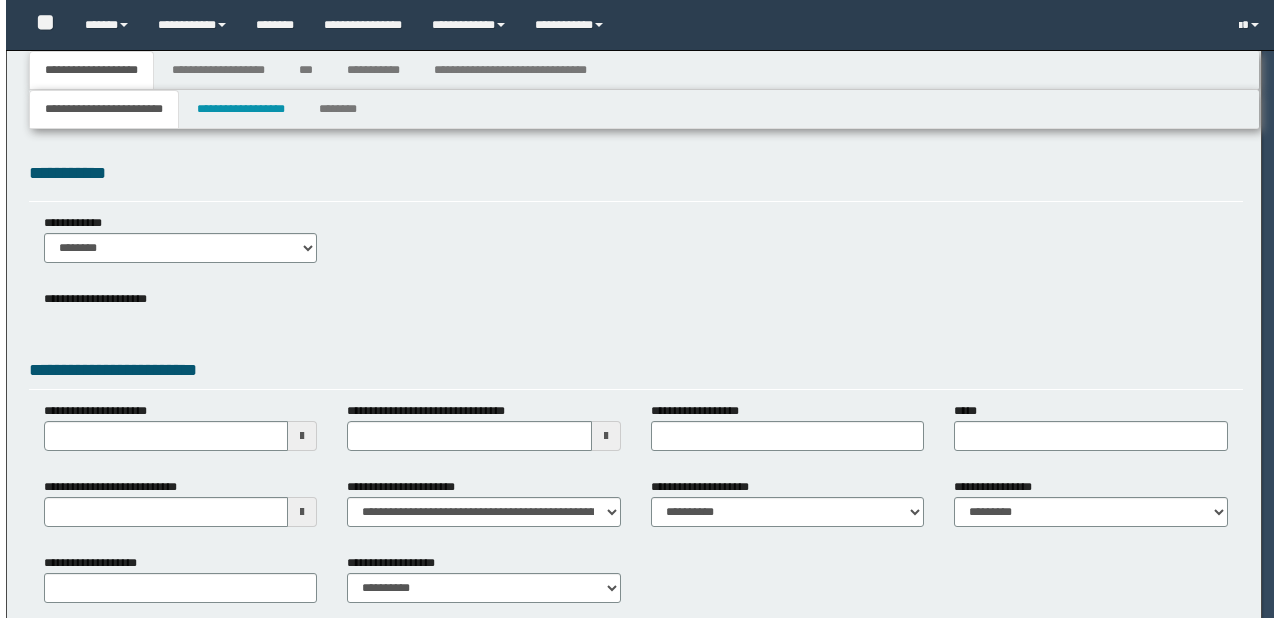 scroll, scrollTop: 0, scrollLeft: 0, axis: both 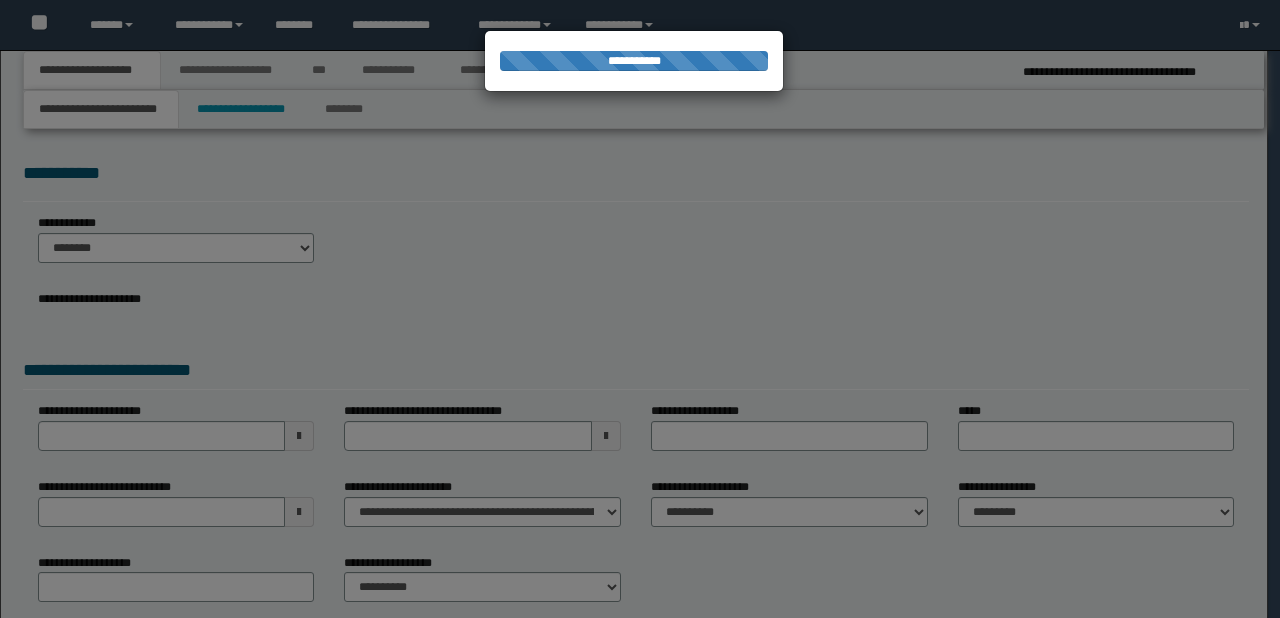 select on "*" 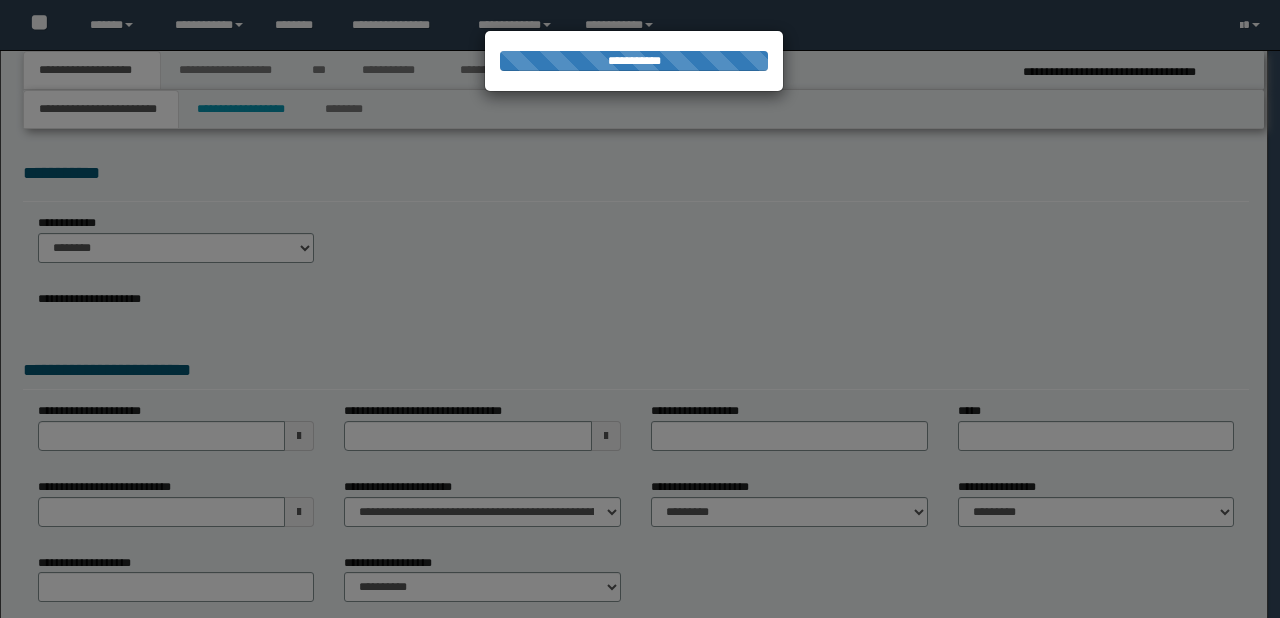 type on "**********" 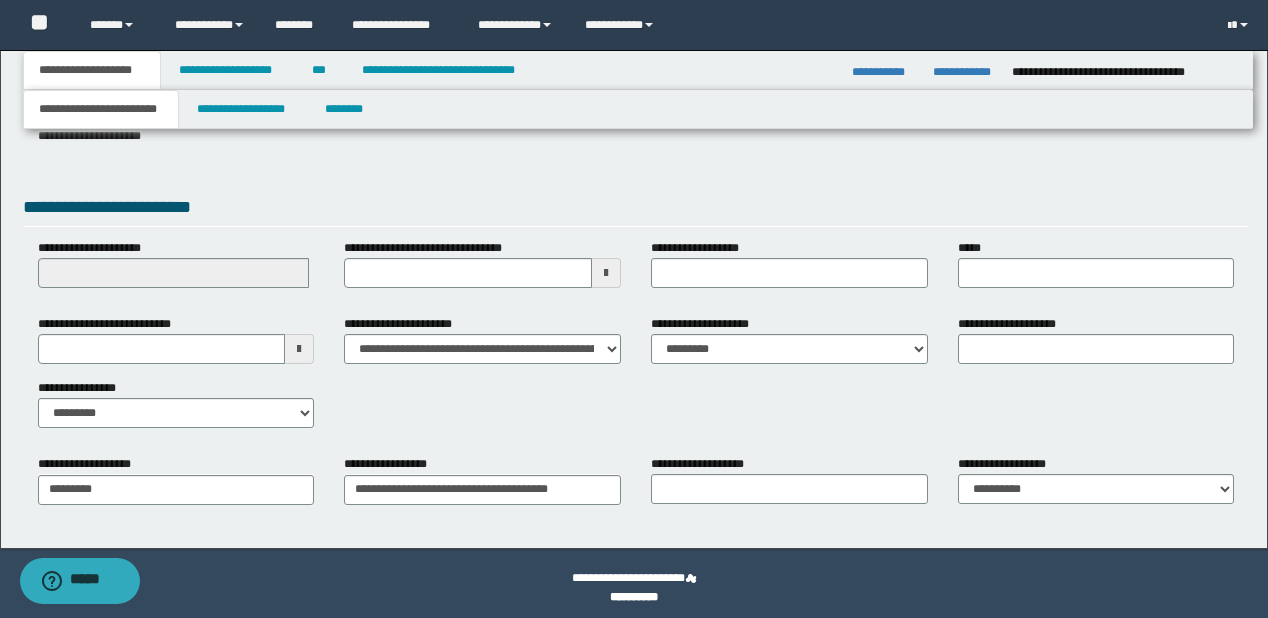 scroll, scrollTop: 328, scrollLeft: 0, axis: vertical 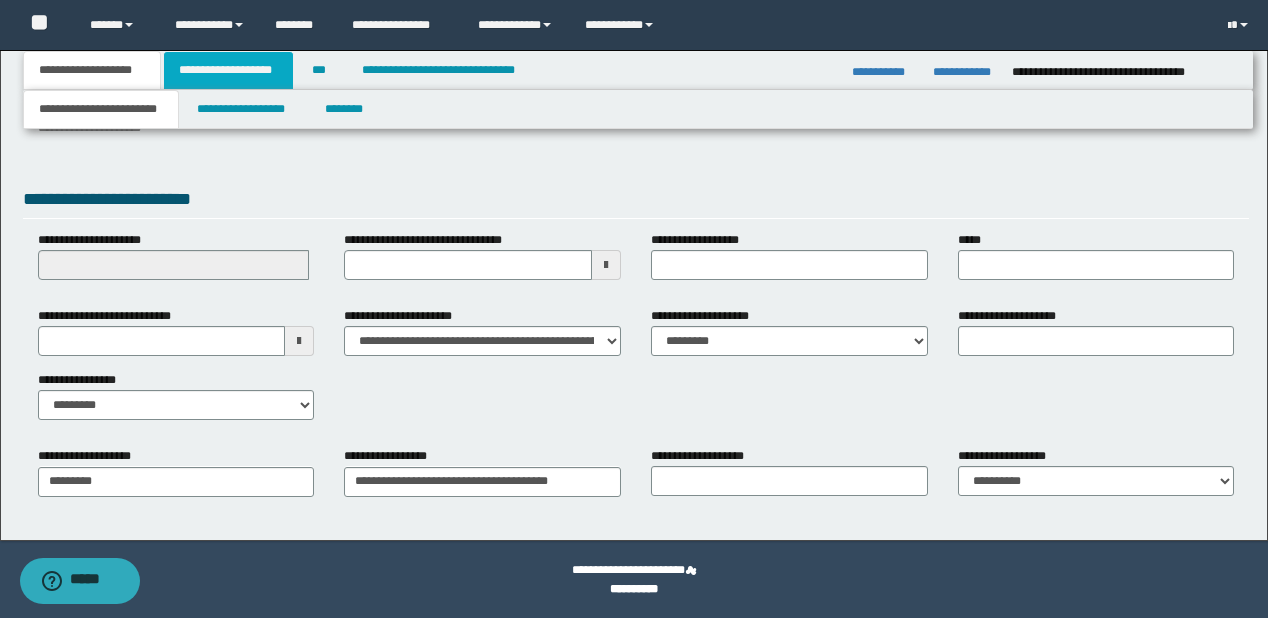 click on "**********" at bounding box center [228, 70] 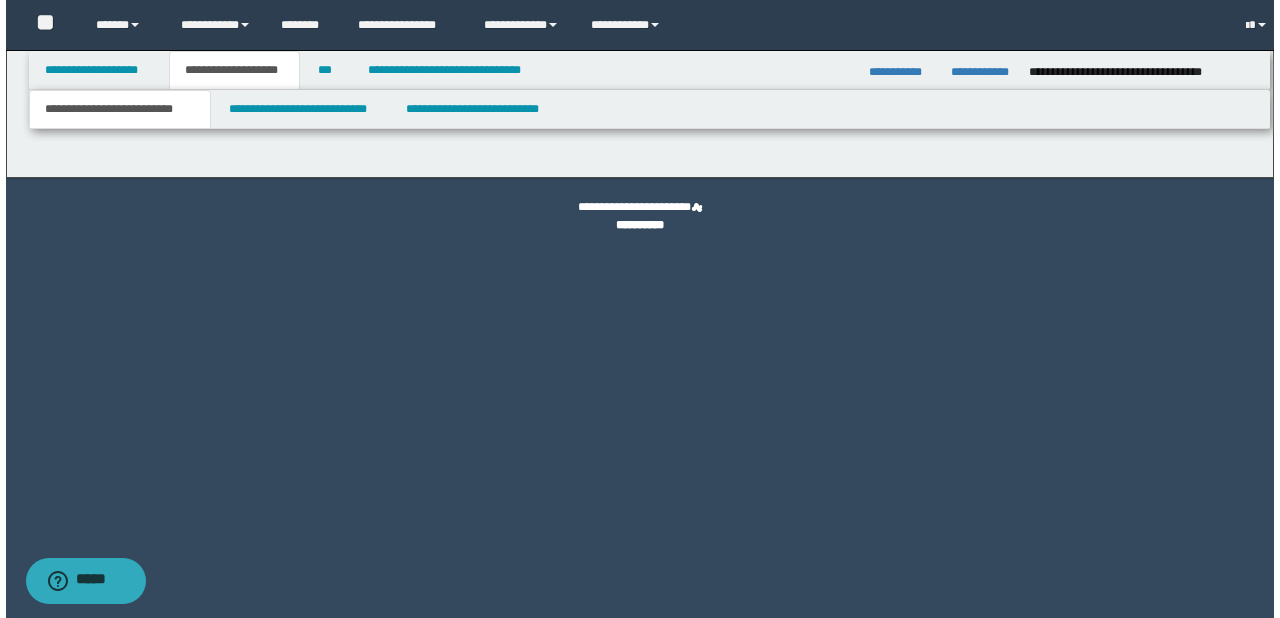 scroll, scrollTop: 0, scrollLeft: 0, axis: both 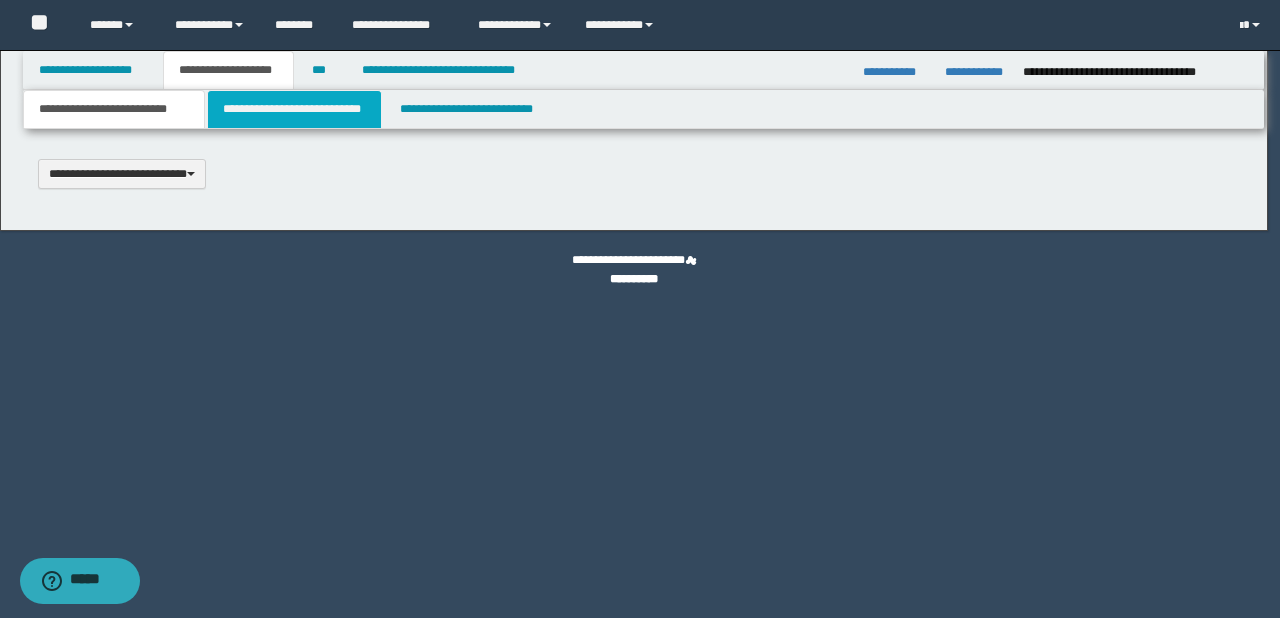 type 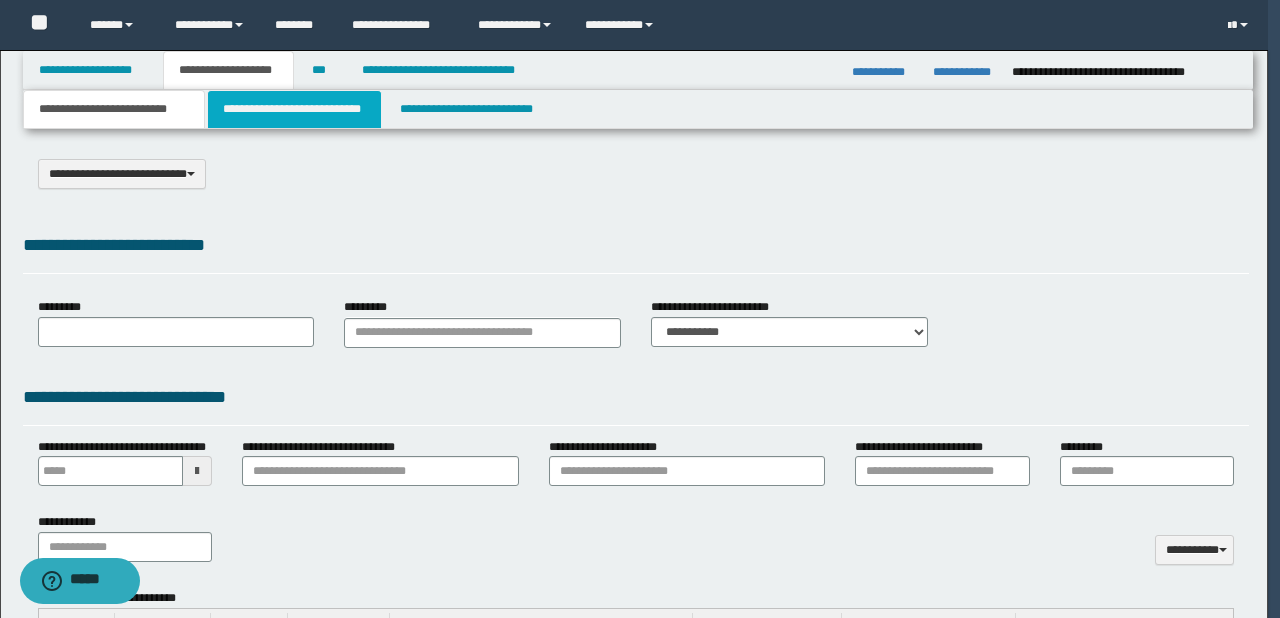type on "**********" 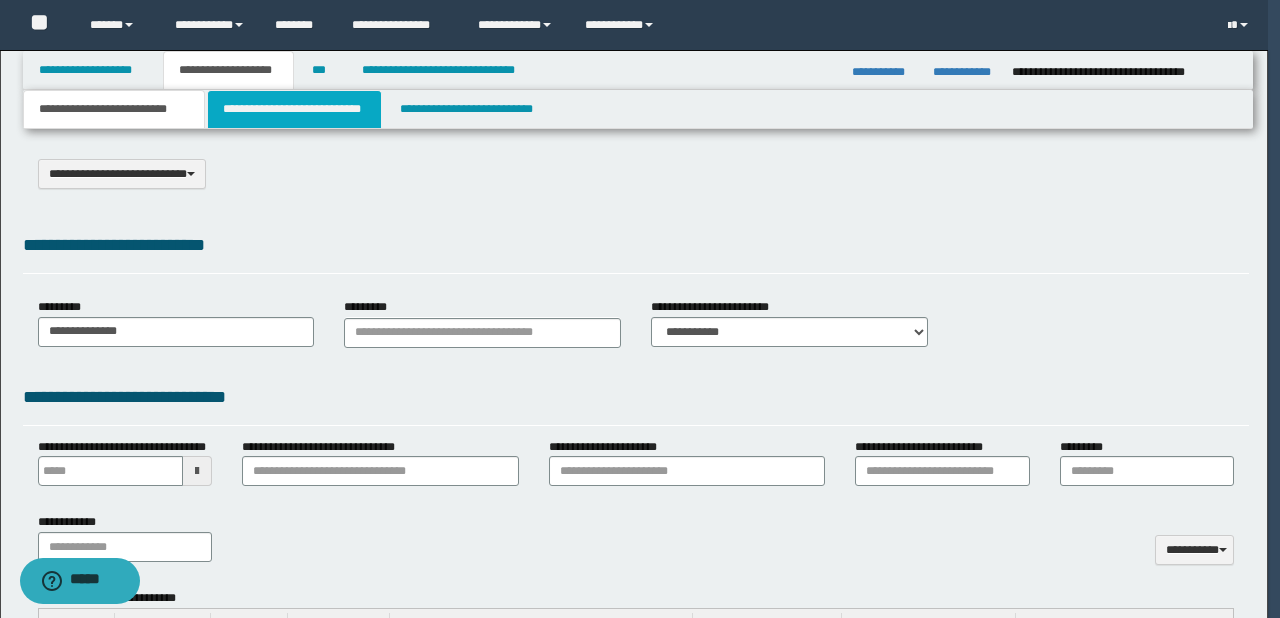 type on "**********" 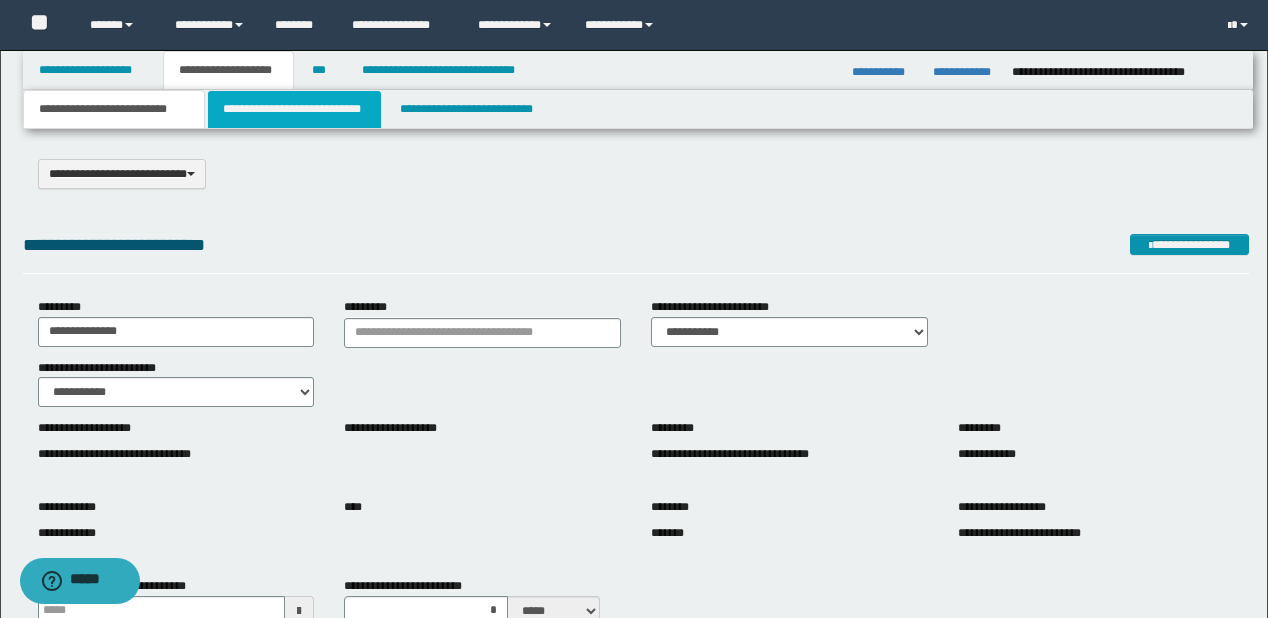 click on "**********" at bounding box center (294, 109) 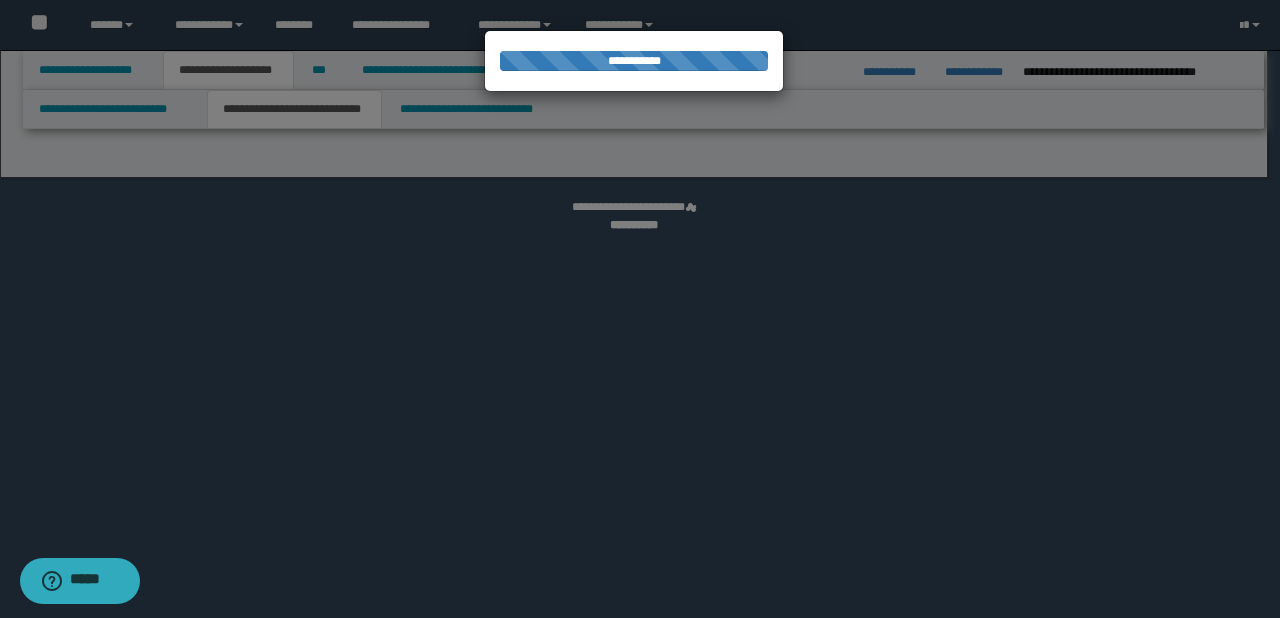 select on "*" 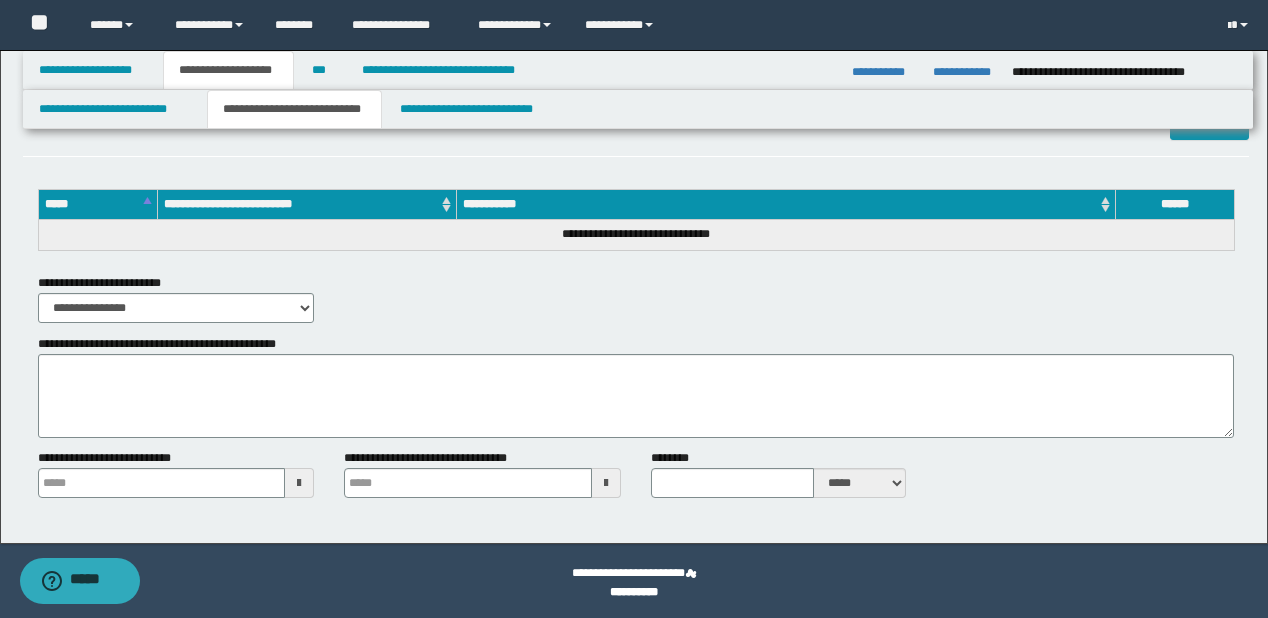 scroll, scrollTop: 6163, scrollLeft: 0, axis: vertical 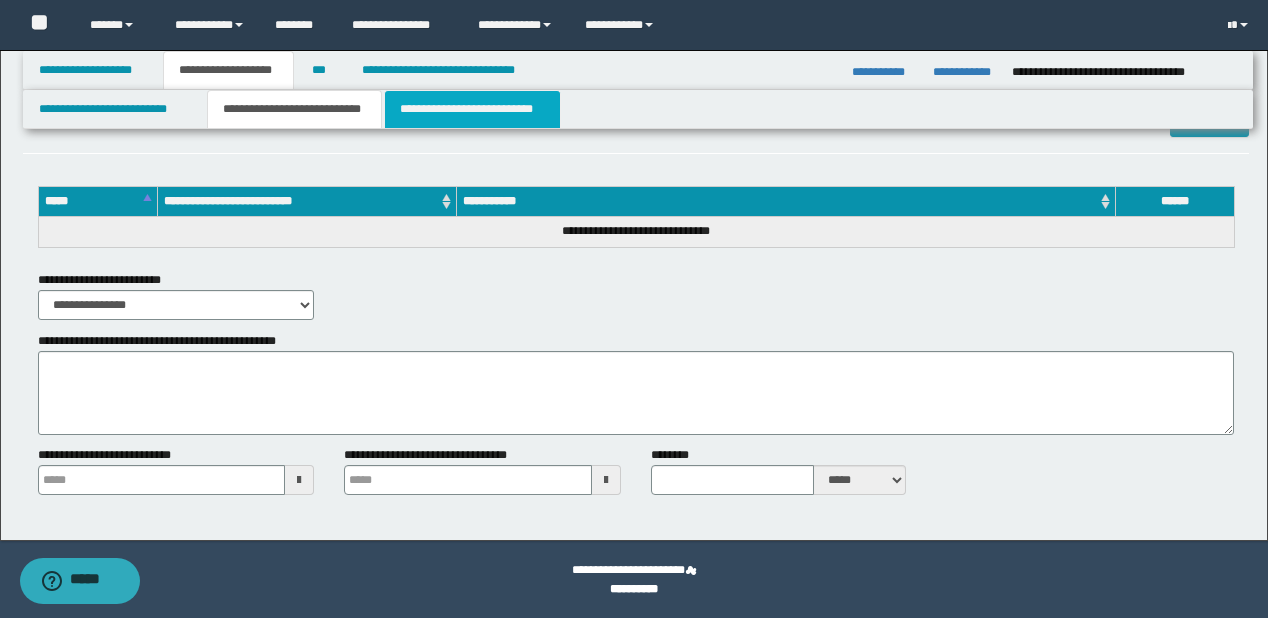 click on "**********" at bounding box center [472, 109] 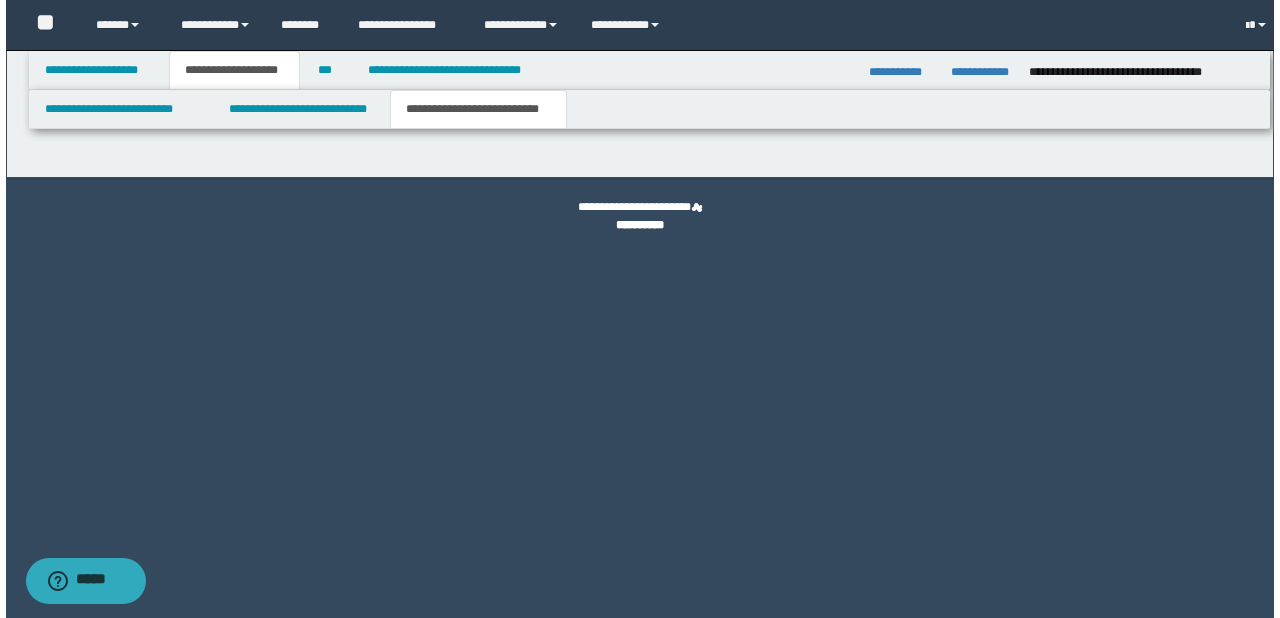 scroll, scrollTop: 0, scrollLeft: 0, axis: both 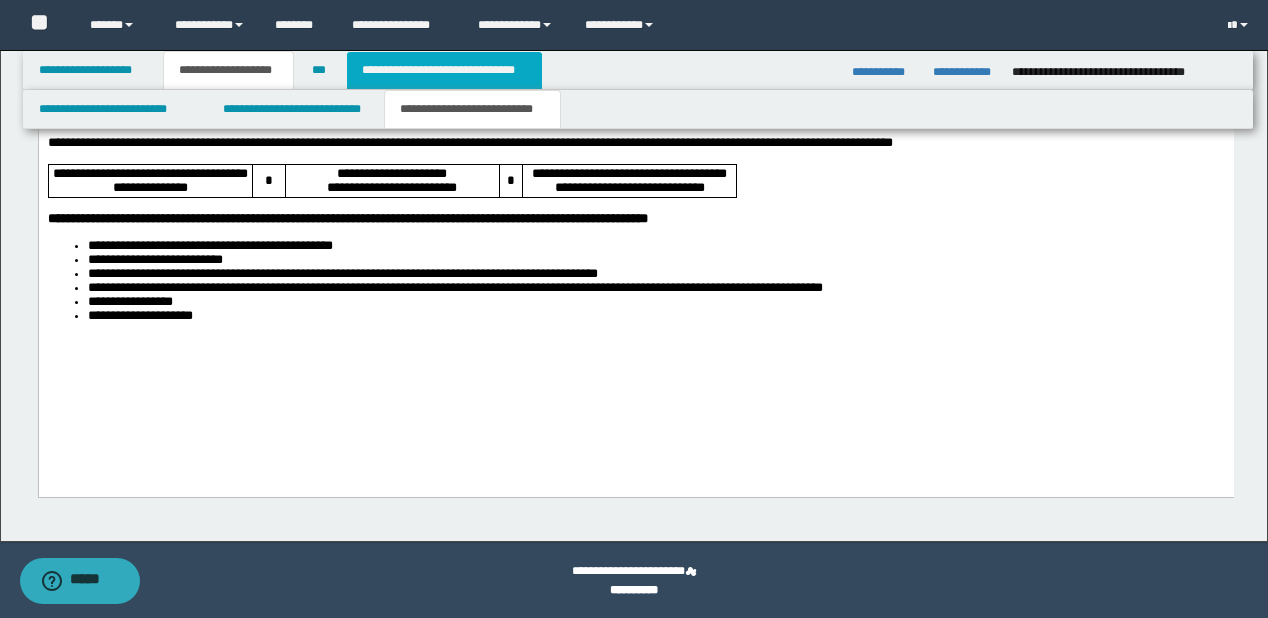 click on "**********" at bounding box center (444, 70) 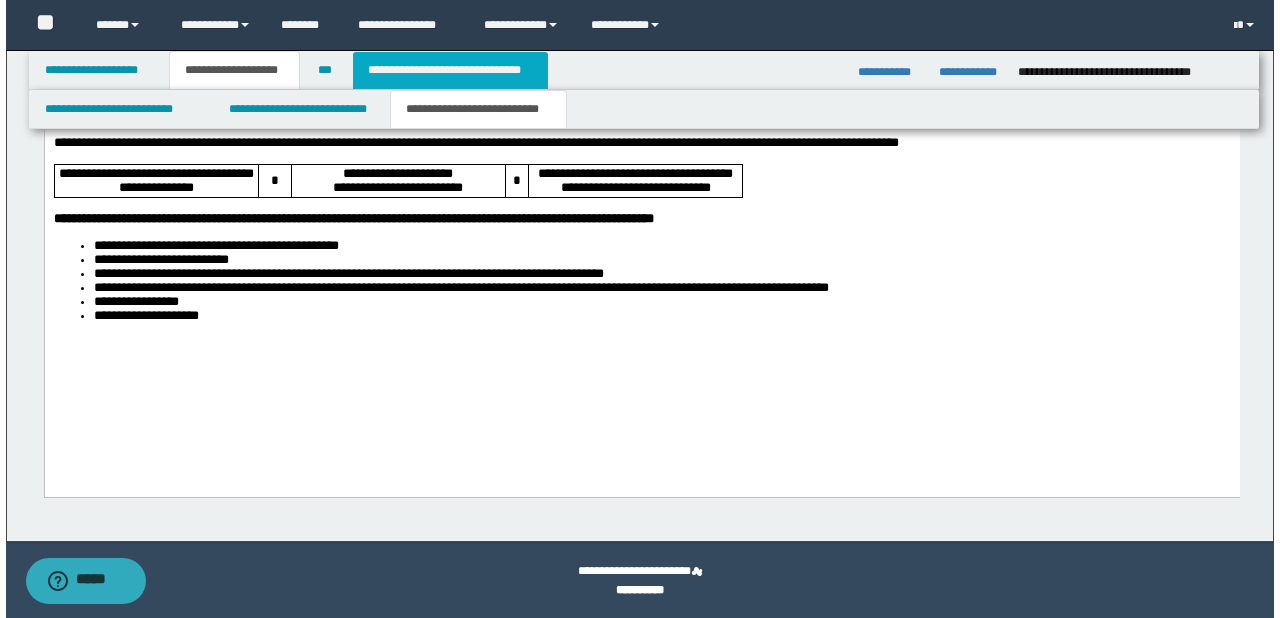 scroll, scrollTop: 0, scrollLeft: 0, axis: both 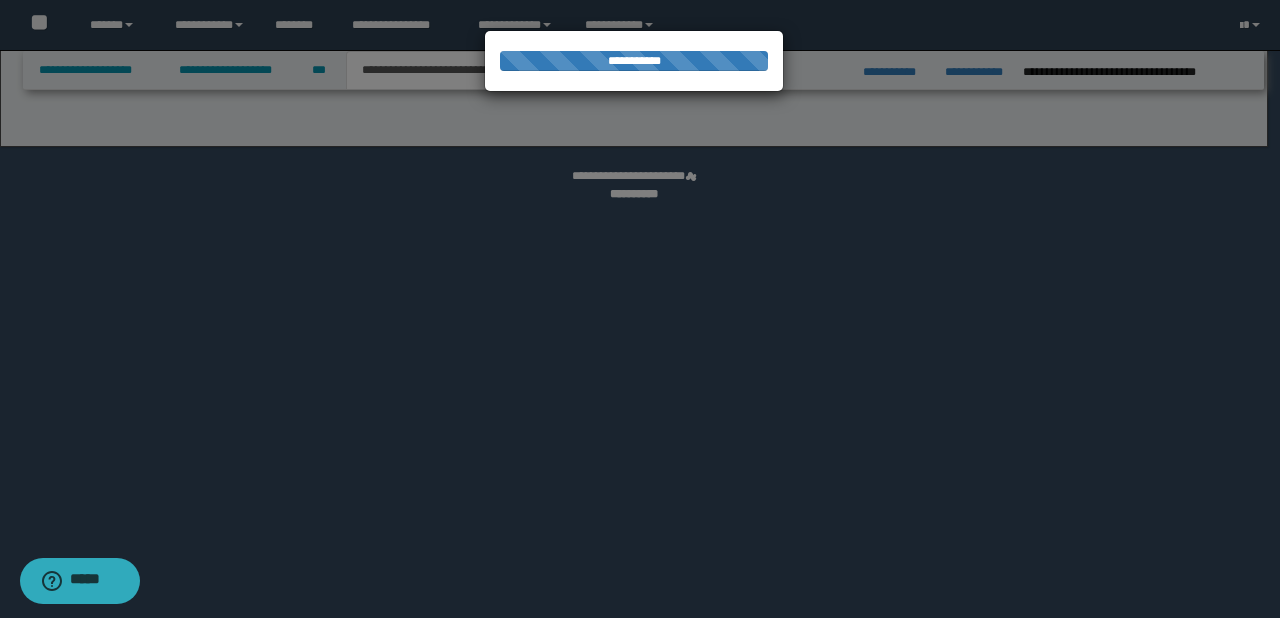 select on "*" 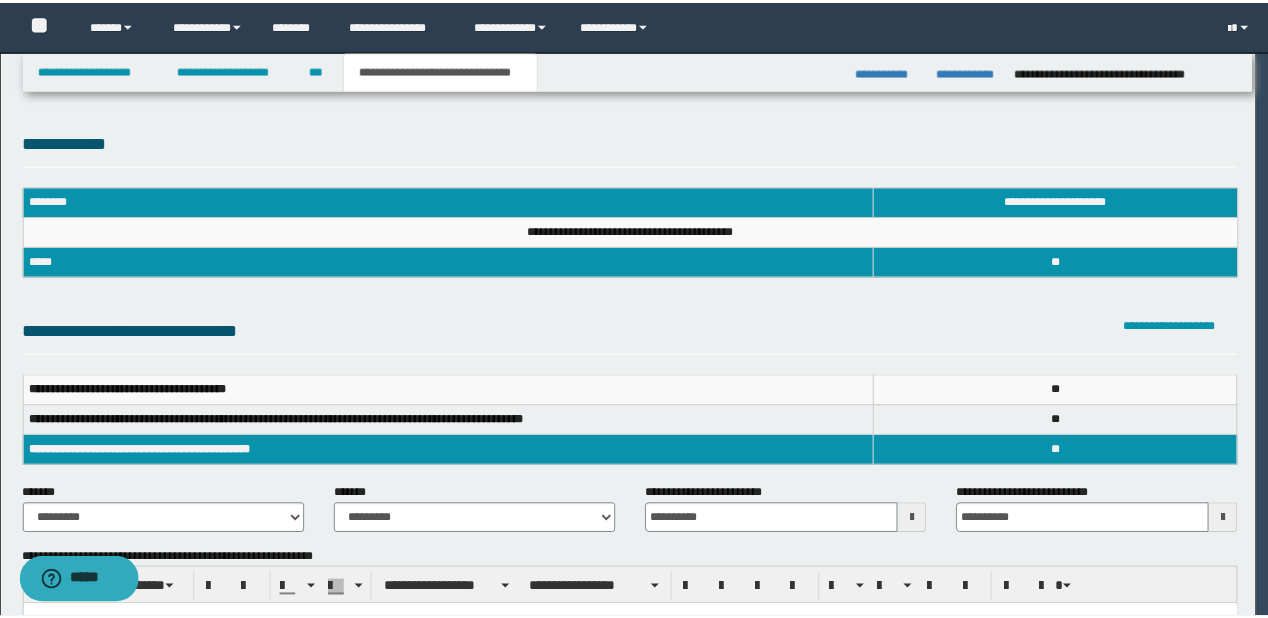 scroll, scrollTop: 0, scrollLeft: 0, axis: both 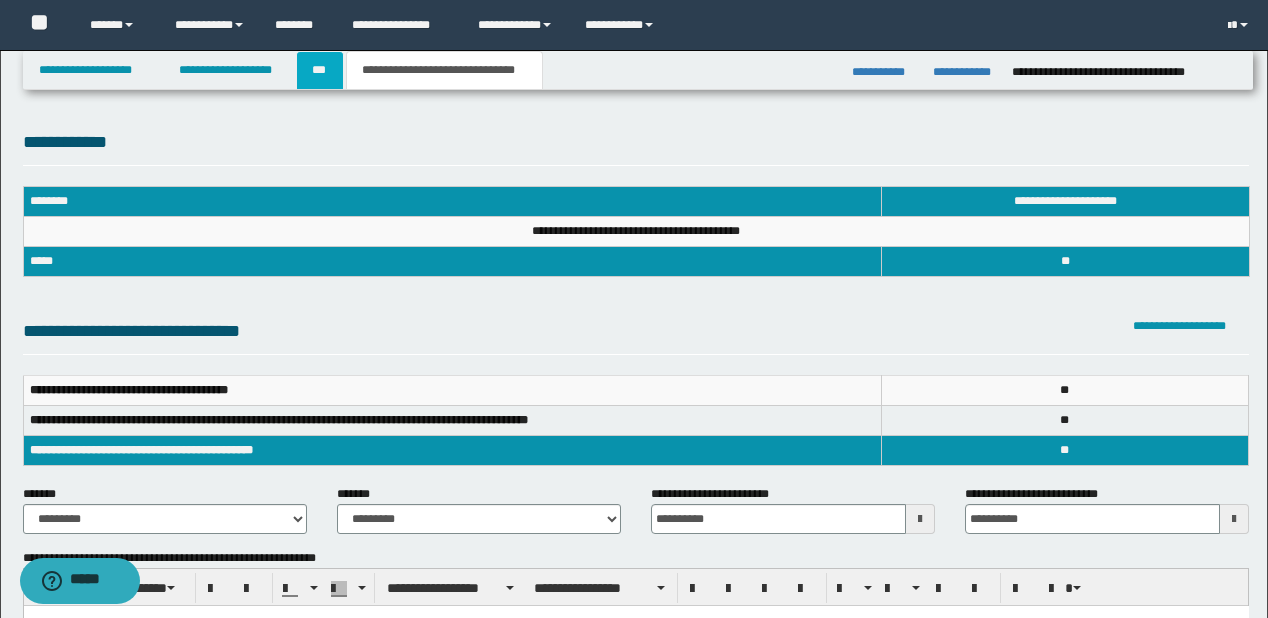 click on "***" at bounding box center [320, 70] 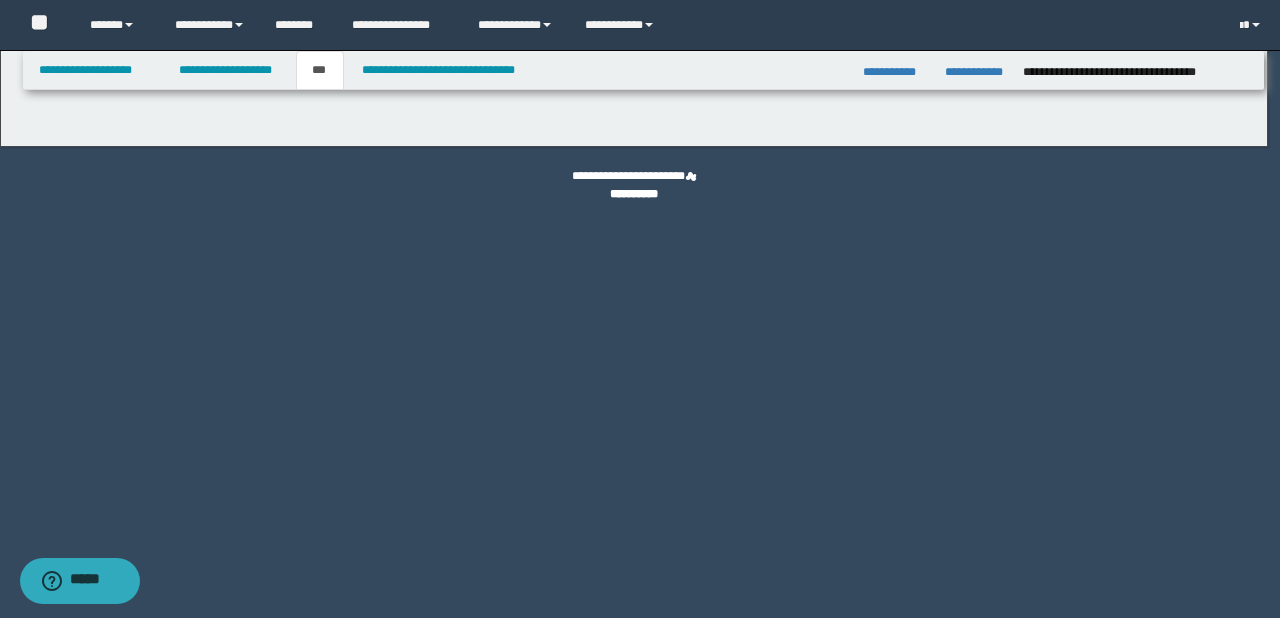 select on "*" 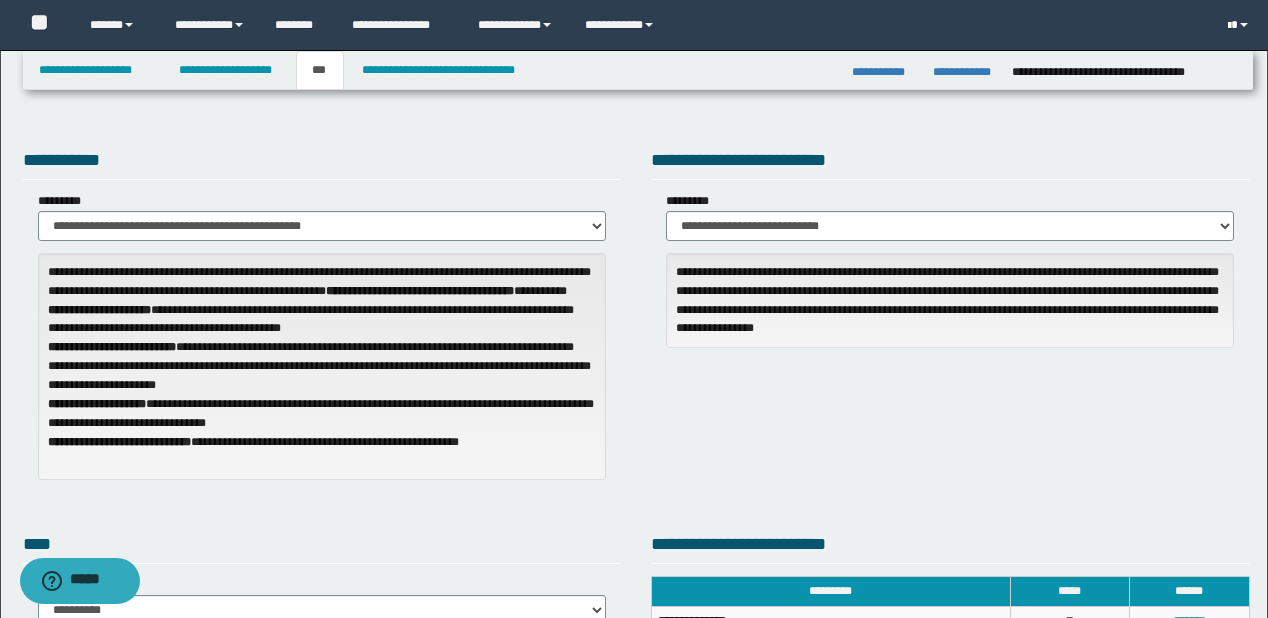 click at bounding box center (1240, 25) 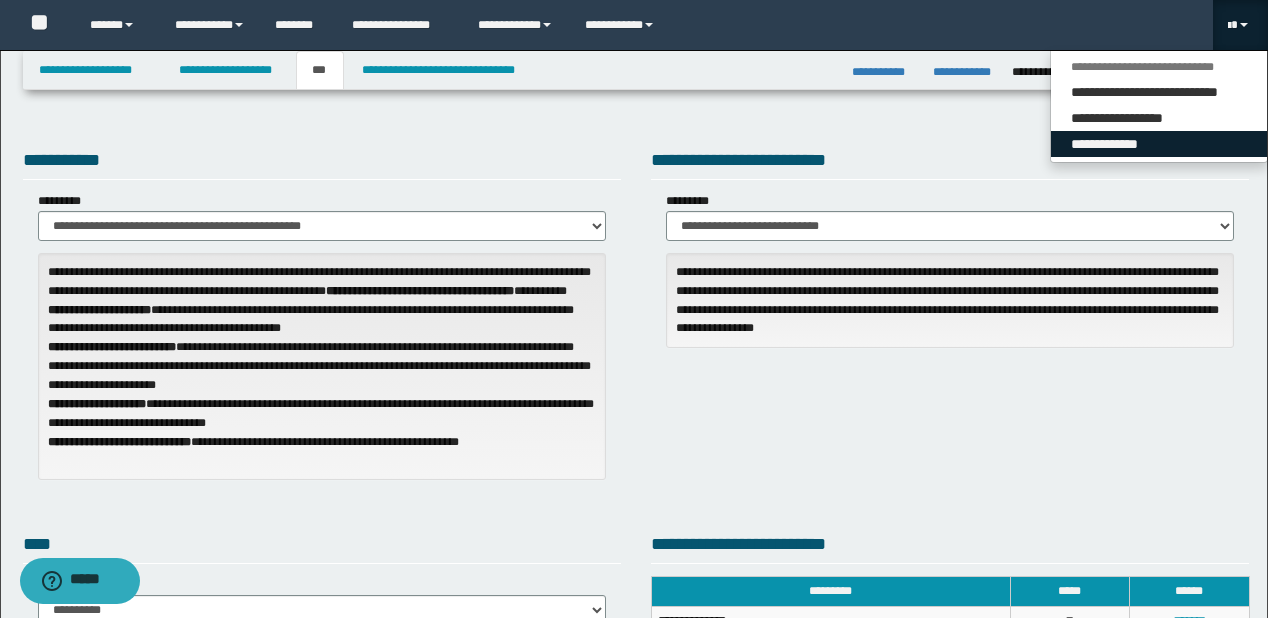 click on "**********" at bounding box center (1159, 144) 